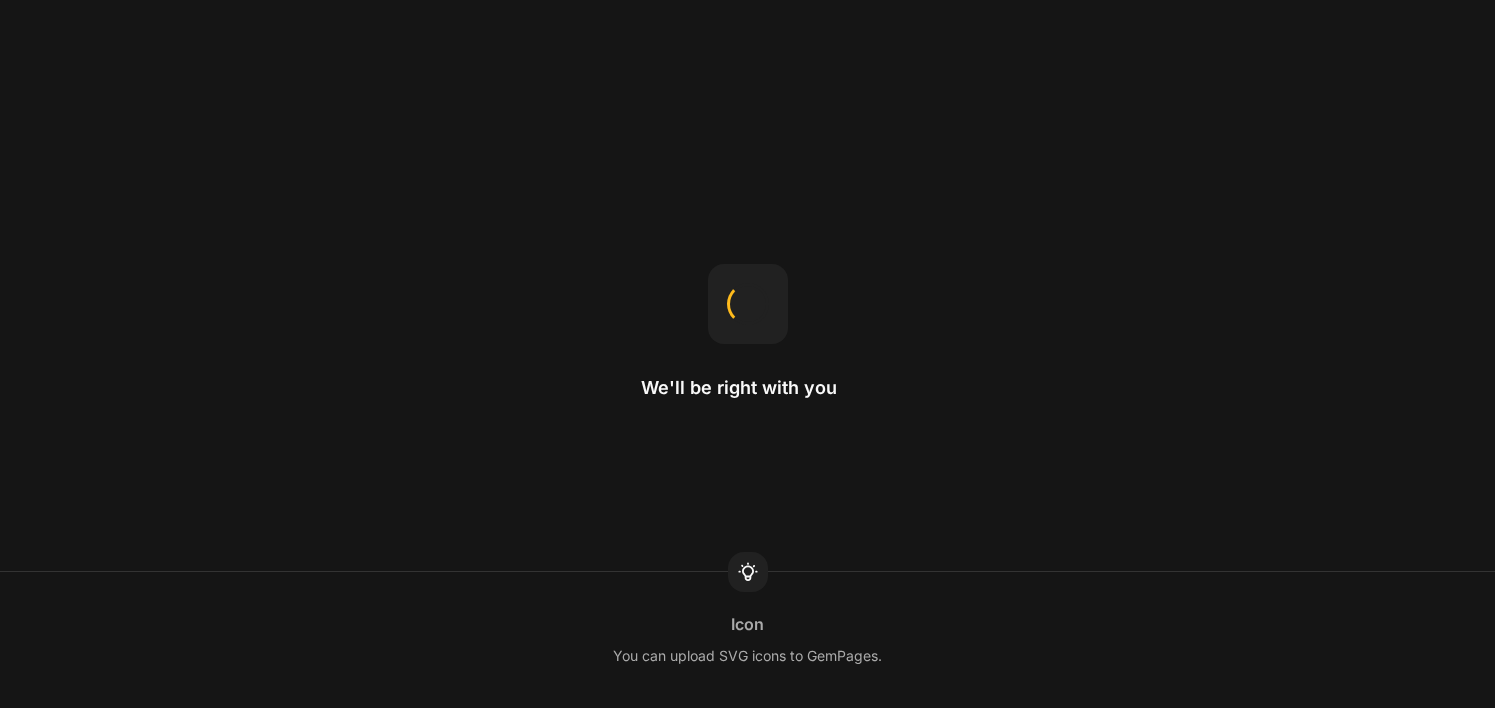 scroll, scrollTop: 0, scrollLeft: 0, axis: both 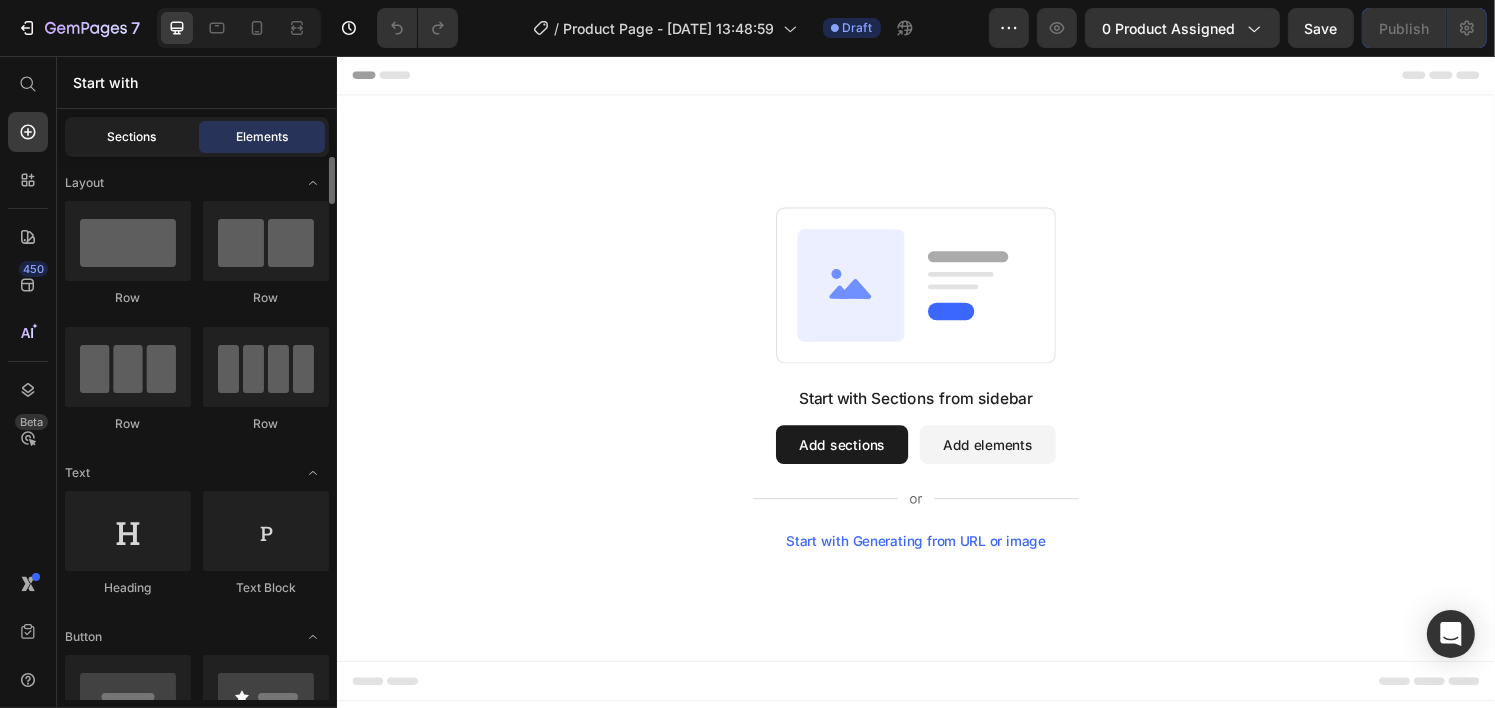 click on "Sections" 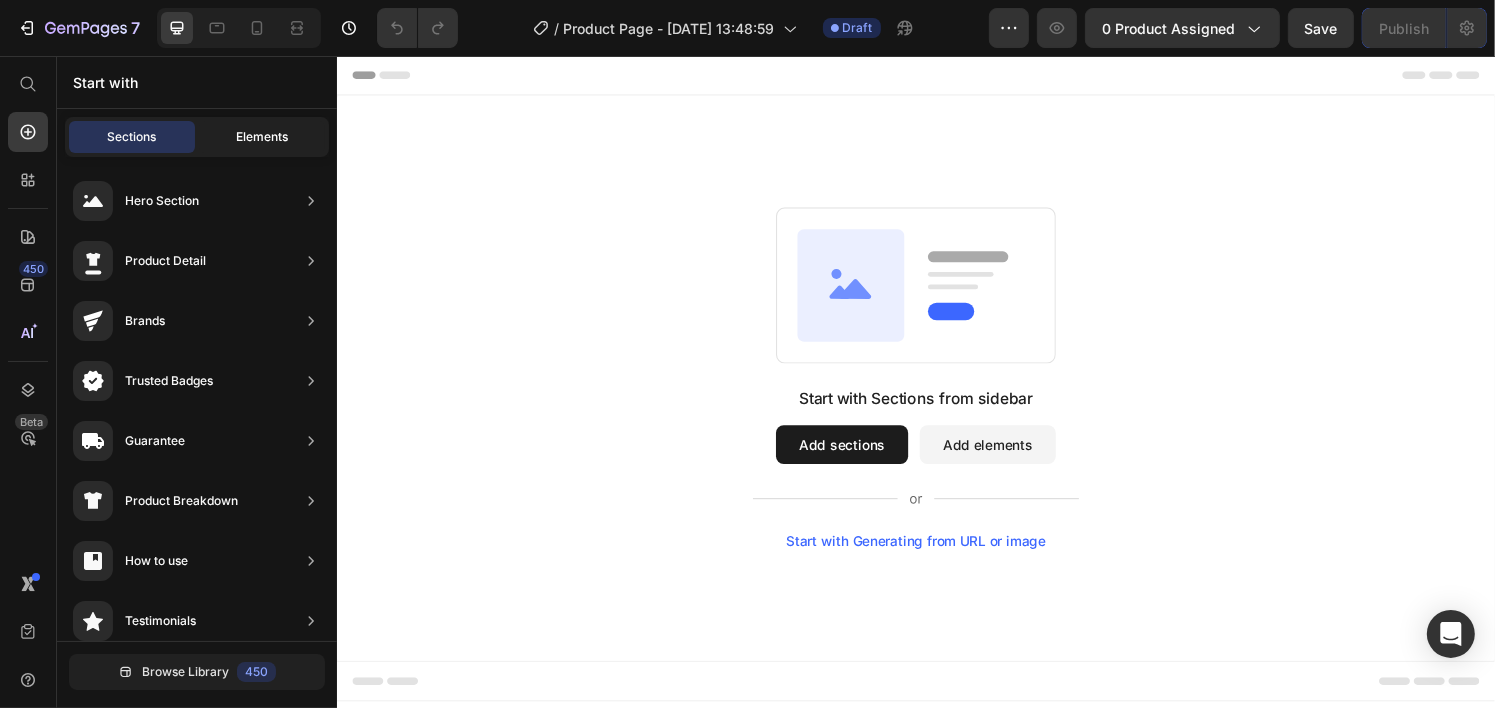 click on "Start with" at bounding box center [197, 82] 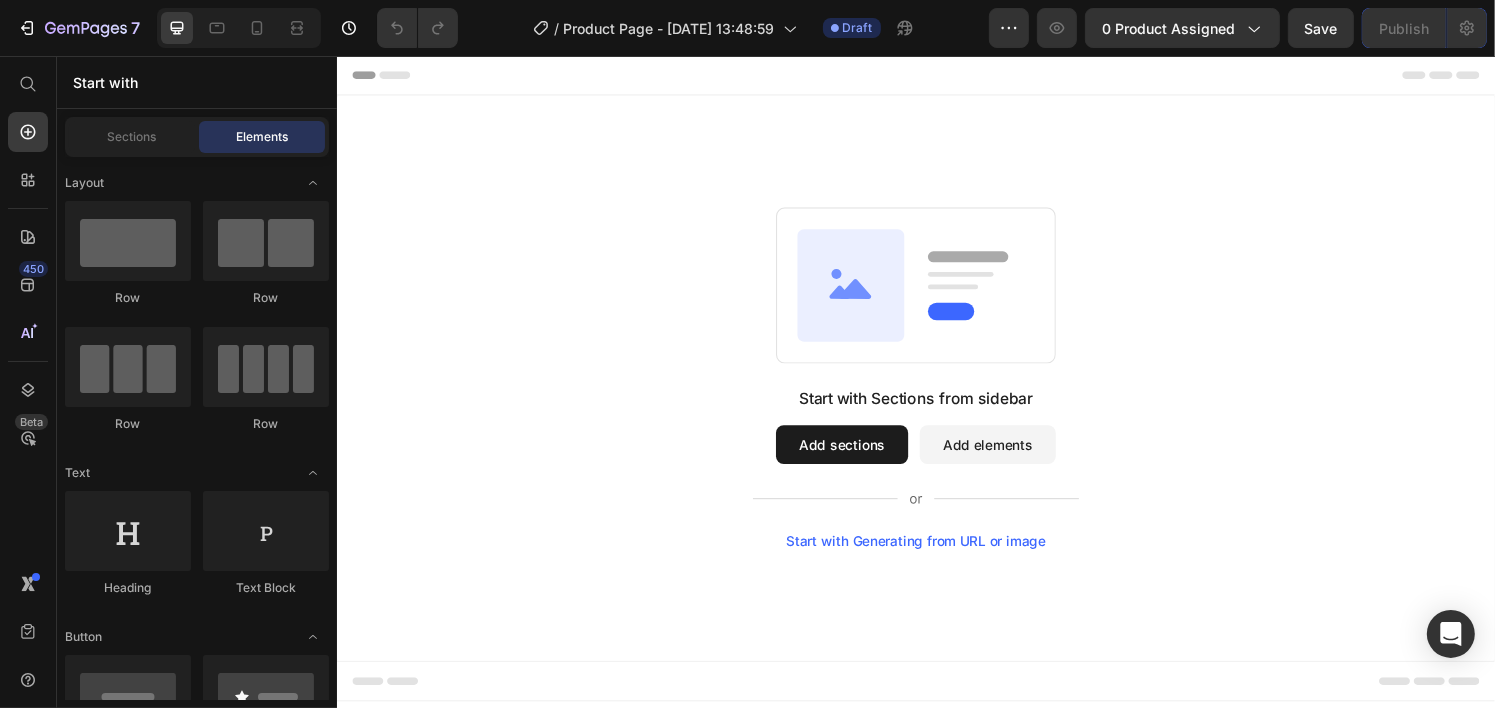 click on "Add sections" at bounding box center (859, 459) 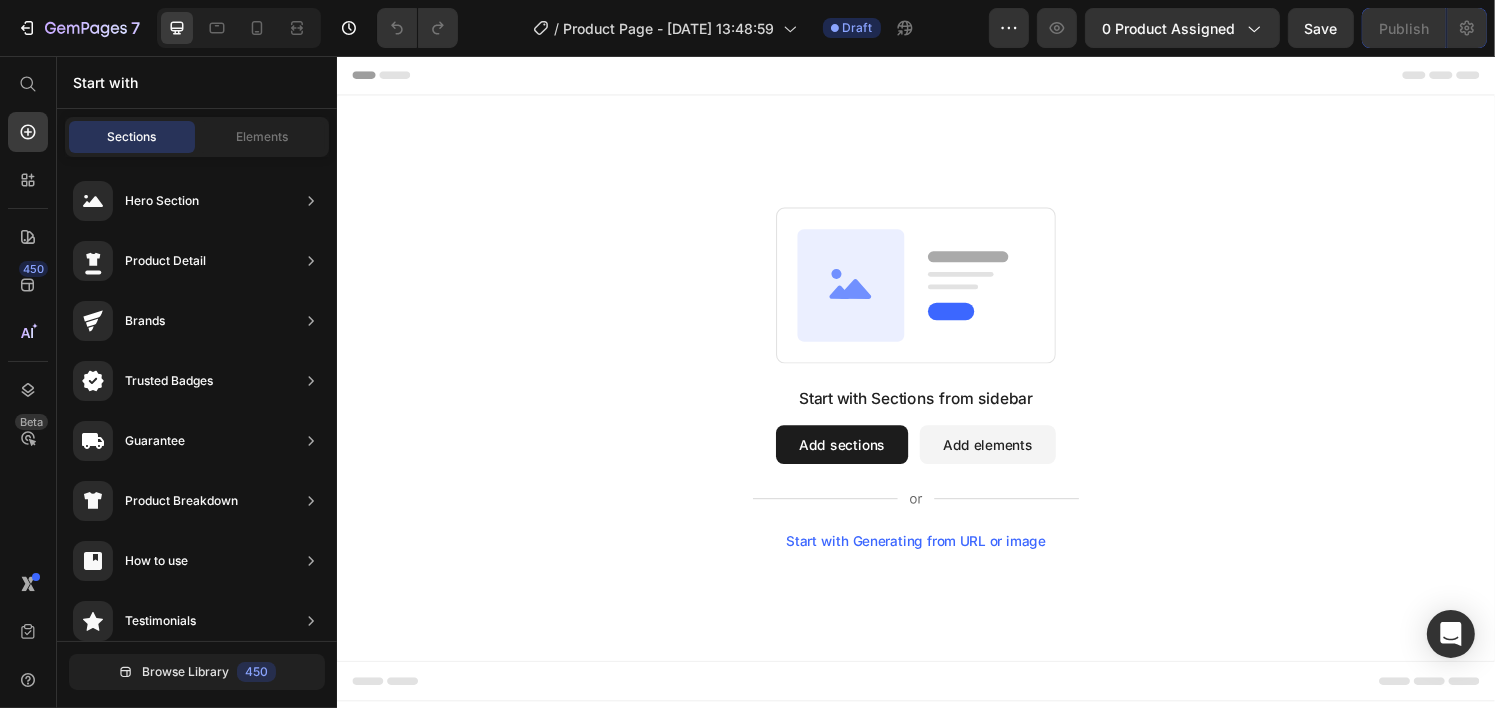 drag, startPoint x: 788, startPoint y: 565, endPoint x: 1048, endPoint y: 561, distance: 260.03076 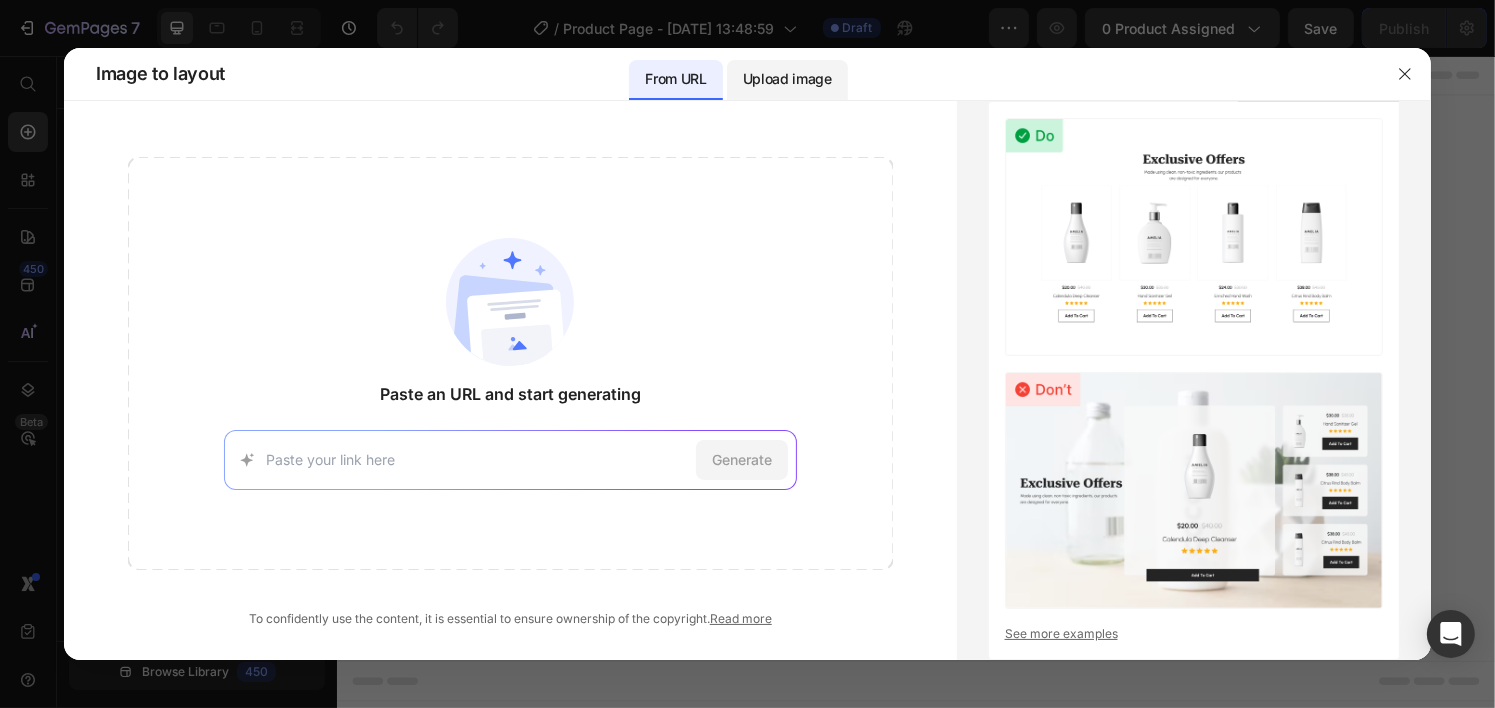 click on "Upload image" at bounding box center [787, 79] 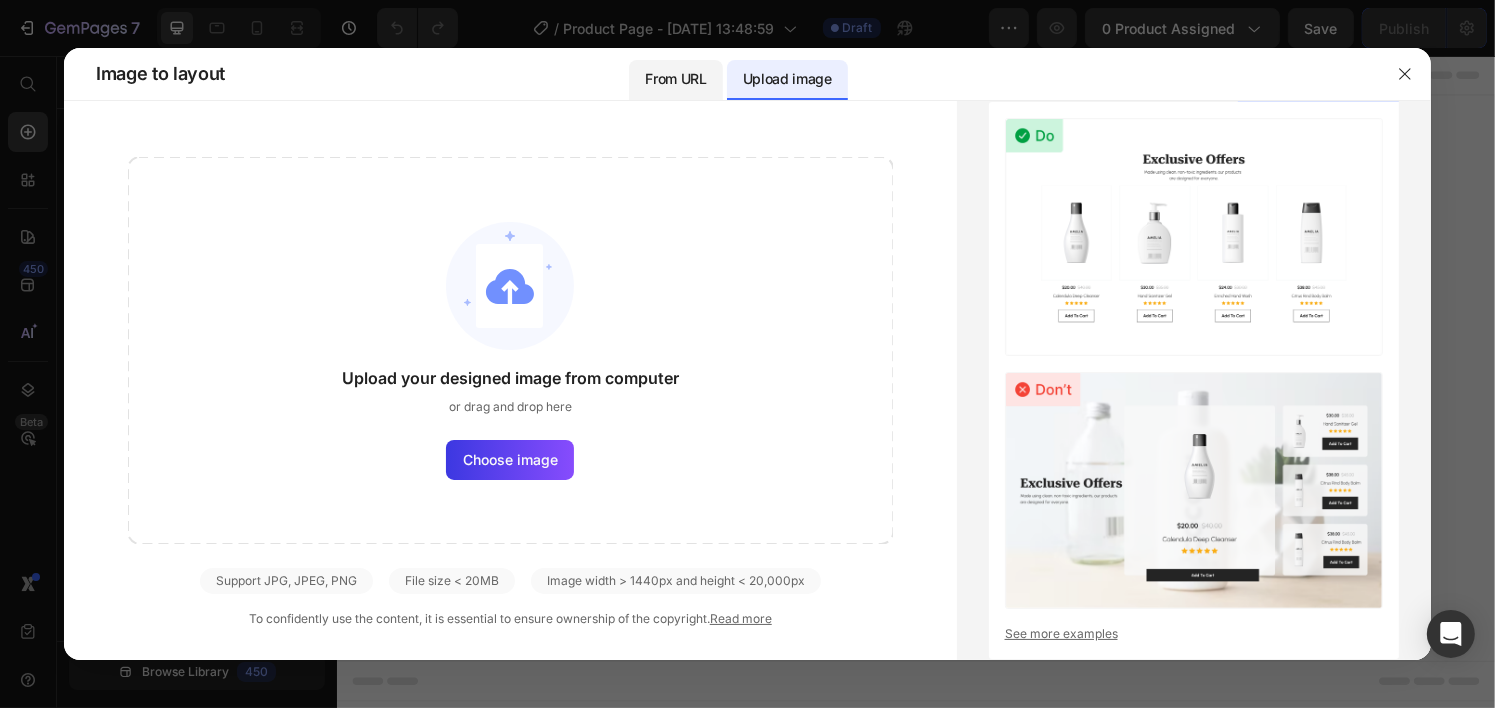 click on "From URL" at bounding box center [675, 79] 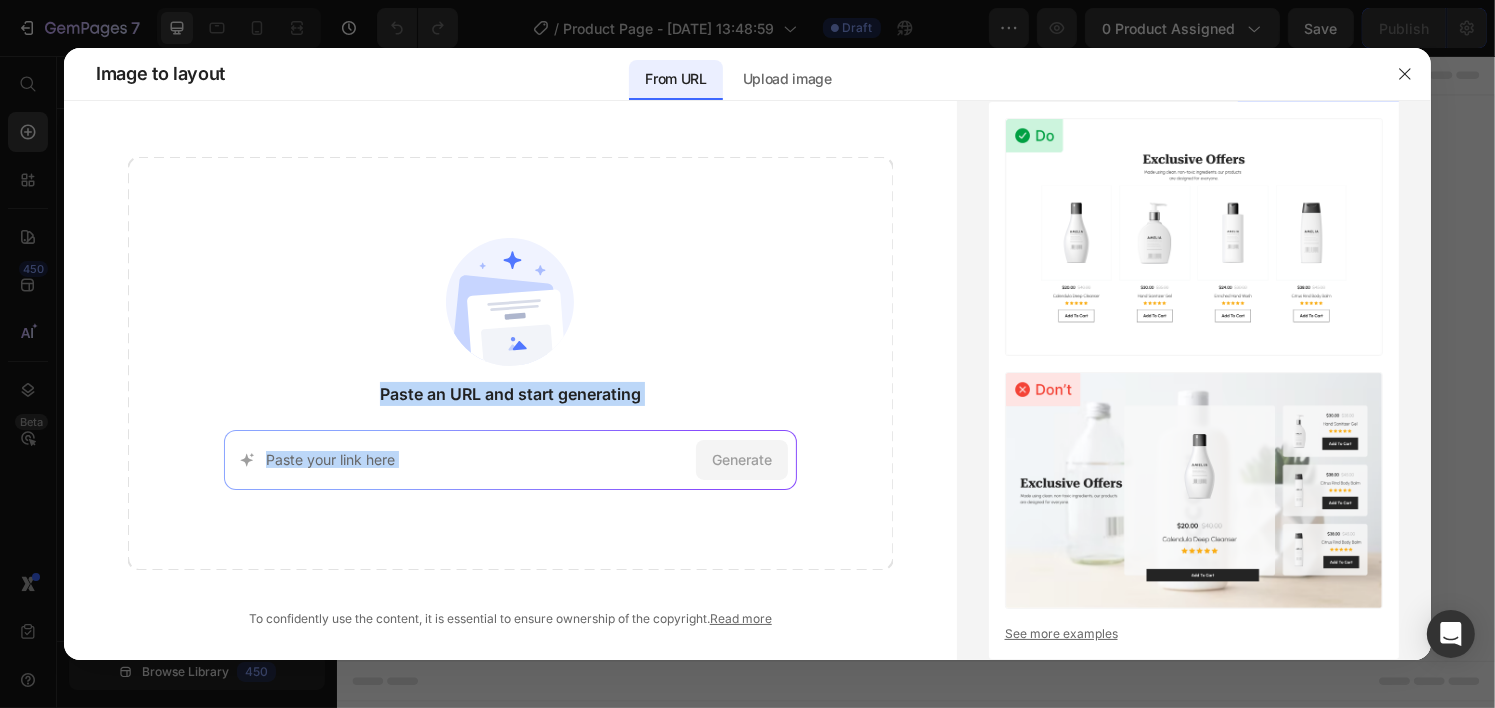 drag, startPoint x: 373, startPoint y: 392, endPoint x: 712, endPoint y: 380, distance: 339.2123 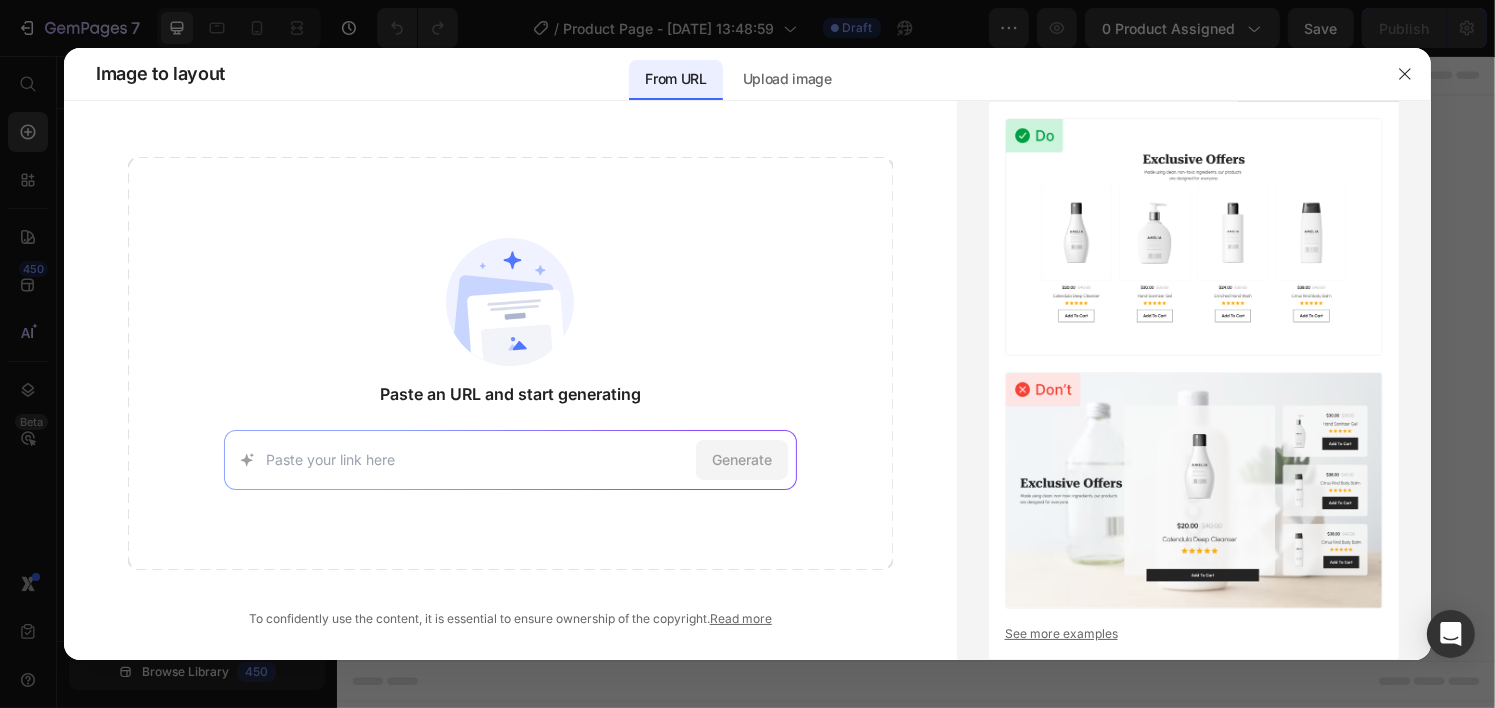 click on "Paste an URL and start generating Generate" 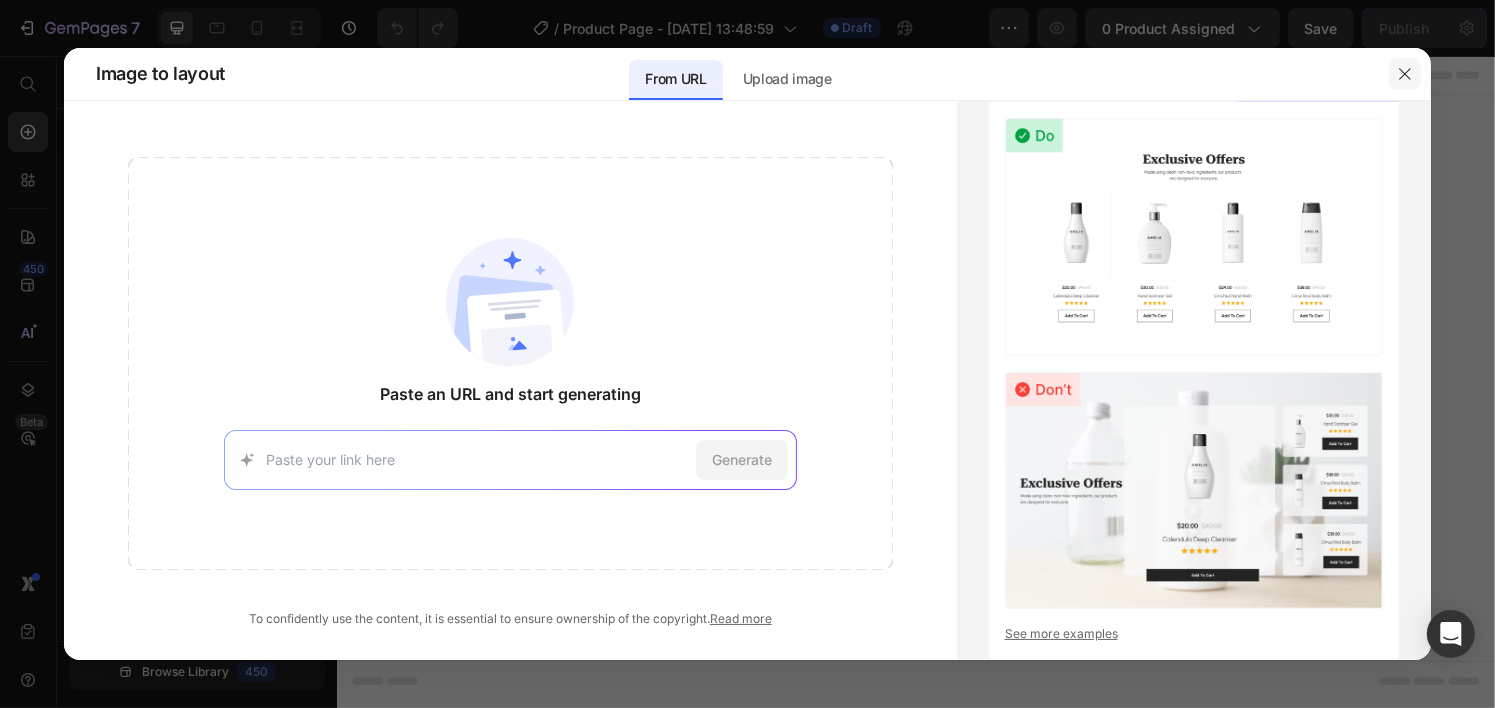 click at bounding box center [1405, 74] 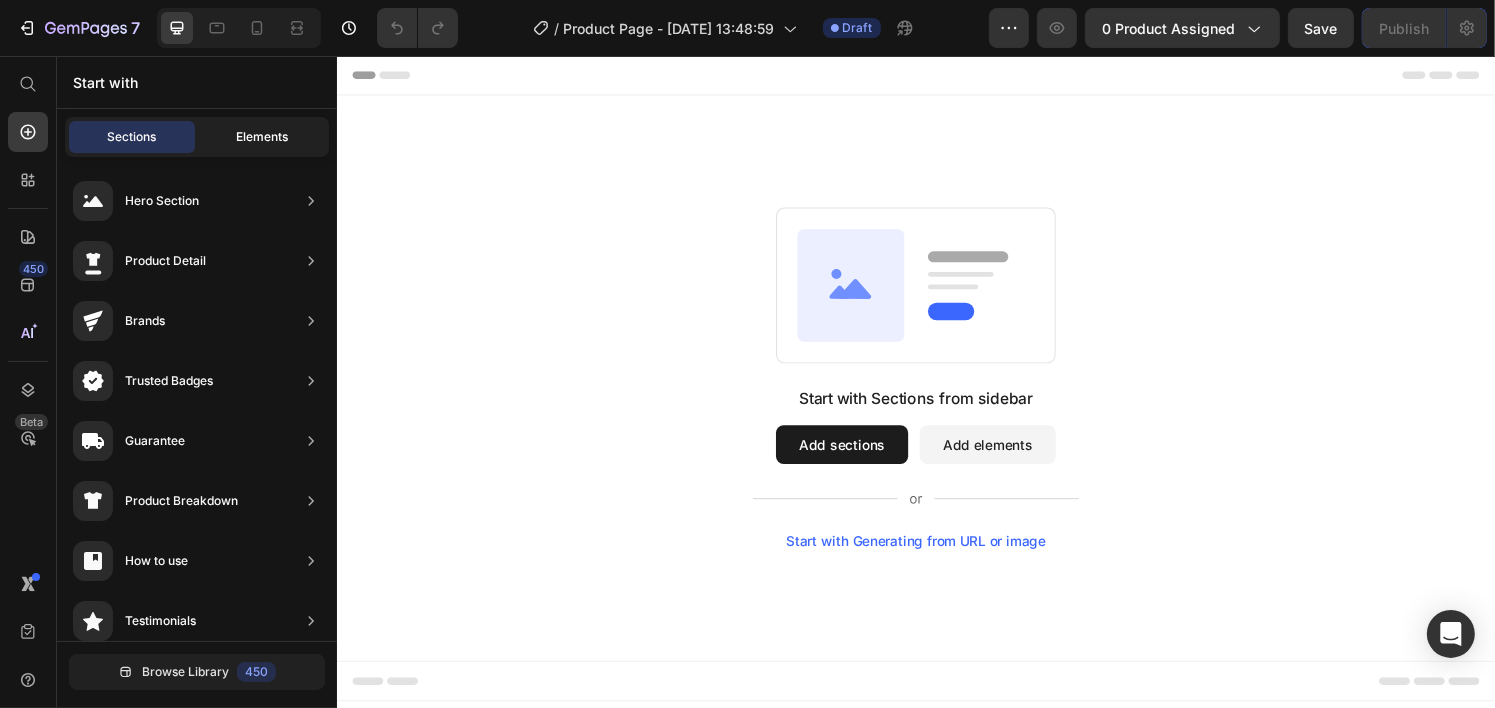 click on "Elements" 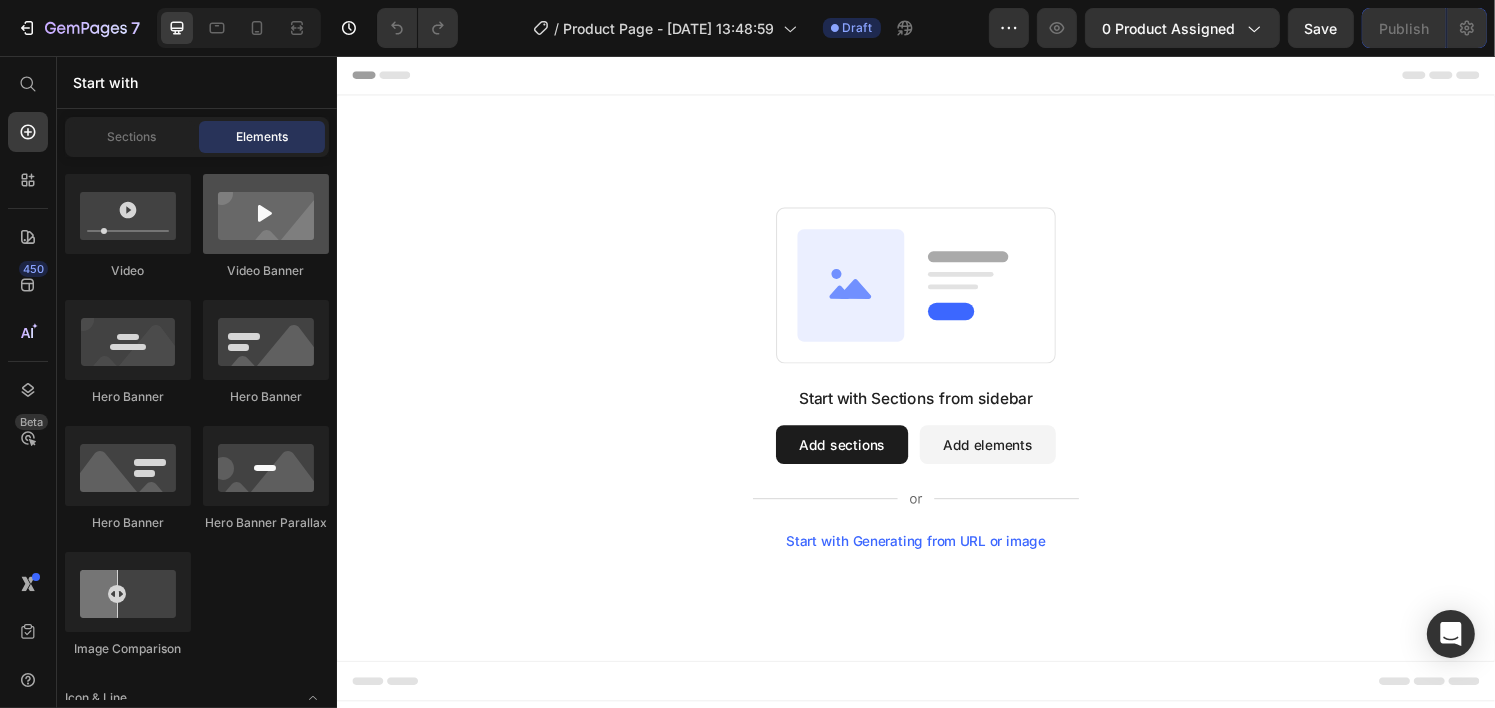 scroll, scrollTop: 730, scrollLeft: 0, axis: vertical 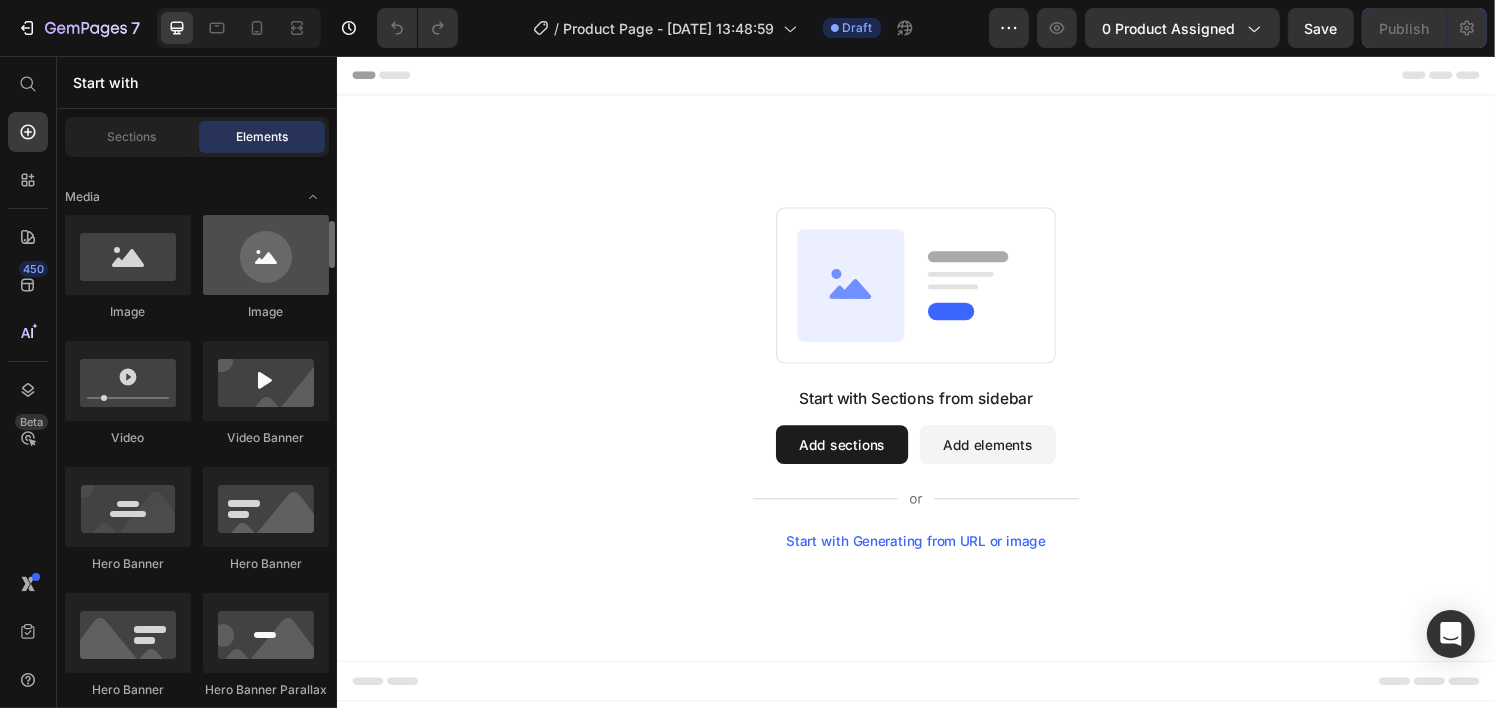 click at bounding box center [266, 255] 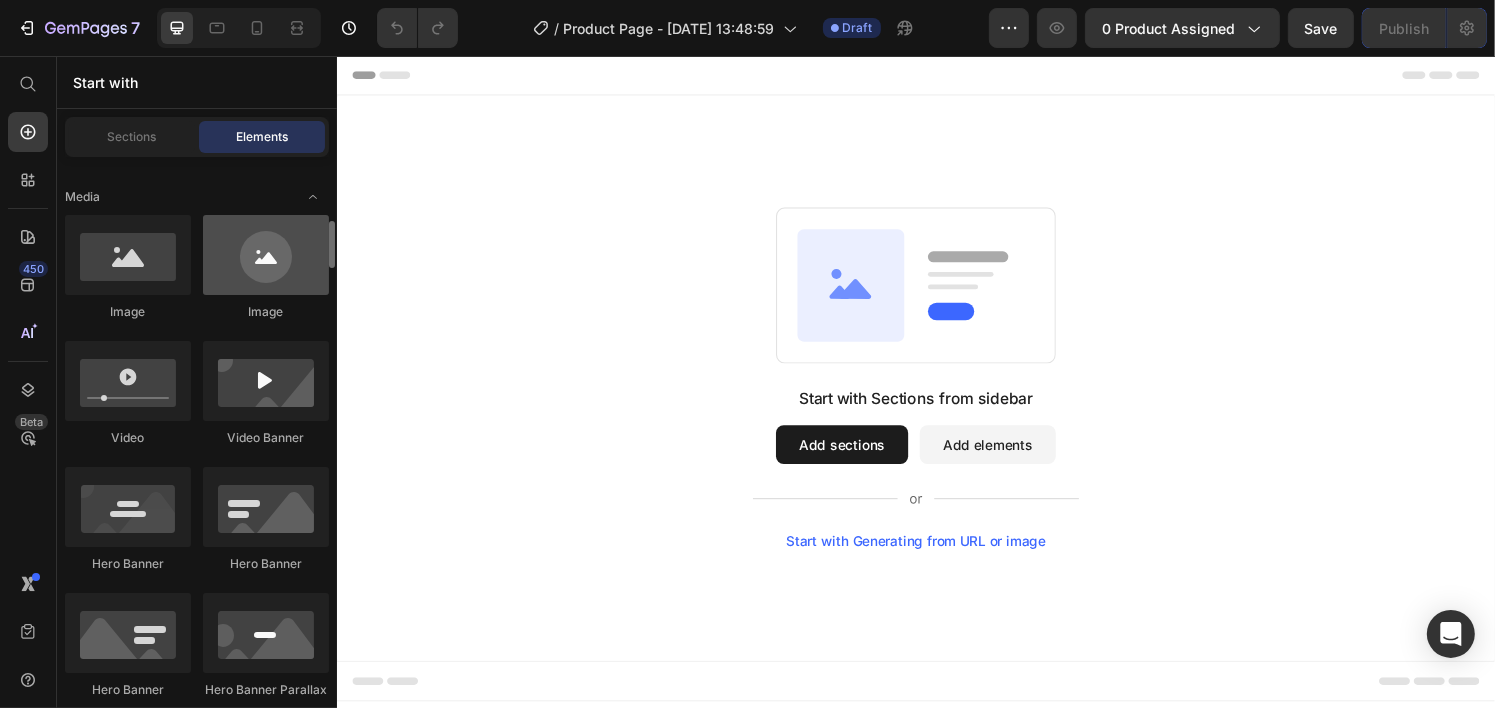 click at bounding box center (266, 255) 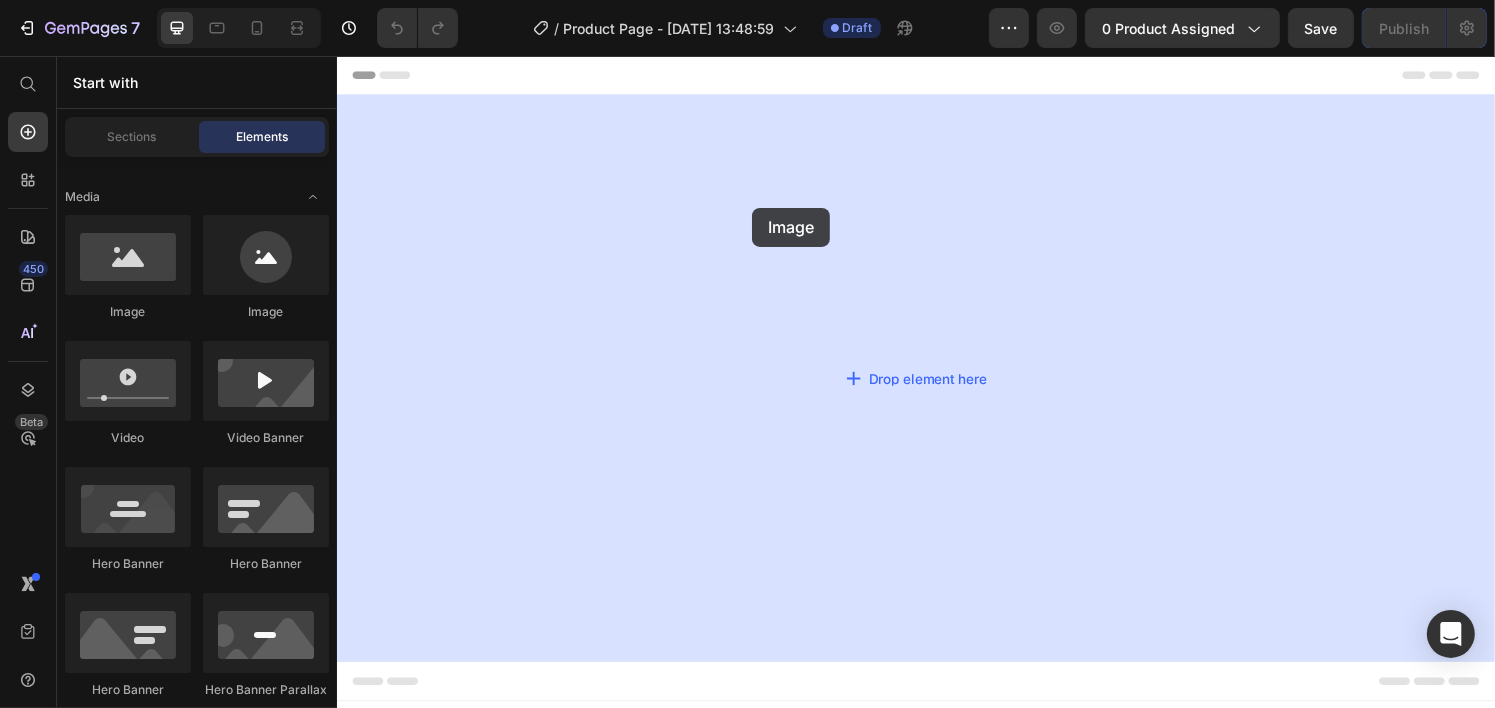 drag, startPoint x: 622, startPoint y: 330, endPoint x: 766, endPoint y: 213, distance: 185.53975 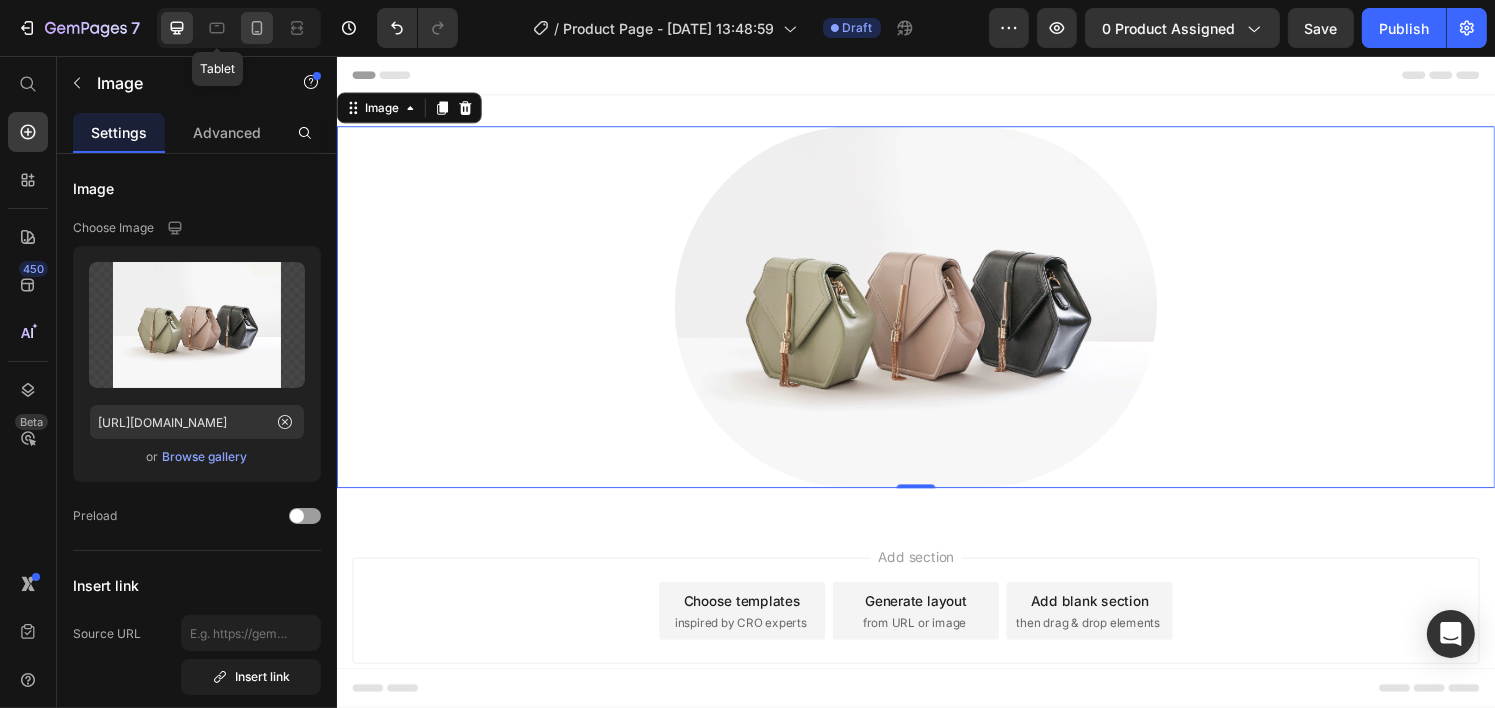 click 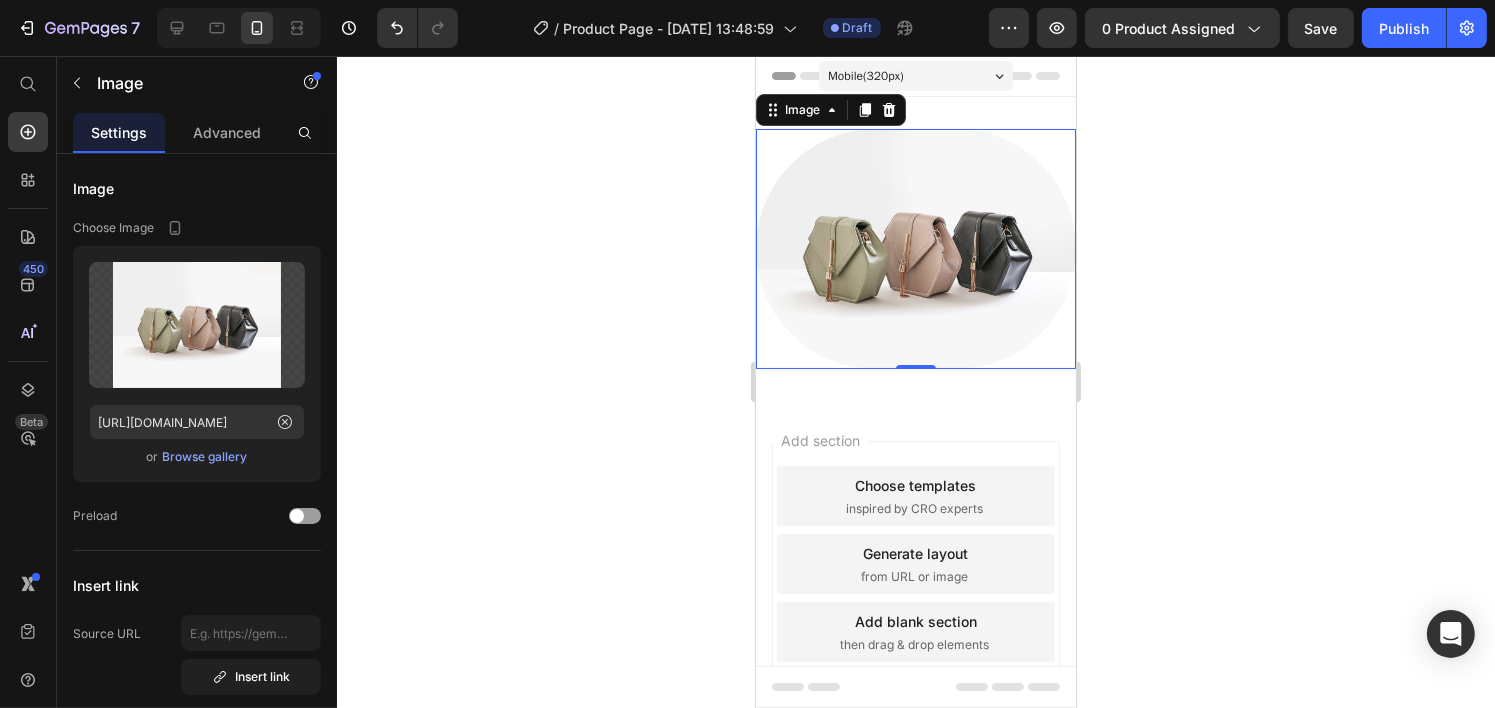 scroll, scrollTop: 2, scrollLeft: 0, axis: vertical 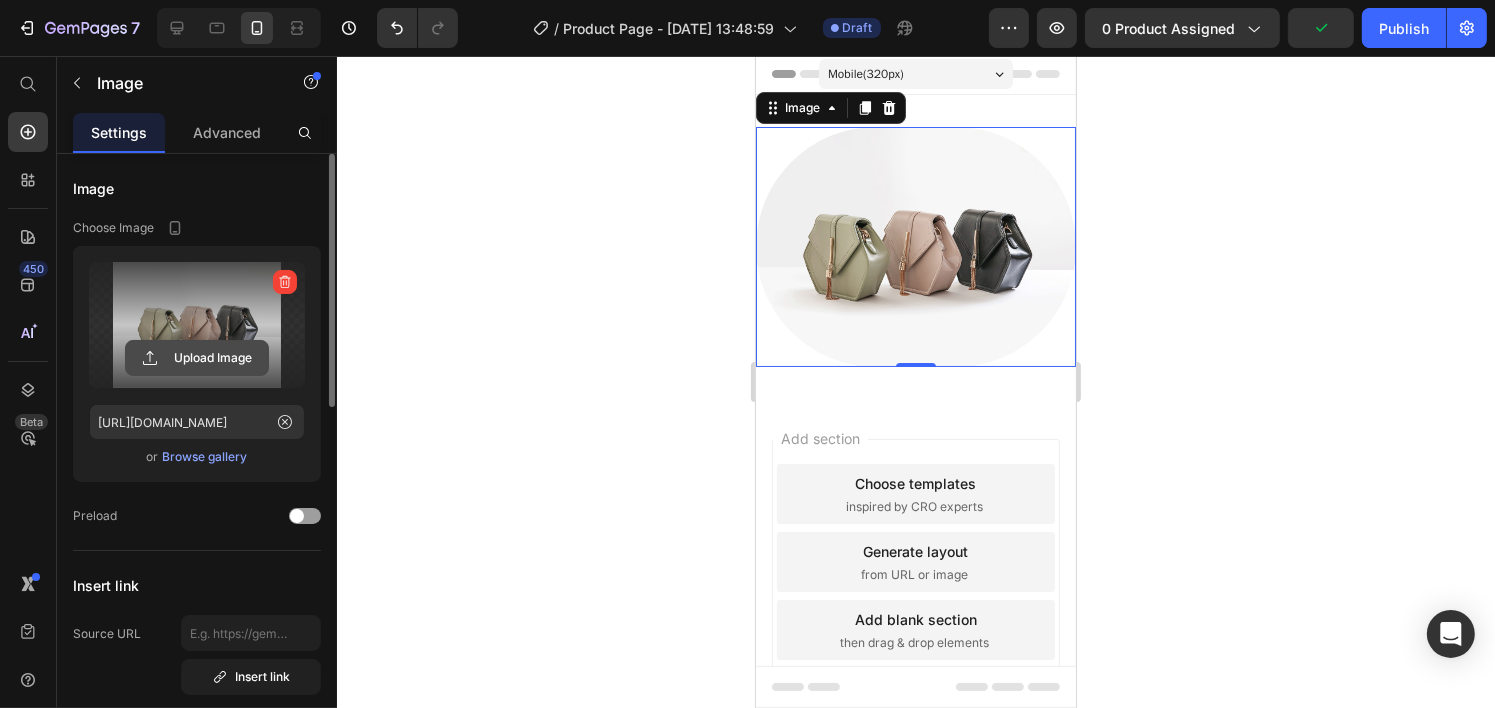 click 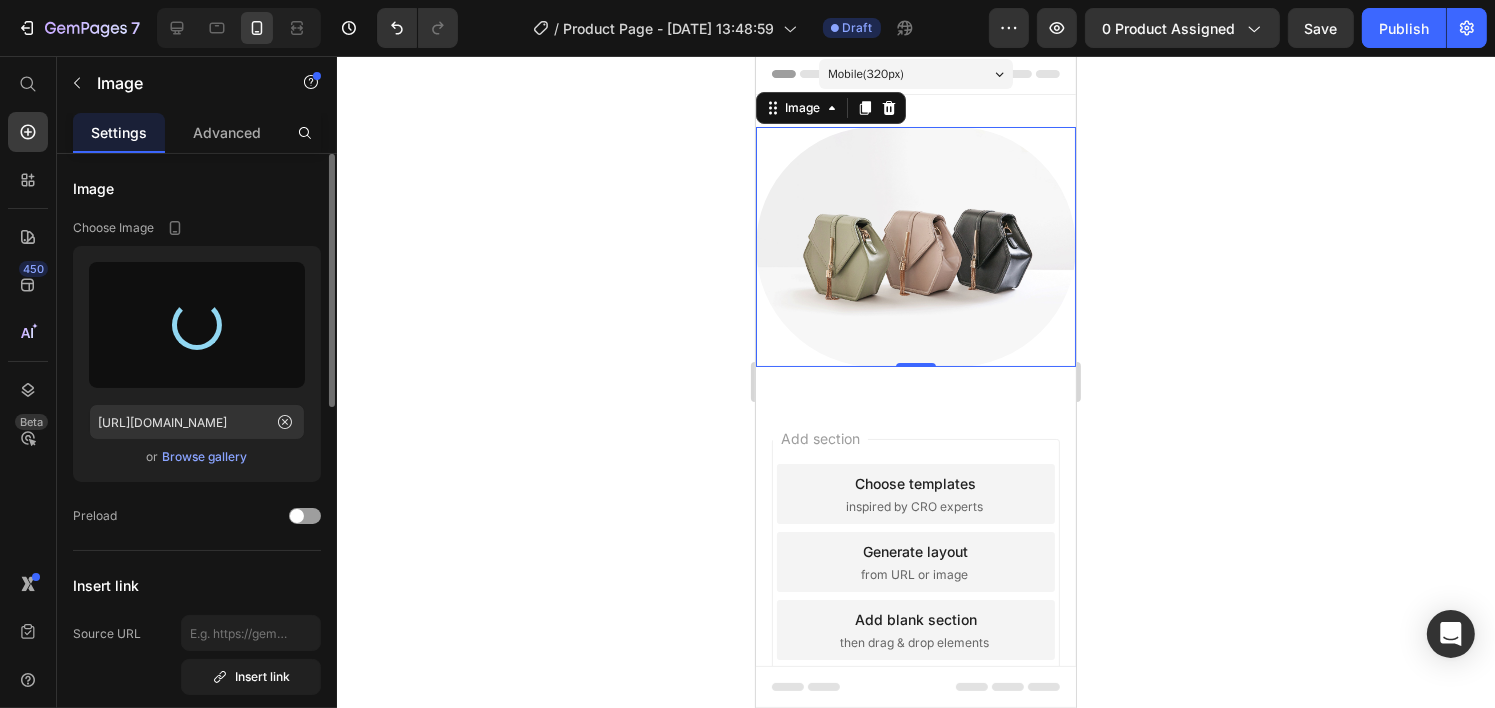 type on "[URL][DOMAIN_NAME]" 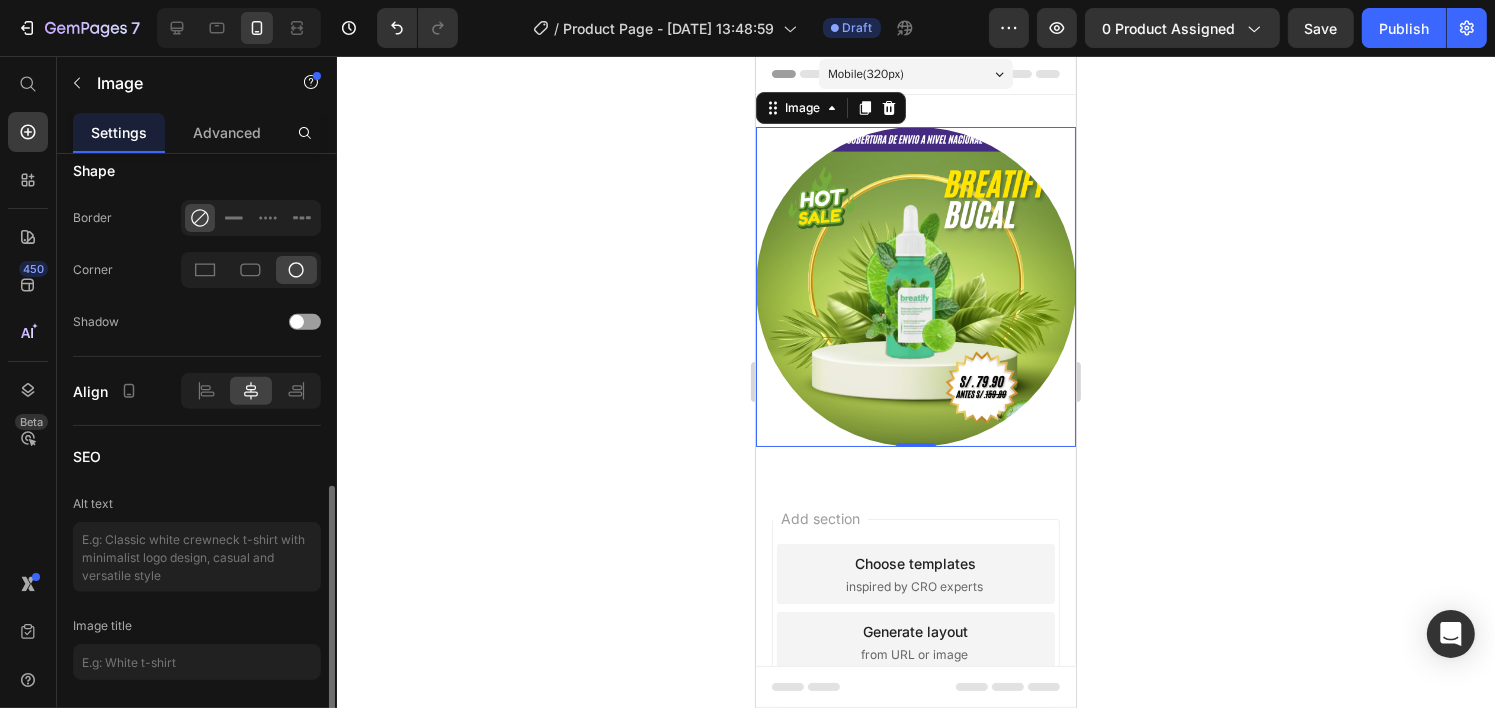 scroll, scrollTop: 858, scrollLeft: 0, axis: vertical 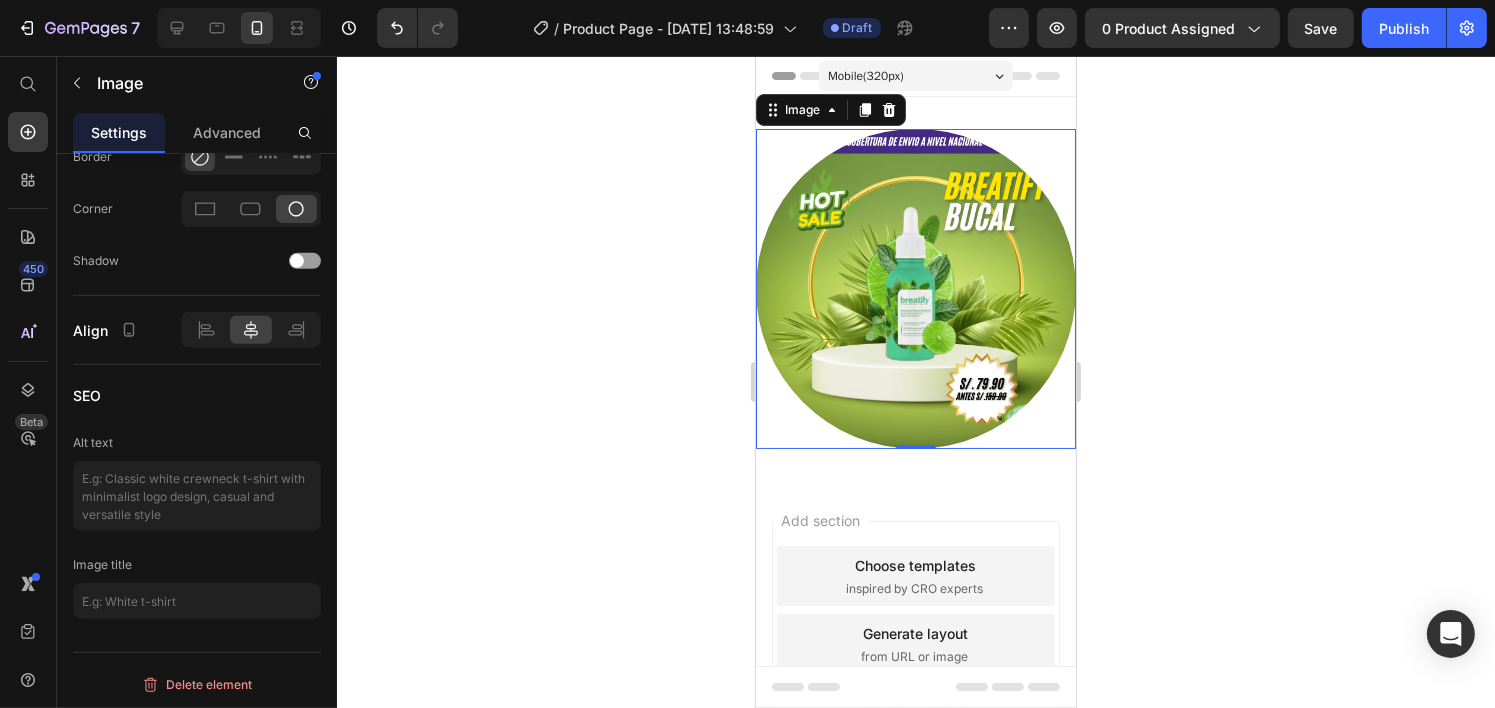 click at bounding box center [915, 289] 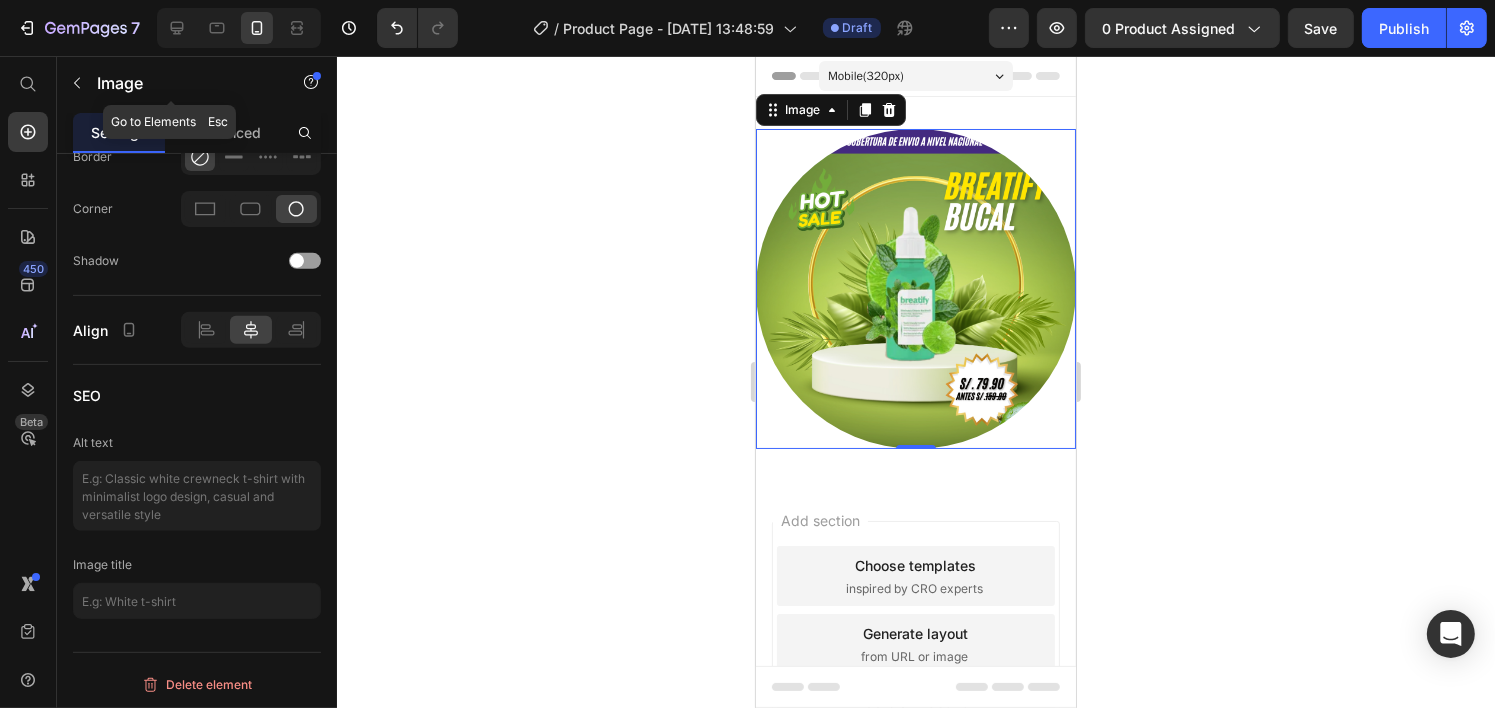 click on "Settings Advanced" at bounding box center [197, 133] 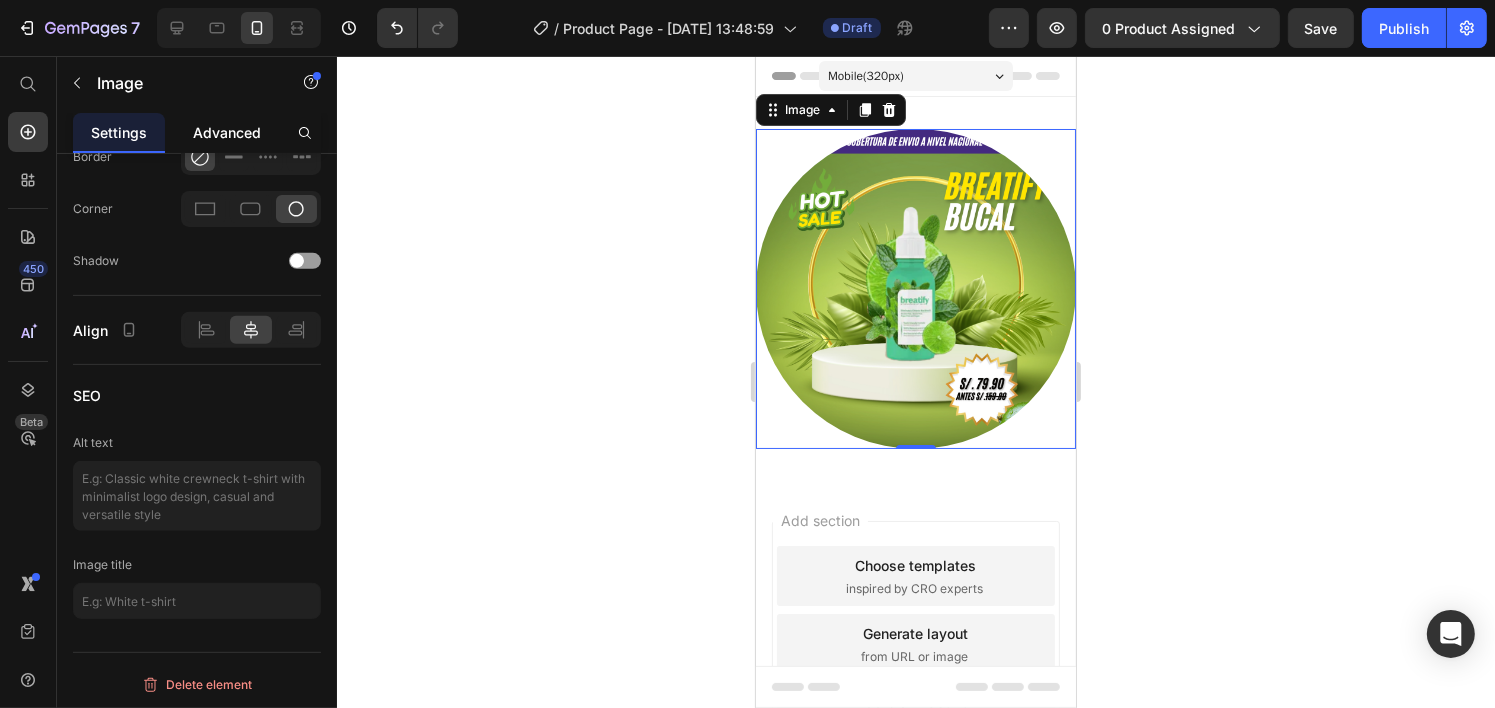 click on "Advanced" 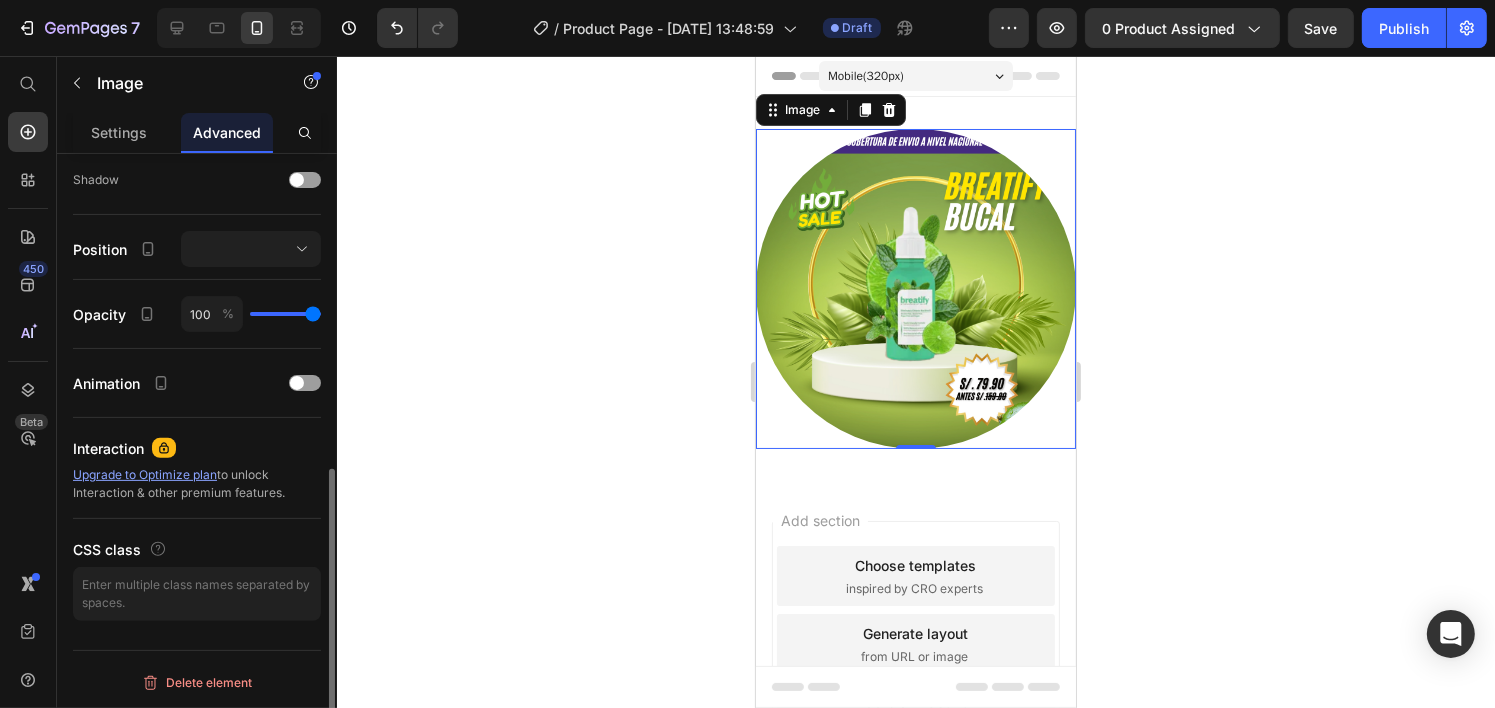 scroll, scrollTop: 0, scrollLeft: 0, axis: both 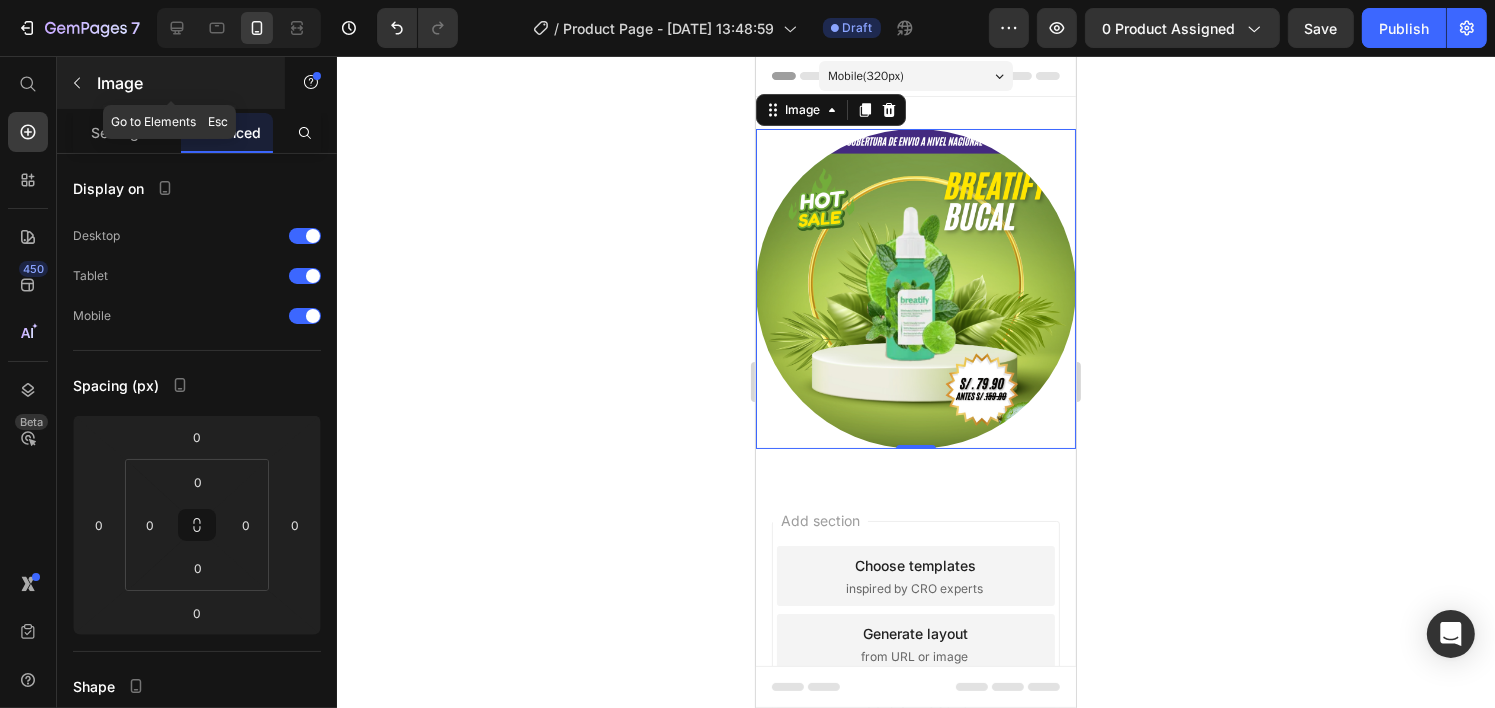 click 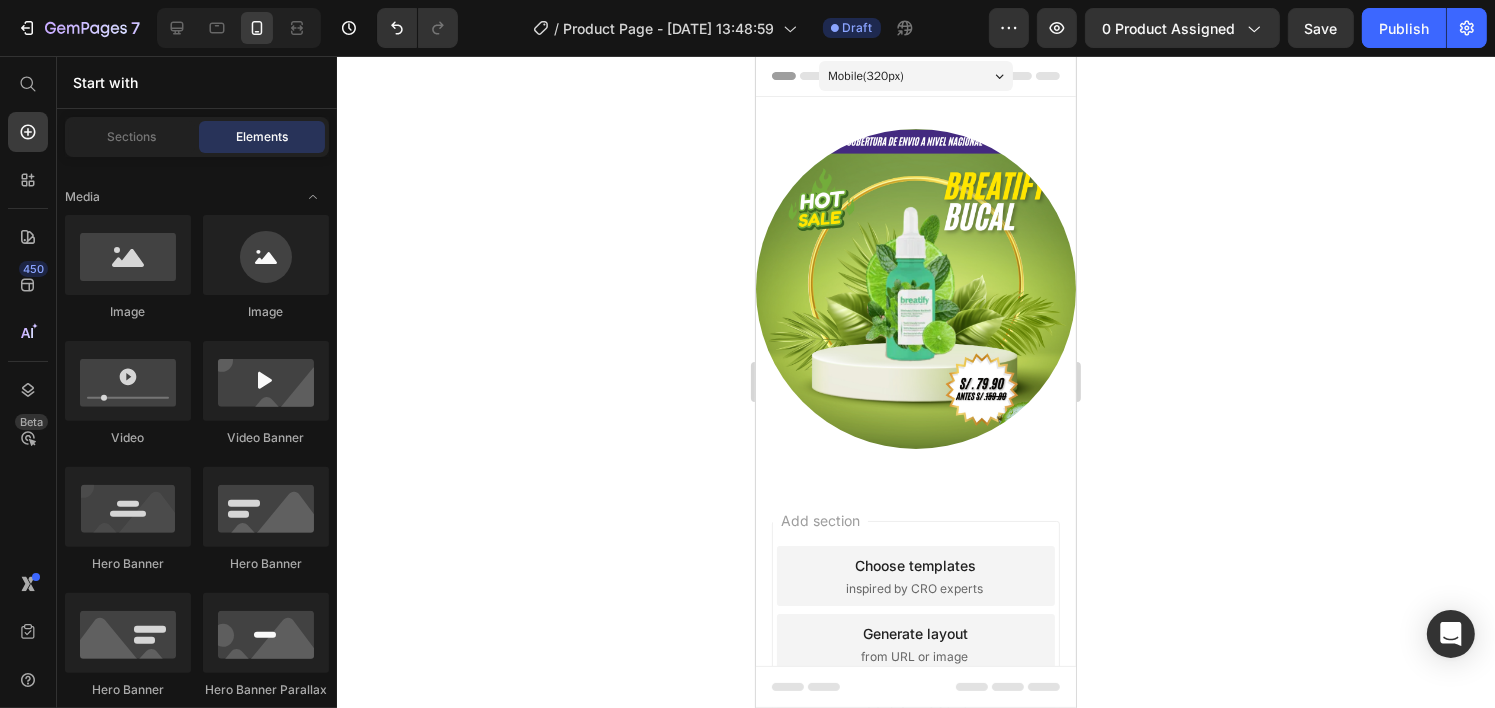 click at bounding box center [915, 289] 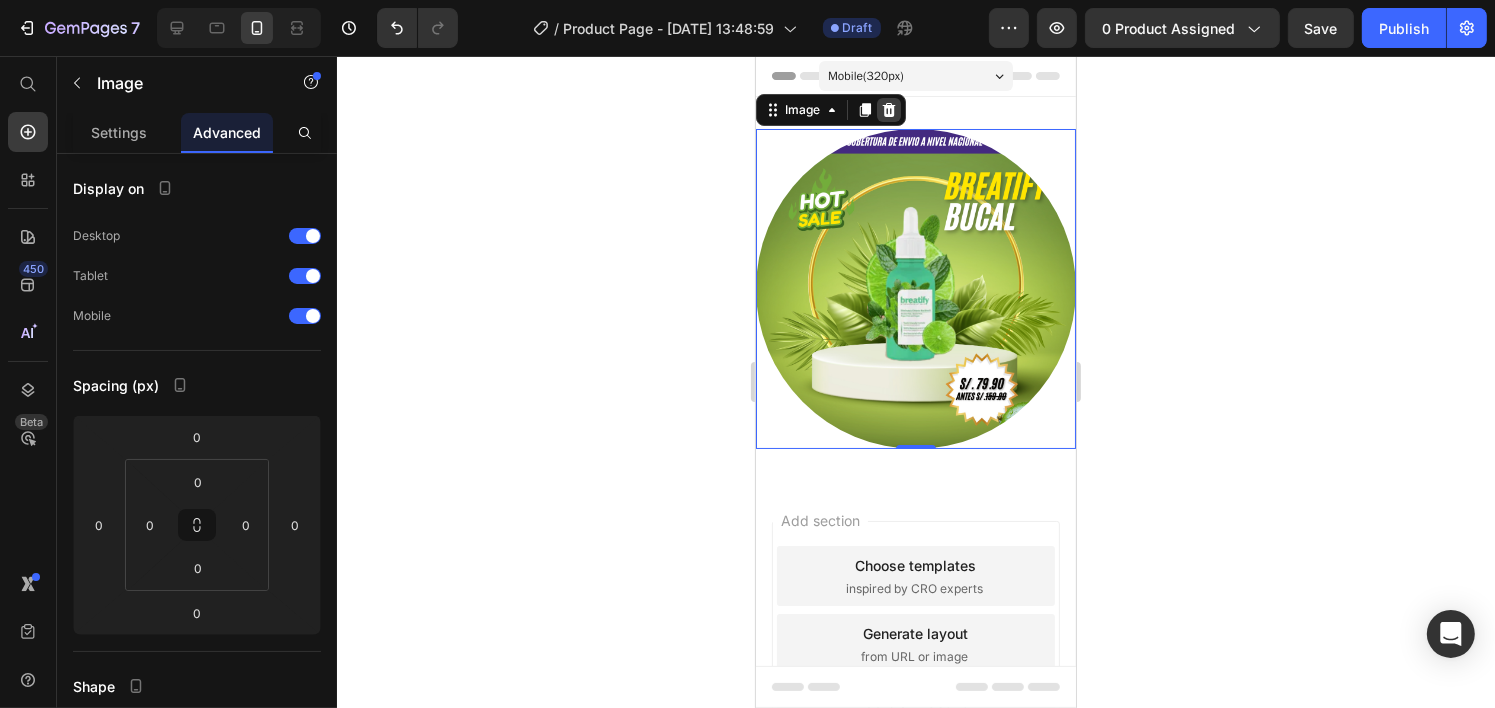 click 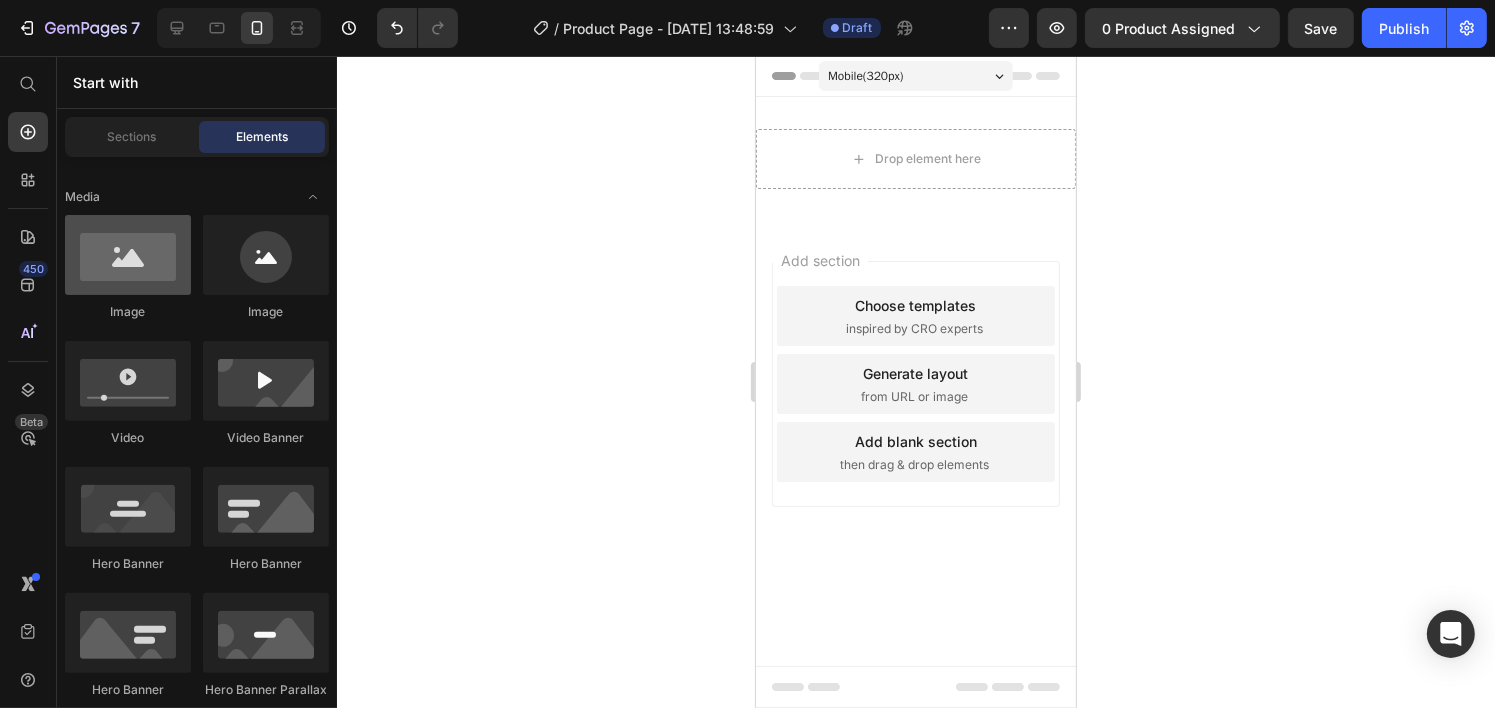 click at bounding box center [128, 255] 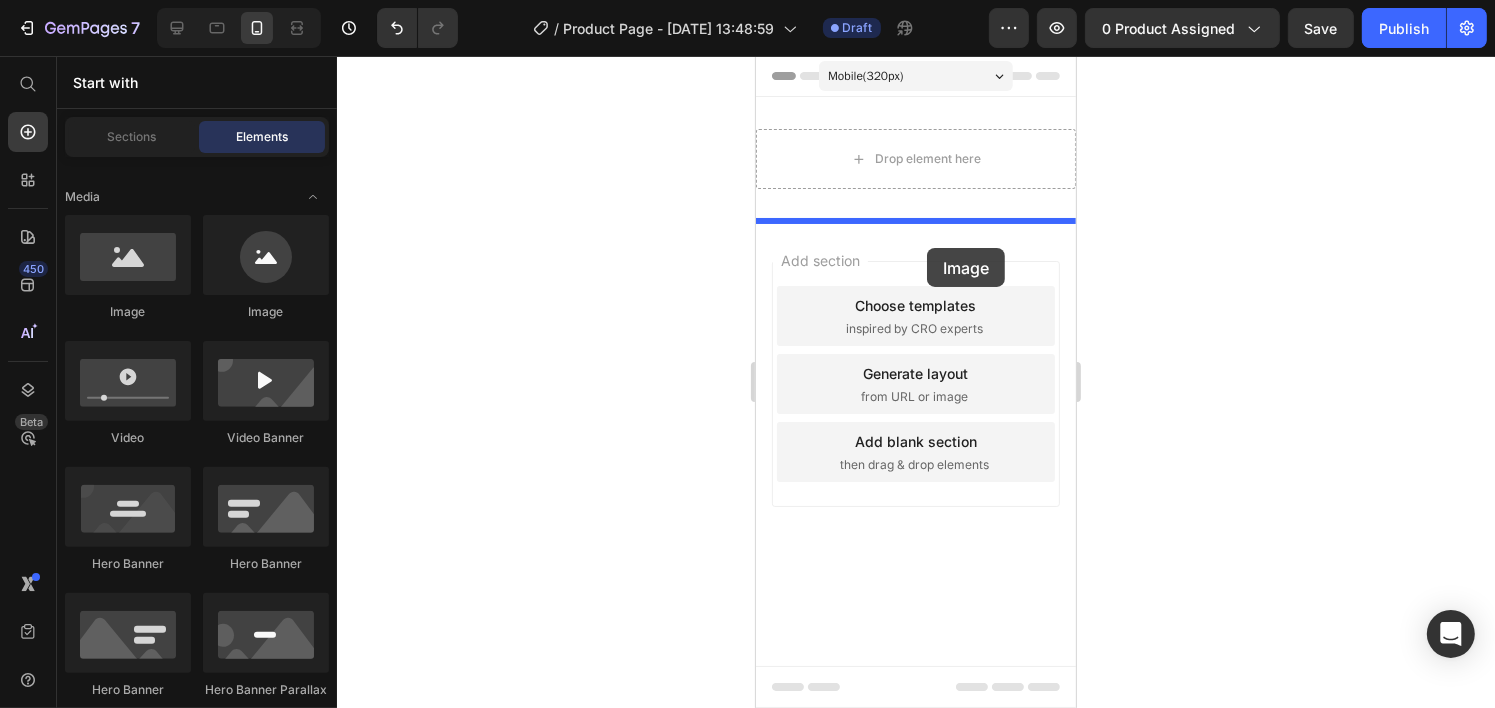 drag, startPoint x: 894, startPoint y: 320, endPoint x: 936, endPoint y: 244, distance: 86.833176 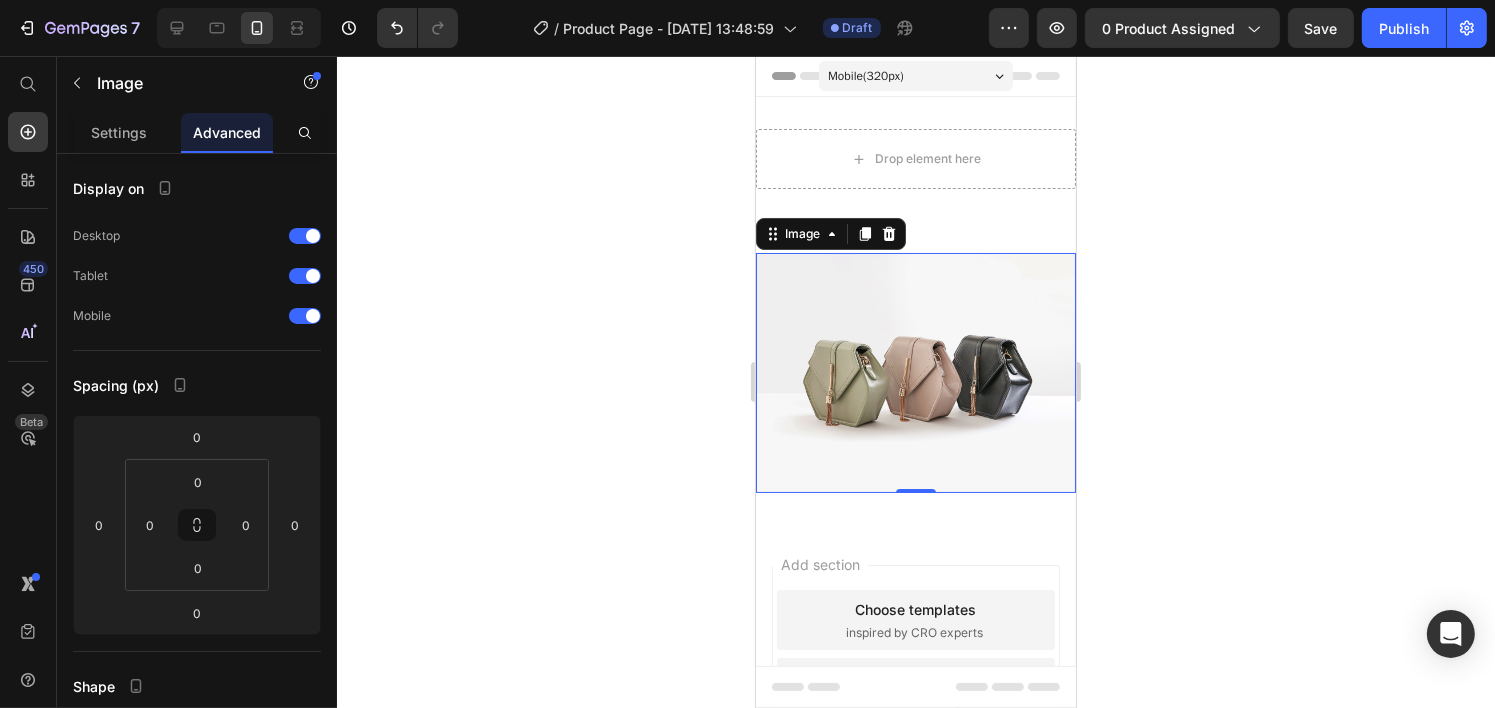 click on "Image" at bounding box center (830, 234) 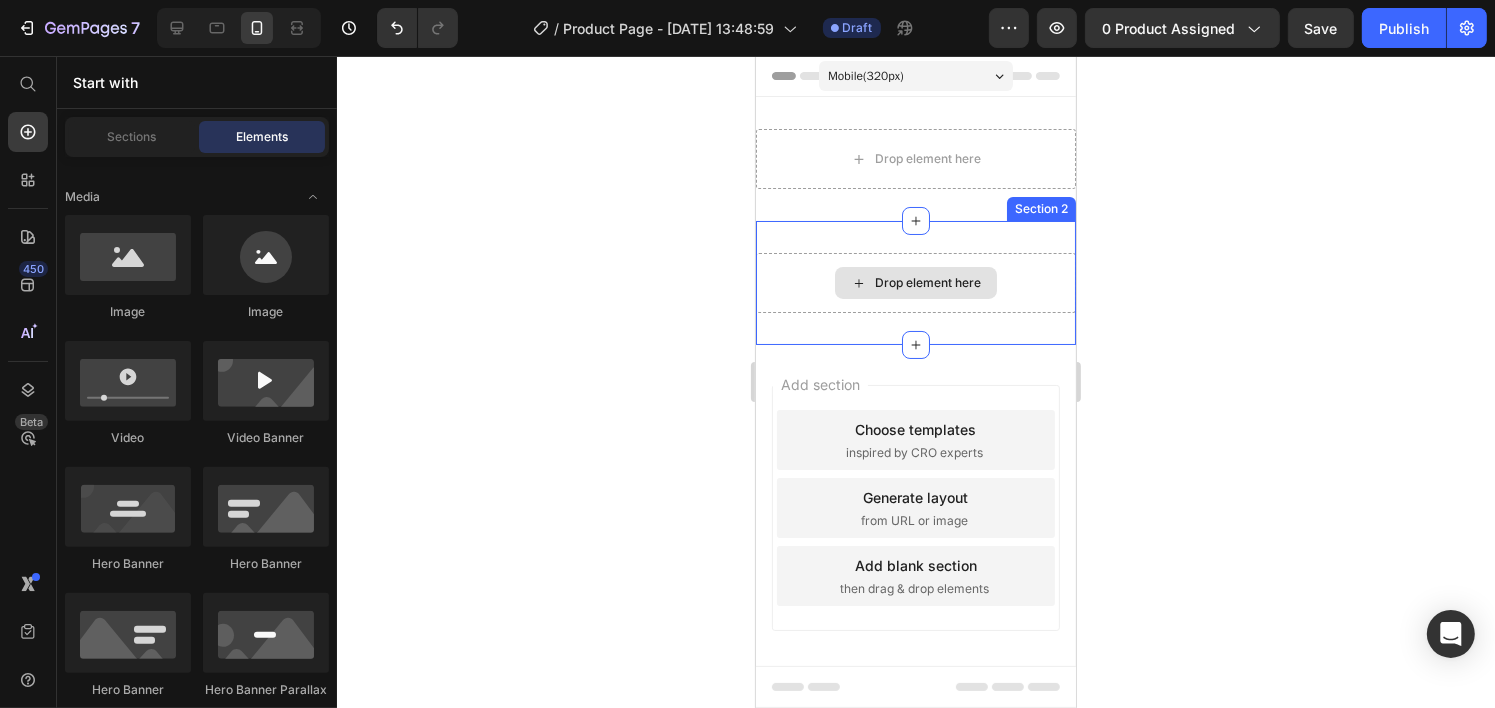 click on "Drop element here" at bounding box center [915, 283] 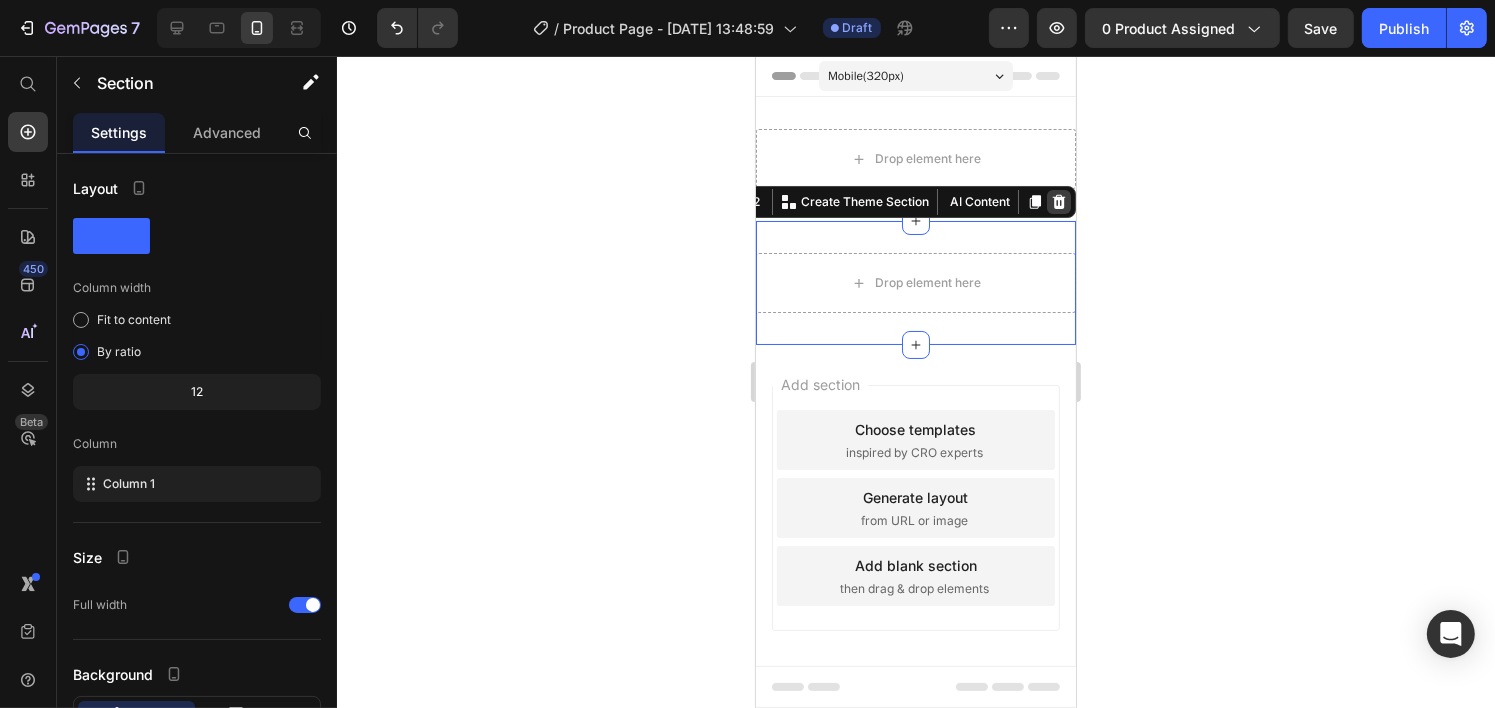 click at bounding box center [1058, 202] 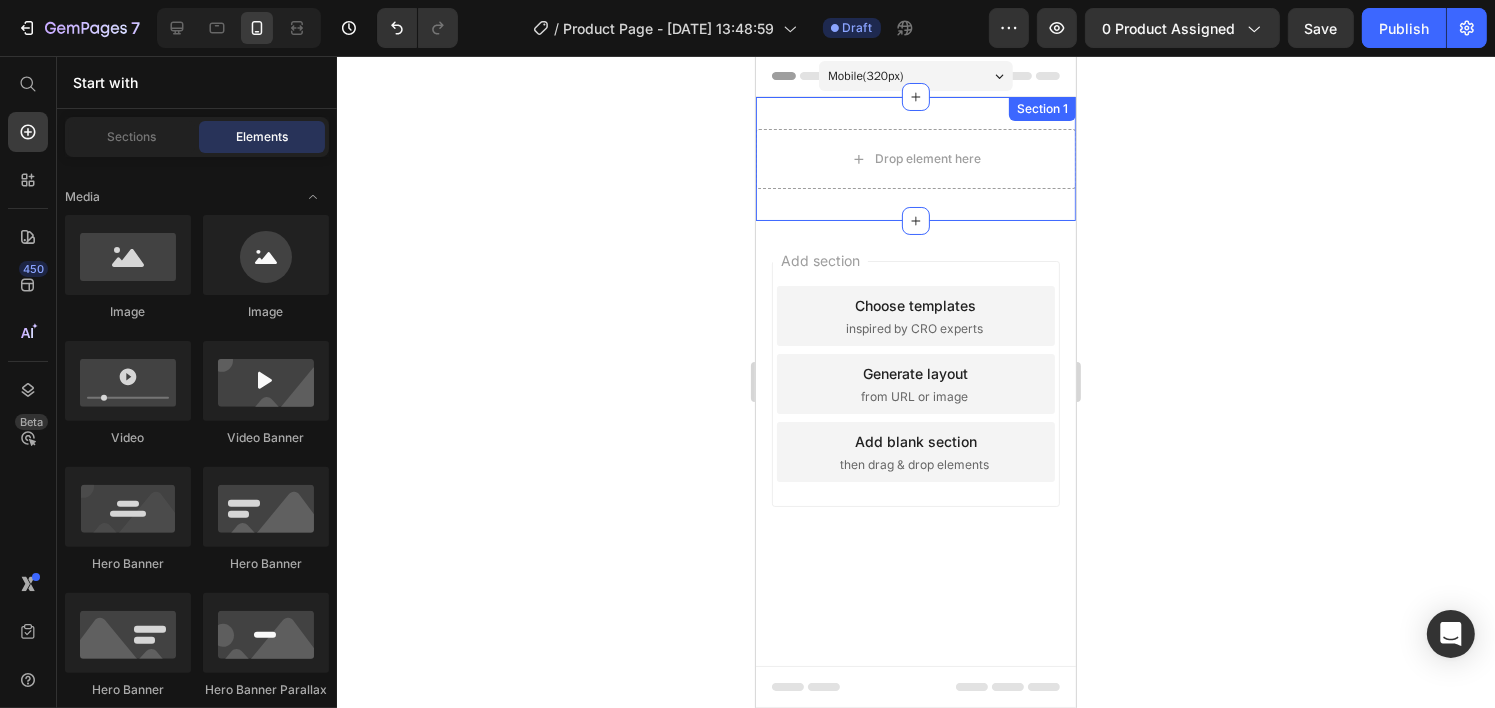 click on "Drop element here" at bounding box center [915, 159] 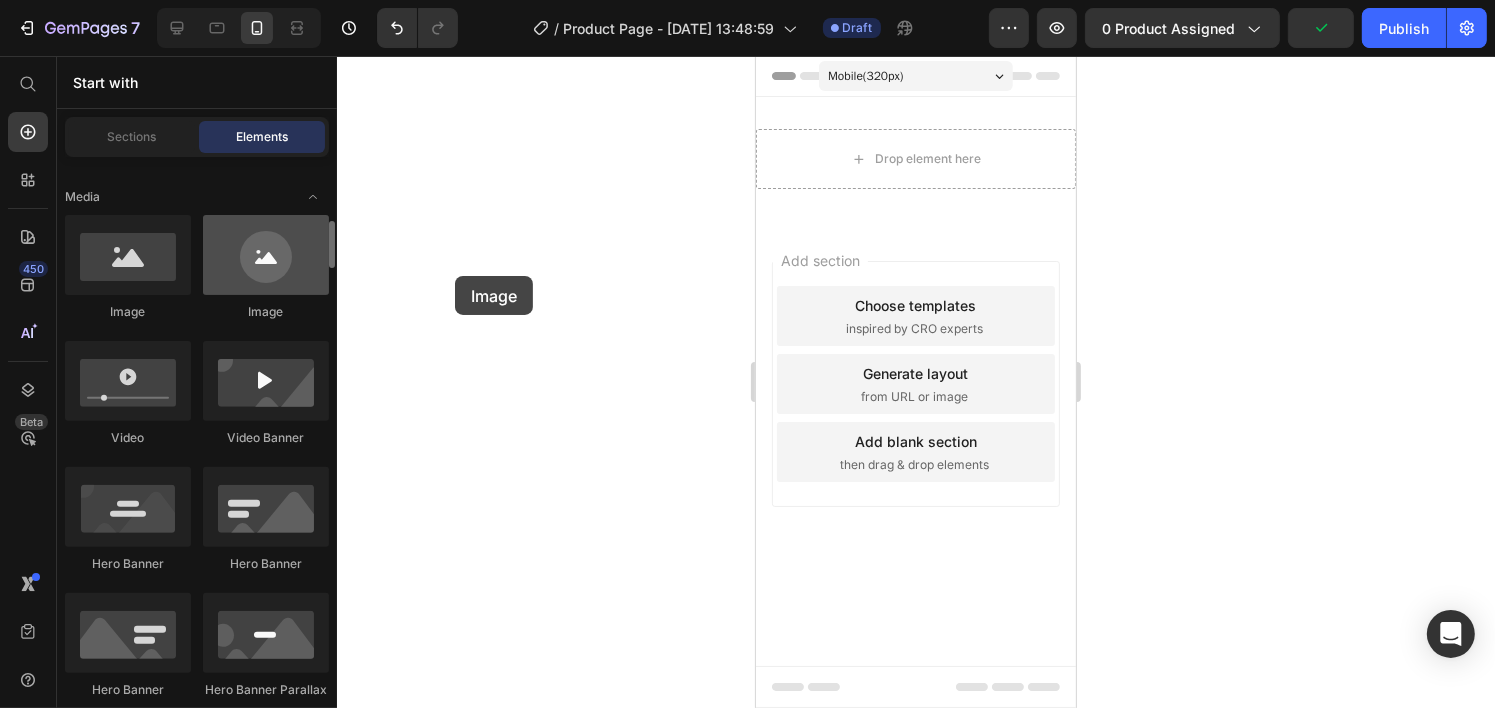 drag, startPoint x: 128, startPoint y: 300, endPoint x: 244, endPoint y: 246, distance: 127.95312 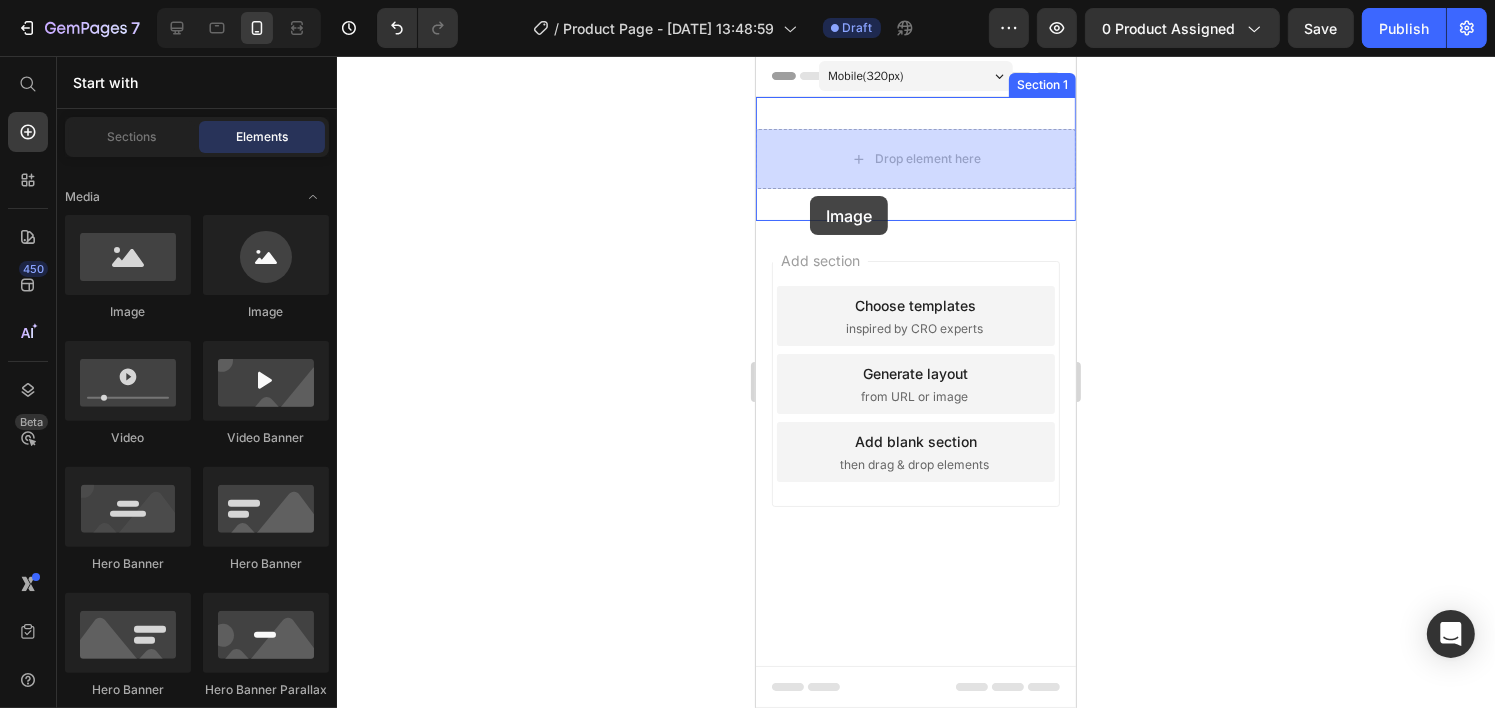 drag, startPoint x: 922, startPoint y: 334, endPoint x: 809, endPoint y: 196, distance: 178.36198 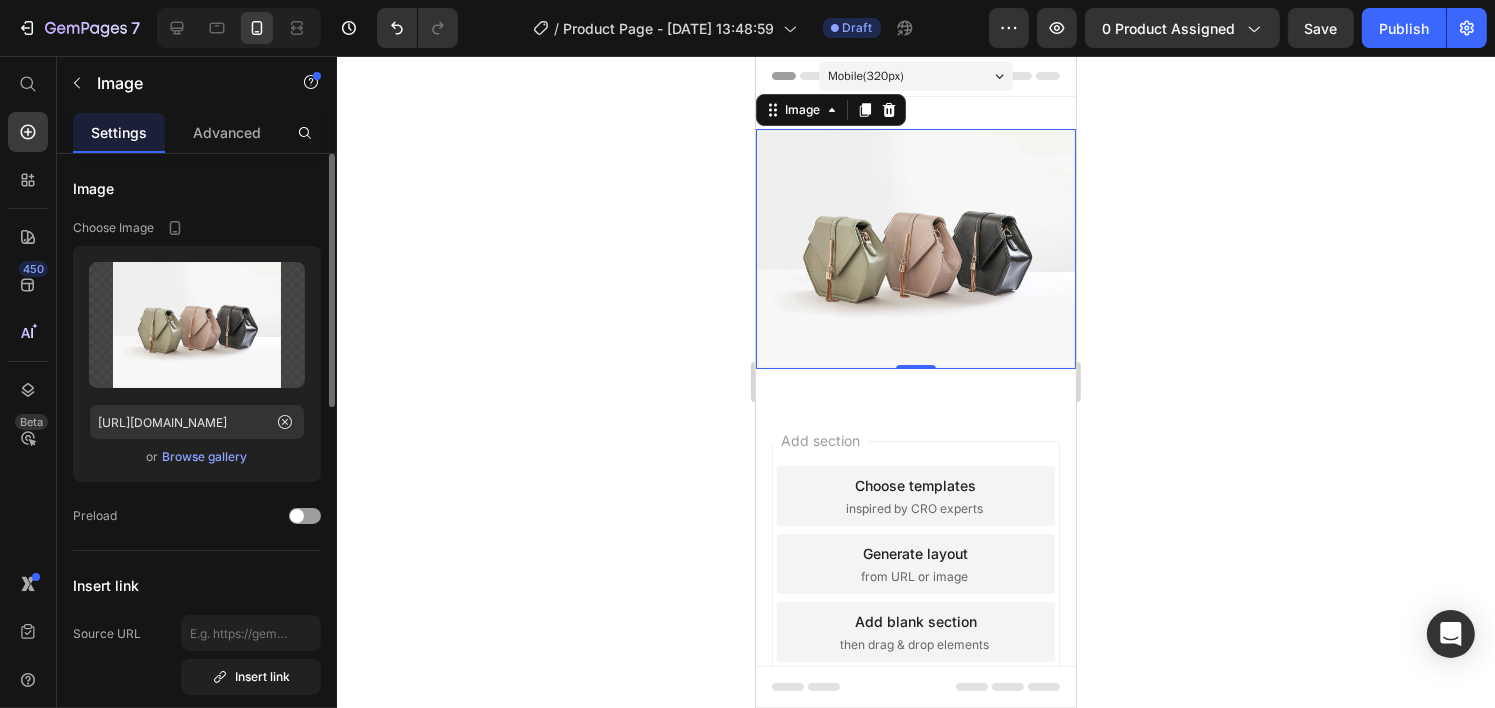 click on "Browse gallery" at bounding box center [205, 457] 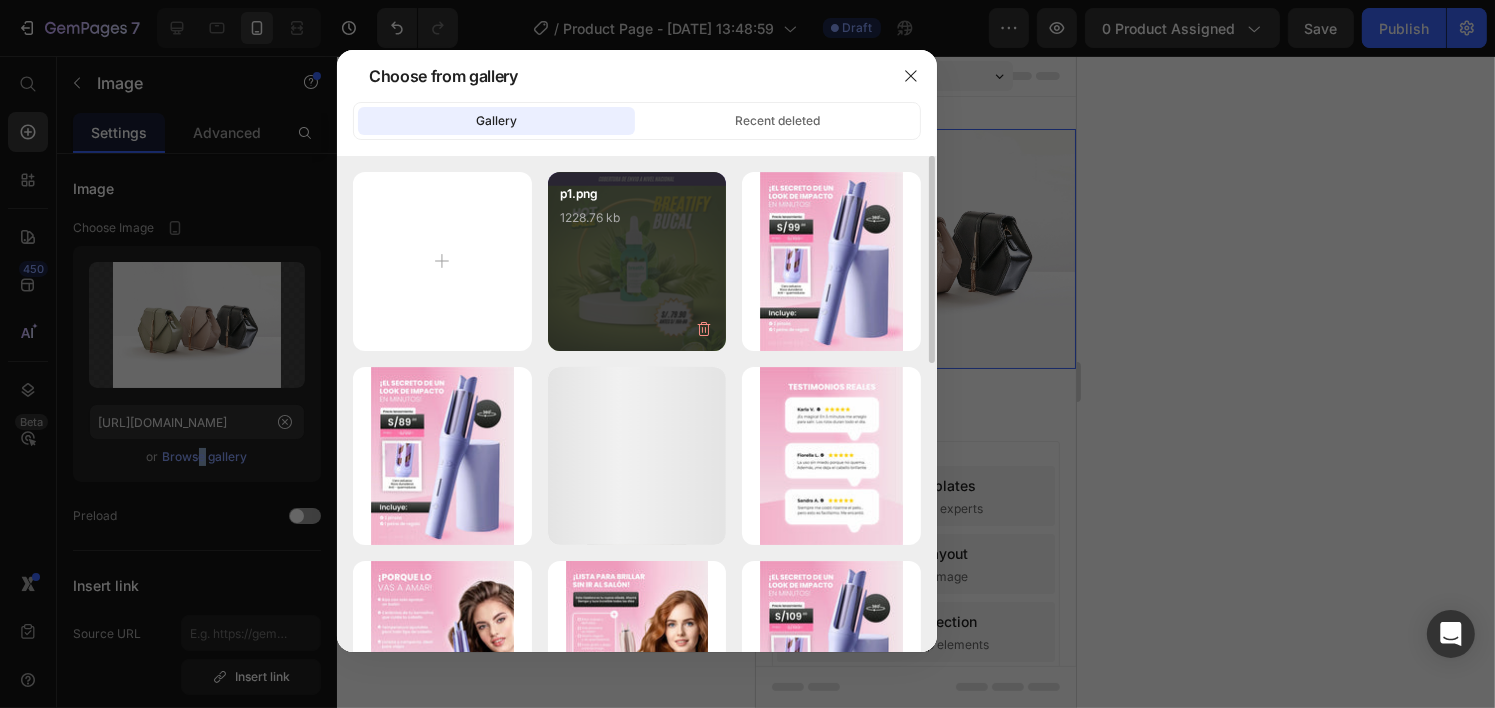 click on "p1.png 1228.76 kb" at bounding box center [637, 224] 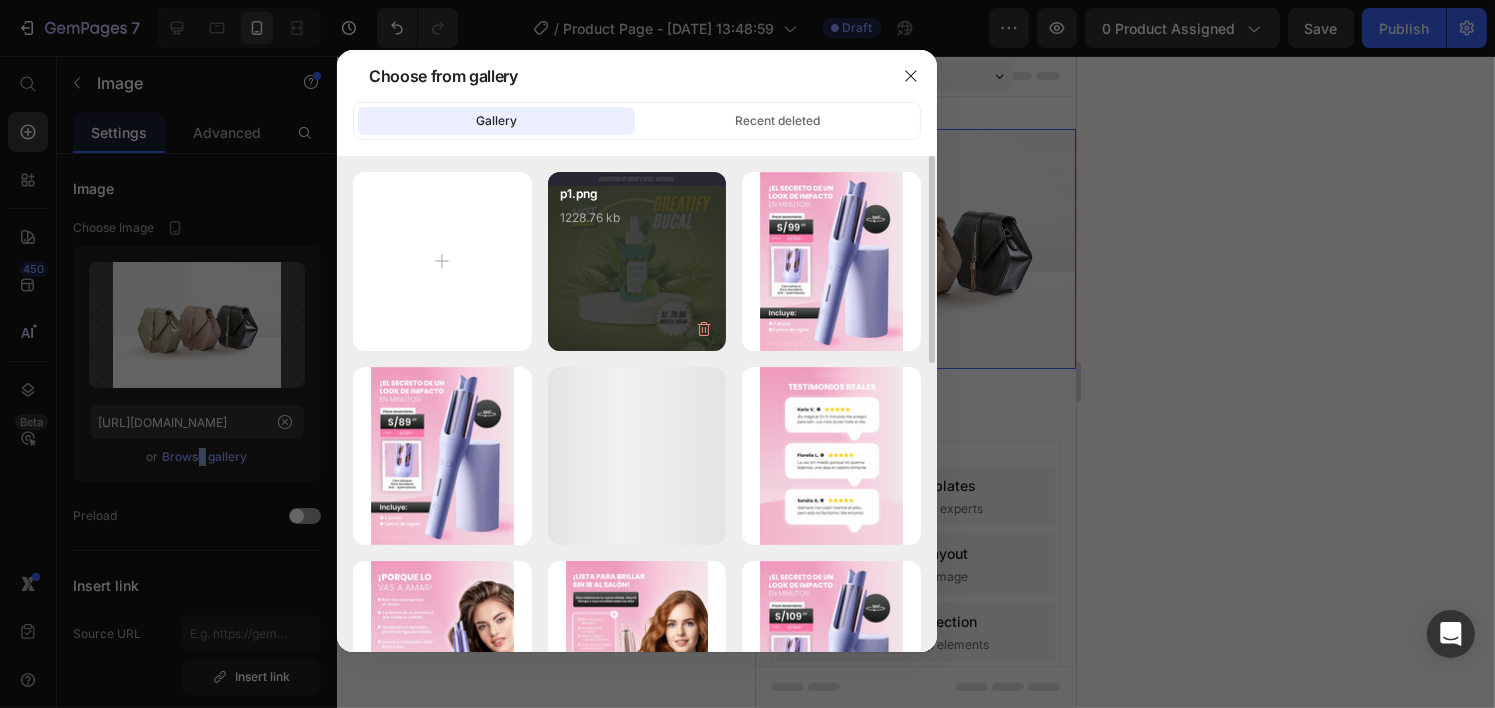 type on "https://cdn.shopify.com/s/files/1/0699/7924/2665/files/gempages_568959146871751660-2e3849ea-1cd5-44e7-a3e2-1e51832830ef.png" 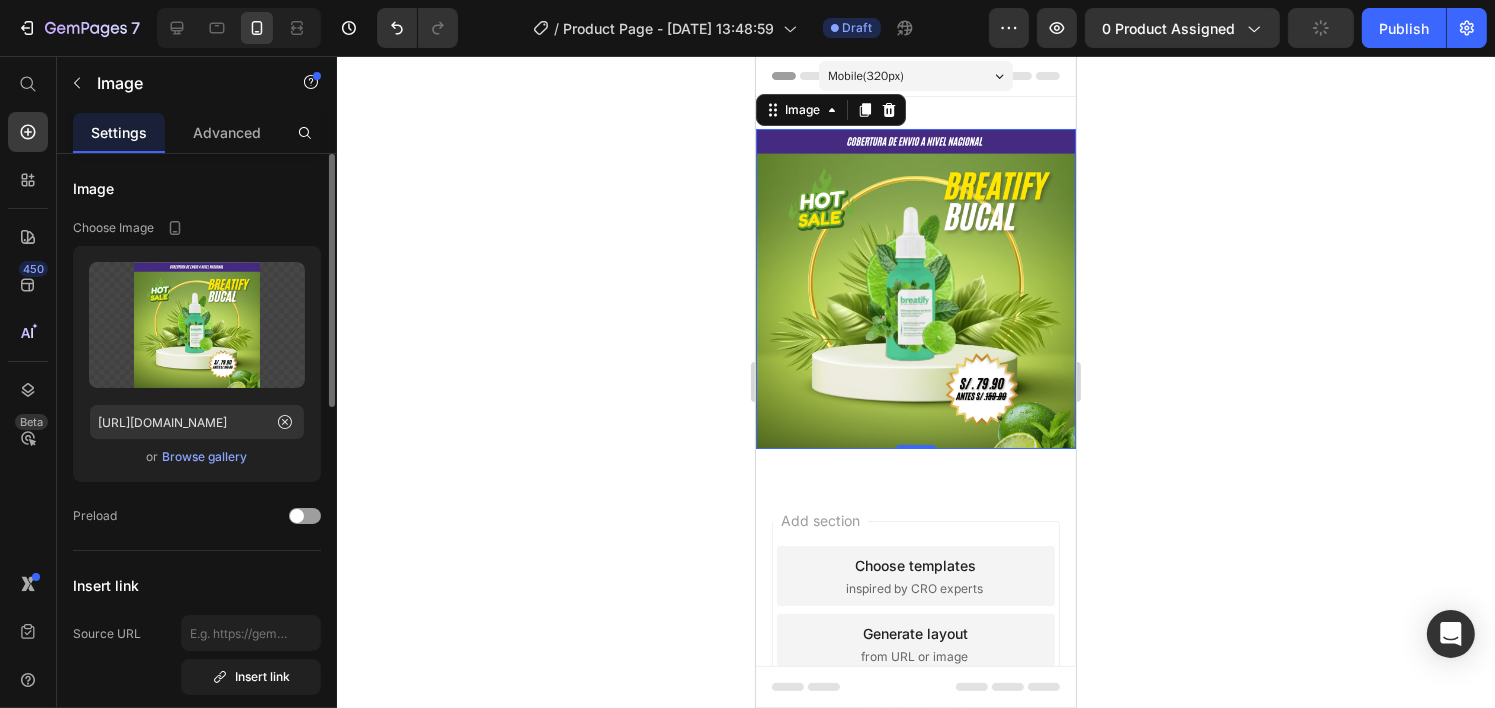 click on "Image Choose Image Upload Image https://cdn.shopify.com/s/files/1/0699/7924/2665/files/gempages_568959146871751660-2e3849ea-1cd5-44e7-a3e2-1e51832830ef.png  or   Browse gallery  Preload Insert link Source URL  Insert link  Size Proportion Original Width px % Height px % Shape Border Corner Shadow Align SEO Alt text Image title  Delete element" at bounding box center (197, 889) 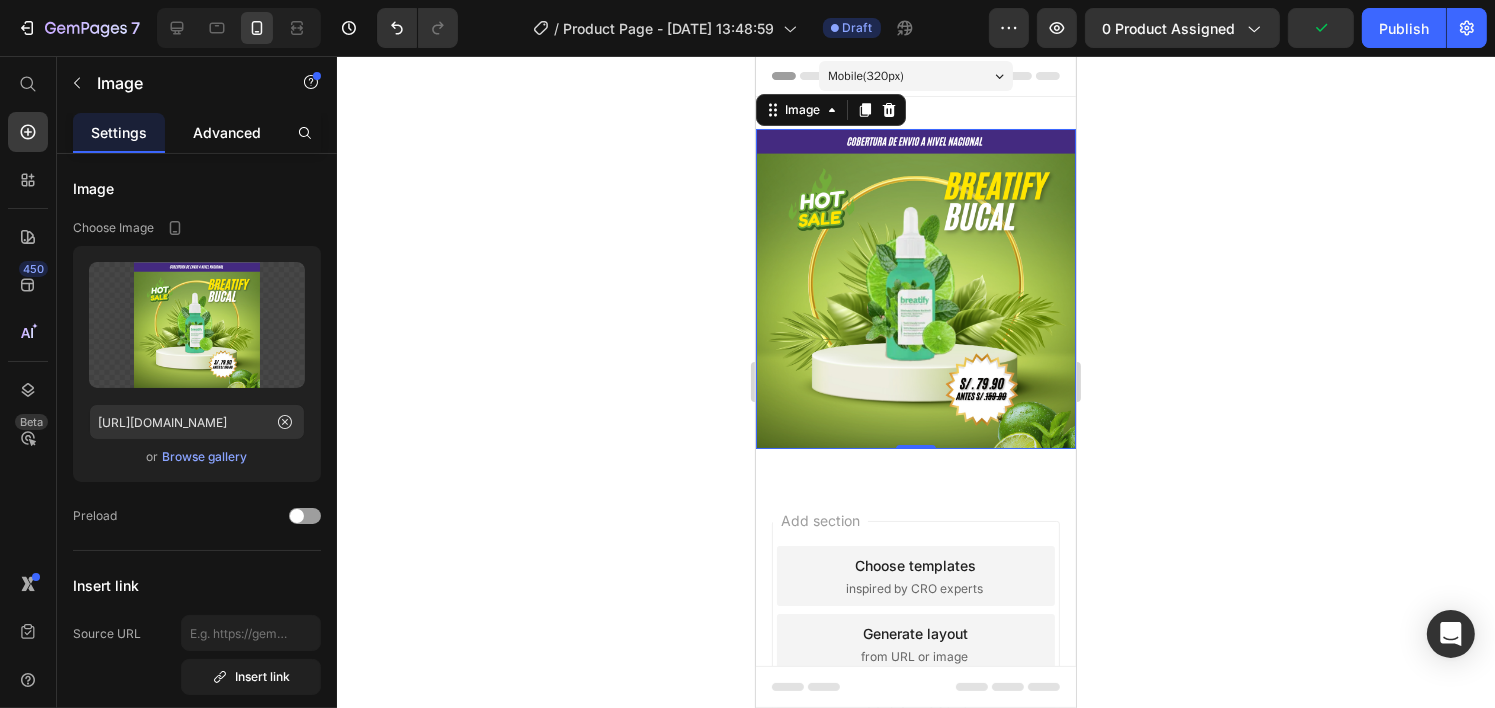 click on "Advanced" at bounding box center [227, 132] 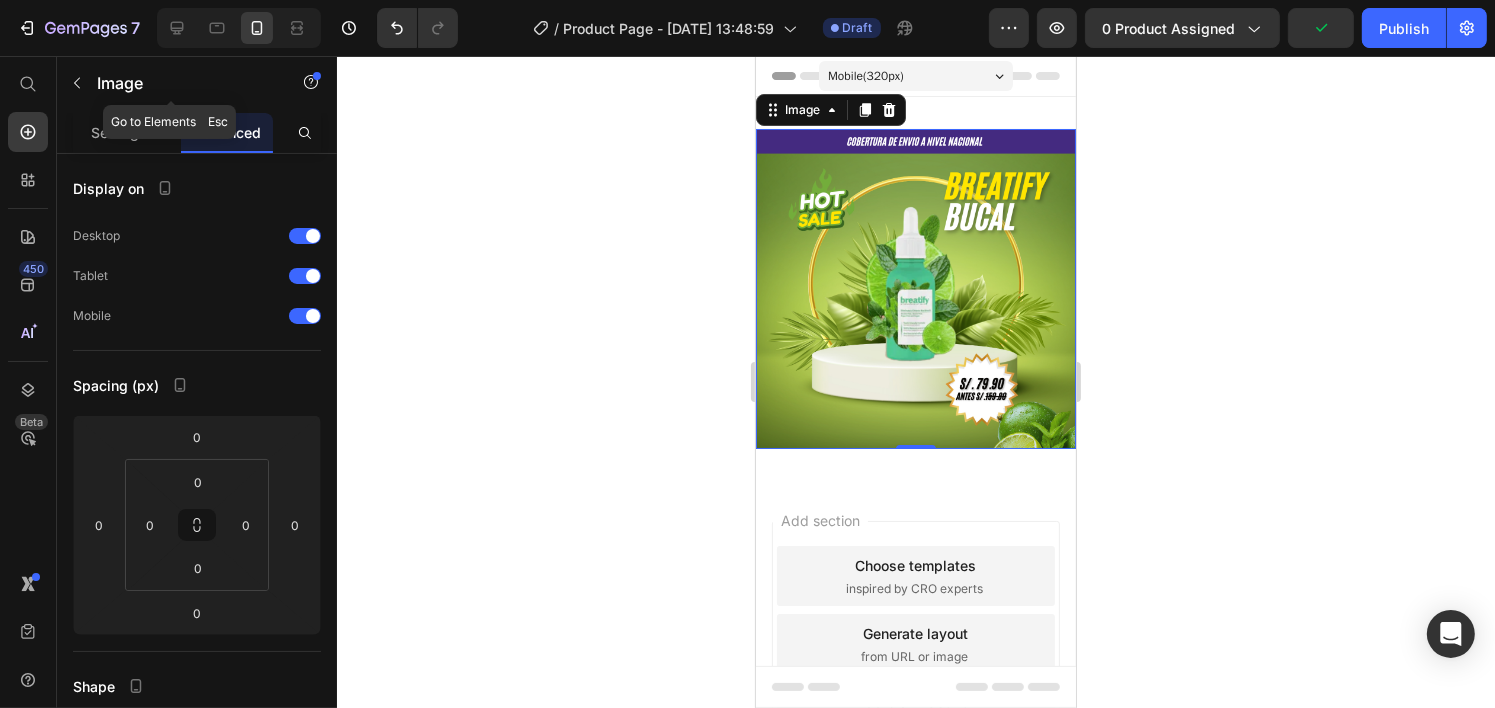 click at bounding box center (77, 83) 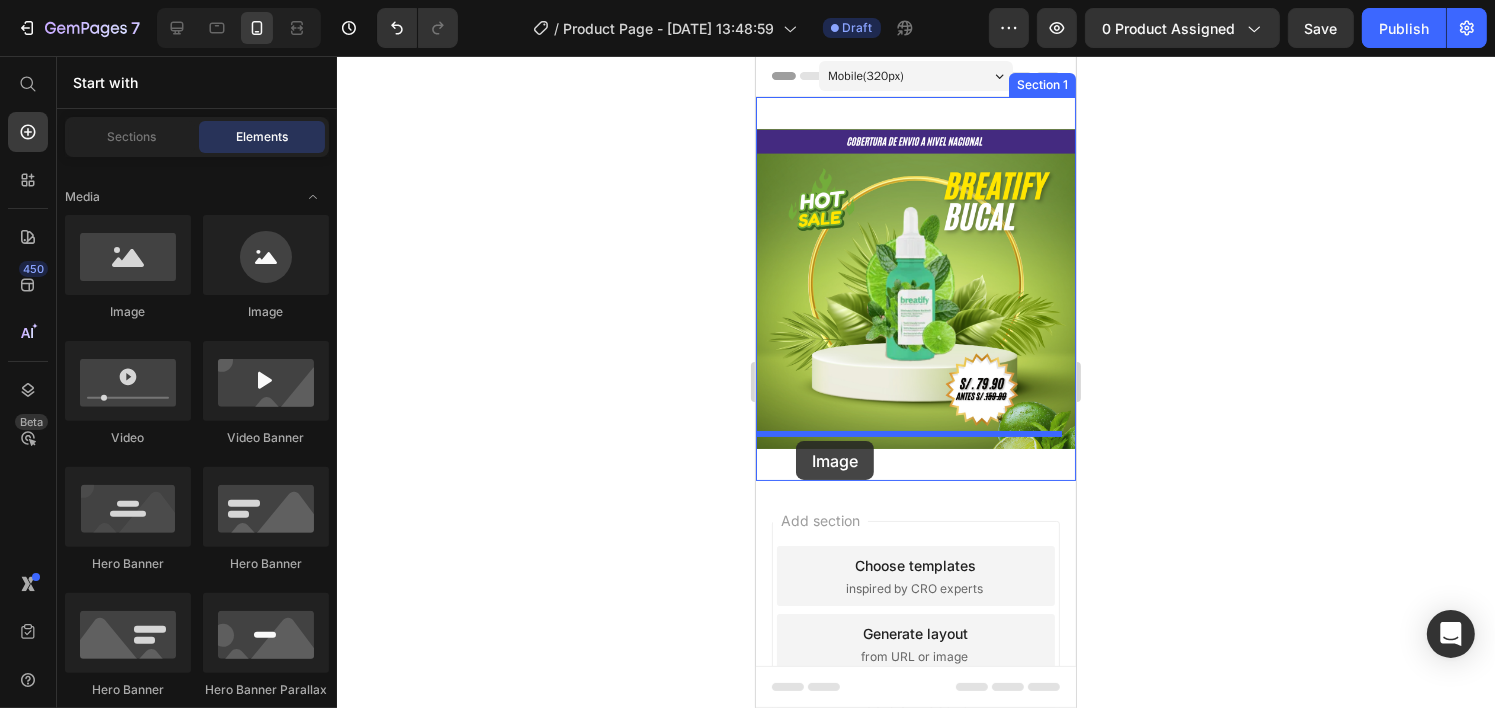 drag, startPoint x: 902, startPoint y: 315, endPoint x: 795, endPoint y: 441, distance: 165.30275 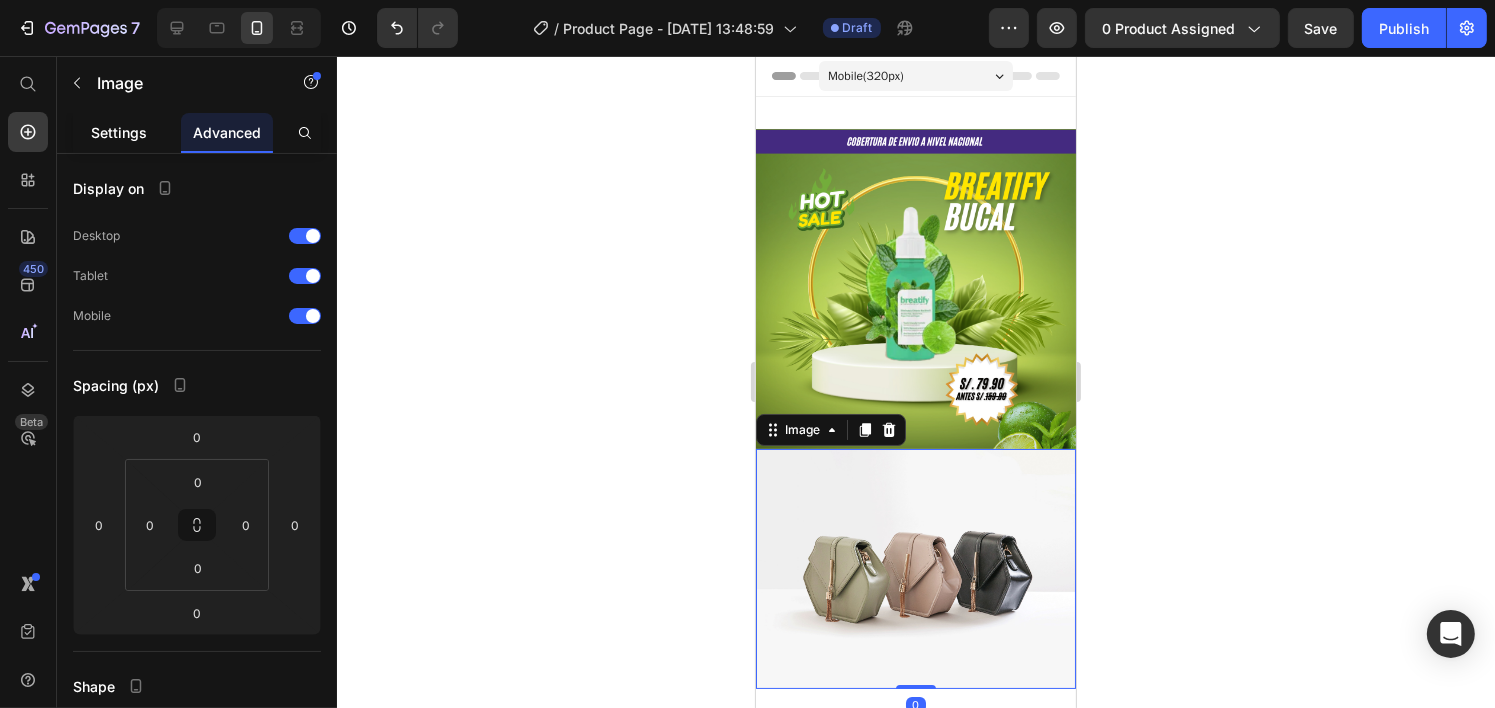 click on "Settings" 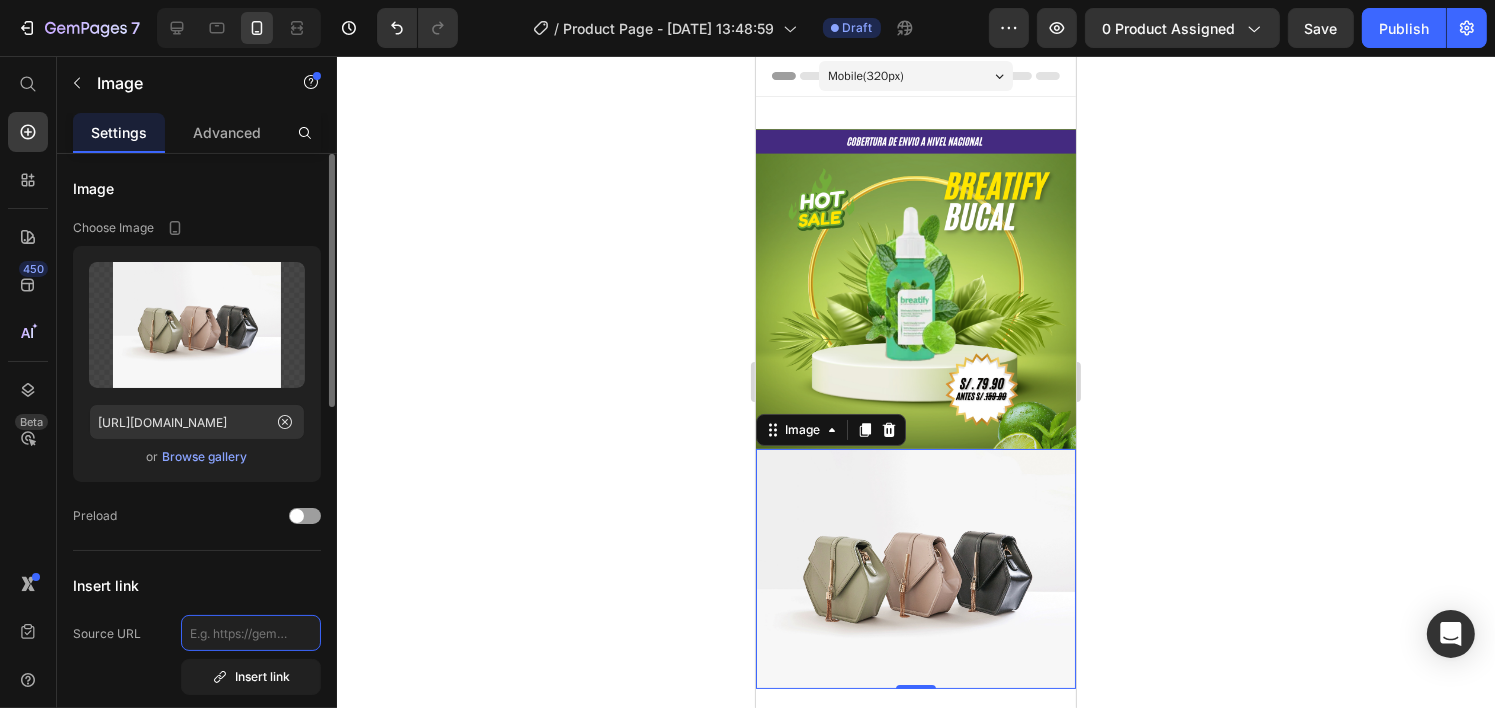 click 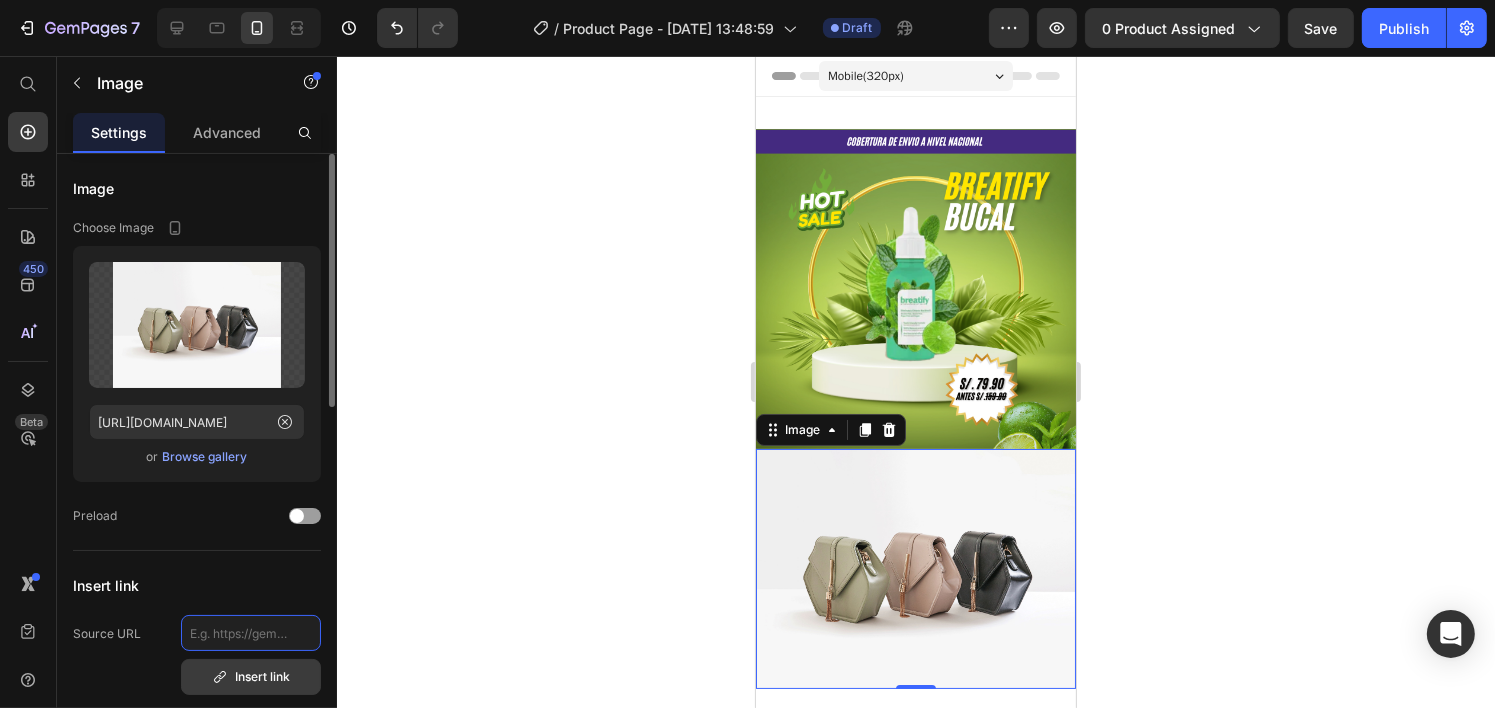 paste on "data:image/png;base64,iVBORw0KGgoAAAANSUhEUgAABDgAAAQ4CAIAAABjcvvYAAAACXBIWXMAAA7EAAAOxAGVKw4bAAAEnWlUWHRYTUw6Y29tLmFkb2JlLnhtcAAAAAAAPD94cGFja2V0IGJlZ2luPSfvu78nIGlkPSdXNU0wTXBDZWhpSHpyZVN6TlRjemtjOWQnPz4KPHg6eG1wbWV0YSB4bWxuczp4PSdhZG9iZTpuczptZXRhLyc+CjxyZGY6UkRGIHhtbG5zOnJkZj0naHR0cDovL3d3dy53My5vcmcvMTk5OS8wMi8yMi1yZGYtc3ludGF4LW5zIyc+CgogPHJkZjpEZXNjcmlwdGlvbiByZGY6YWJvdXQ9JycKICB4bWxuczpBdHRyaWI9J2h0dHA6Ly9ucy5hdHRyaWJ1dGlvbi5jb20vYWRzLzEuMC8nPgogIDxBdHRyaWI6QWRzPgogICA8cmRmOlNlcT4KICAgIDxyZGY6bGkgcmRmOnBhcnNlVHlwZT0nUmVzb3VyY2UnPgogICAgIDxBdHRyaWI6Q3JlYXRlZD4yMDI1LTAxLTEzPC9BdHRyaWI6Q3JlYXRlZD4KICAgICA8QXR0cmliOkV4dElkPmMzMDg1ZGMyLTg5MjQtNDZmYS1iM2IxLTNlZmZhZGNiODMxMDwvQXR0cmliOkV4dElkPgogICAgIDxBdHRyaWI6RmJJZD41MjUyNjU5MTQxNzk1ODA8L0F0dHJpYjpGYklkPgogICAgIDxBdHRyaWI6VG91Y2hUeXBlPjI8L0F0dHJpYjpUb3VjaFR5cGU+CiAgICA8L3JkZjpsaT4KICAgPC9yZGY6U2VxPgogIDwvQXR0cmliOkFkcz4KIDwvcmRmOkRlc2NyaXB0aW9uPgoKIDxyZGY6RGVzY3JpcHRpb24gcmRmOmFib3V0PScnCiAgeG1sbnM6ZGM9J2h0dHA6Ly9wdXJsLm9yZy9kYy9lbGVtZW50cy8xLjEvJz4KICA..." 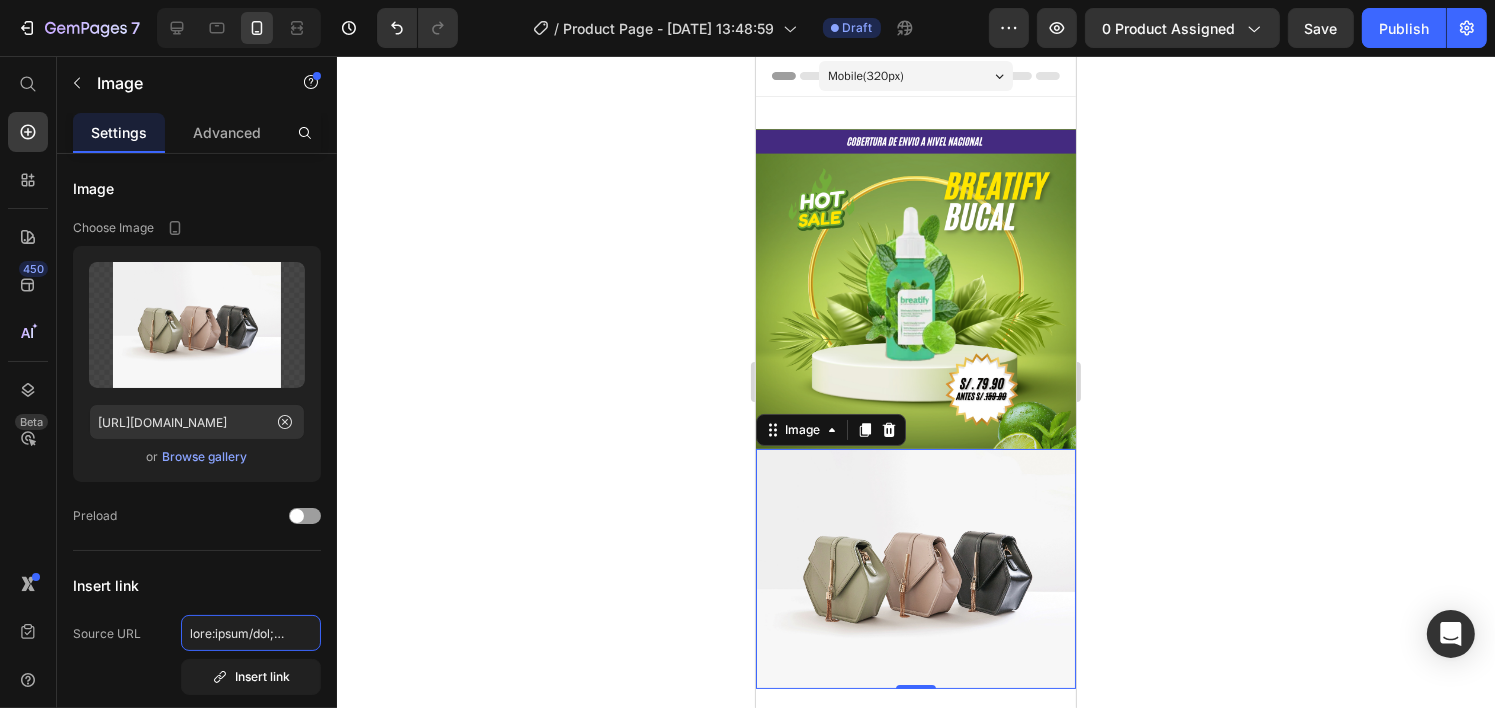 click 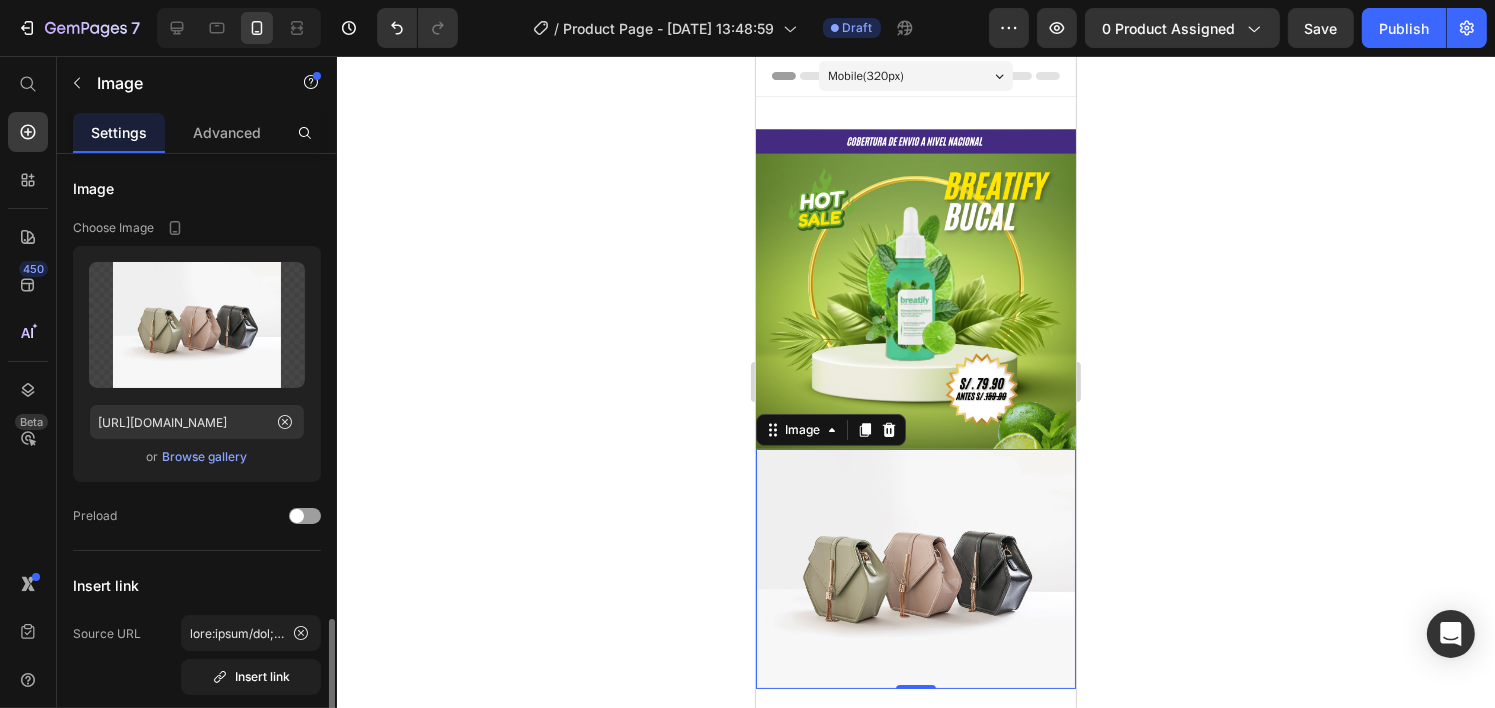 click at bounding box center (915, 289) 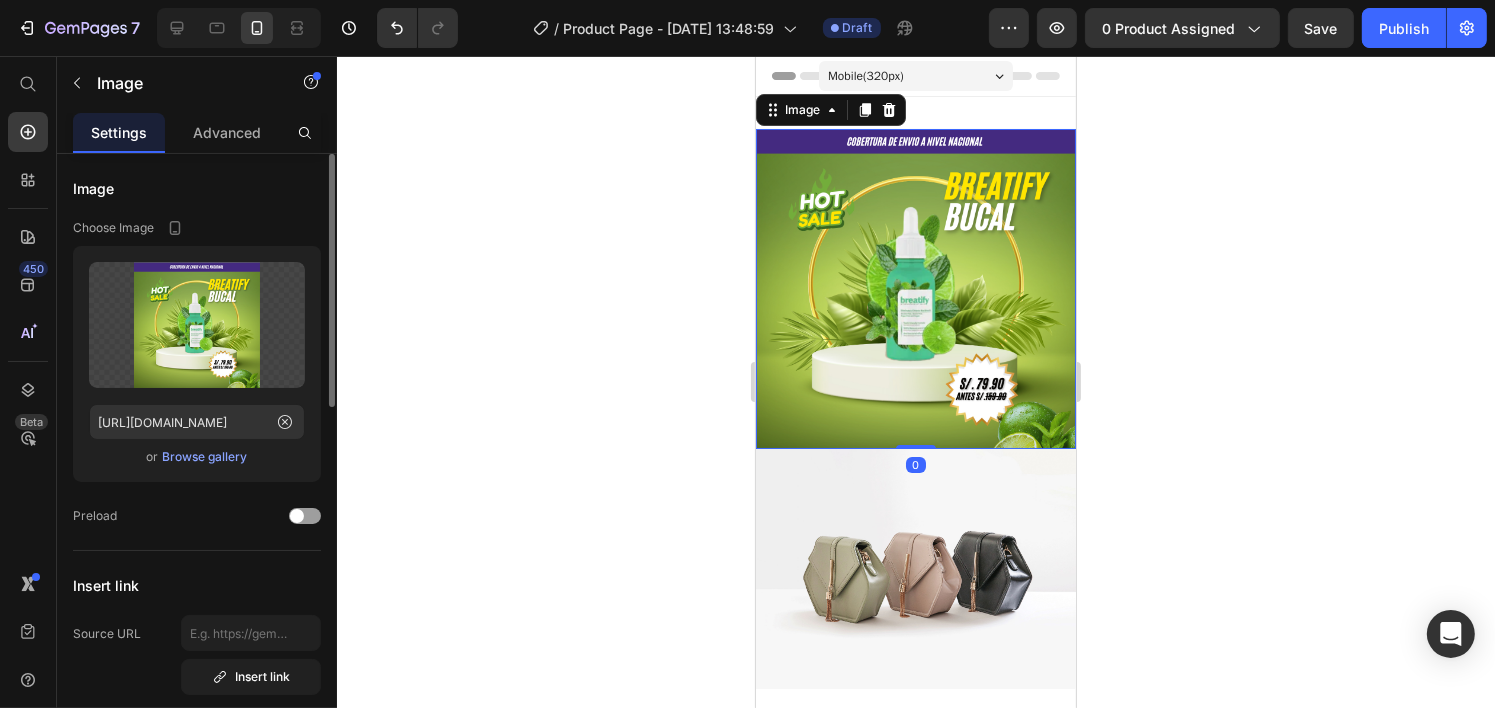 scroll, scrollTop: 0, scrollLeft: 0, axis: both 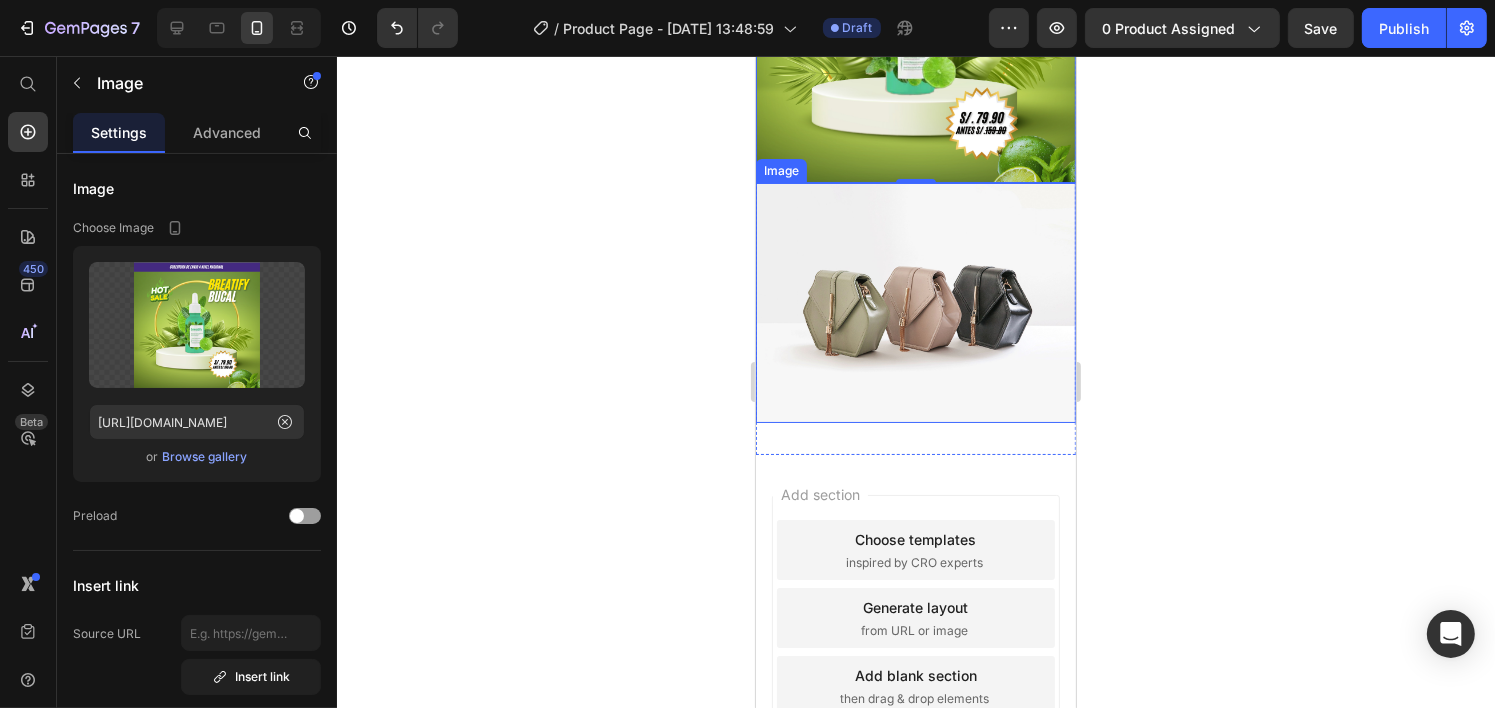 click at bounding box center (915, 303) 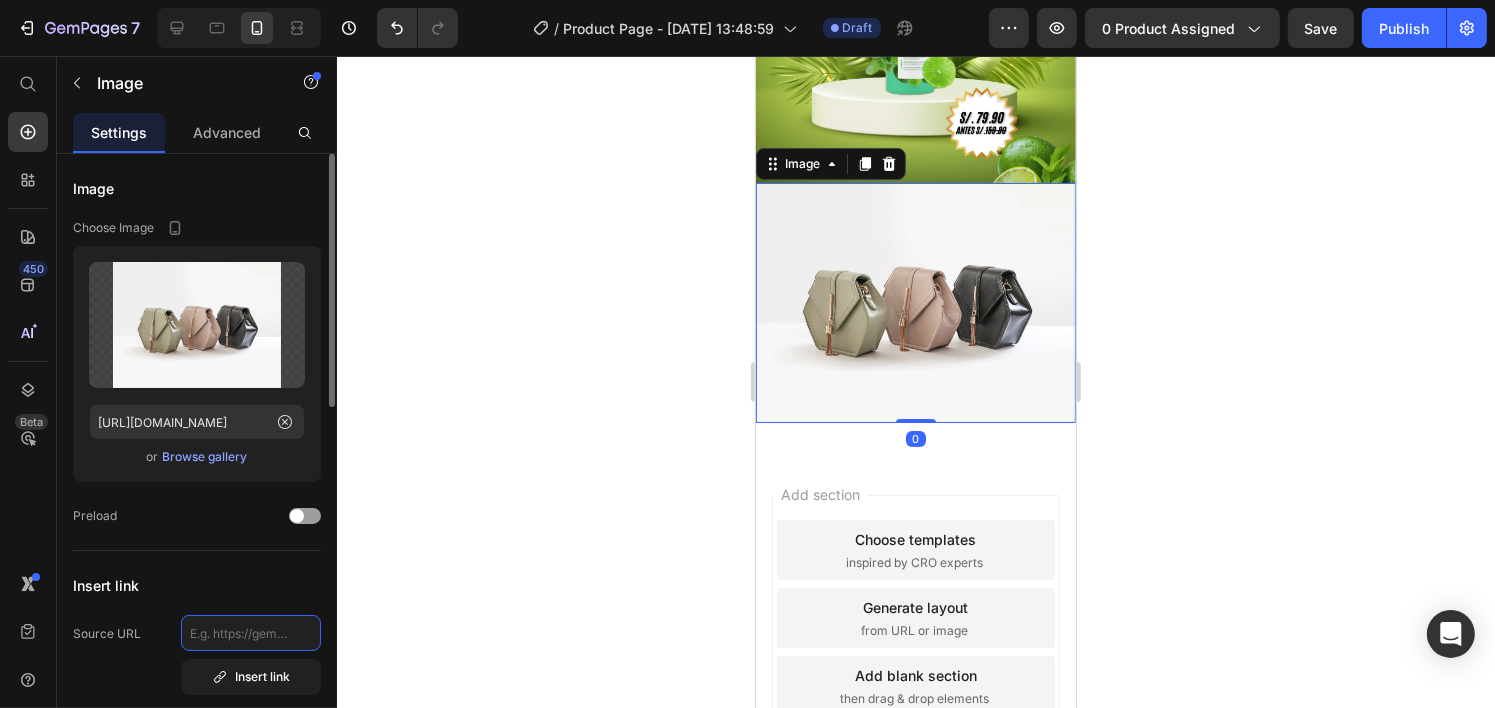 click 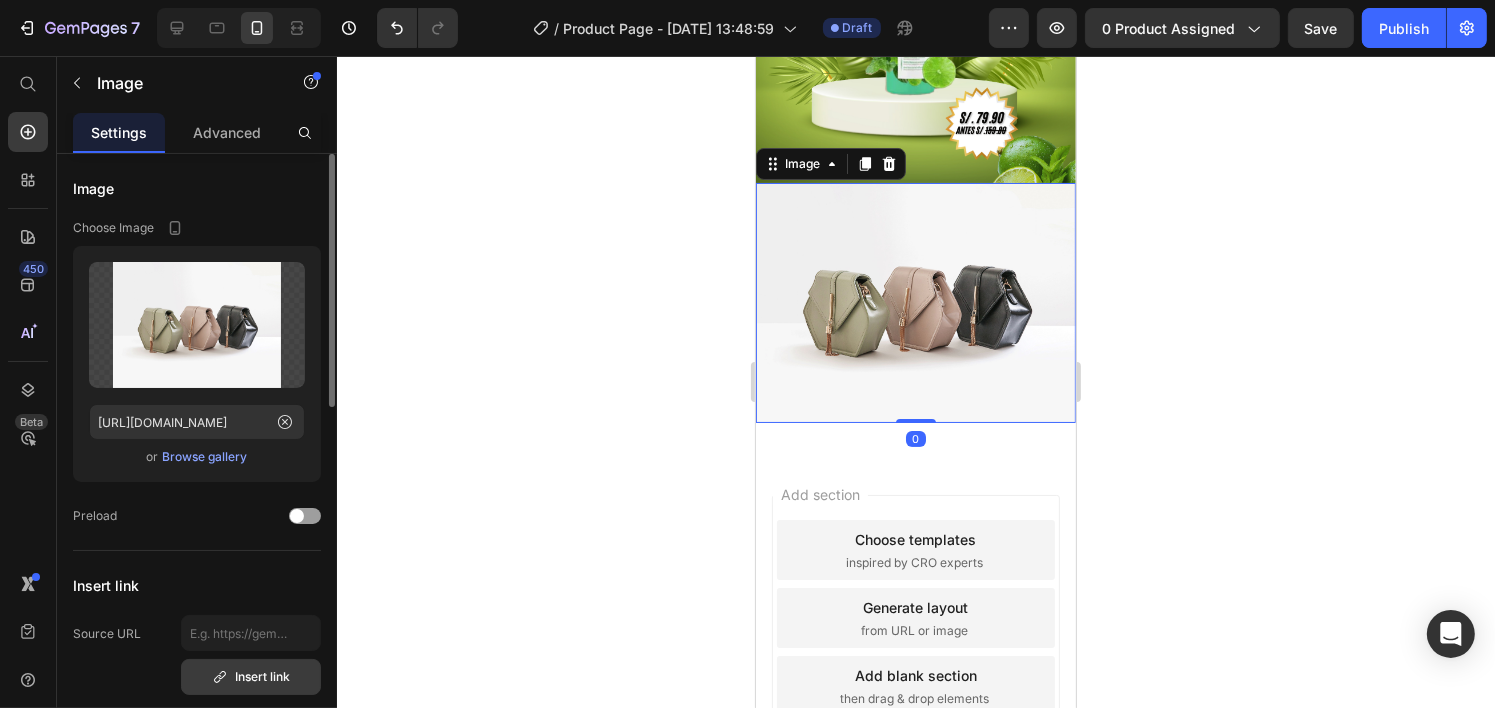 click on "Insert link" at bounding box center (251, 677) 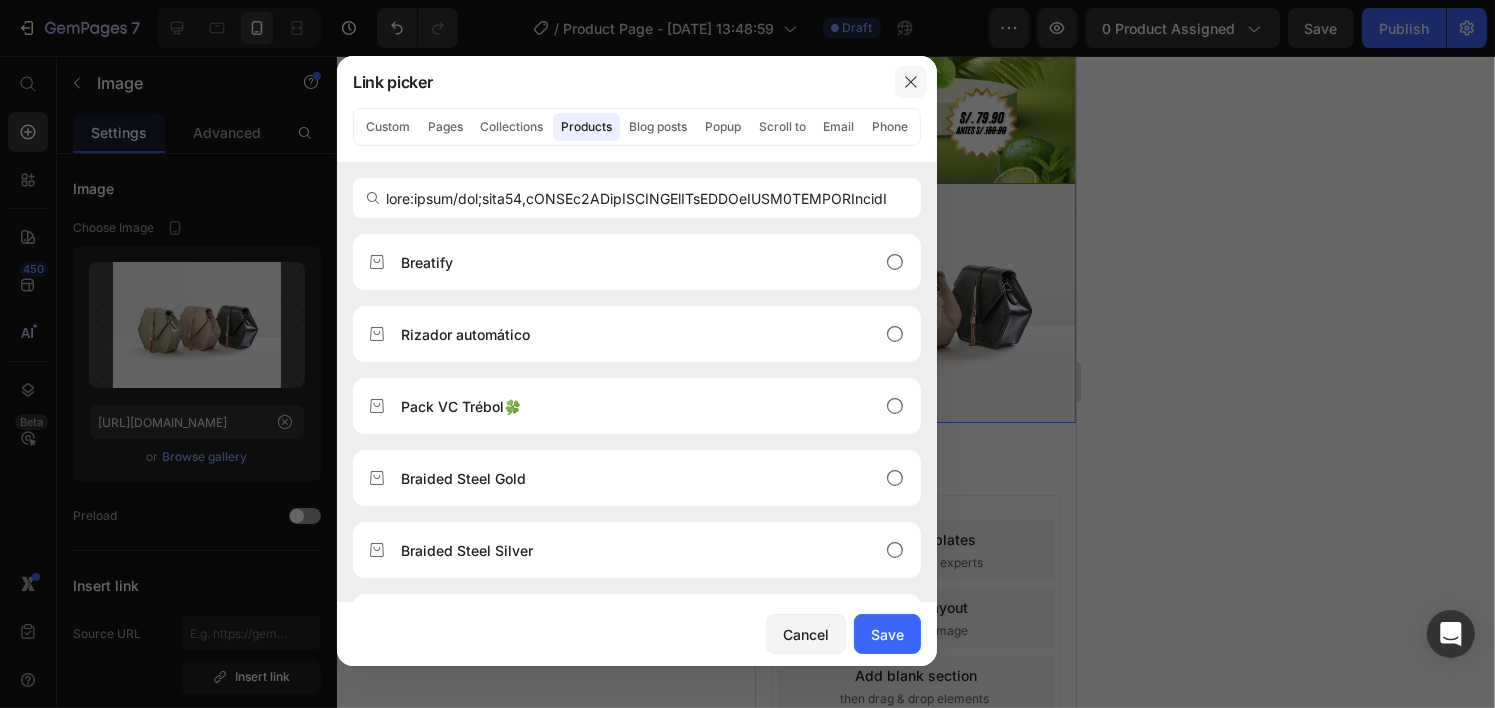 click at bounding box center [911, 82] 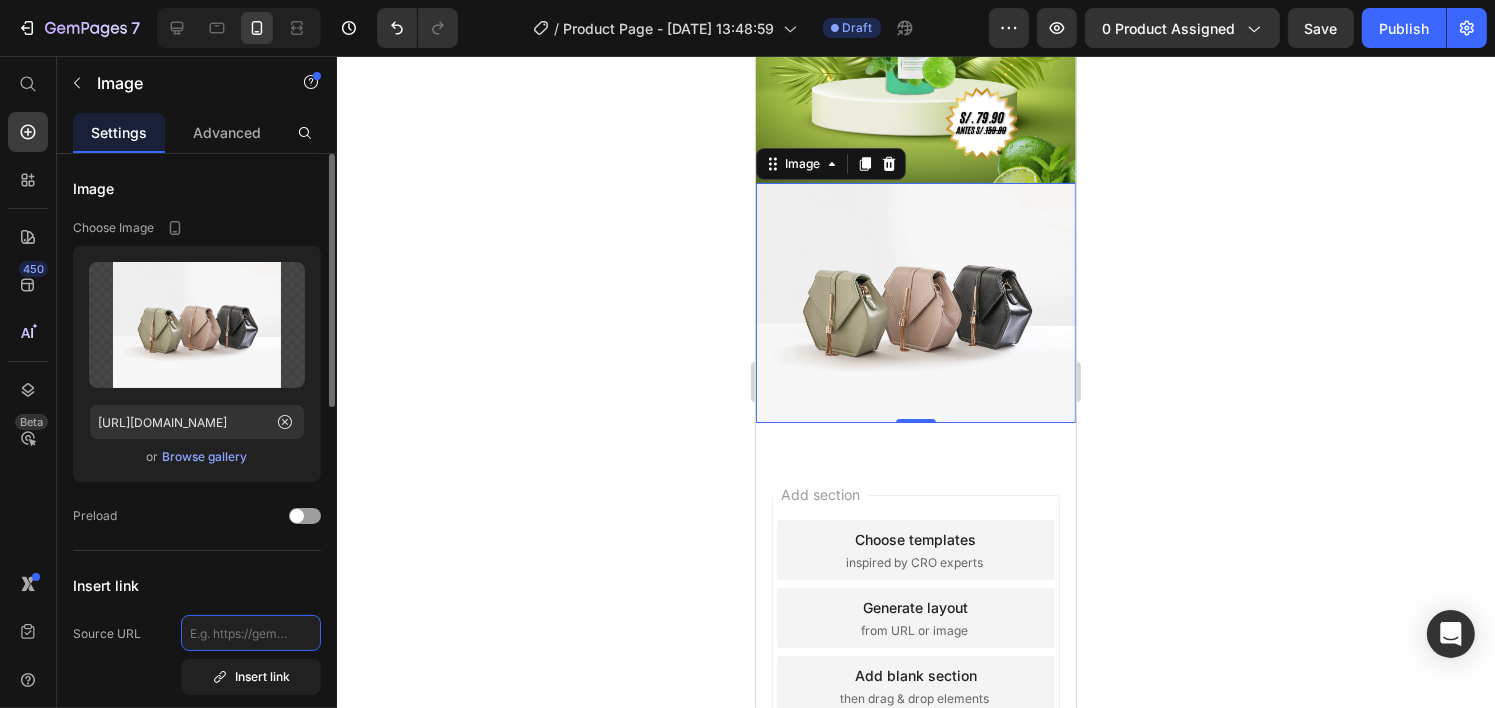 click 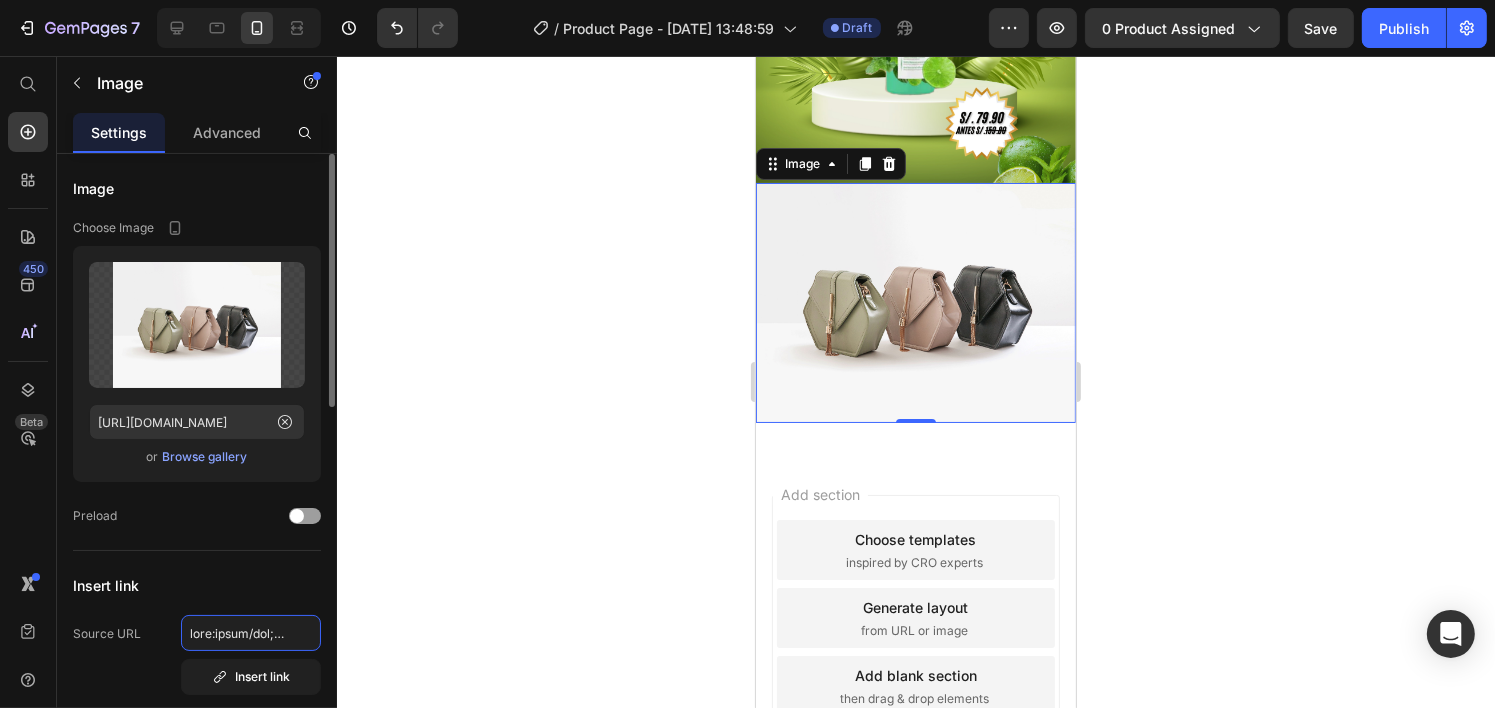 click 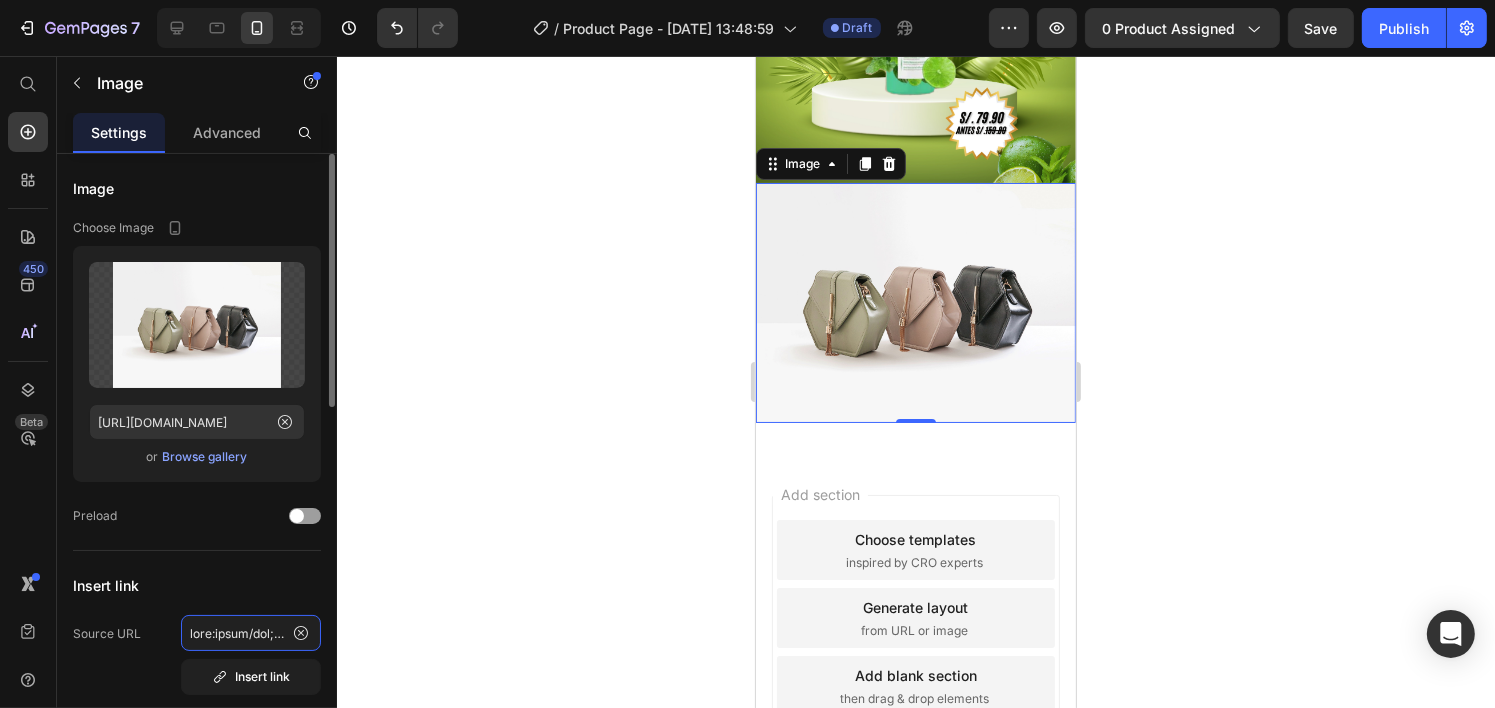 drag, startPoint x: 226, startPoint y: 632, endPoint x: 306, endPoint y: 621, distance: 80.75271 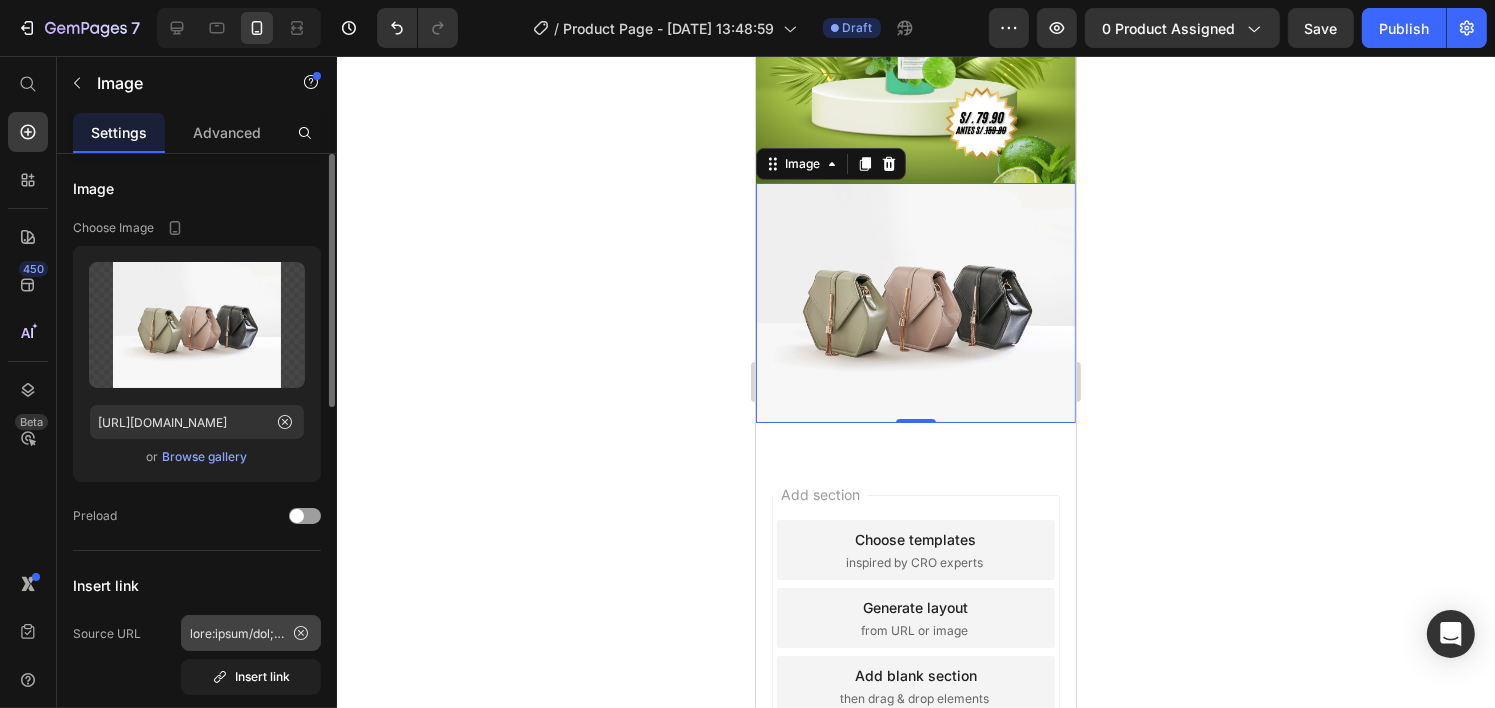 click 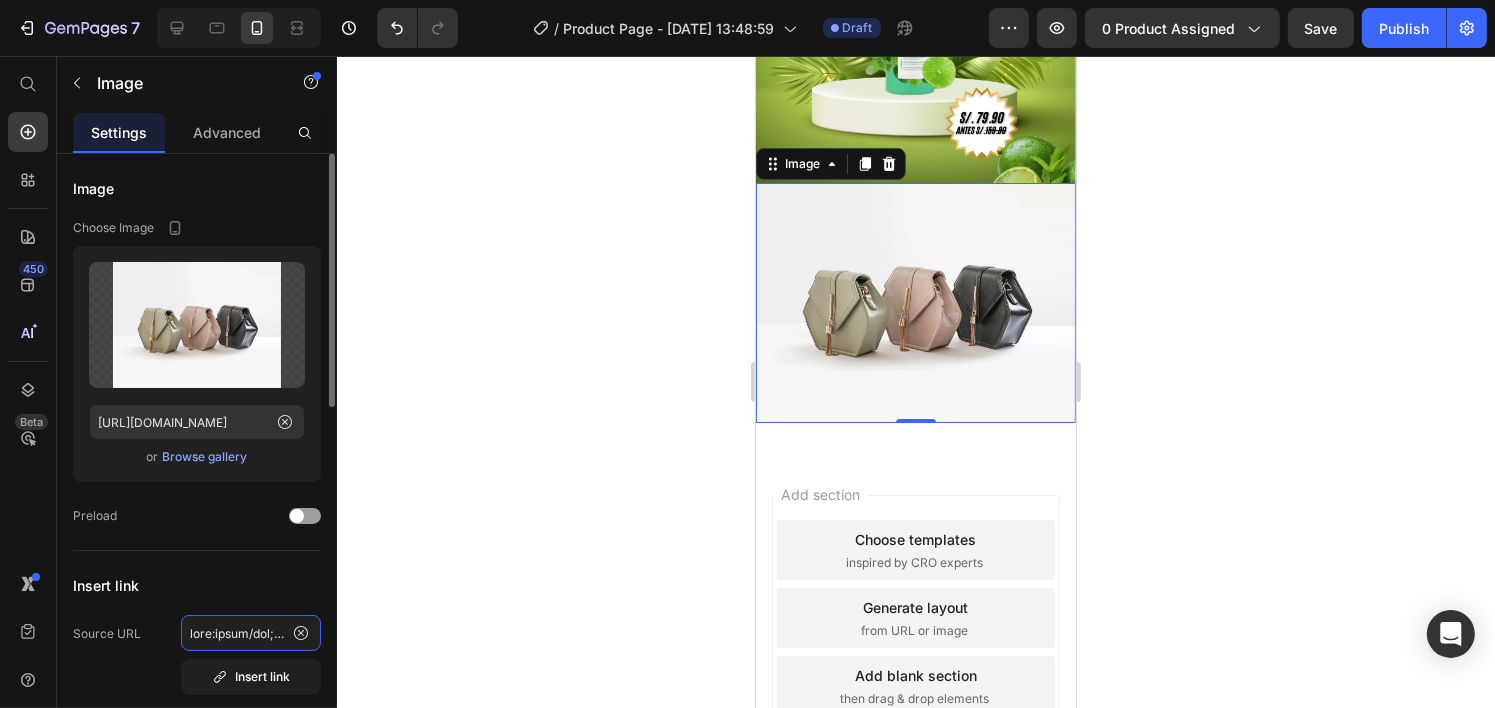 click 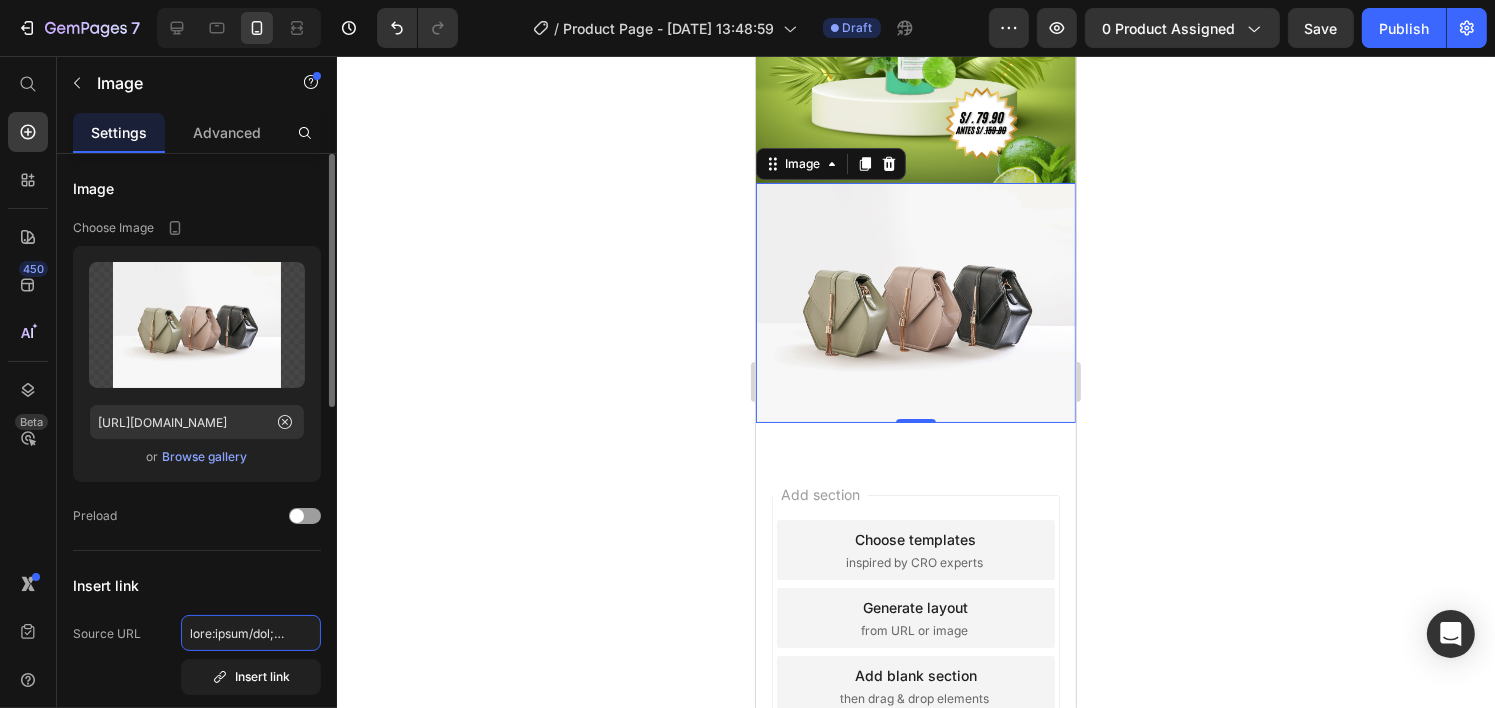 type 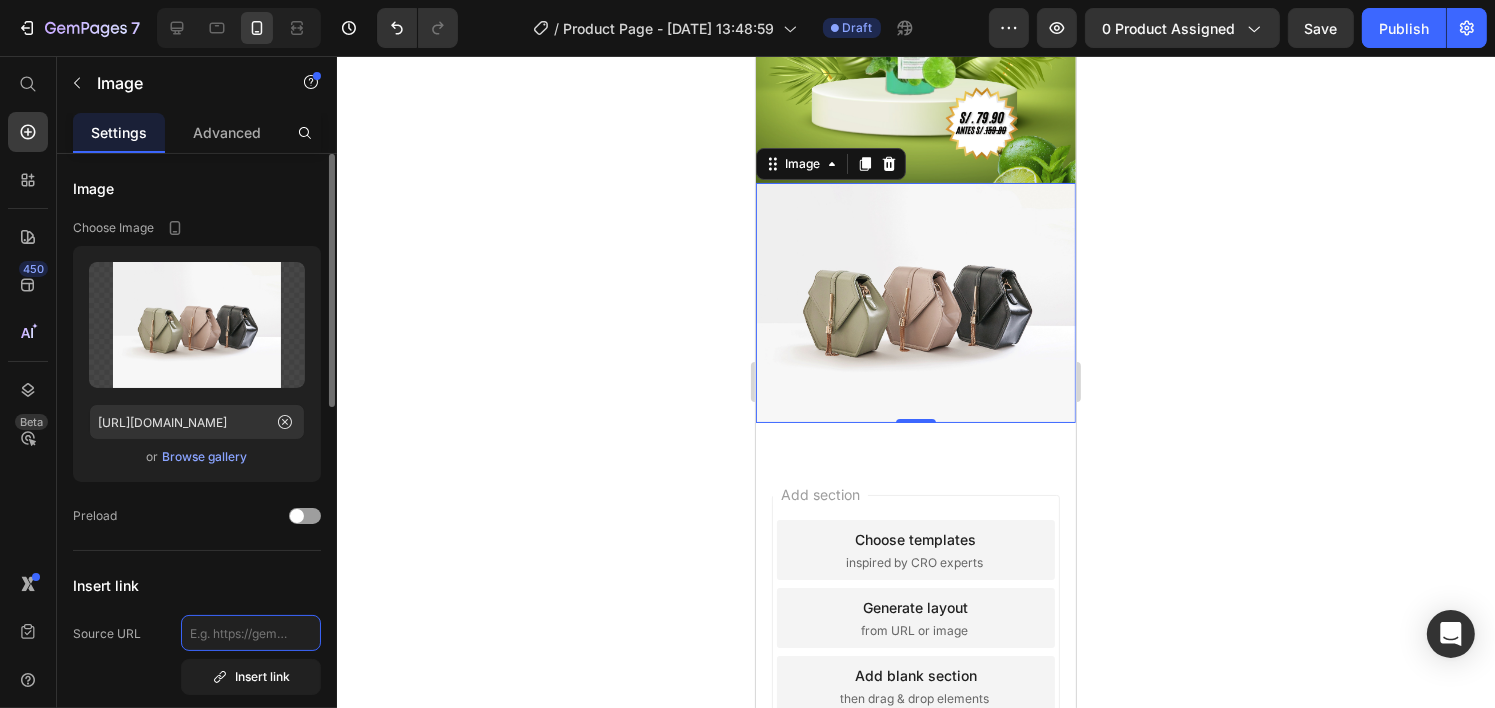 scroll, scrollTop: 0, scrollLeft: 0, axis: both 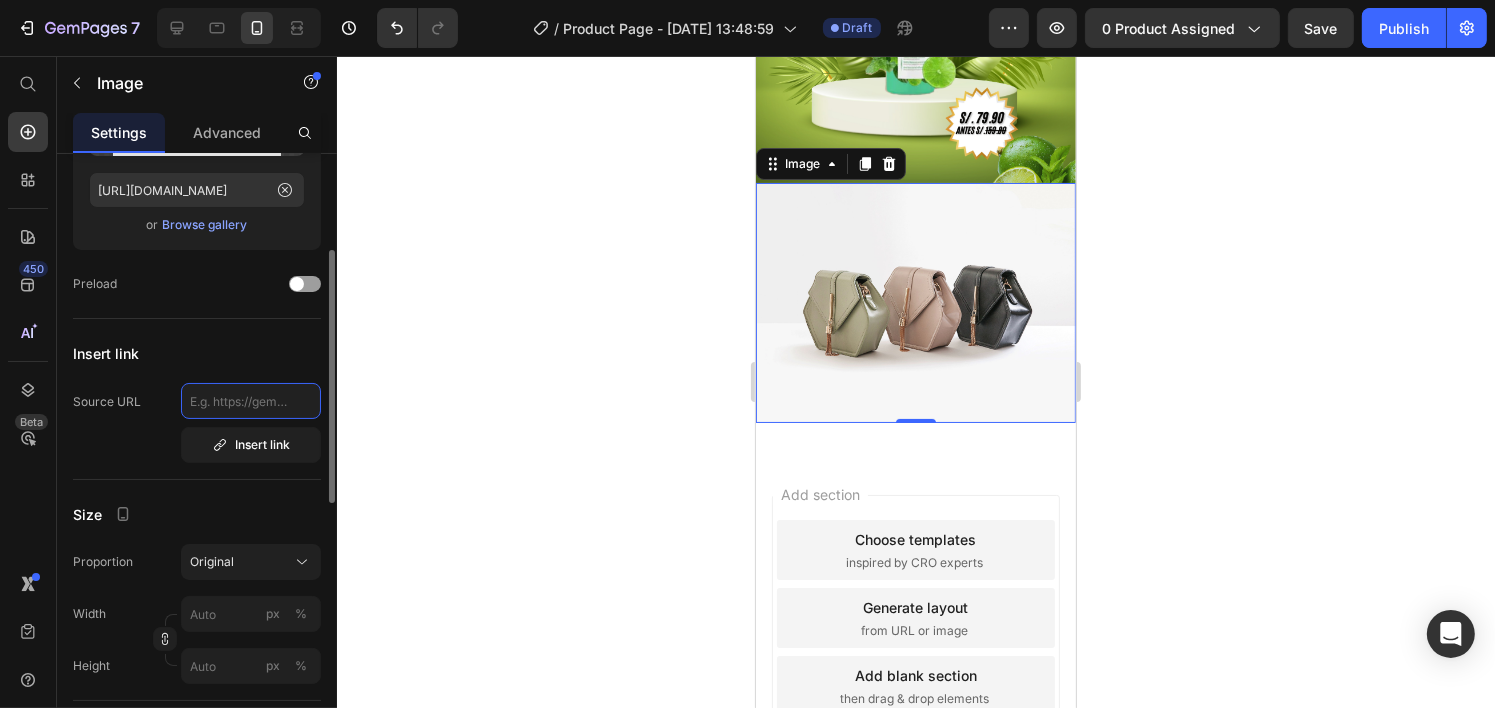 paste on "data:image/png;base64,iVBORw0KGgoAAAANSUhEUgAABDgAAAQ4CAIAAABjcvvYAAAACXBIWXMAAA7EAAAOxAGVKw4bAAAEnWlUWHRYTUw6Y29tLmFkb2JlLnhtcAAAAAAAPD94cGFja2V0IGJlZ2luPSfvu78nIGlkPSdXNU0wTXBDZWhpSHpyZVN6TlRjemtjOWQnPz4KPHg6eG1wbWV0YSB4bWxuczp4PSdhZG9iZTpuczptZXRhLyc+CjxyZGY6UkRGIHhtbG5zOnJkZj0naHR0cDovL3d3dy53My5vcmcvMTk5OS8wMi8yMi1yZGYtc3ludGF4LW5zIyc+CgogPHJkZjpEZXNjcmlwdGlvbiByZGY6YWJvdXQ9JycKICB4bWxuczpBdHRyaWI9J2h0dHA6Ly9ucy5hdHRyaWJ1dGlvbi5jb20vYWRzLzEuMC8nPgogIDxBdHRyaWI6QWRzPgogICA8cmRmOlNlcT4KICAgIDxyZGY6bGkgcmRmOnBhcnNlVHlwZT0nUmVzb3VyY2UnPgogICAgIDxBdHRyaWI6Q3JlYXRlZD4yMDI1LTAxLTEzPC9BdHRyaWI6Q3JlYXRlZD4KICAgICA8QXR0cmliOkV4dElkPmMzMDg1ZGMyLTg5MjQtNDZmYS1iM2IxLTNlZmZhZGNiODMxMDwvQXR0cmliOkV4dElkPgogICAgIDxBdHRyaWI6RmJJZD41MjUyNjU5MTQxNzk1ODA8L0F0dHJpYjpGYklkPgogICAgIDxBdHRyaWI6VG91Y2hUeXBlPjI8L0F0dHJpYjpUb3VjaFR5cGU+CiAgICA8L3JkZjpsaT4KICAgPC9yZGY6U2VxPgogIDwvQXR0cmliOkFkcz4KIDwvcmRmOkRlc2NyaXB0aW9uPgoKIDxyZGY6RGVzY3JpcHRpb24gcmRmOmFib3V0PScnCiAgeG1sbnM6ZGM9J2h0dHA6Ly9wdXJsLm9yZy9kYy9lbGVtZW50cy8xLjEvJz4KICA..." 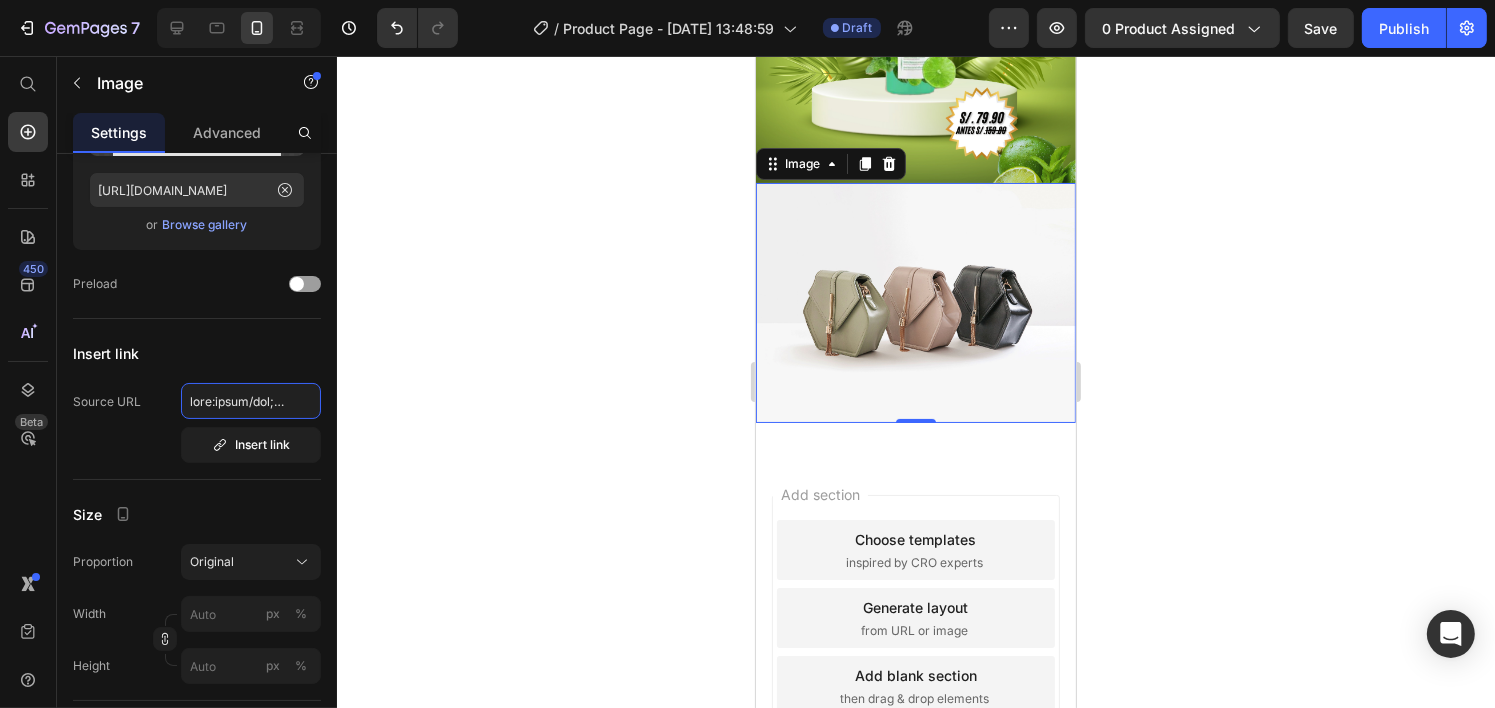 drag, startPoint x: 191, startPoint y: 401, endPoint x: 835, endPoint y: 0, distance: 758.64154 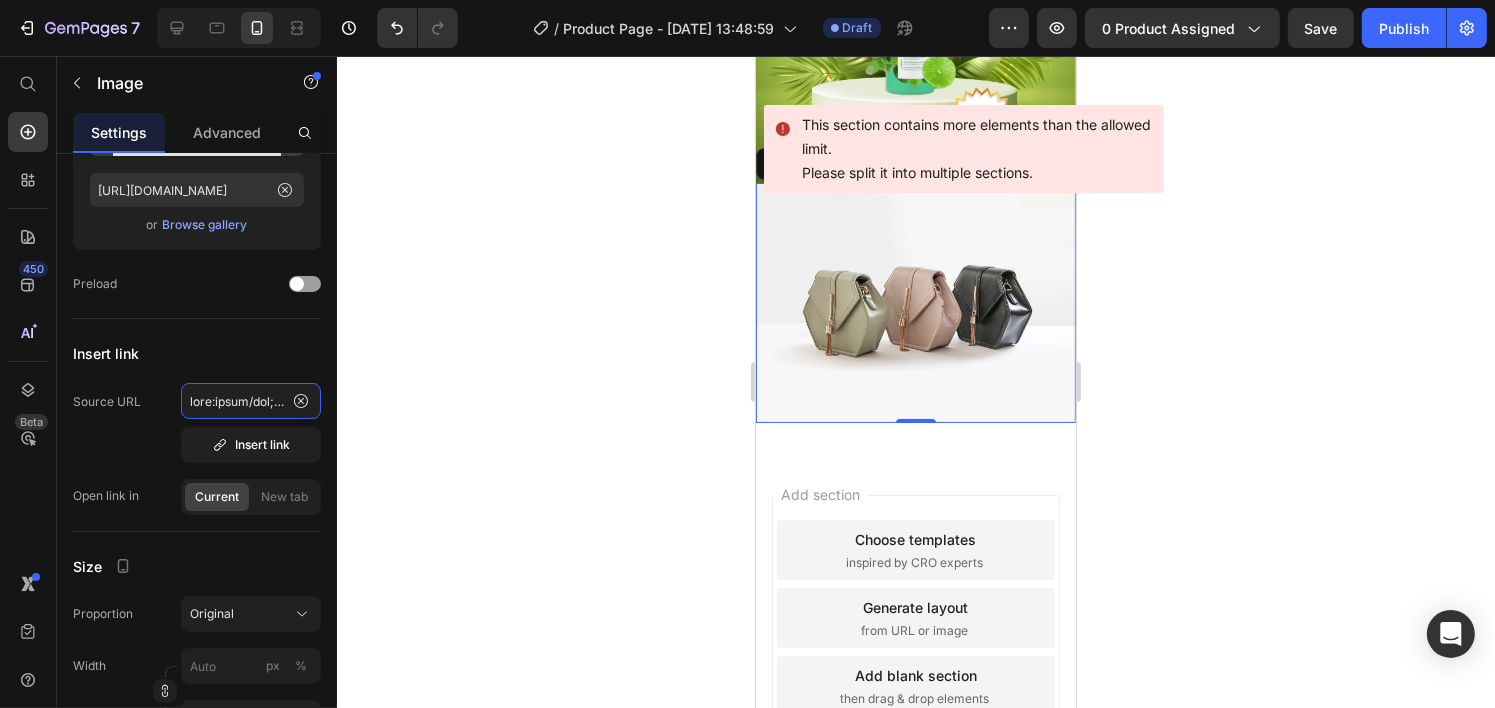 scroll, scrollTop: 0, scrollLeft: 0, axis: both 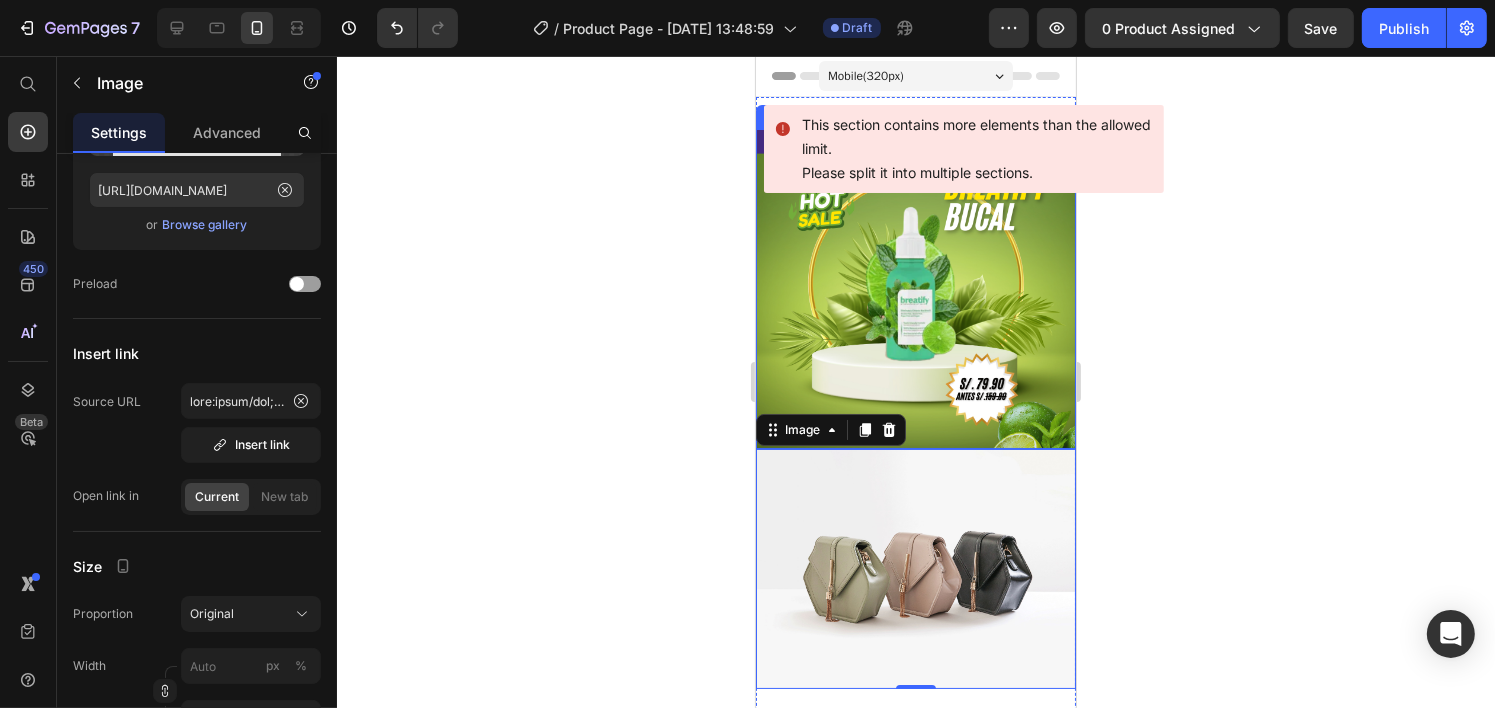 click at bounding box center (915, 289) 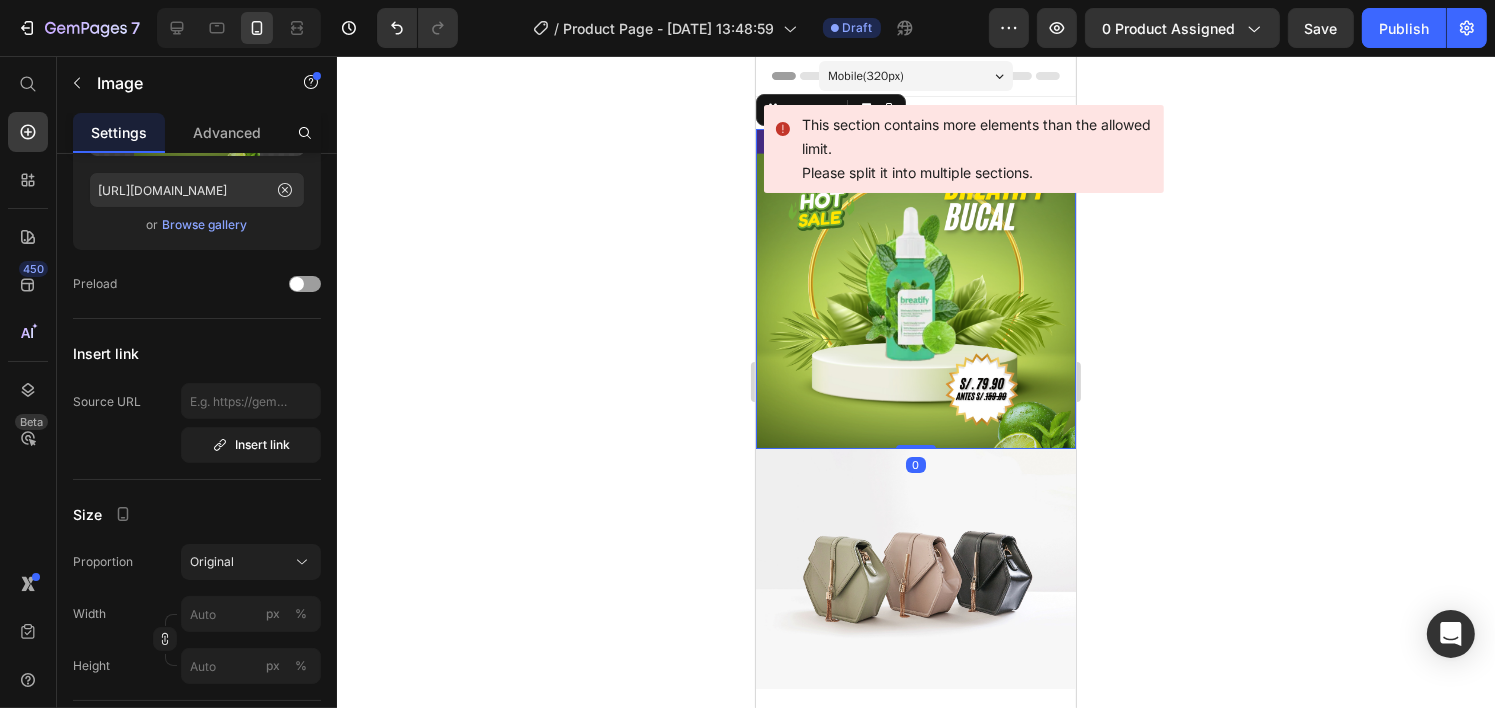 scroll, scrollTop: 232, scrollLeft: 0, axis: vertical 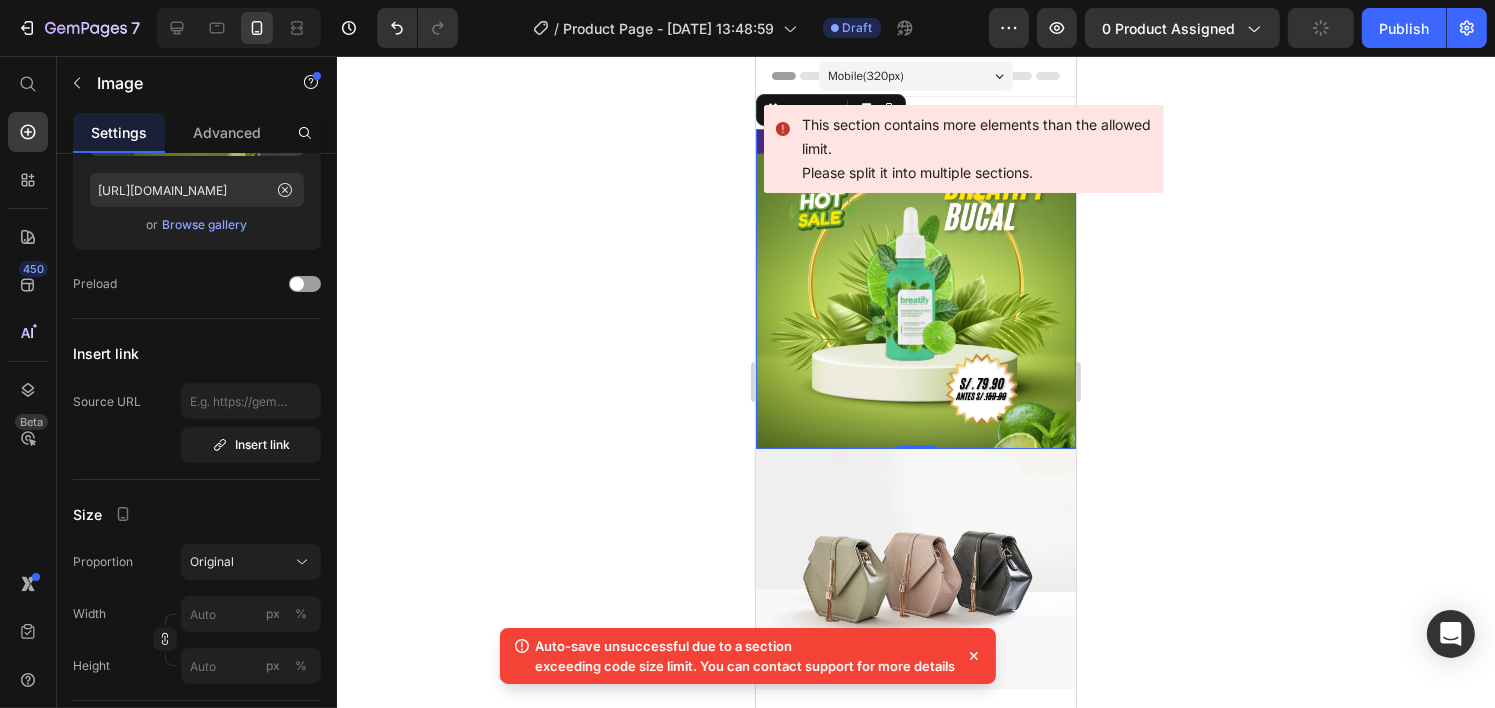 click 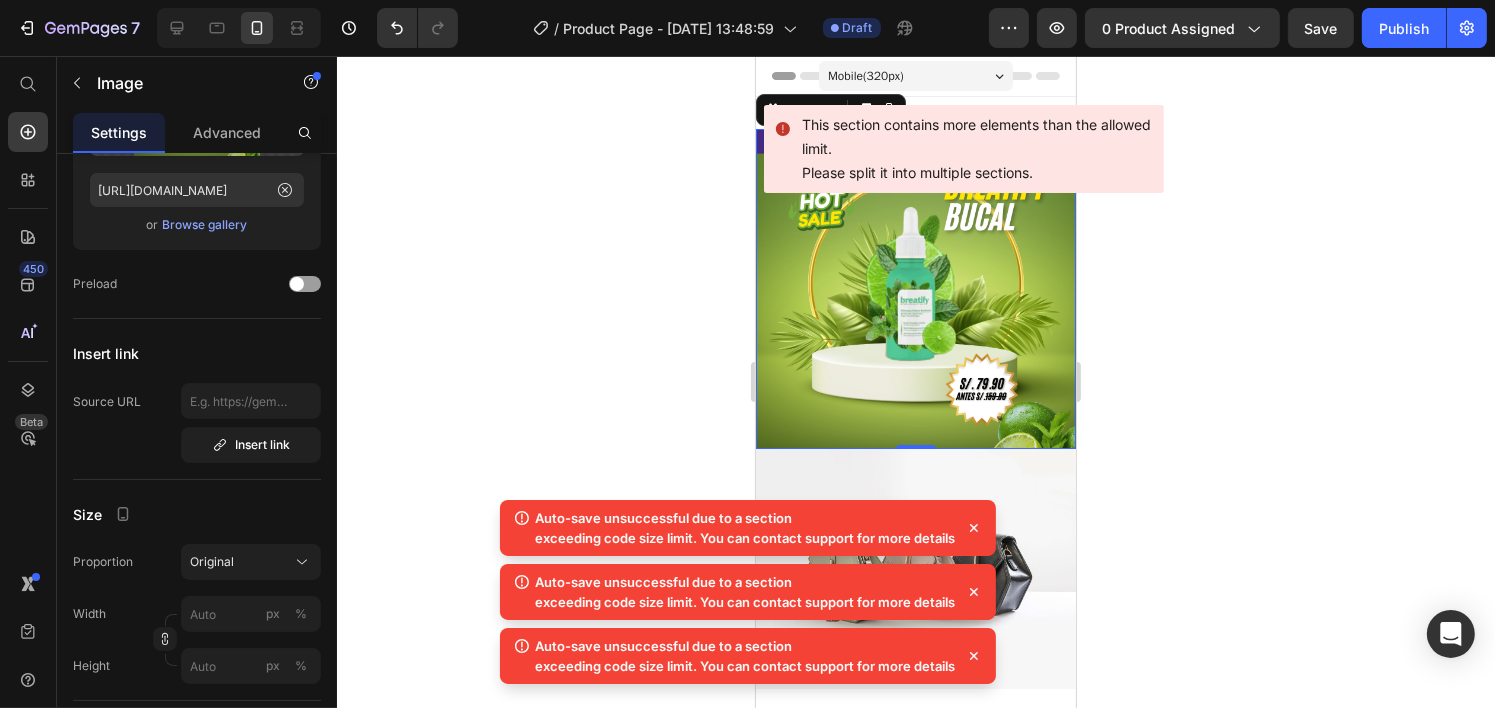 click 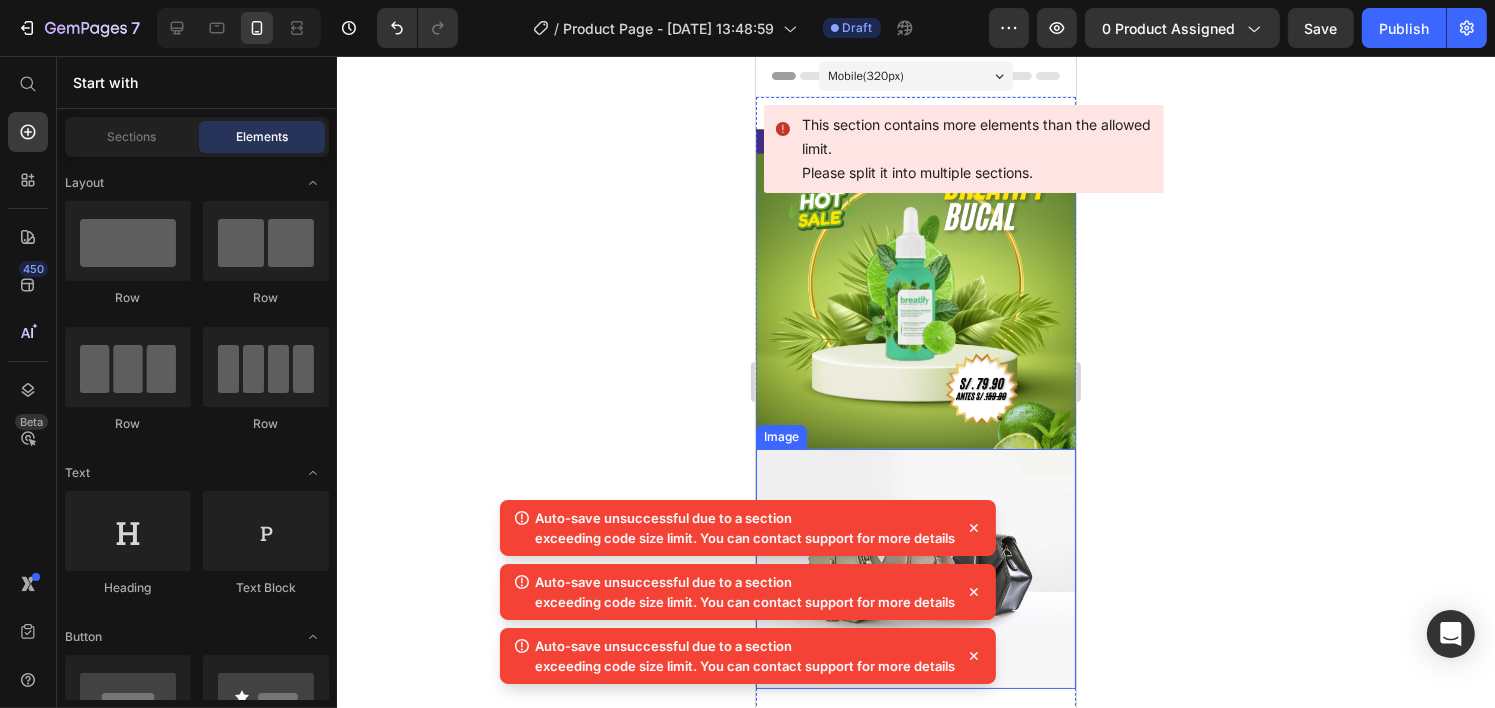 click at bounding box center [915, 569] 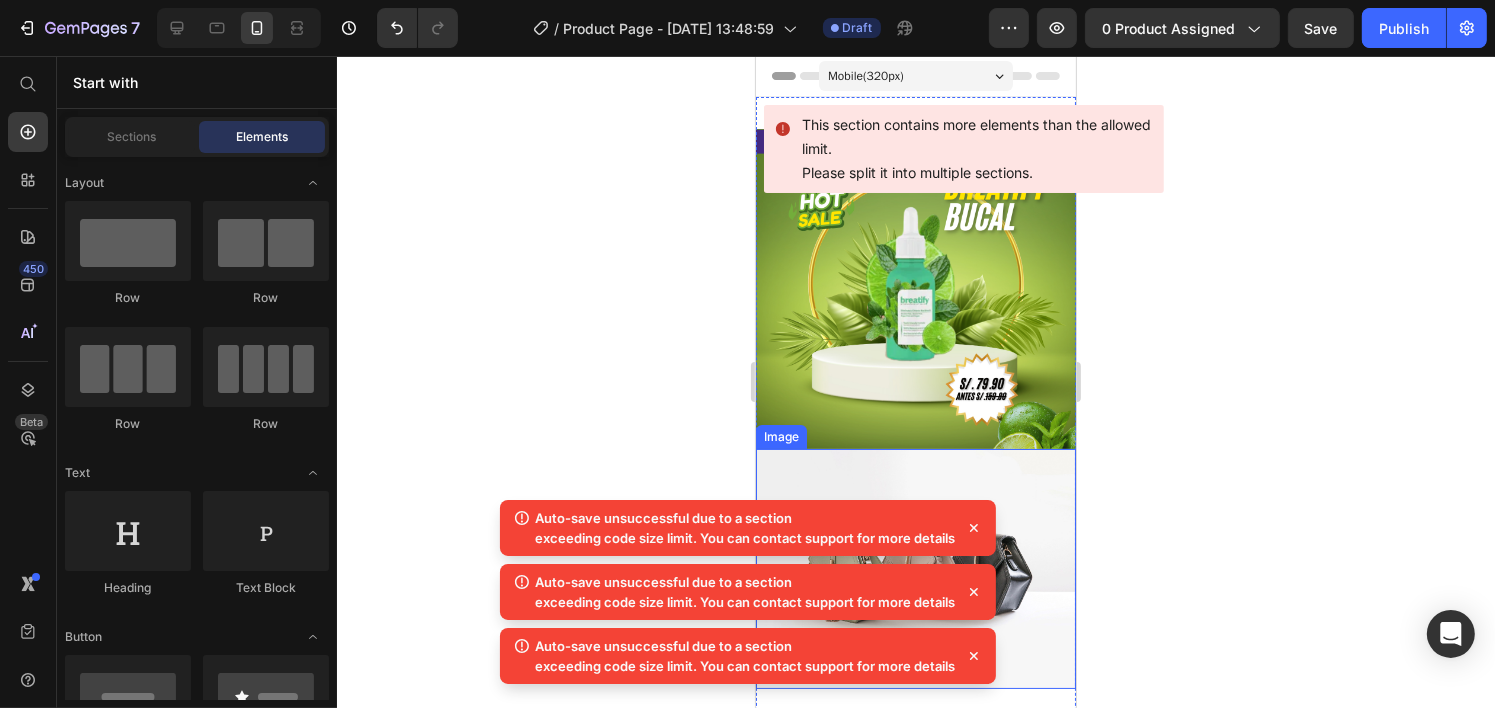click 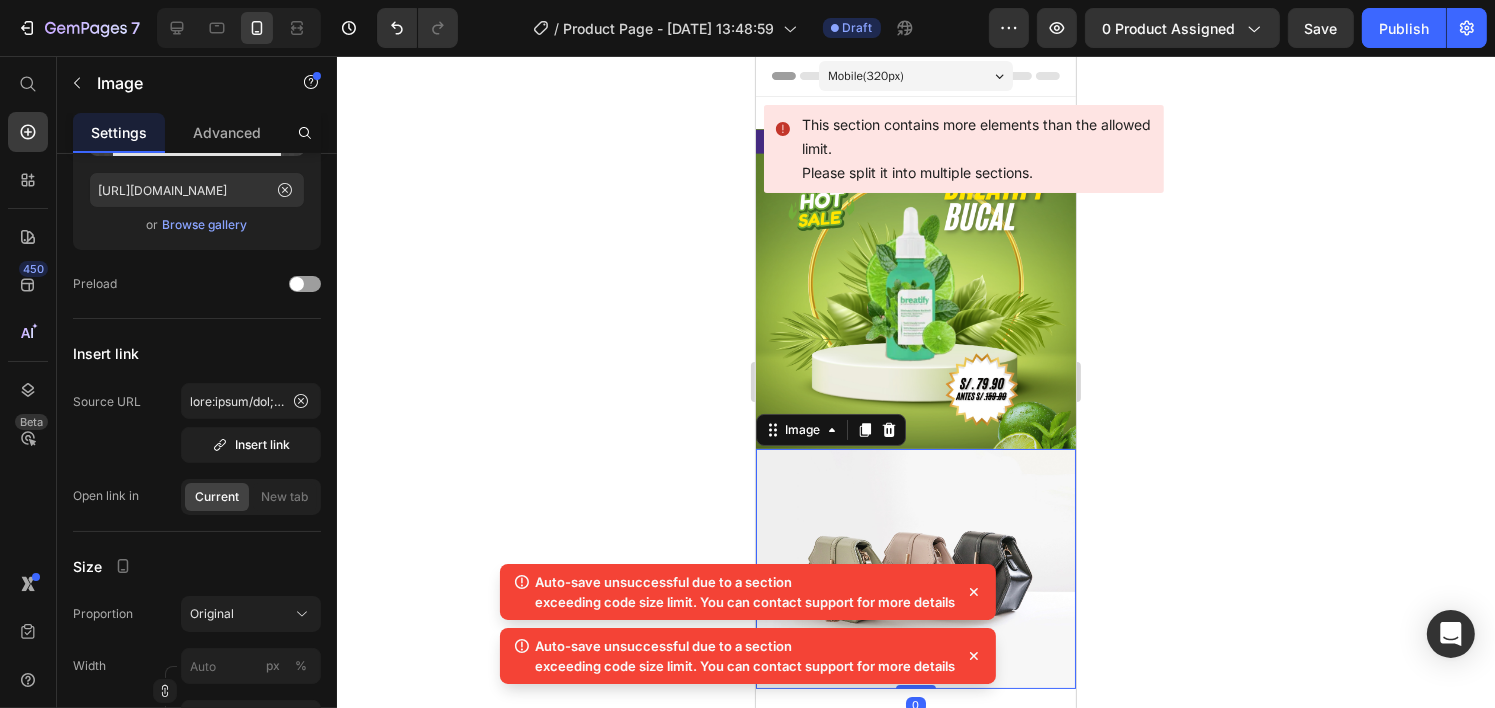click 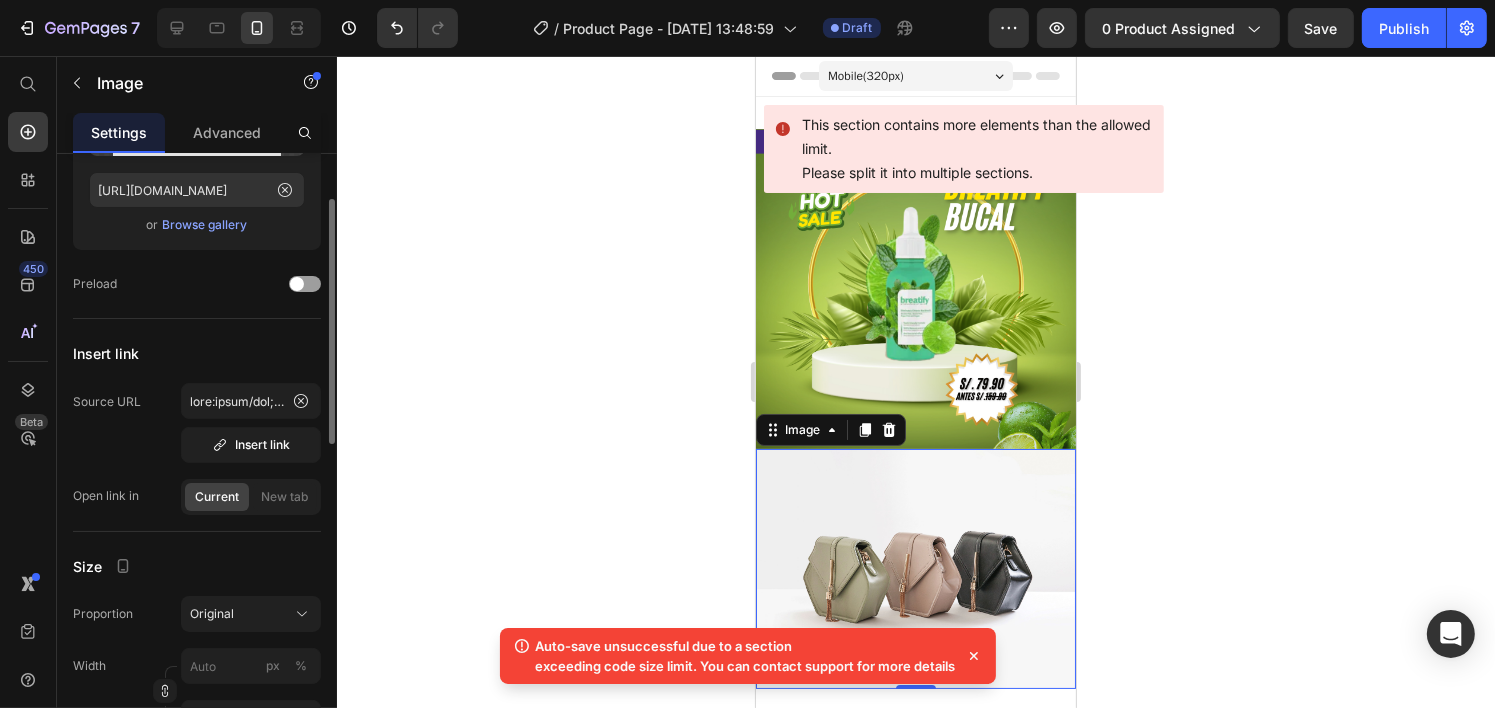 scroll, scrollTop: 0, scrollLeft: 0, axis: both 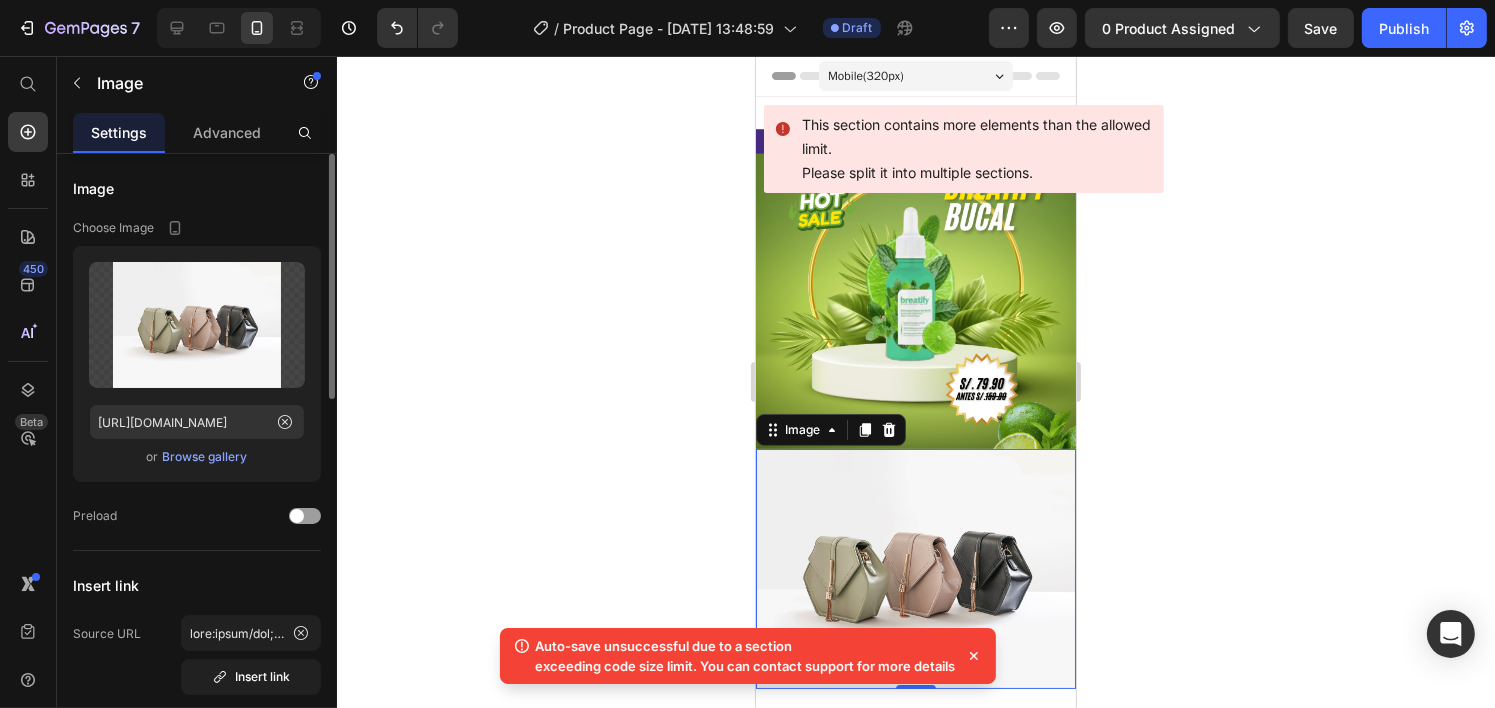 click on "Browse gallery" at bounding box center (205, 457) 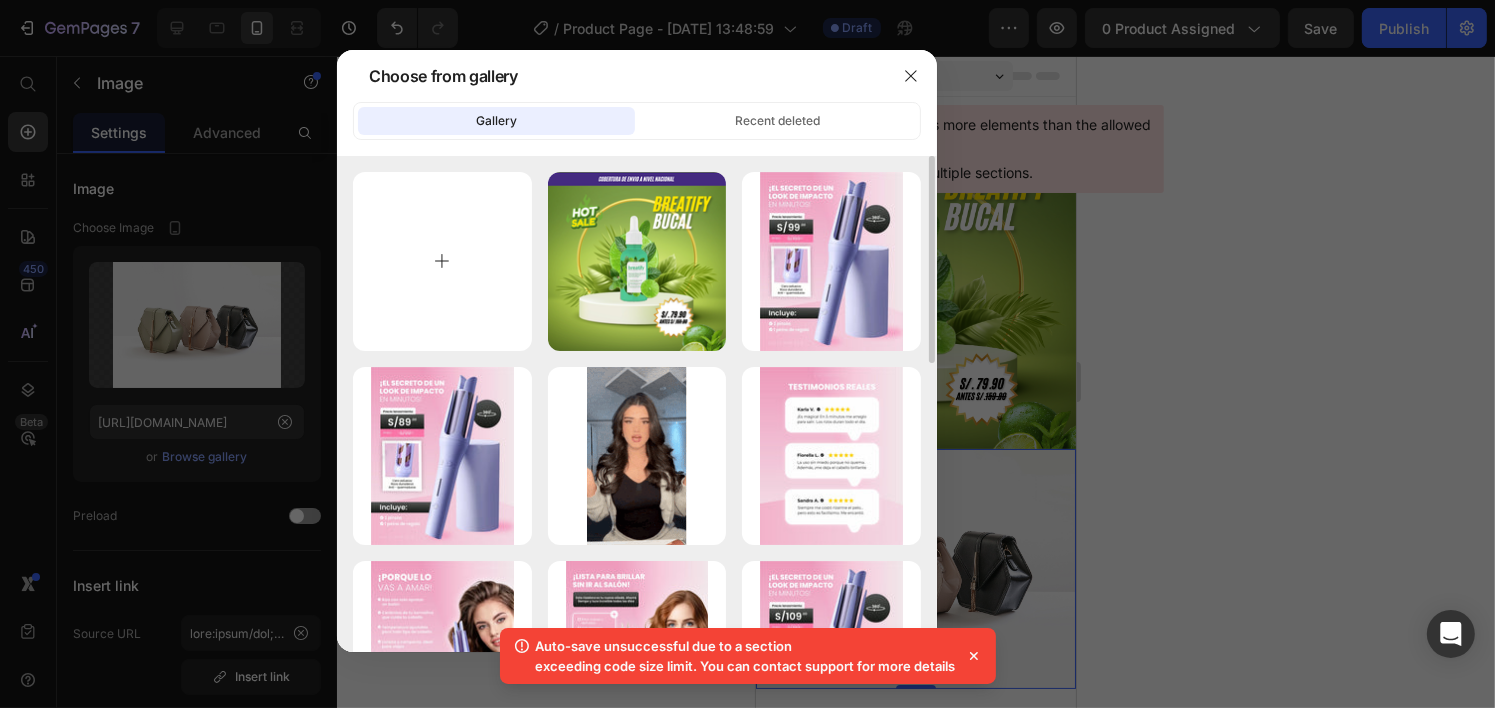 click at bounding box center [442, 261] 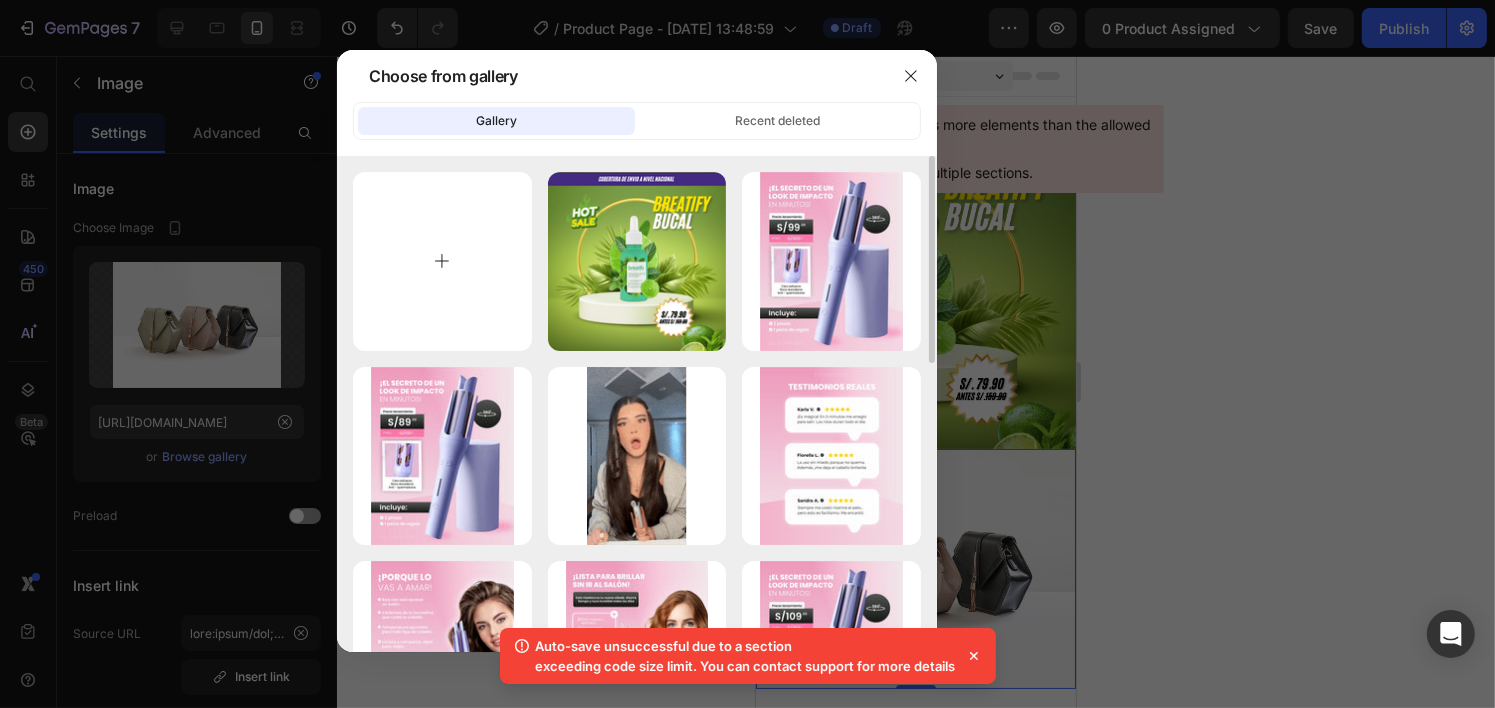 type on "C:\fakepath\p2.png" 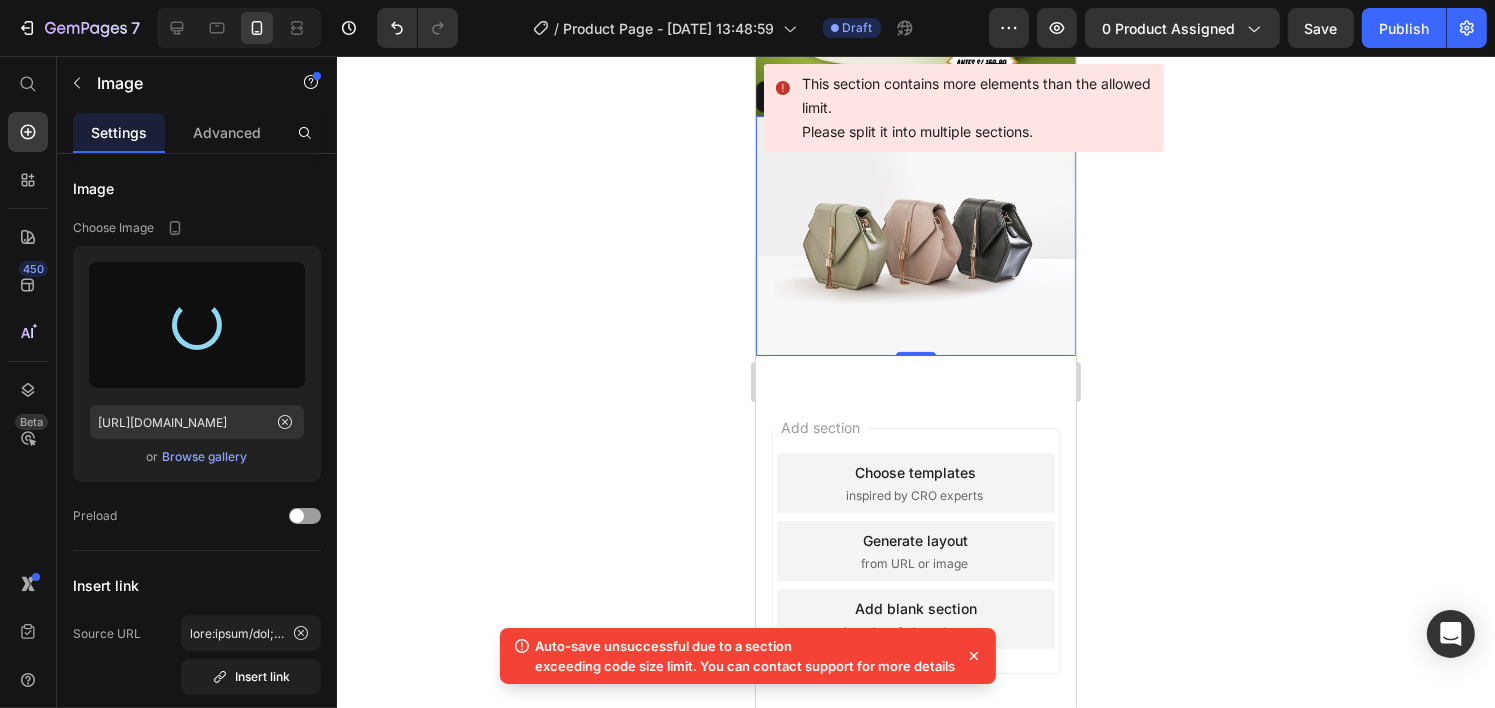 scroll, scrollTop: 166, scrollLeft: 0, axis: vertical 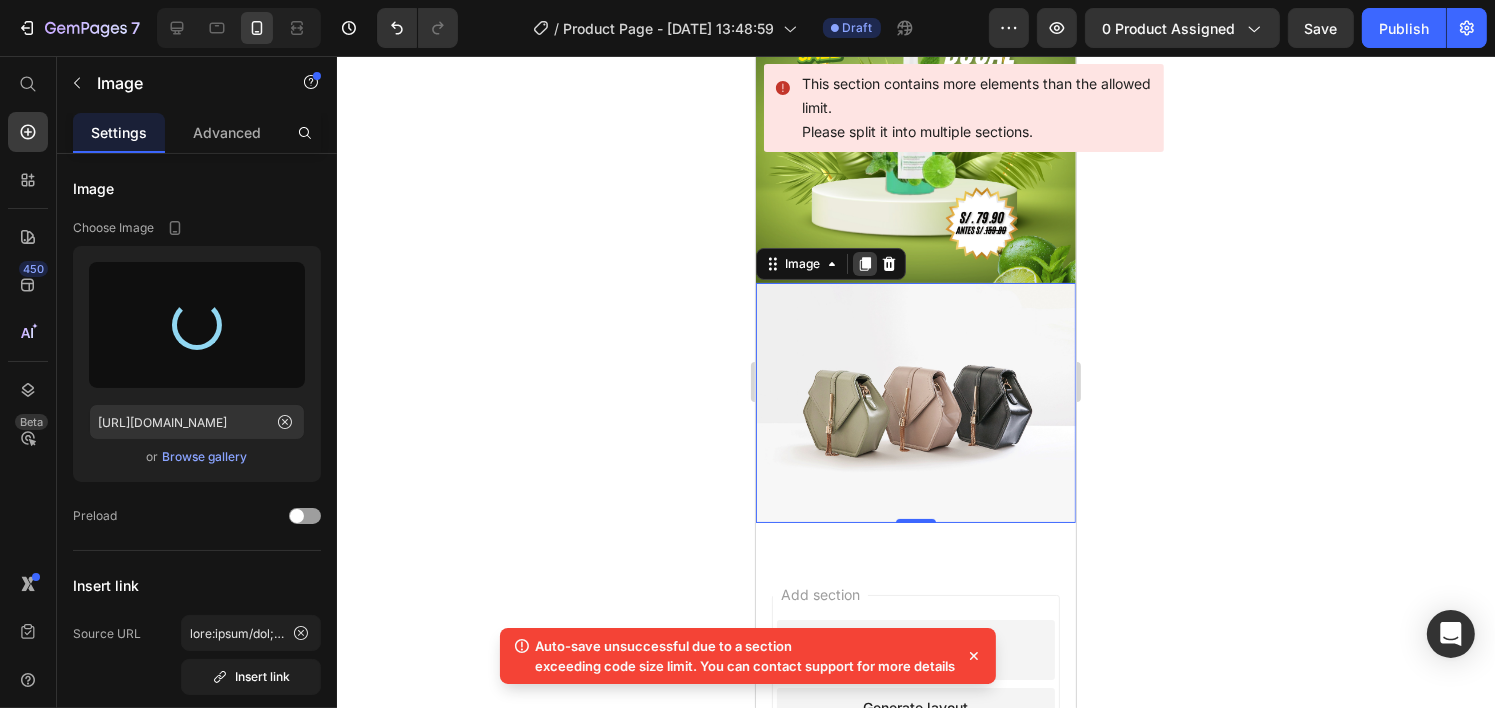click 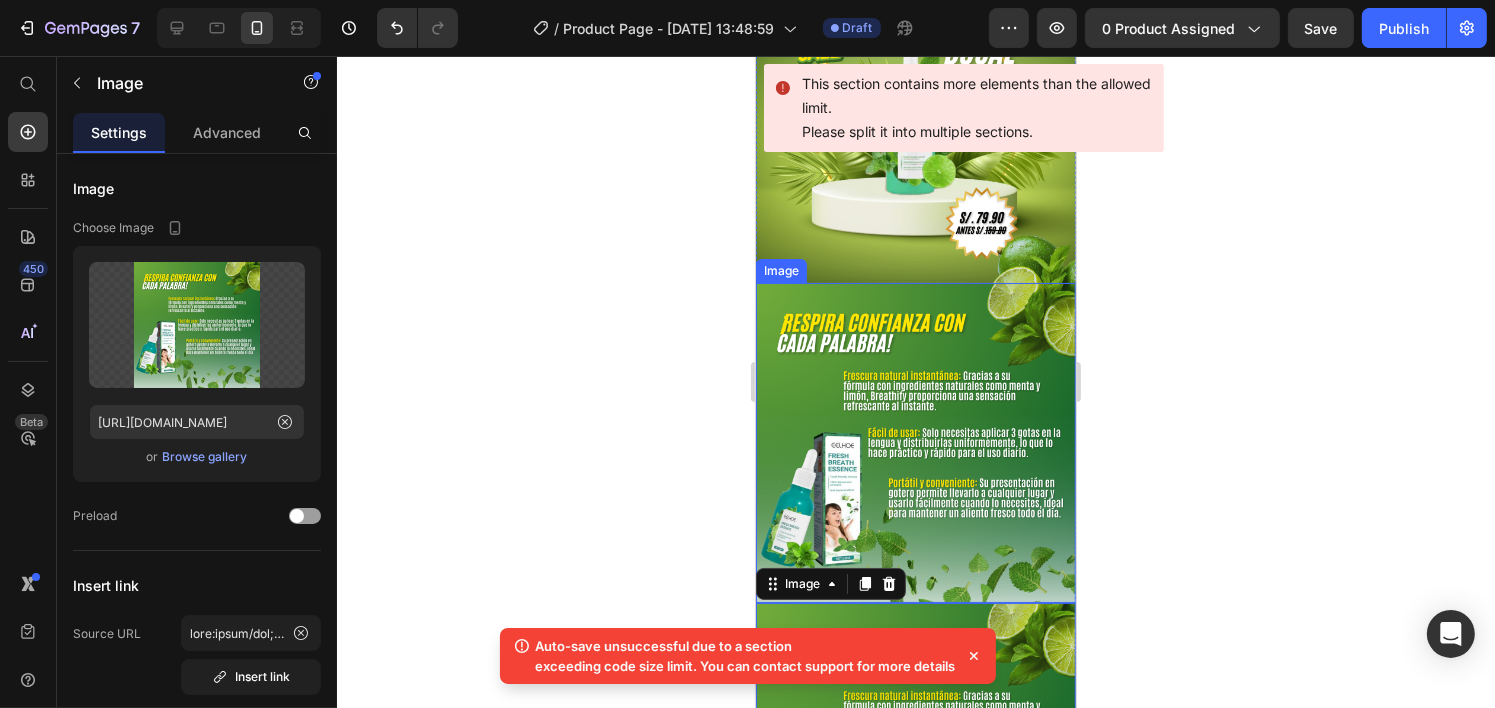 scroll, scrollTop: 400, scrollLeft: 0, axis: vertical 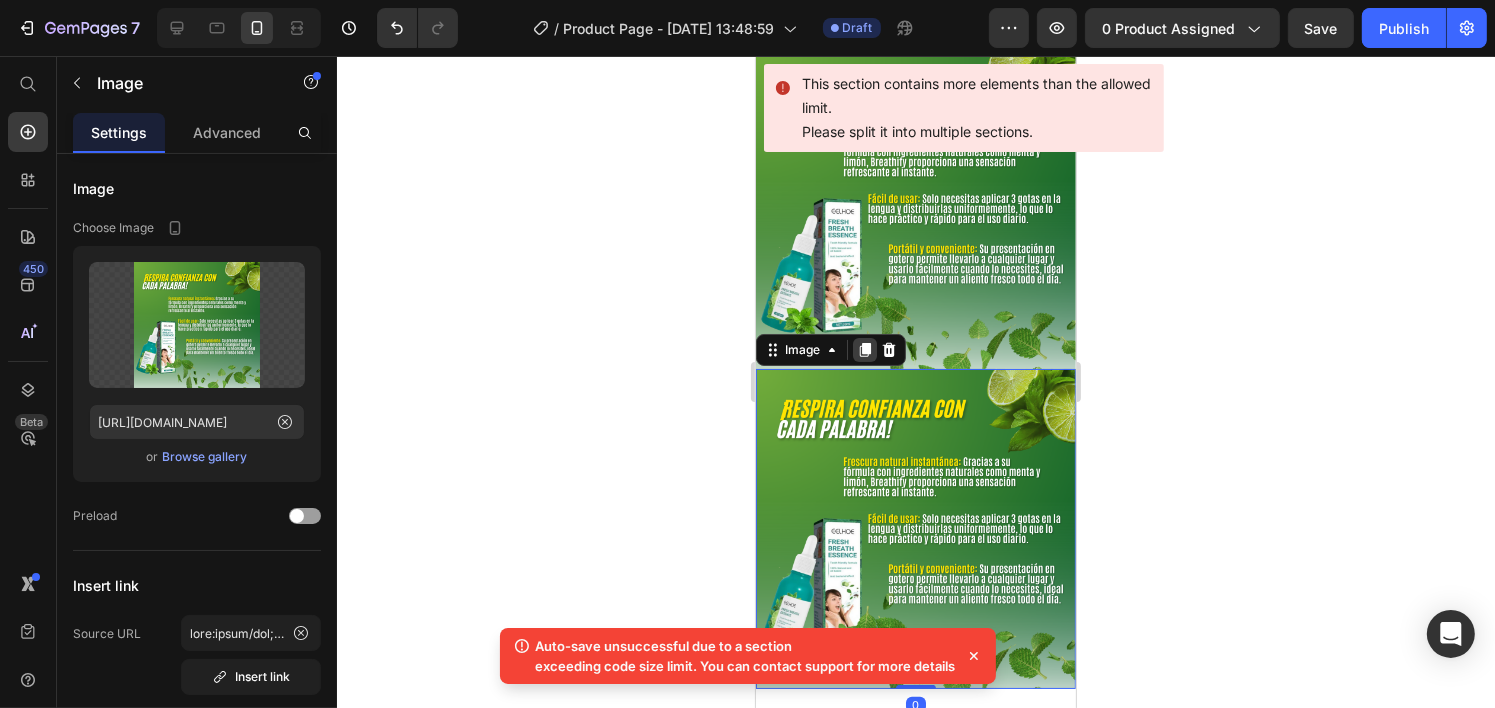 click 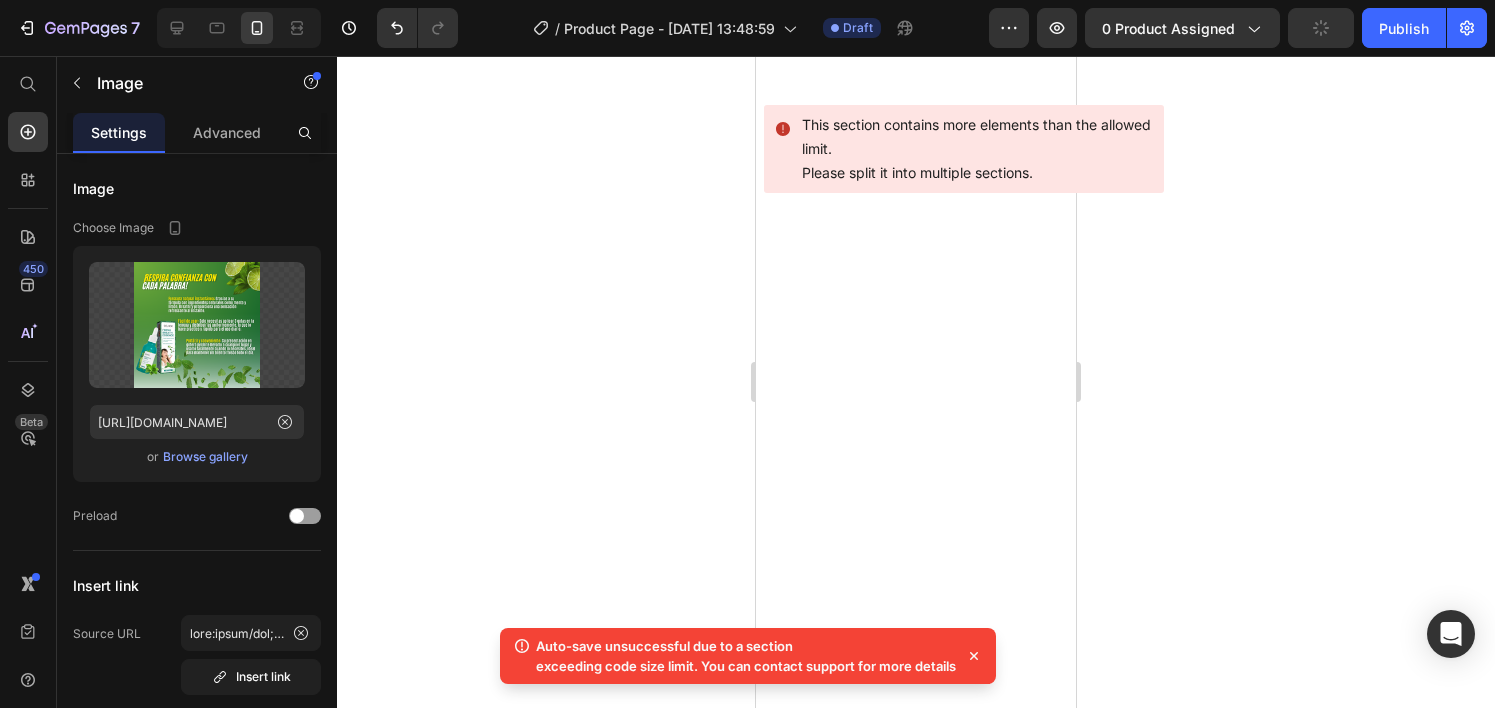 scroll, scrollTop: 0, scrollLeft: 0, axis: both 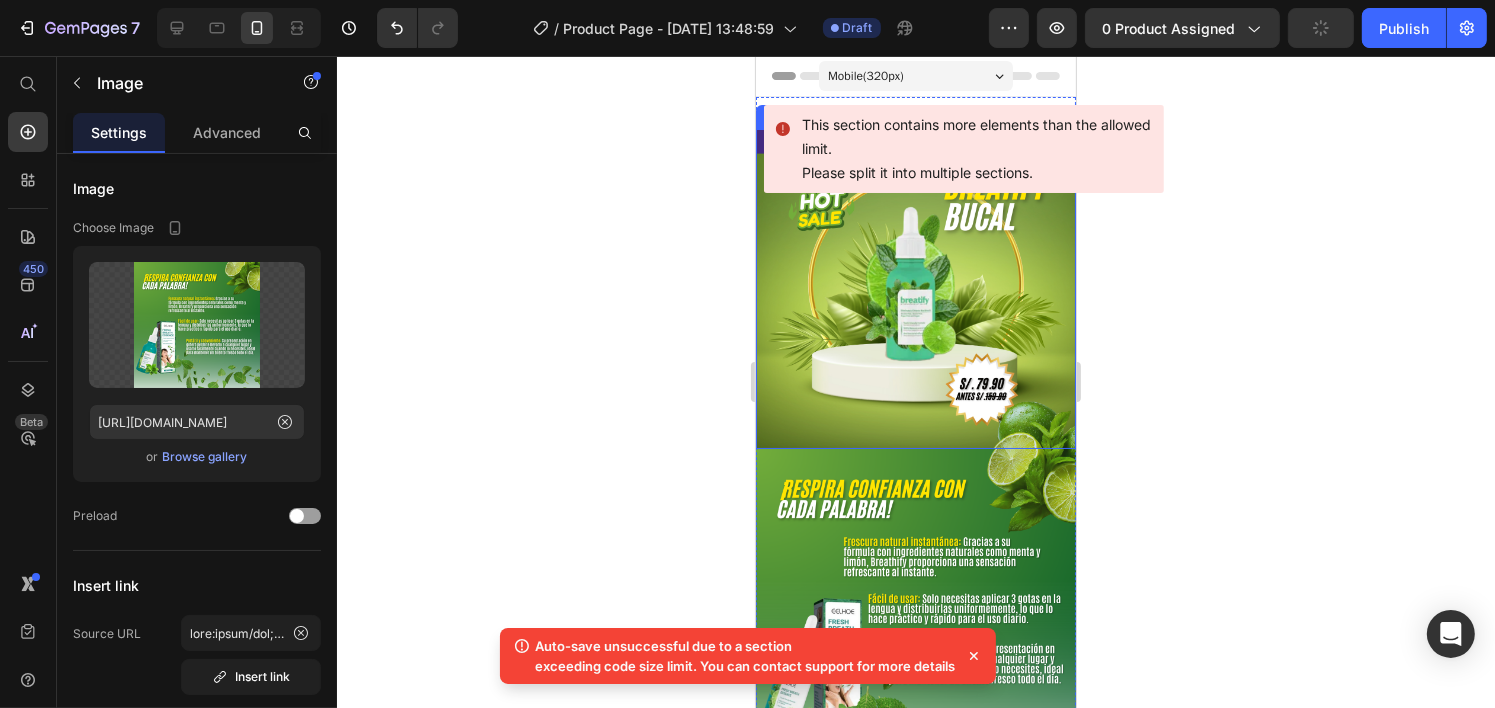click at bounding box center (915, 289) 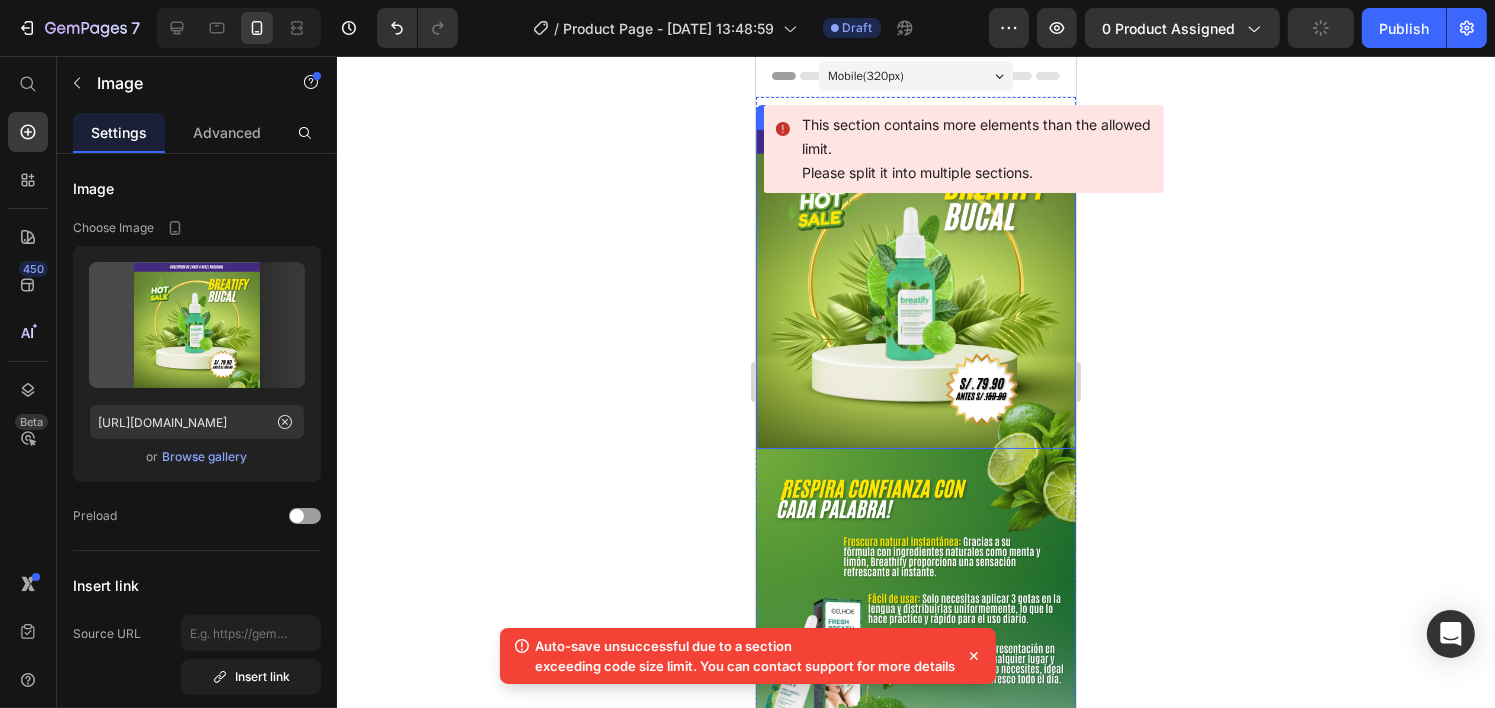 scroll, scrollTop: 0, scrollLeft: 0, axis: both 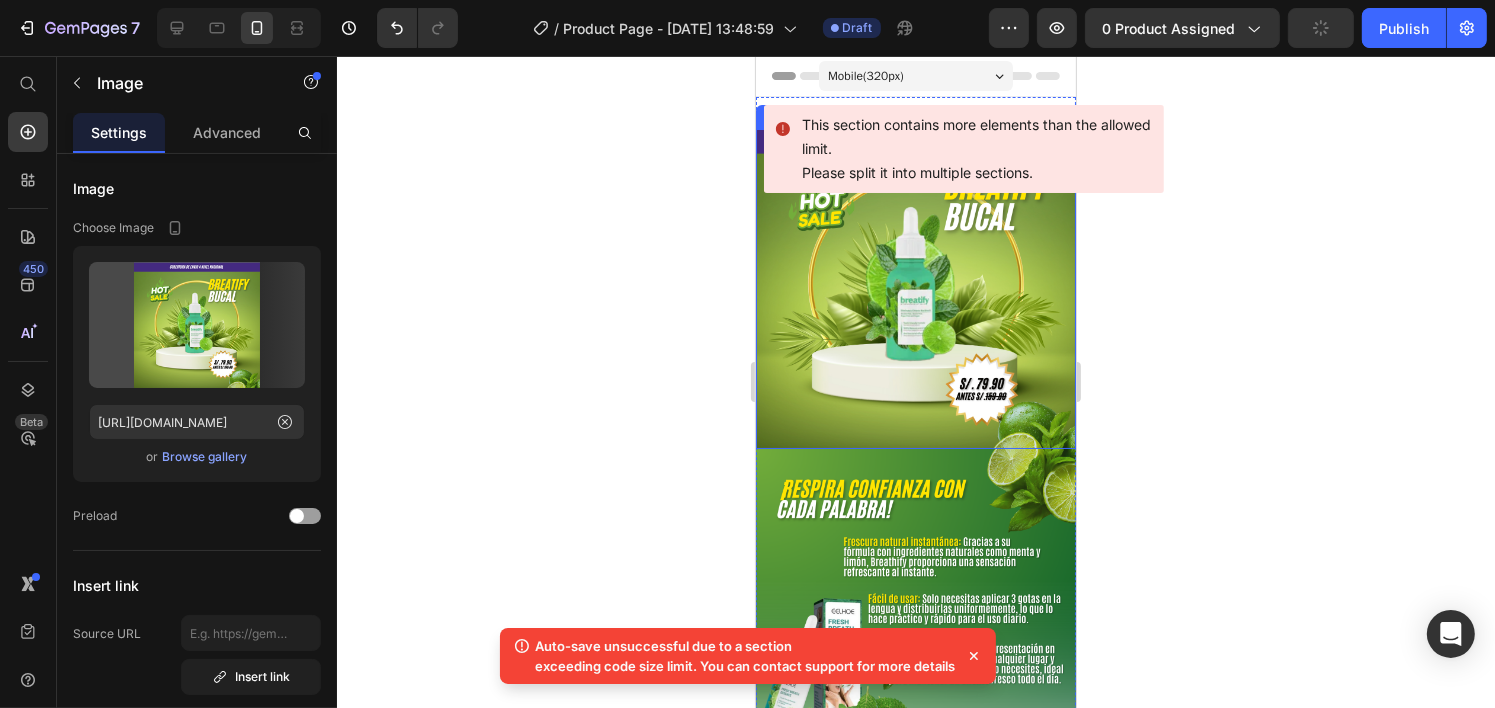 click at bounding box center (915, 289) 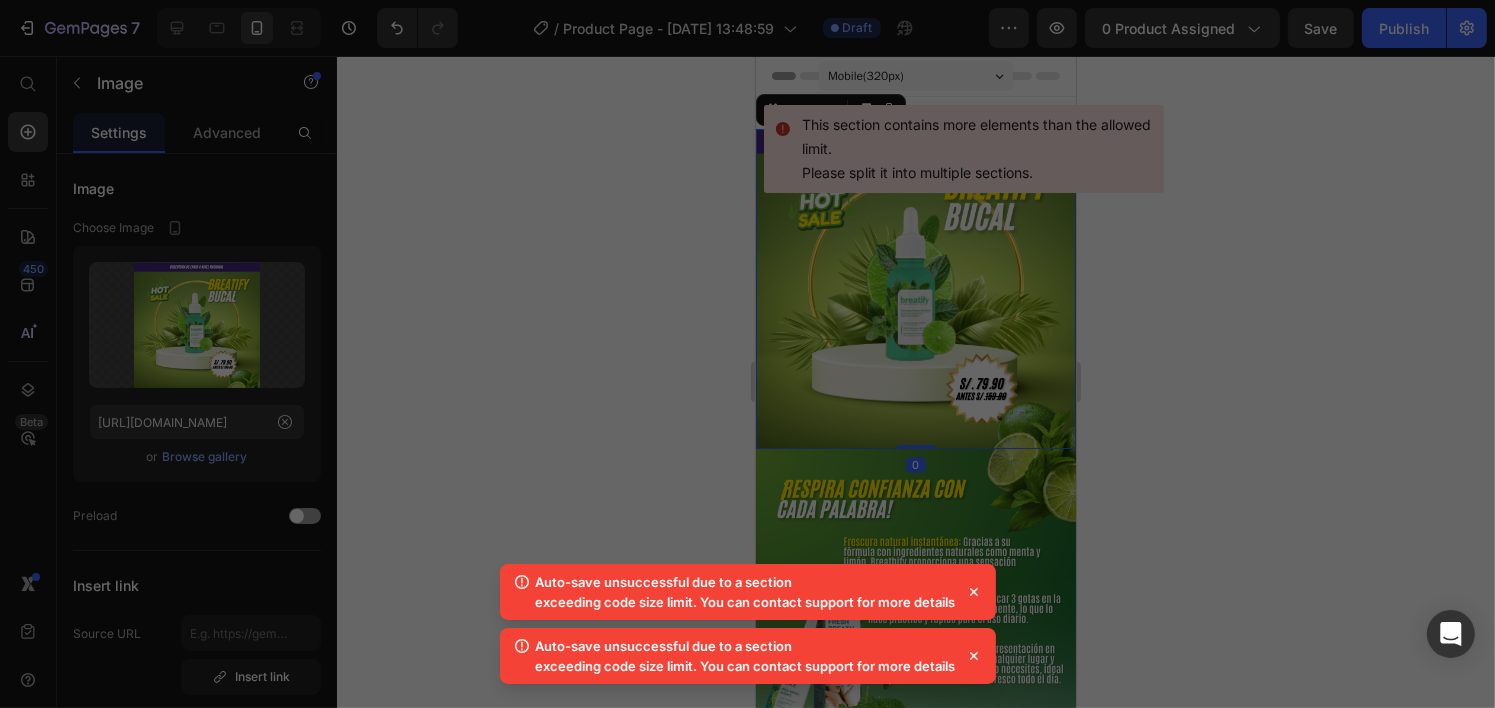 click at bounding box center (747, 354) 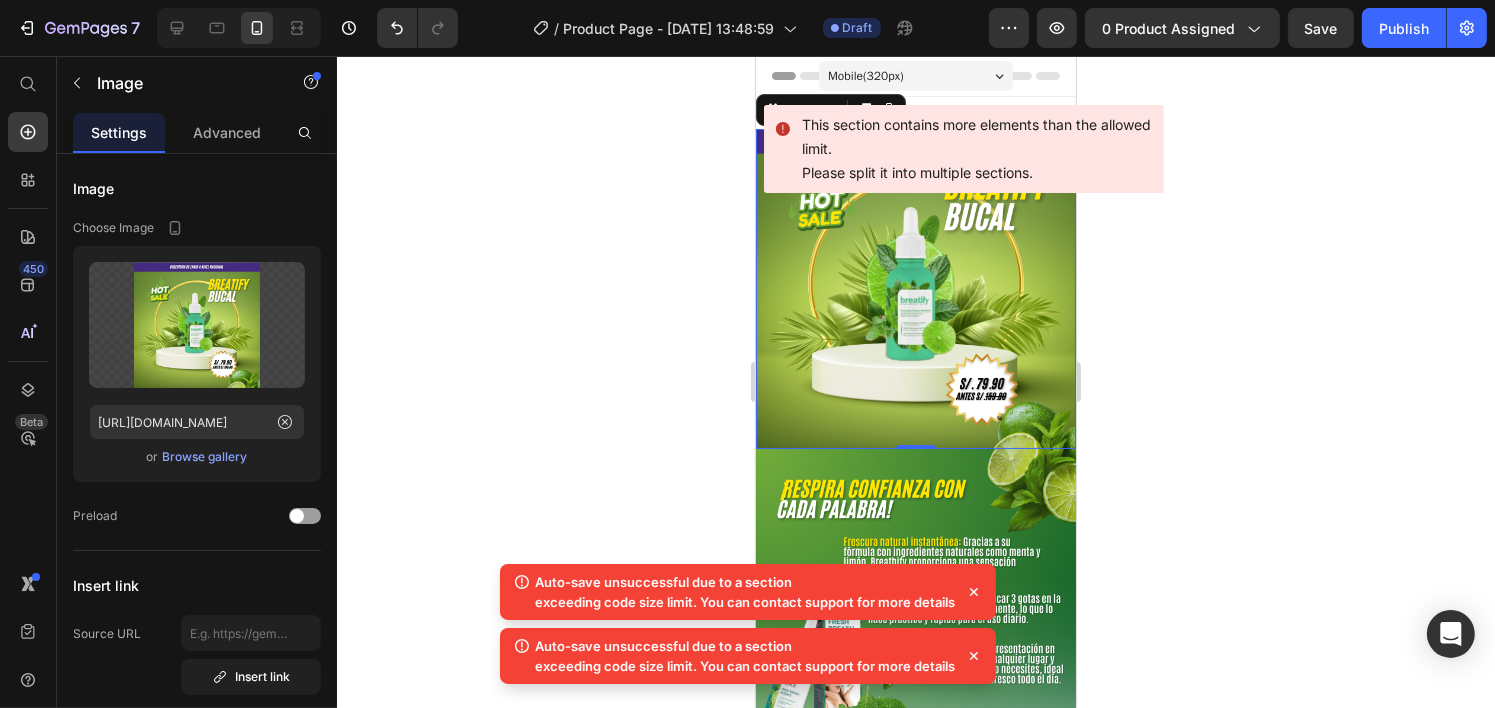 click on "Browse gallery" at bounding box center (205, 457) 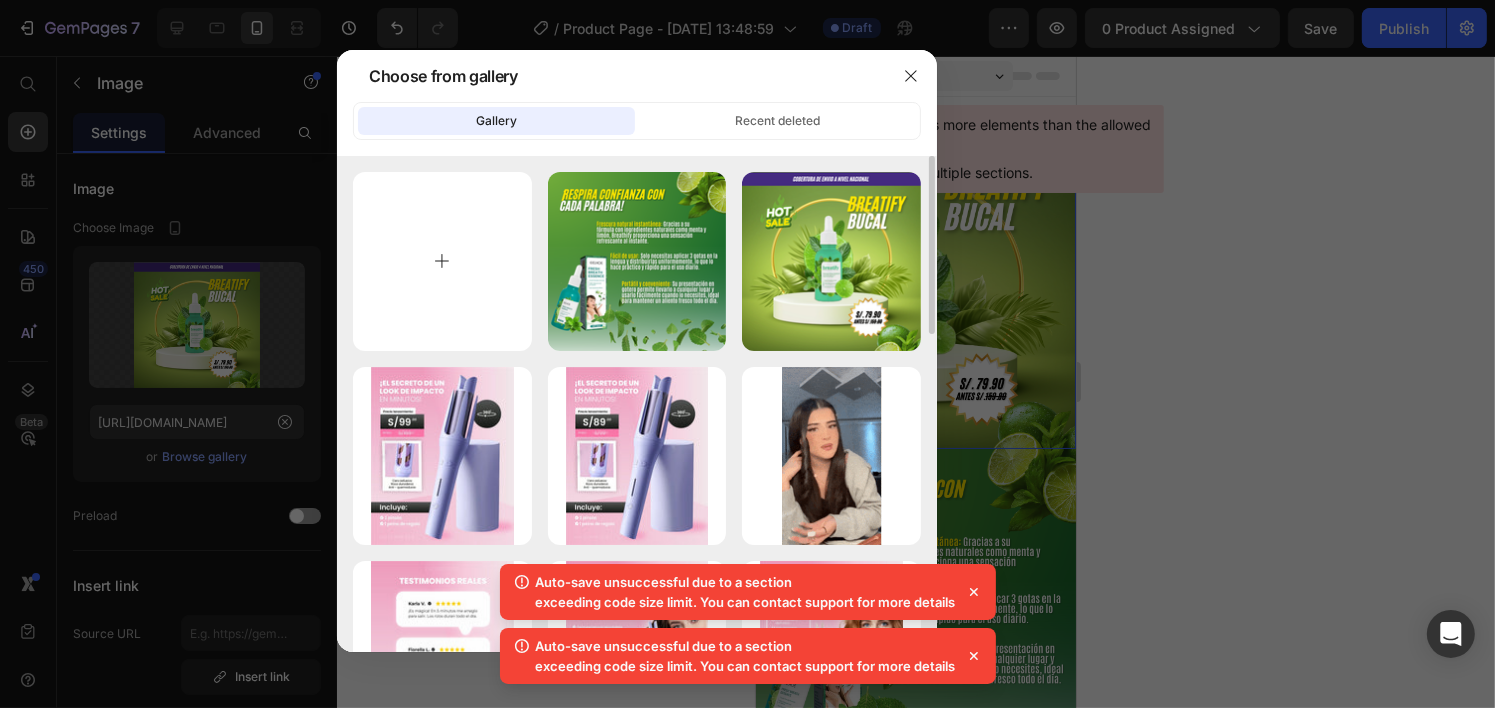 click at bounding box center [442, 261] 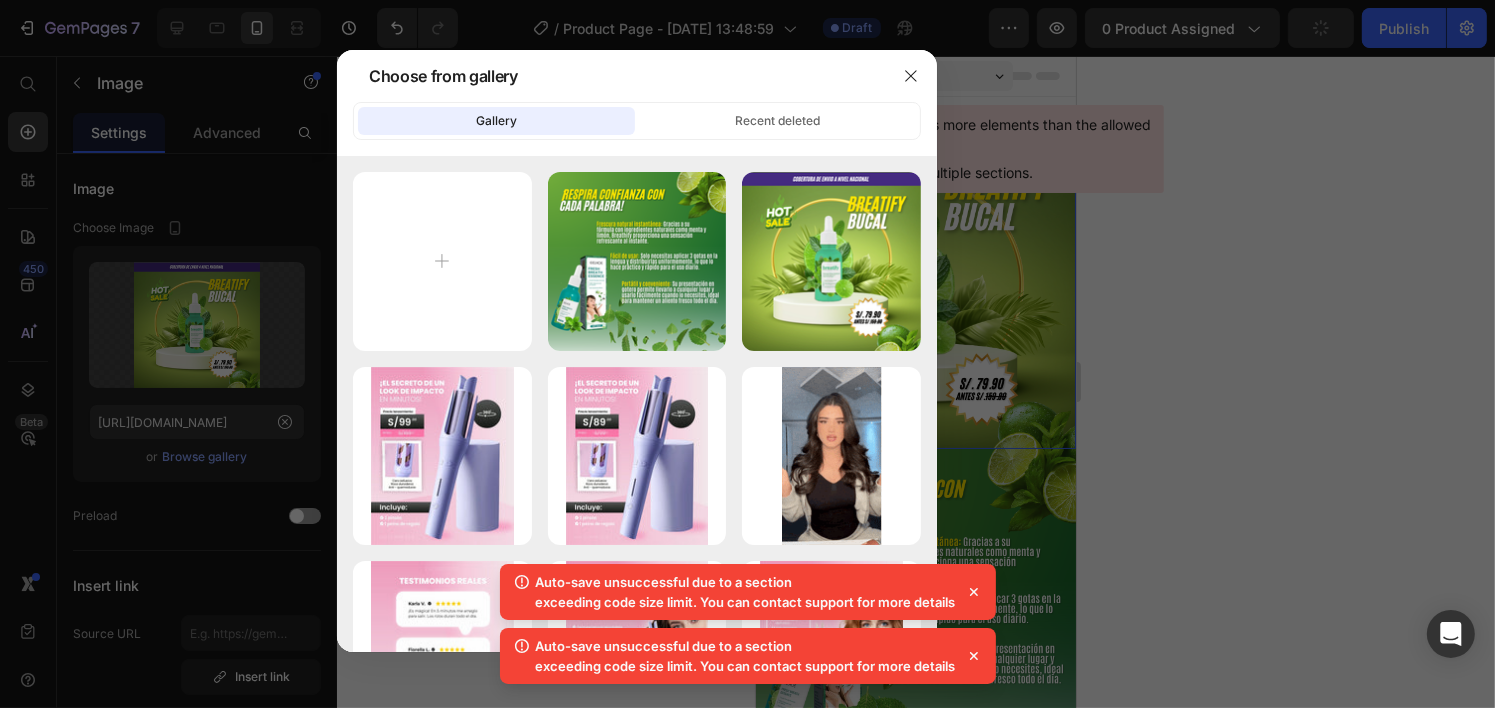 type on "C:\fakepath\Diseño sin título (7).png" 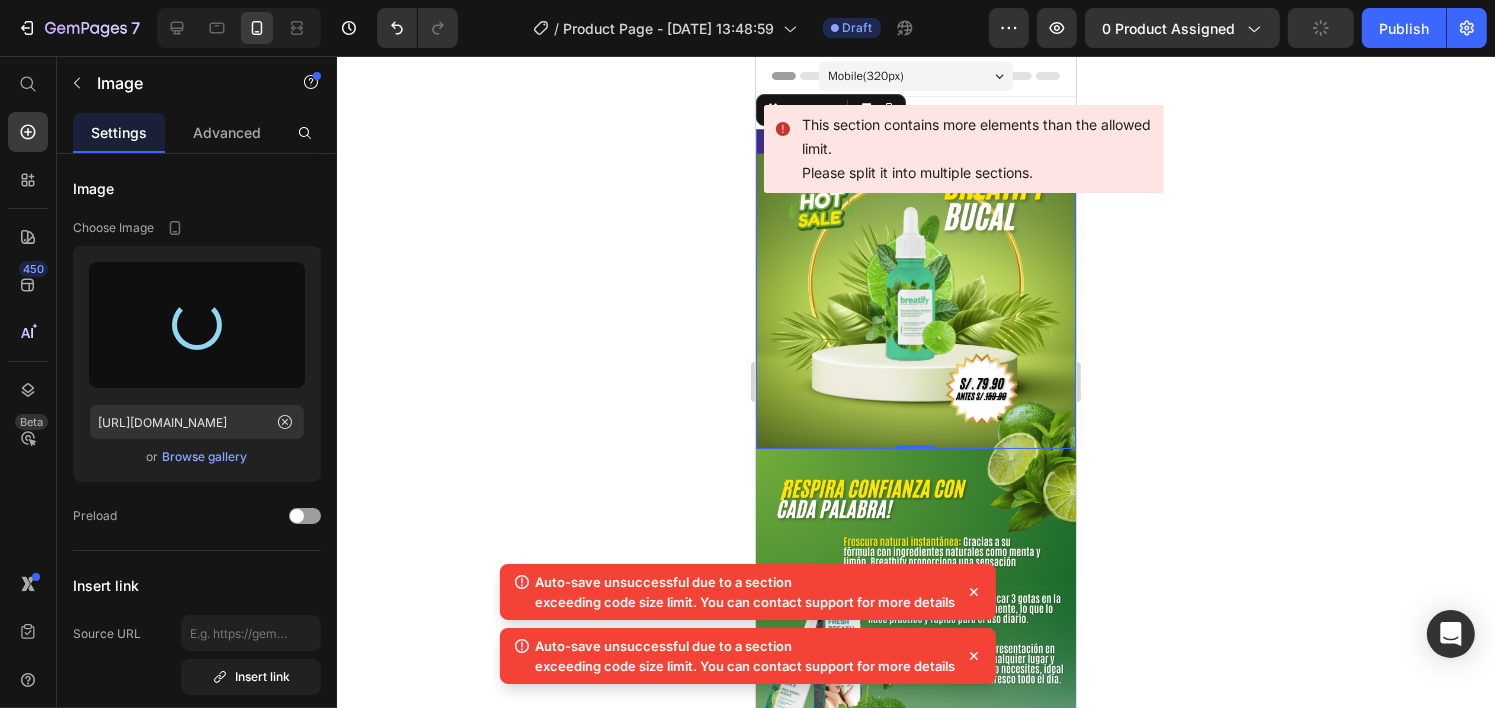 type on "https://cdn.shopify.com/s/files/1/0699/7924/2665/files/gempages_568959146871751660-3656efec-9e8d-454b-8ede-040c1b71a584.png" 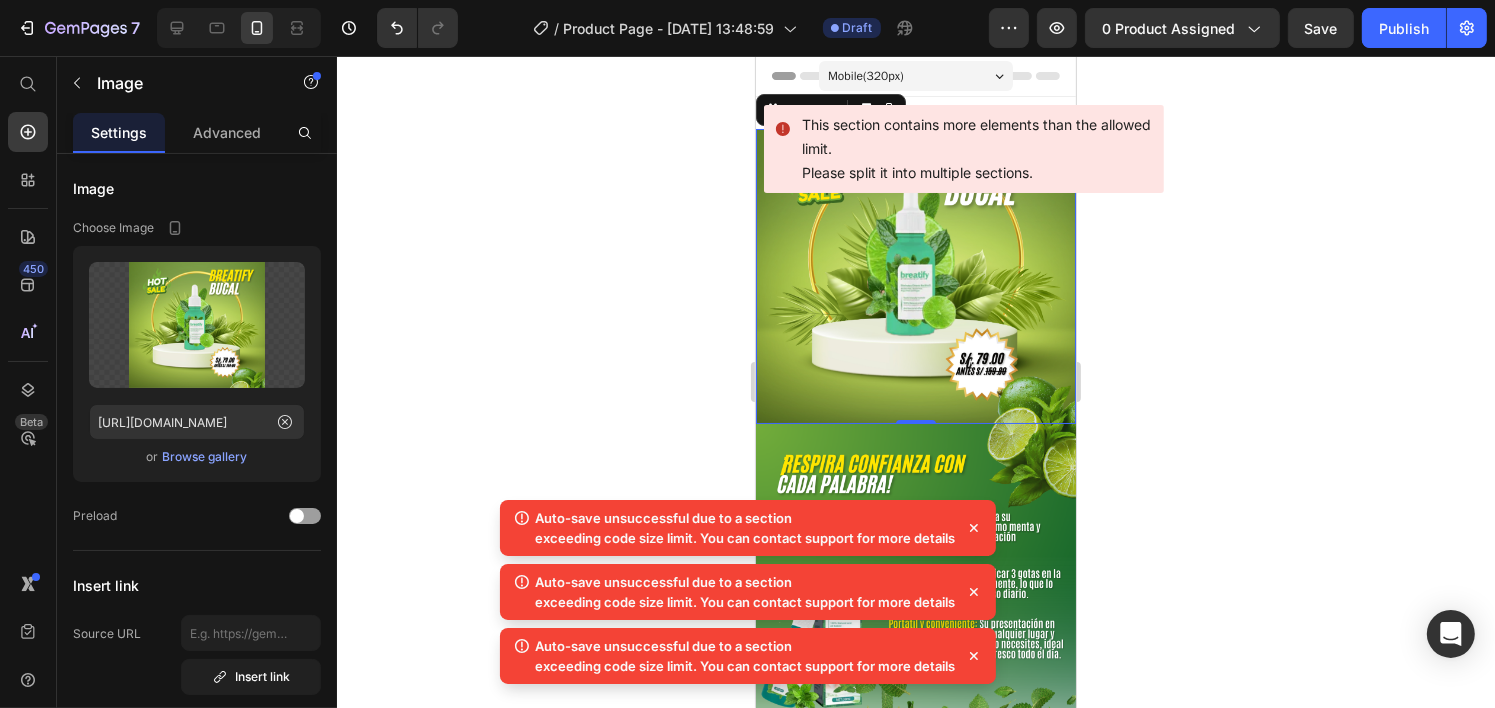 click 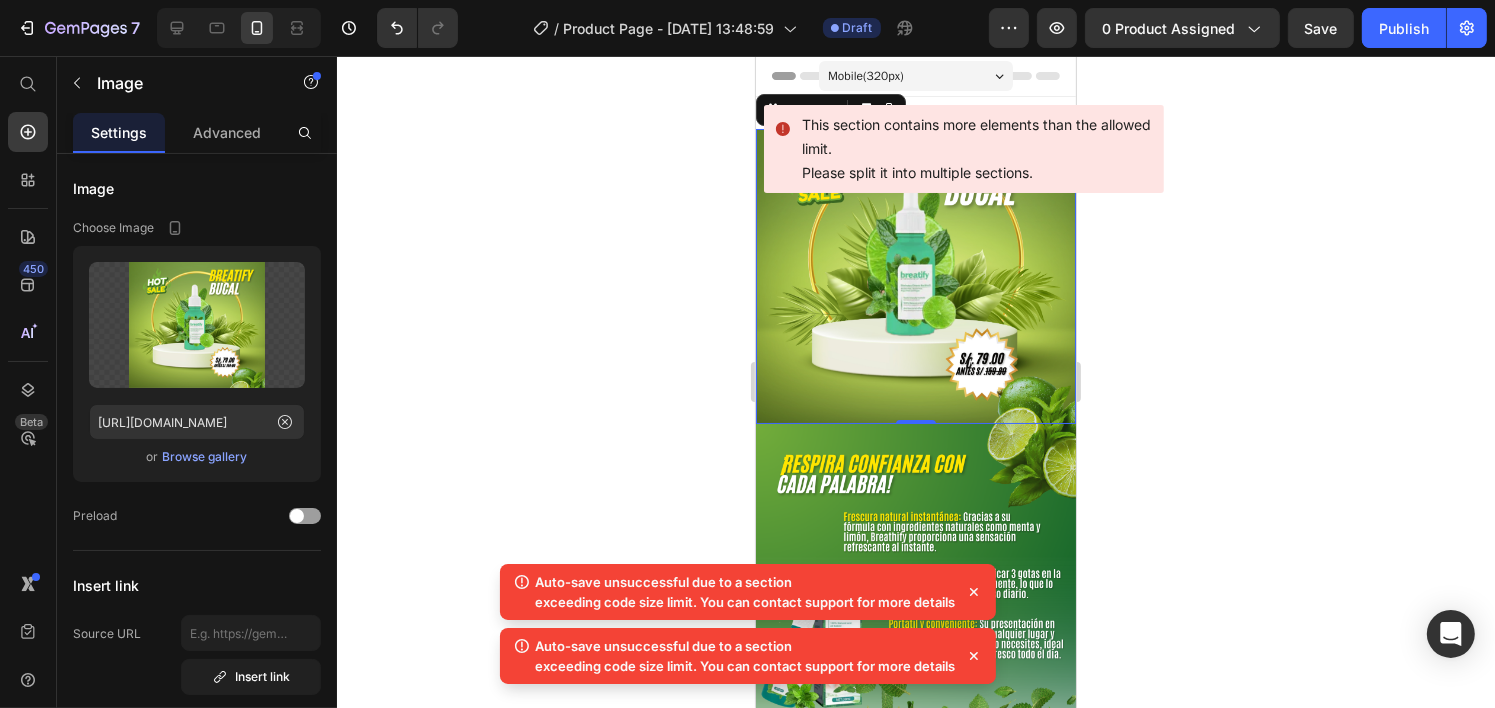 click 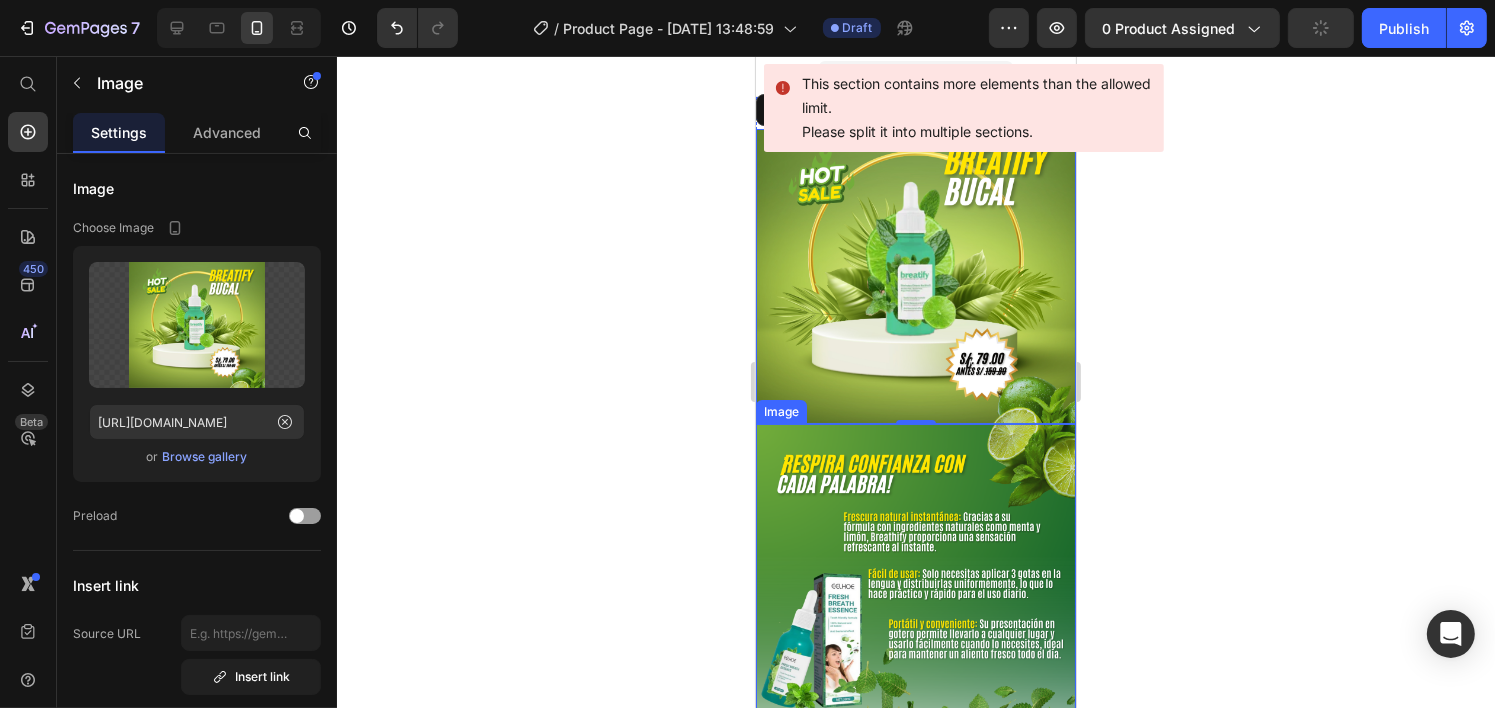 scroll, scrollTop: 433, scrollLeft: 0, axis: vertical 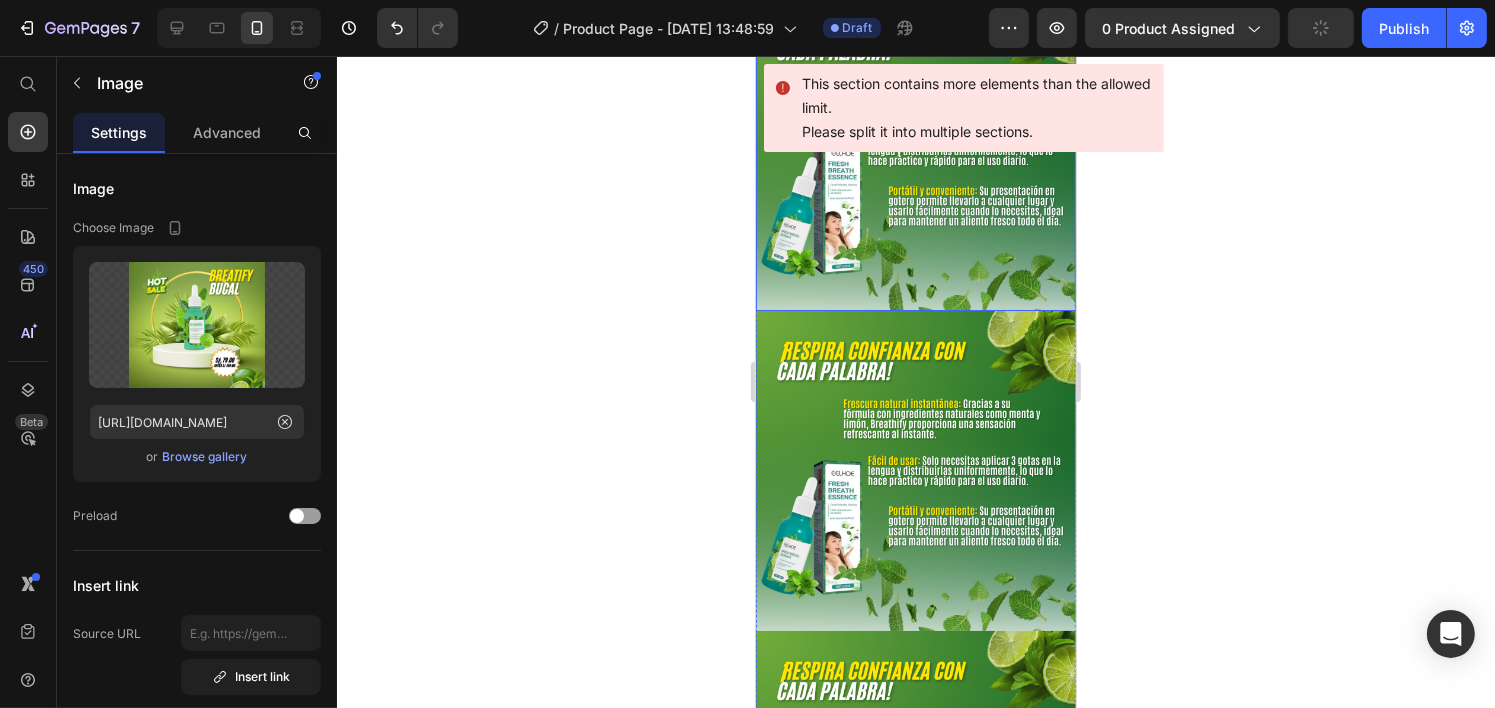click at bounding box center (915, 471) 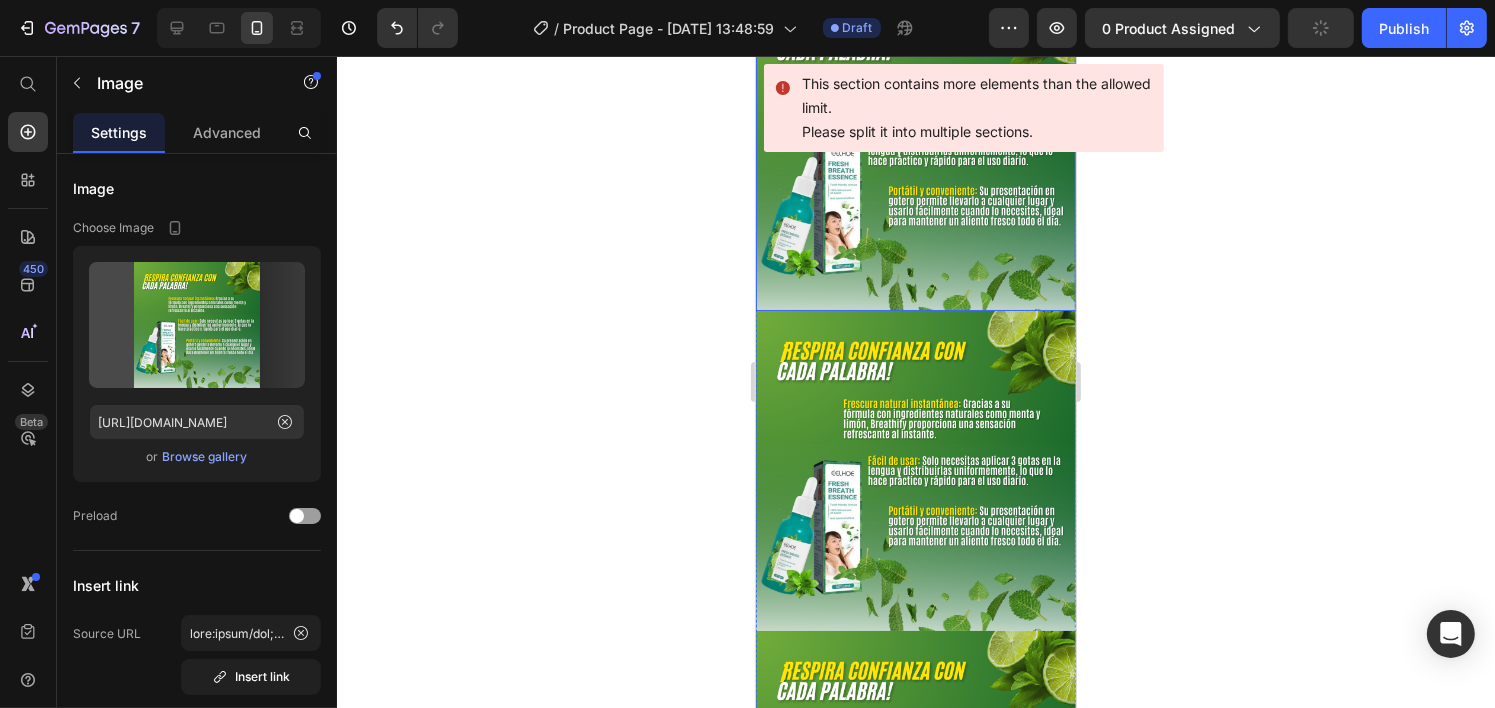click at bounding box center (915, 471) 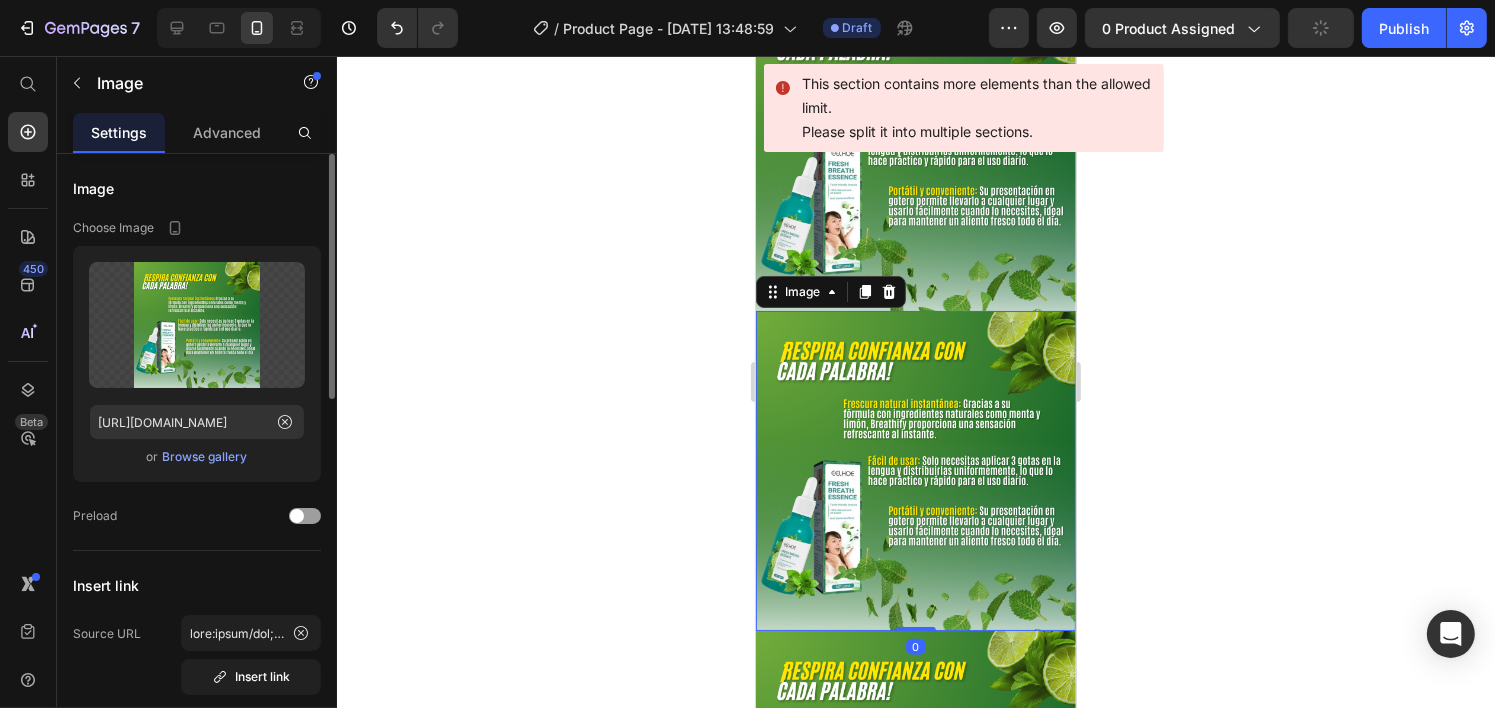 click on "Browse gallery" at bounding box center (205, 457) 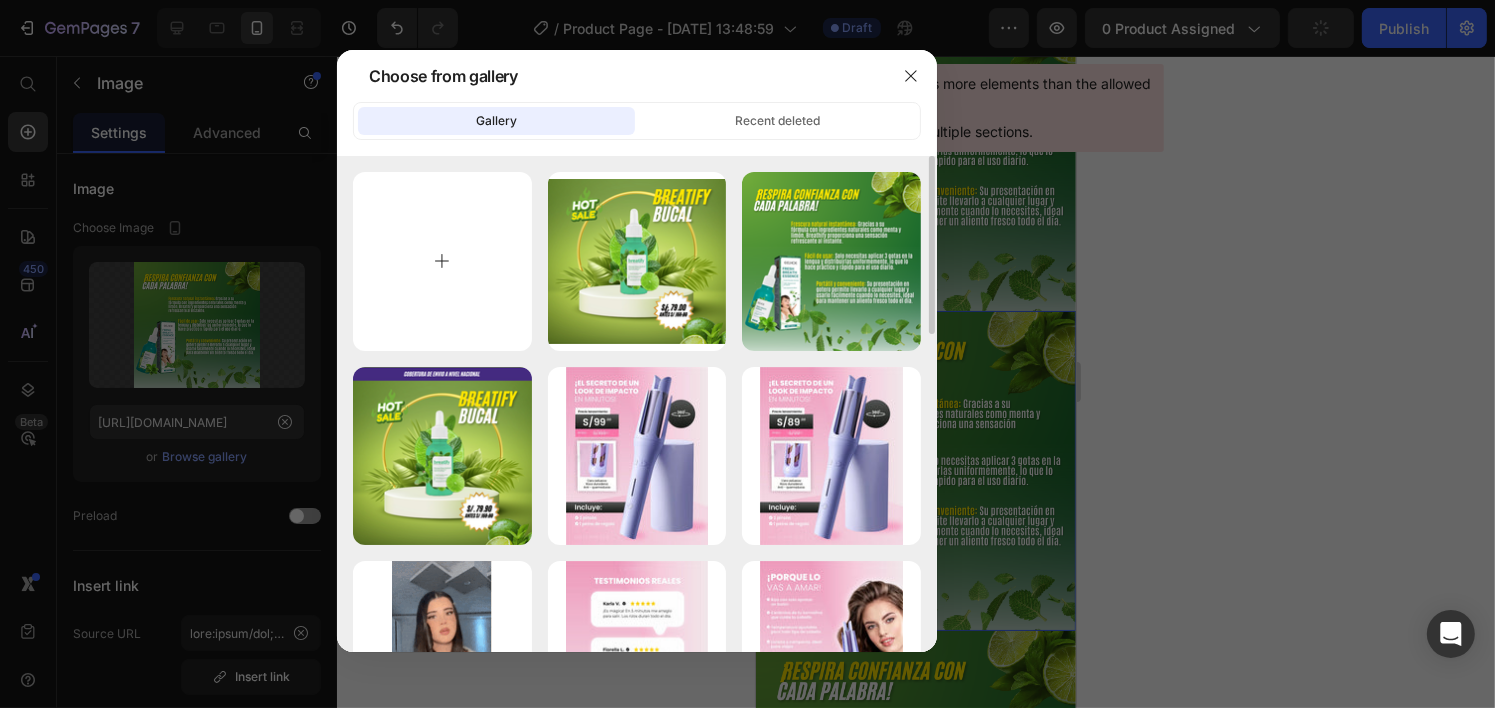 click at bounding box center [442, 261] 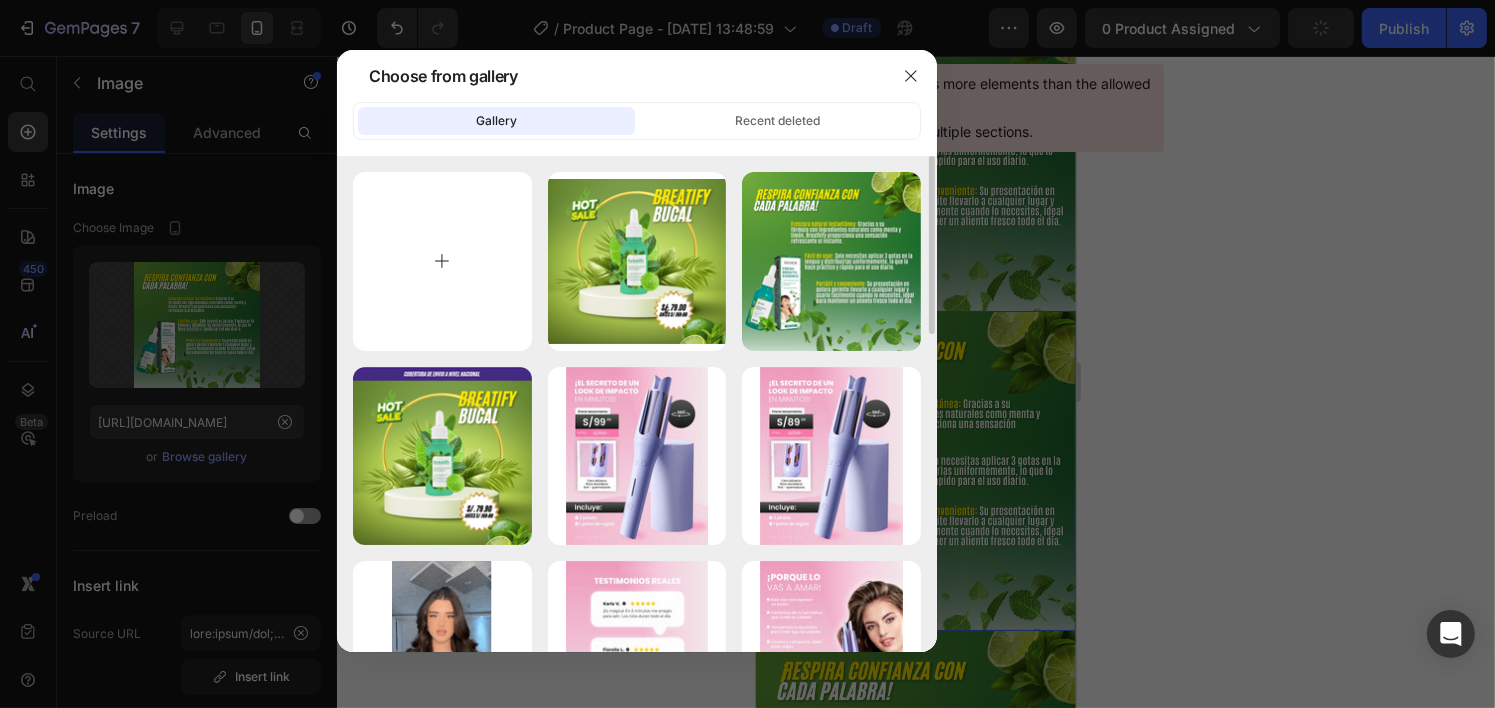 type on "C:\fakepath\p3.png" 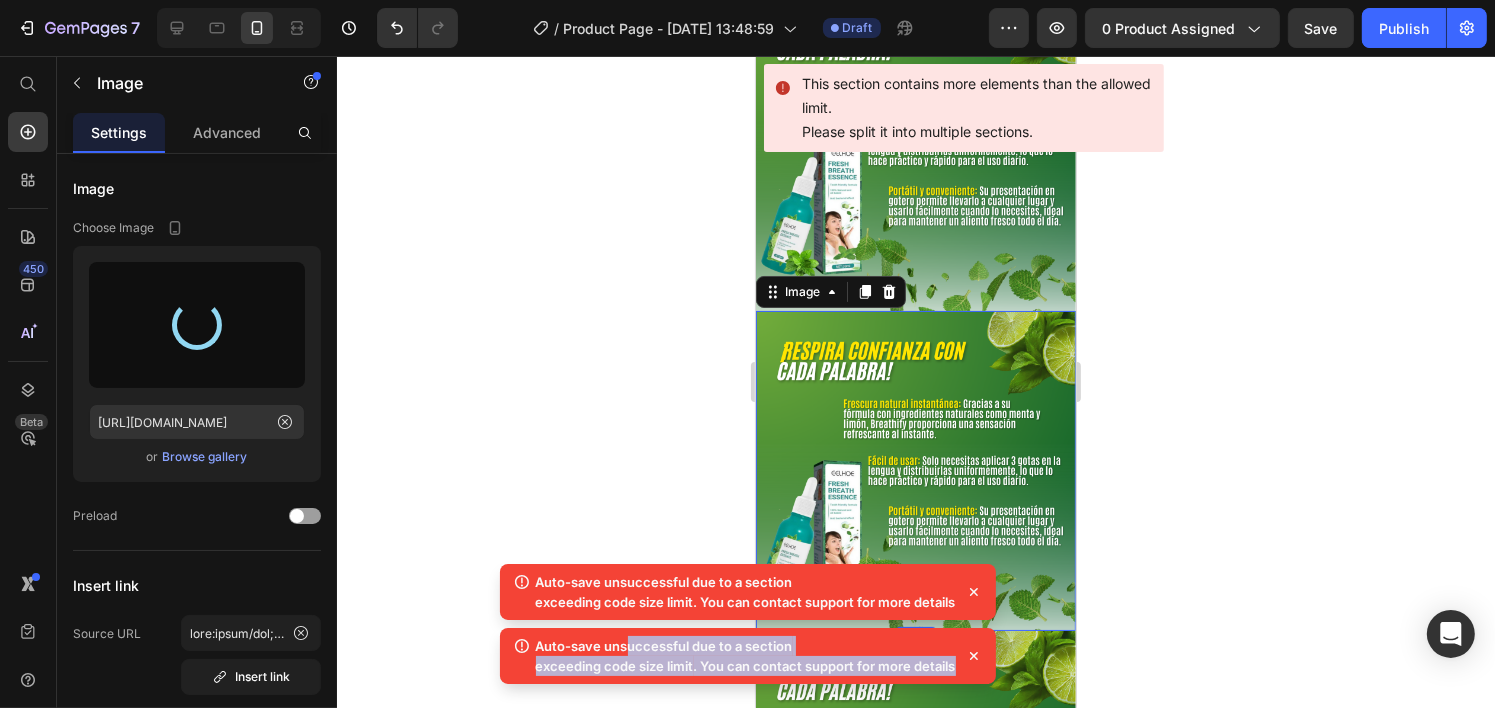 drag, startPoint x: 952, startPoint y: 666, endPoint x: 540, endPoint y: 641, distance: 412.7578 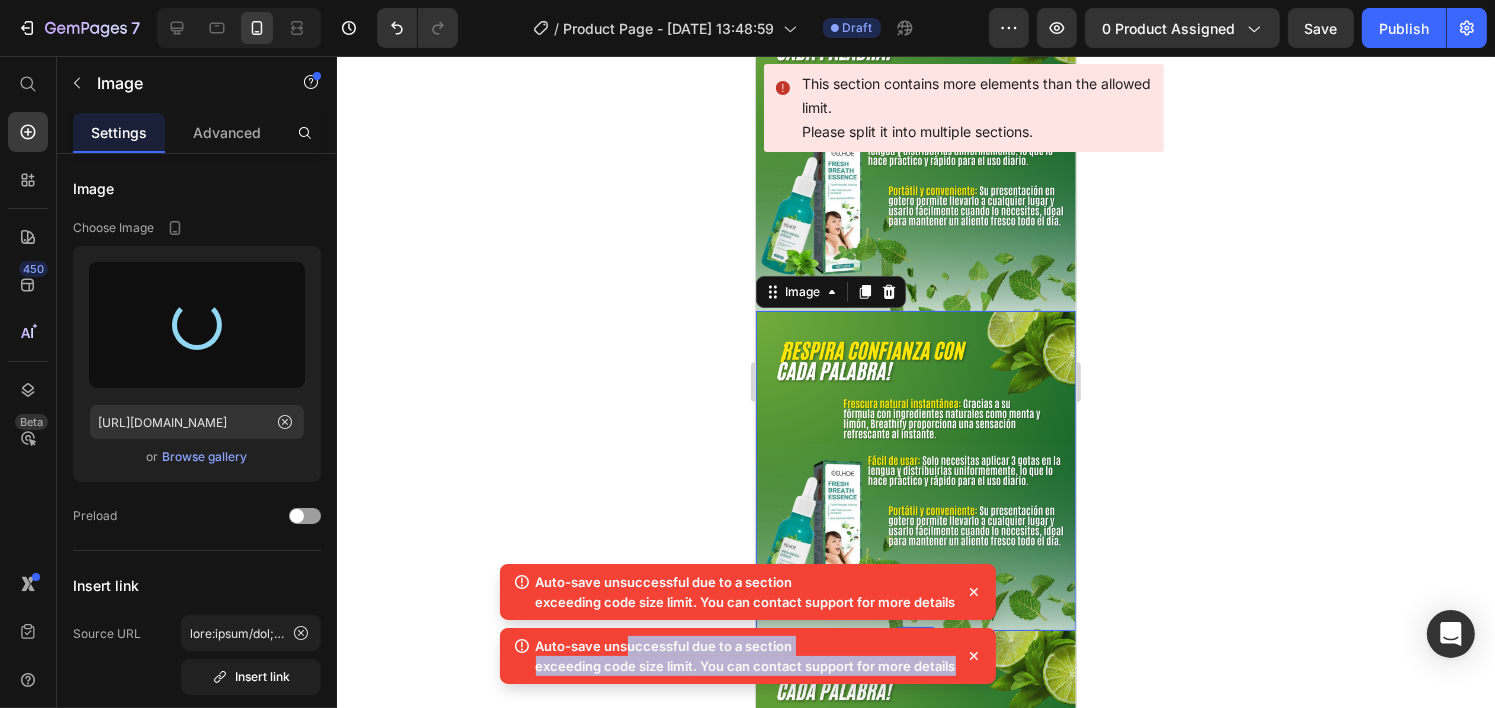 click at bounding box center [527, 610] 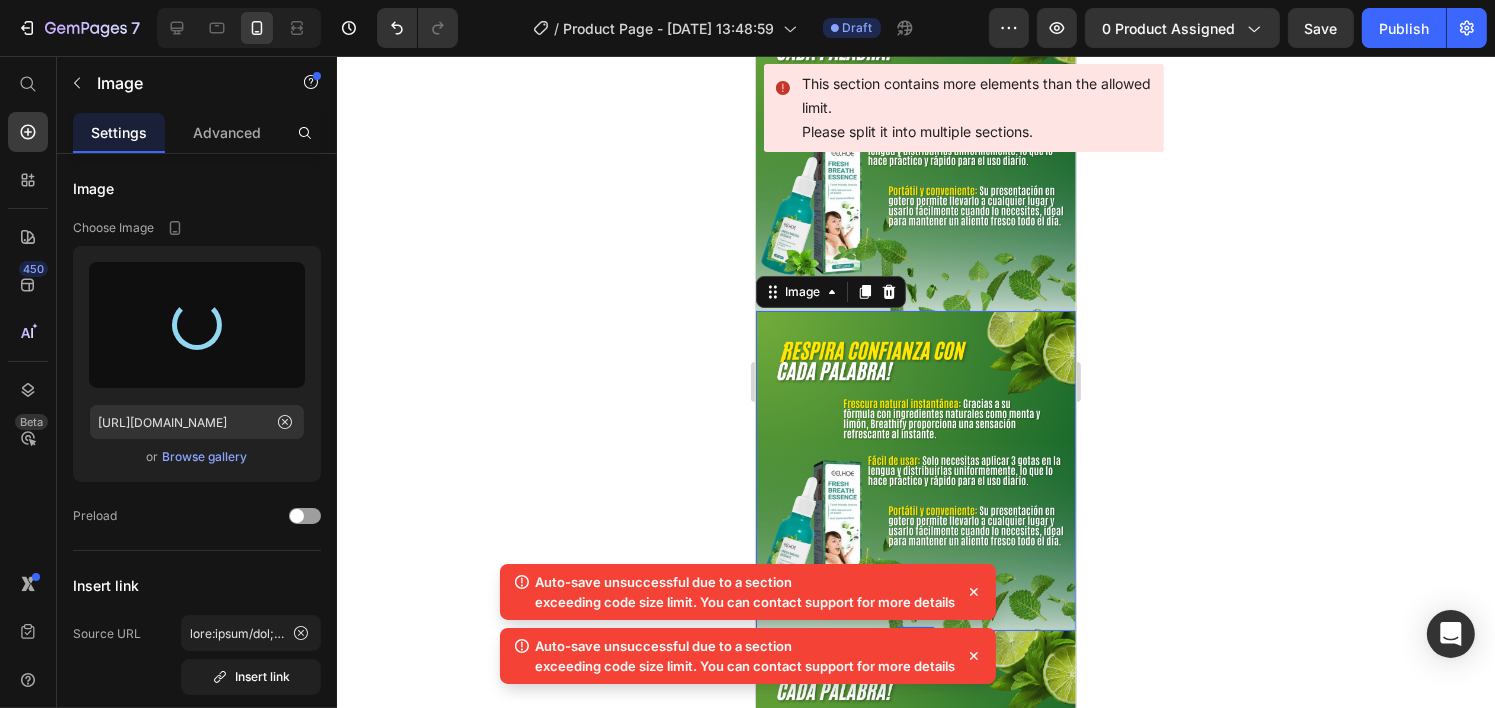 click 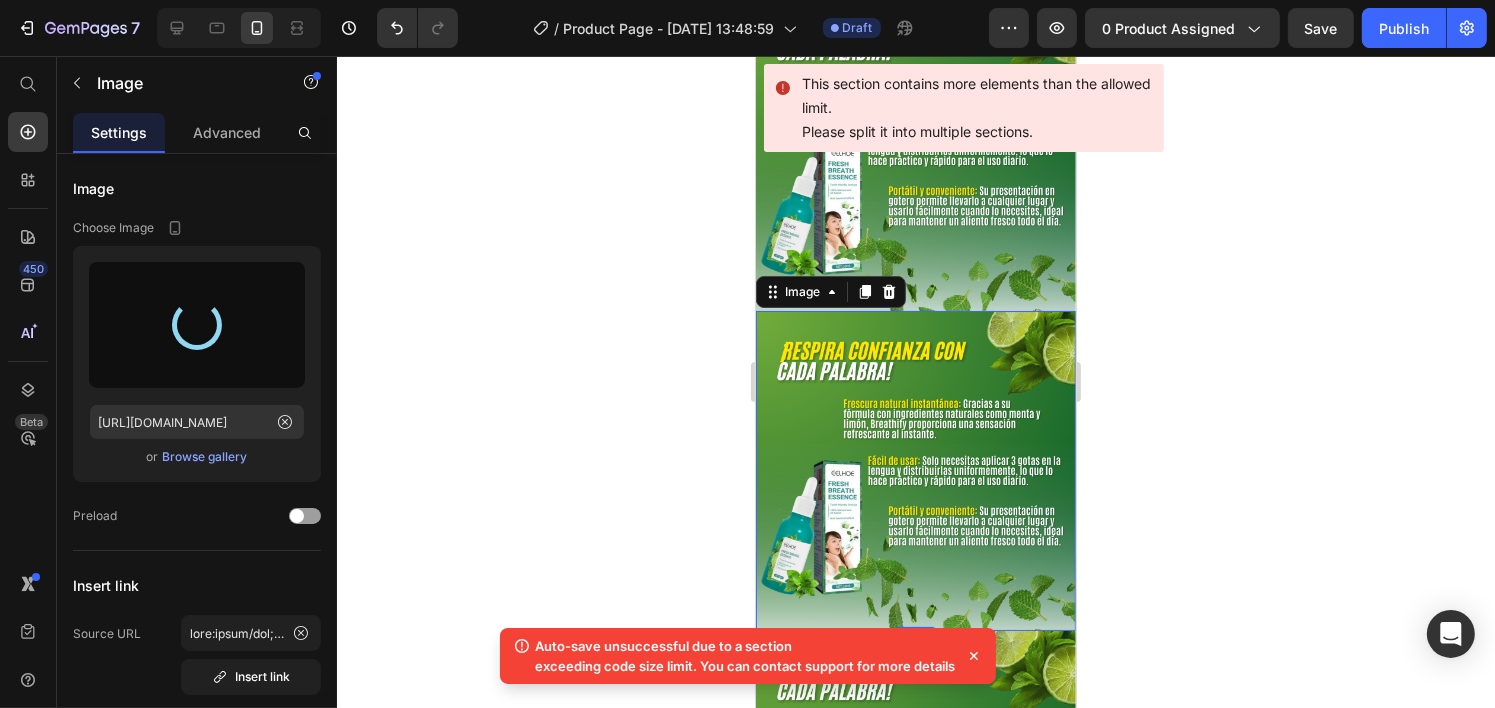 click 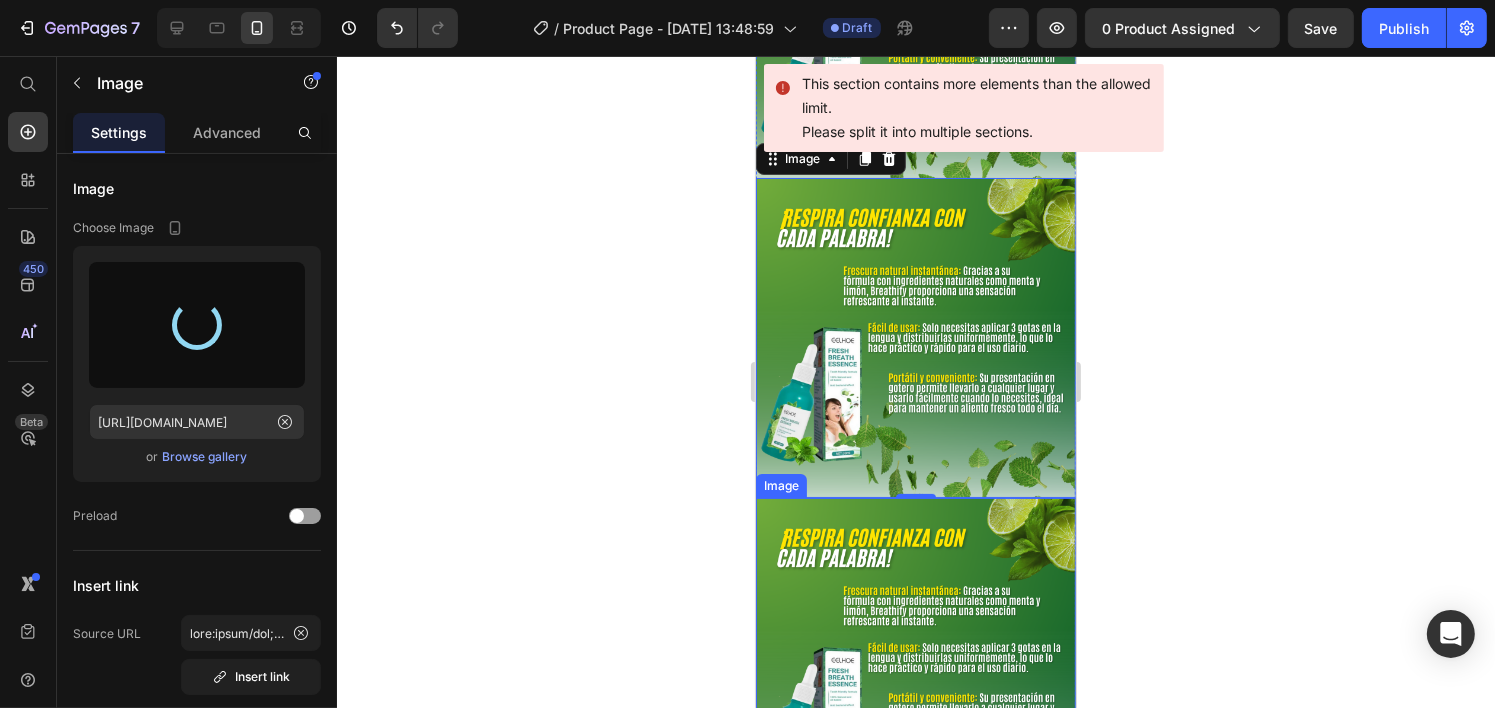 scroll, scrollTop: 800, scrollLeft: 0, axis: vertical 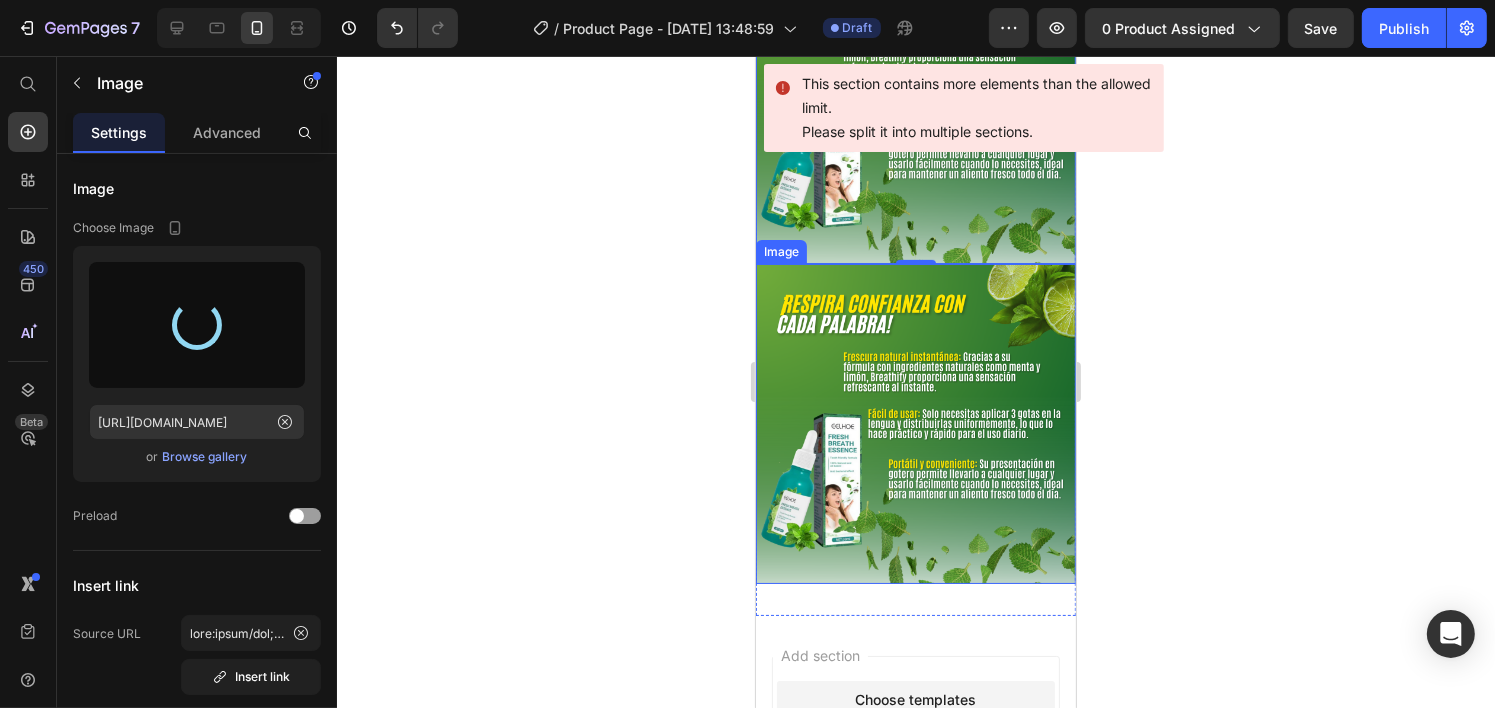 click at bounding box center [915, 424] 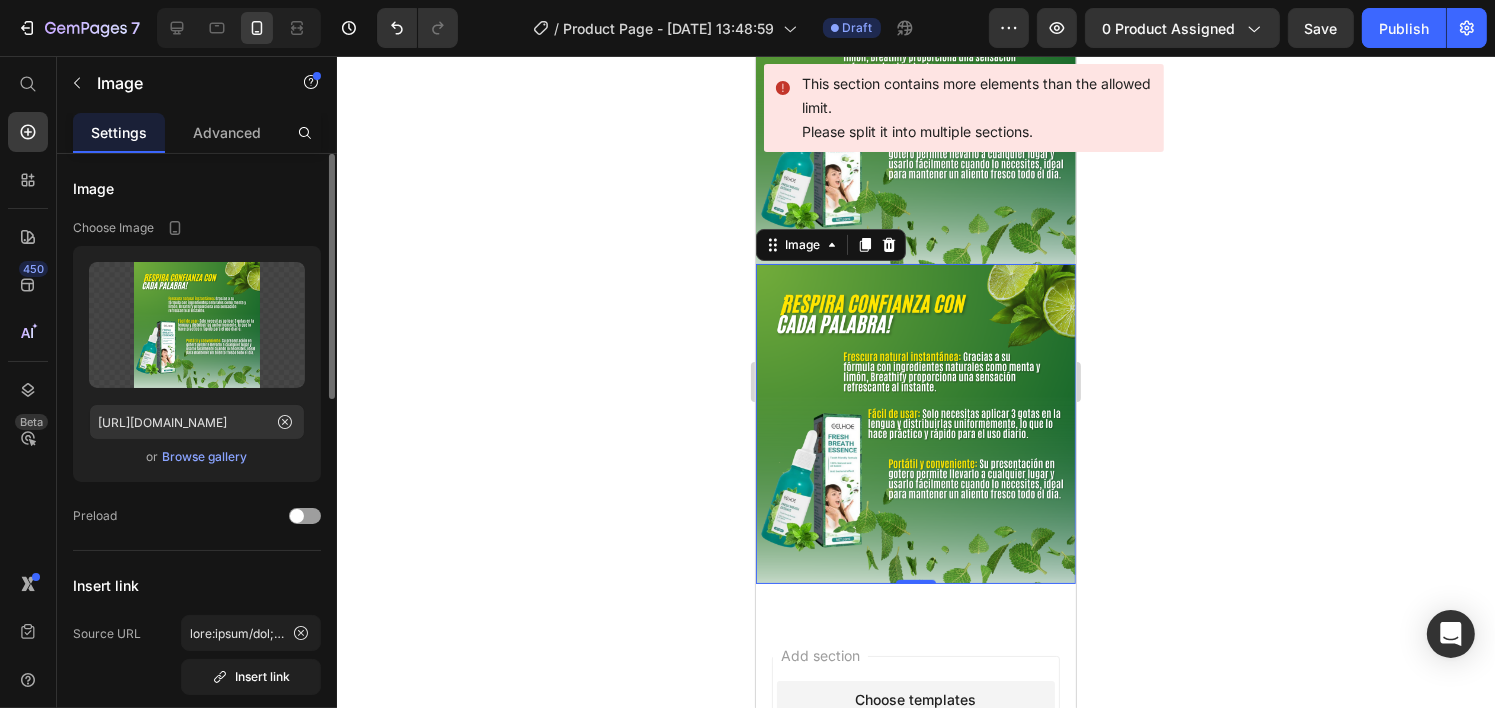 click on "Browse gallery" at bounding box center [205, 457] 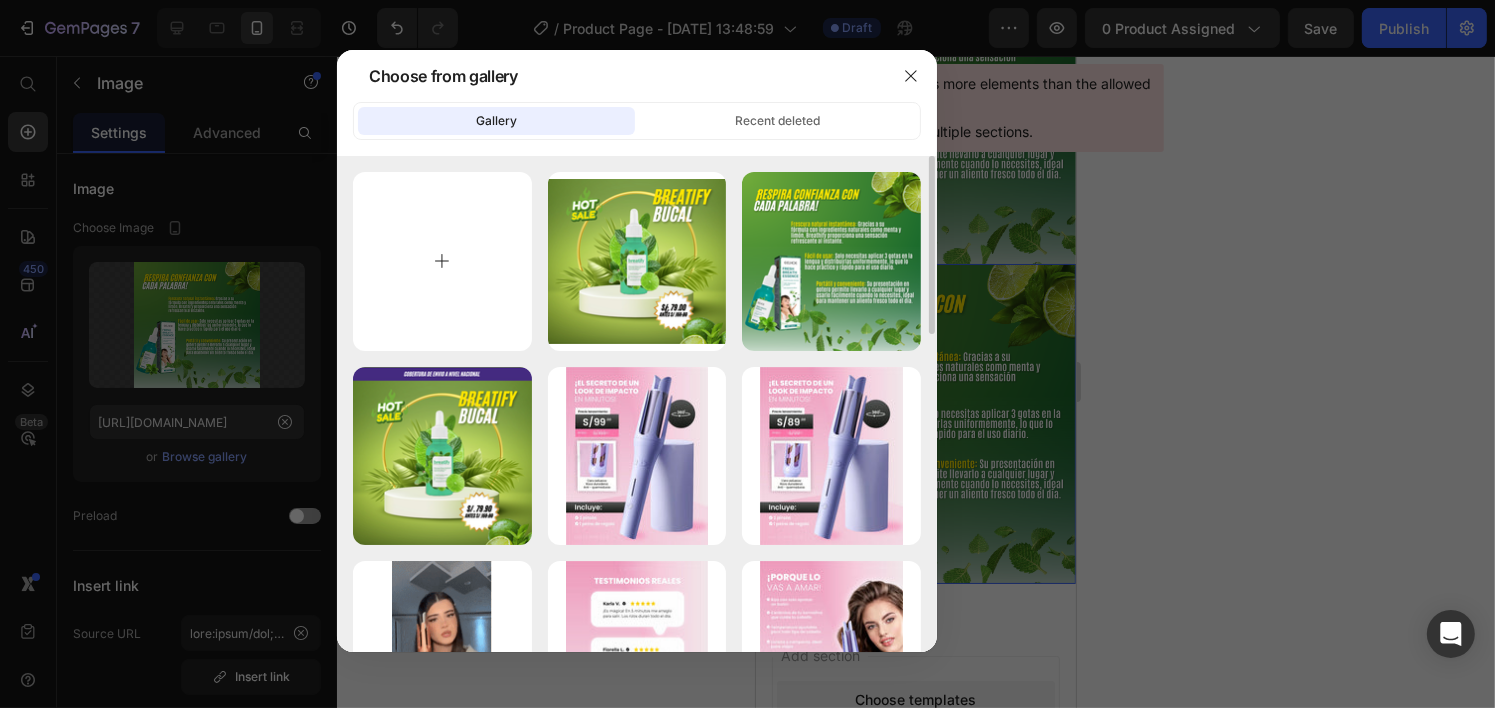 click at bounding box center [442, 261] 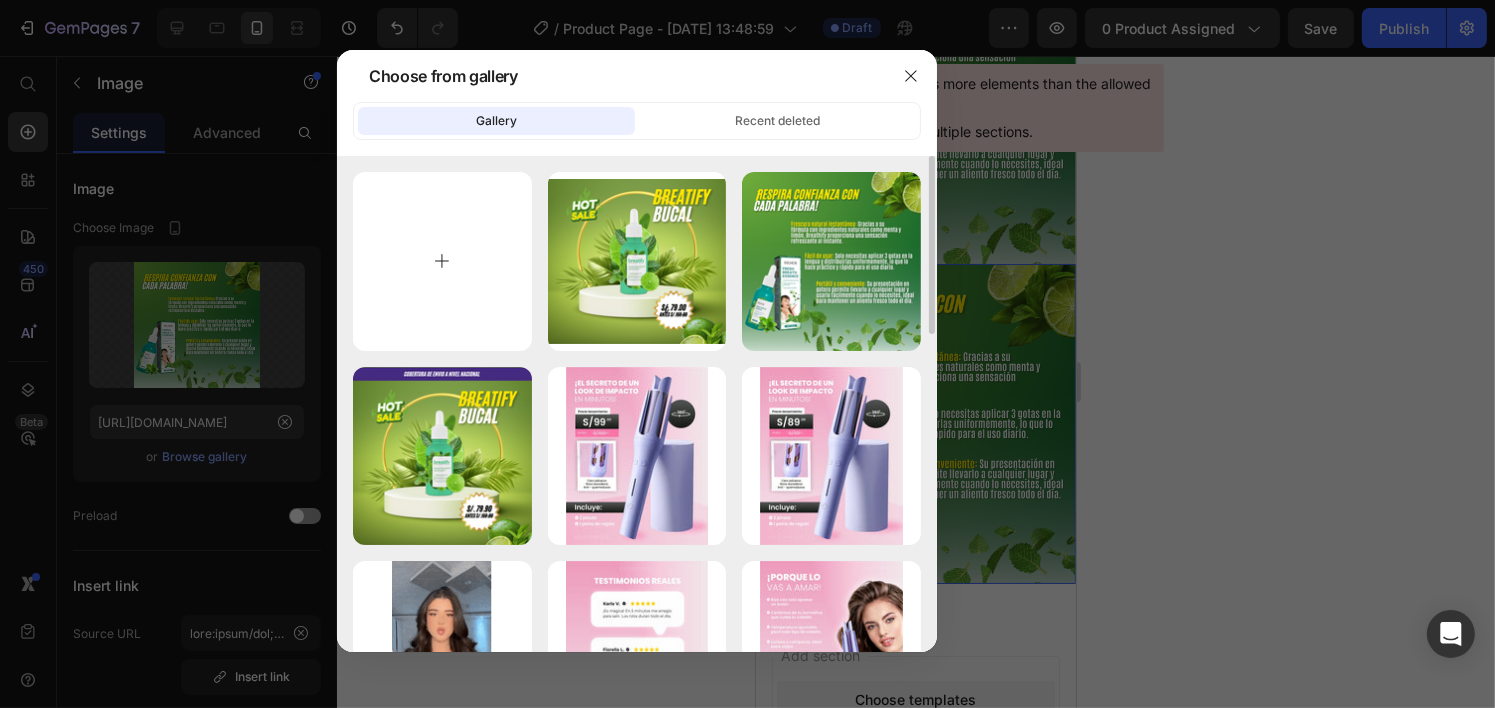 type on "C:\fakepath\p4.png" 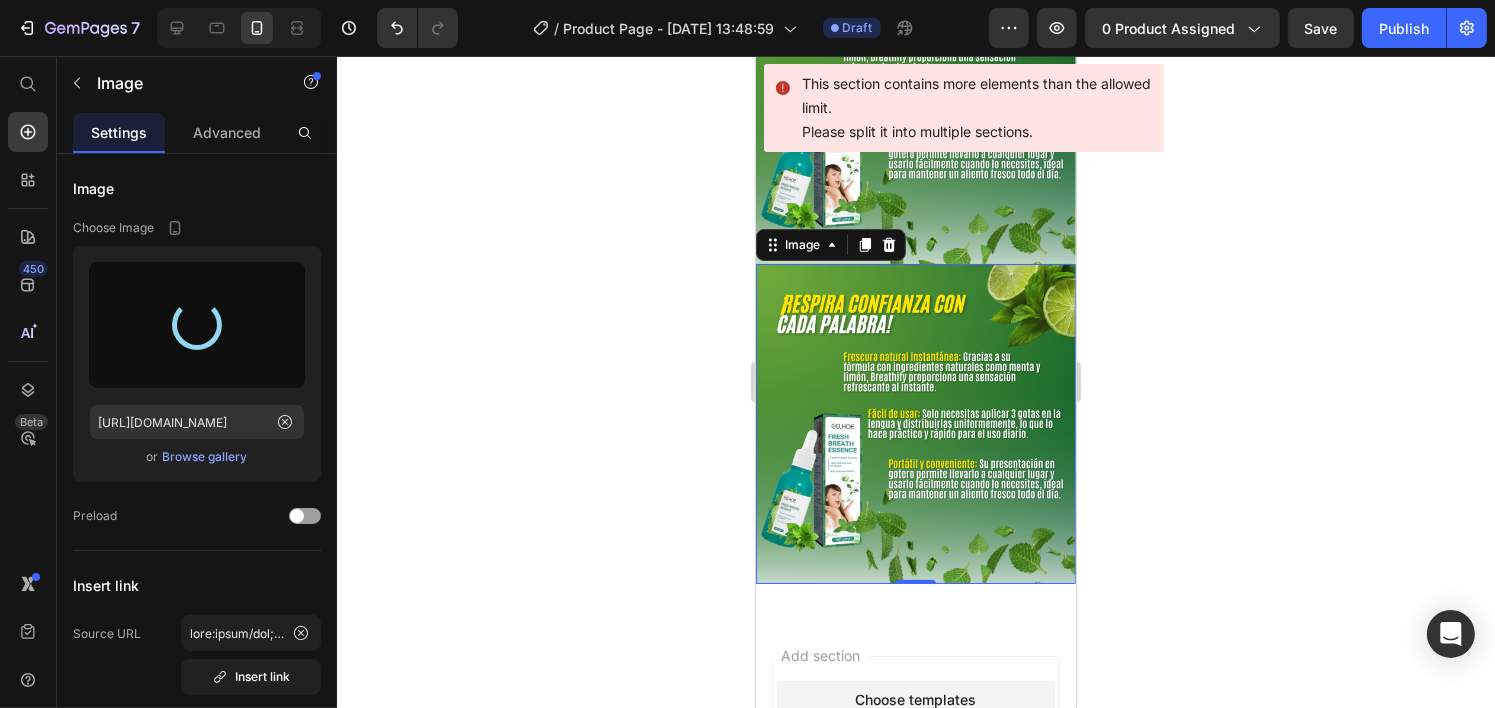type on "https://cdn.shopify.com/s/files/1/0699/7924/2665/files/gempages_568959146871751660-5fc8dcc2-0ec7-4022-aebb-78d1bc9917ed.png" 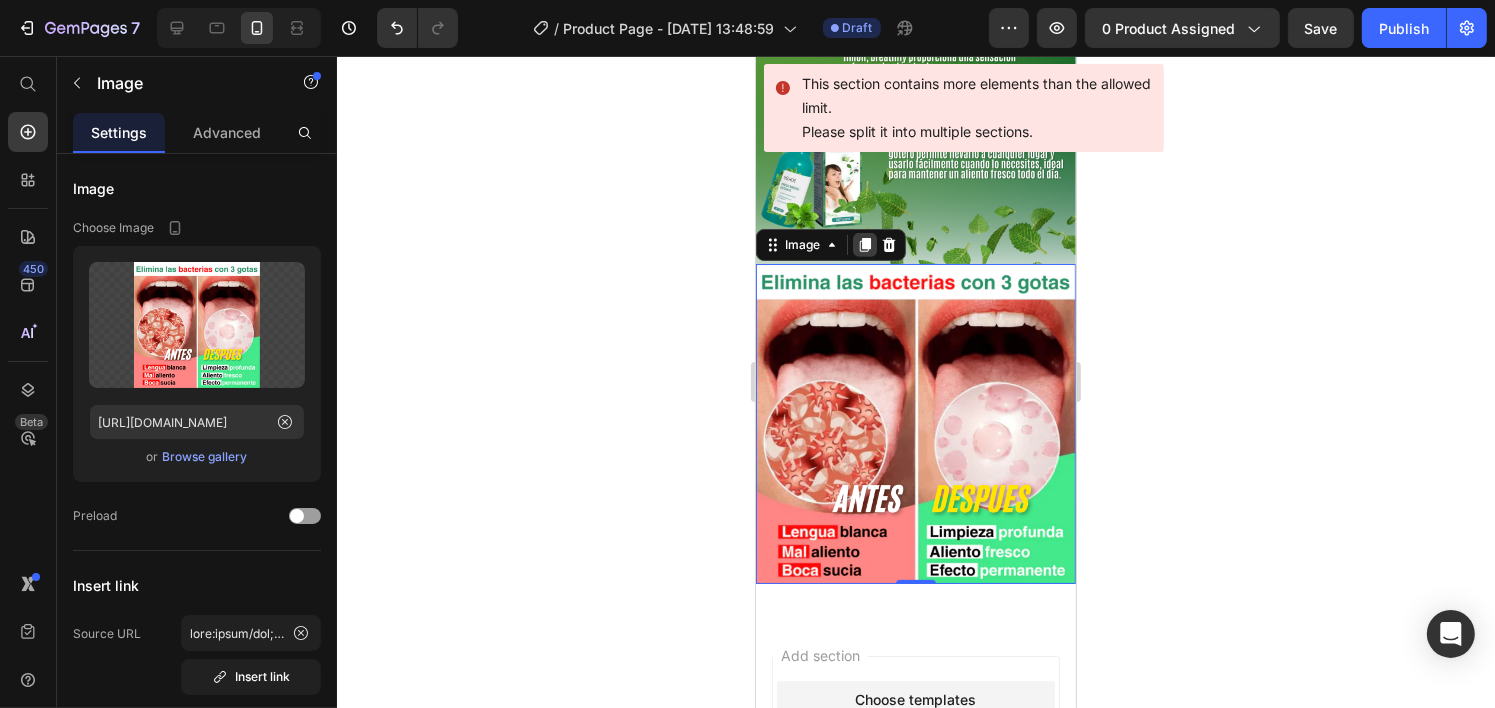 click 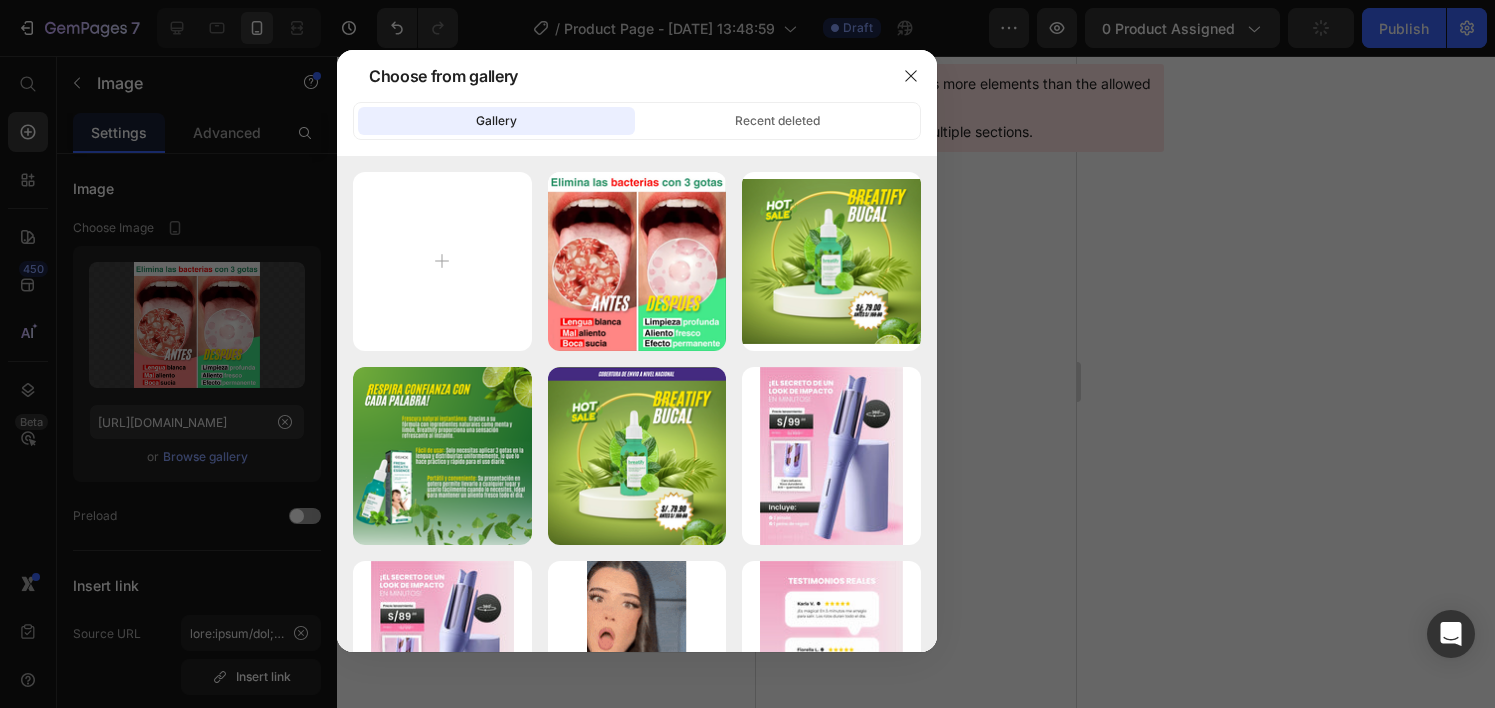 scroll, scrollTop: 0, scrollLeft: 0, axis: both 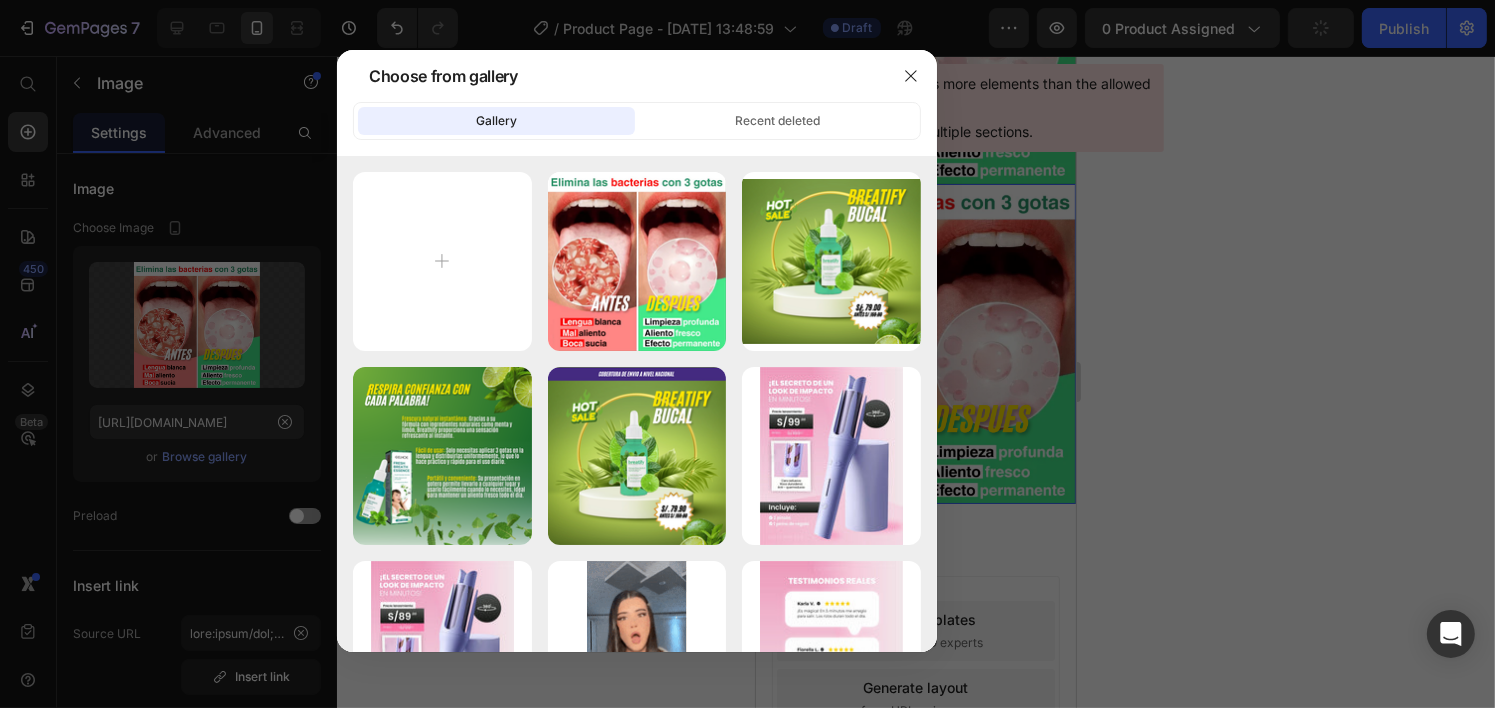 type on "C:\fakepath\p5.png" 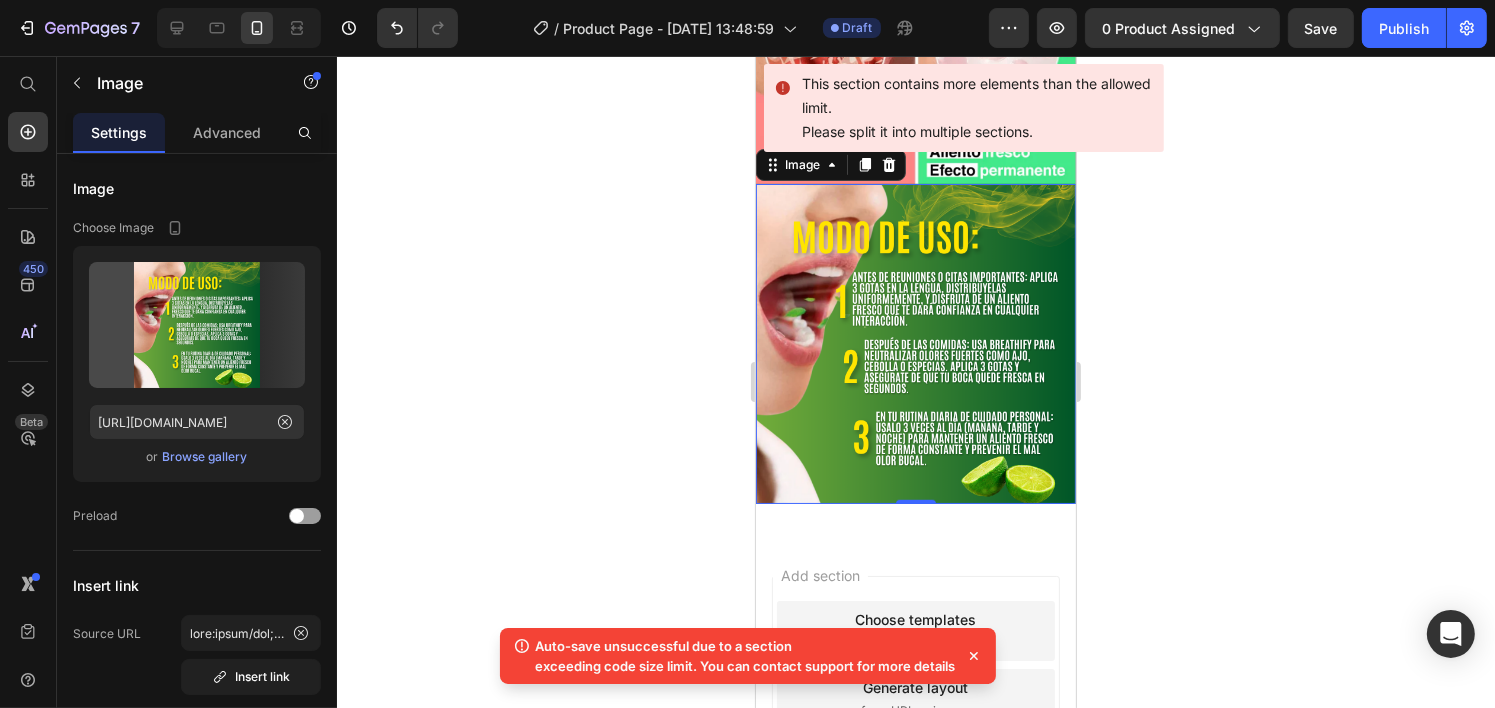 type on "[URL][DOMAIN_NAME]" 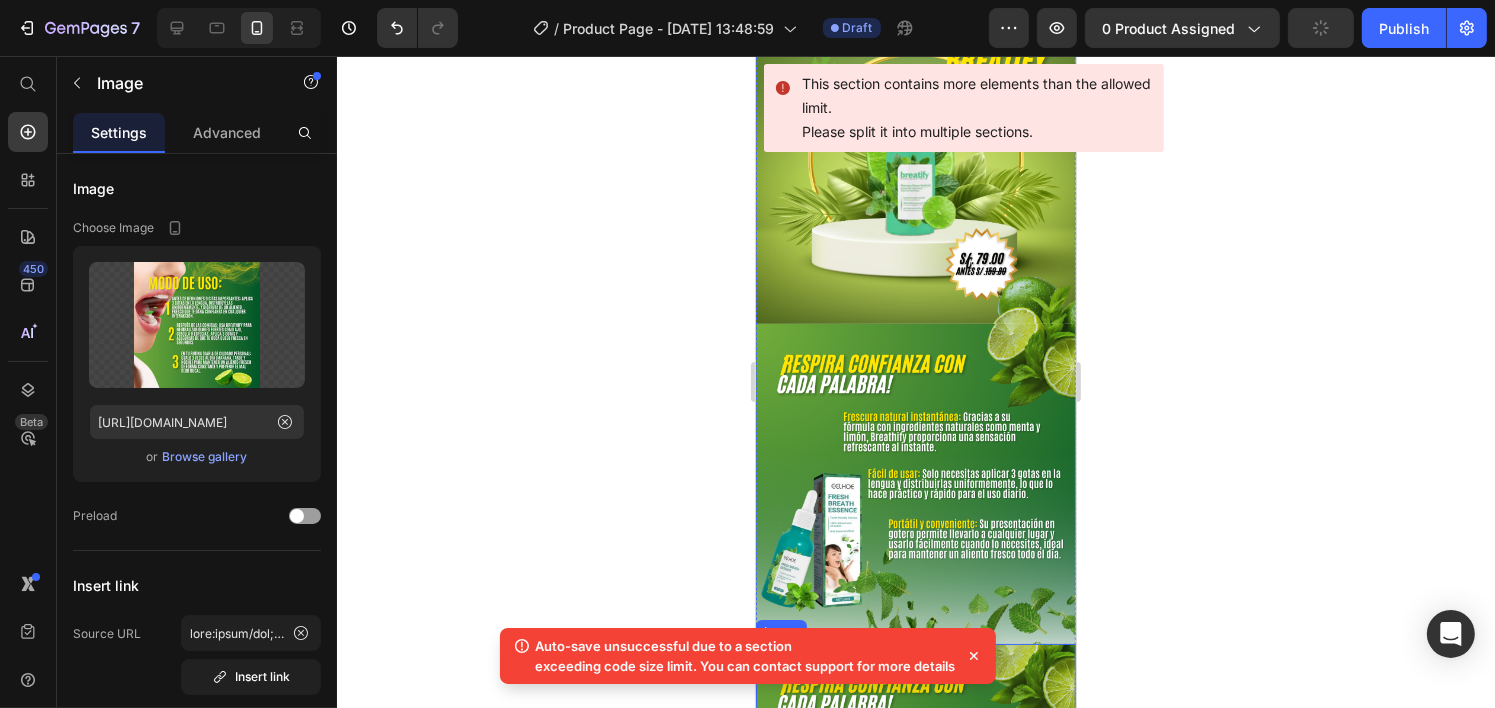 scroll, scrollTop: 1380, scrollLeft: 0, axis: vertical 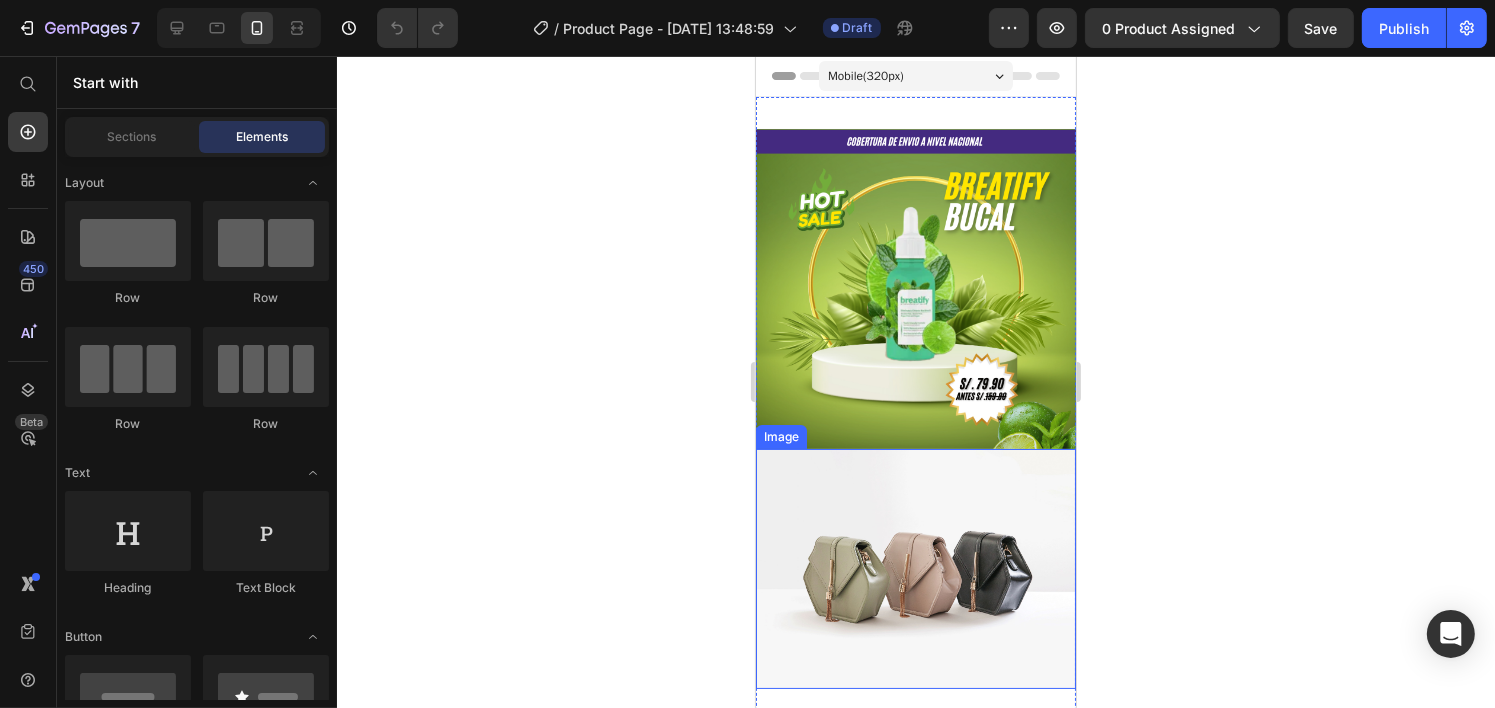 click at bounding box center (915, 569) 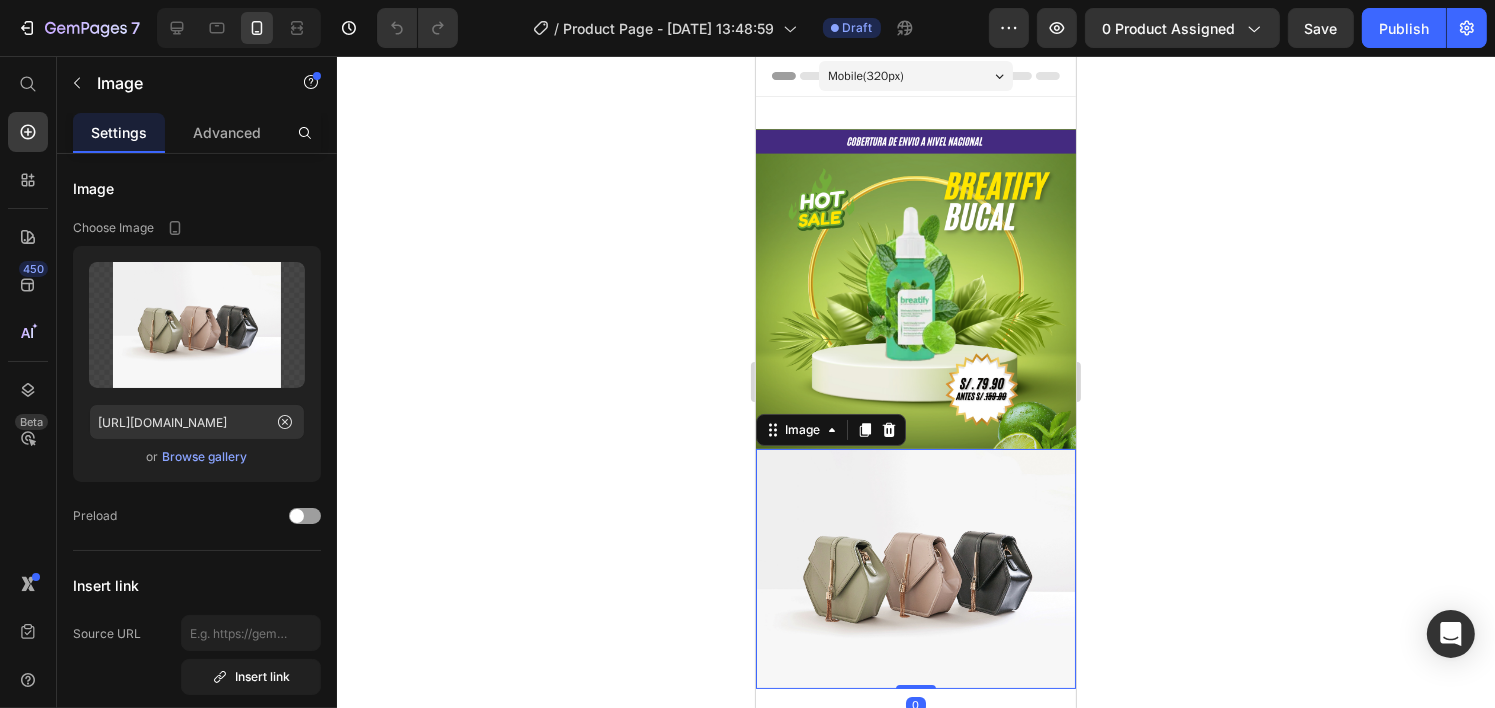 click at bounding box center [915, 289] 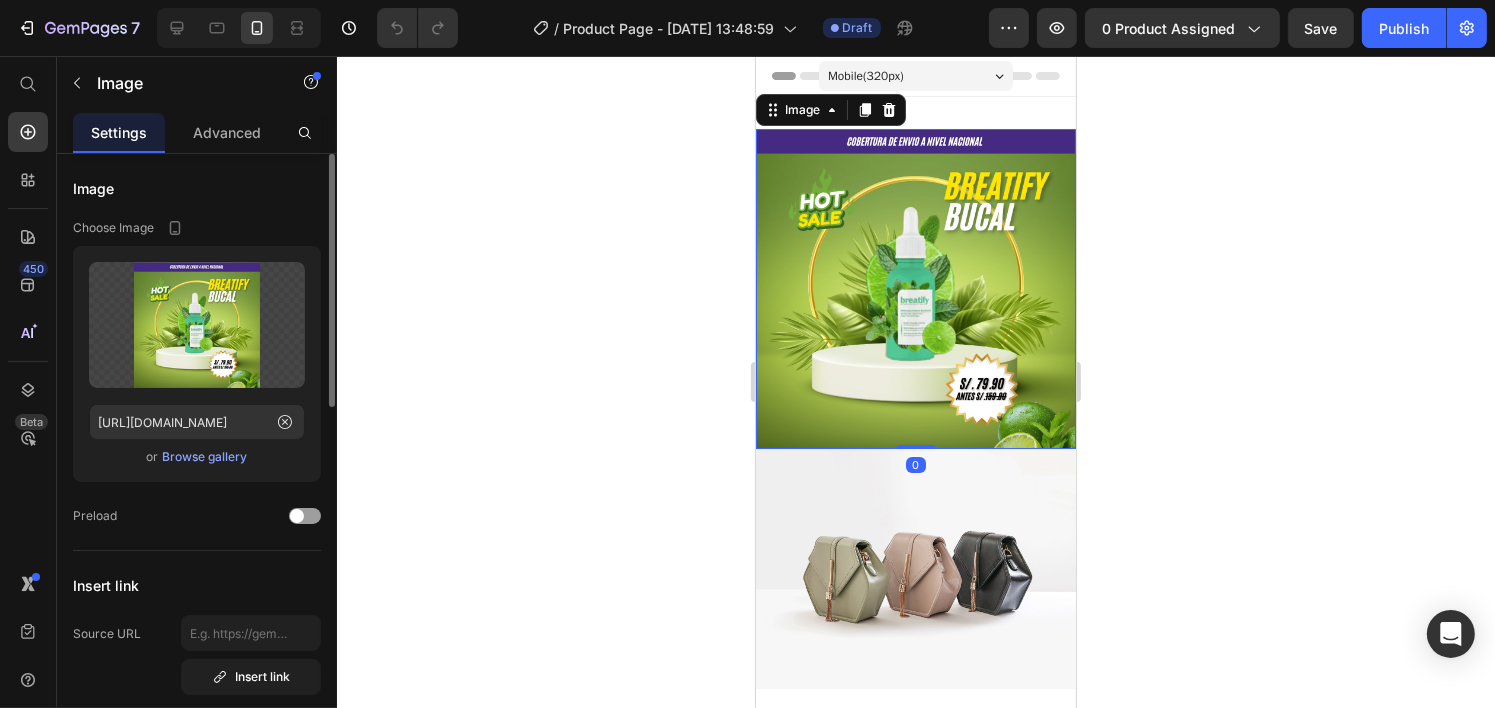 click on "Browse gallery" at bounding box center [205, 457] 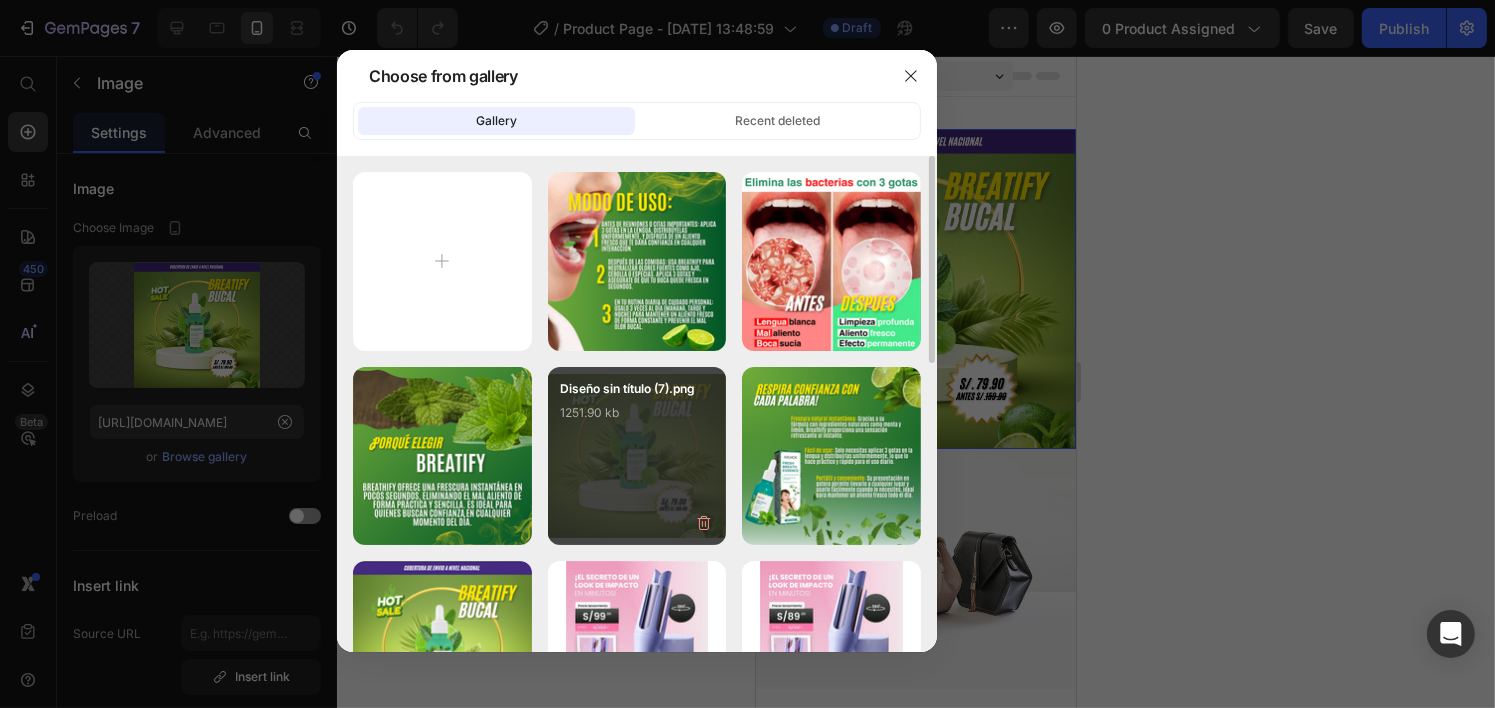 click on "Diseño sin título (7).png 1251.90 kb" at bounding box center (637, 456) 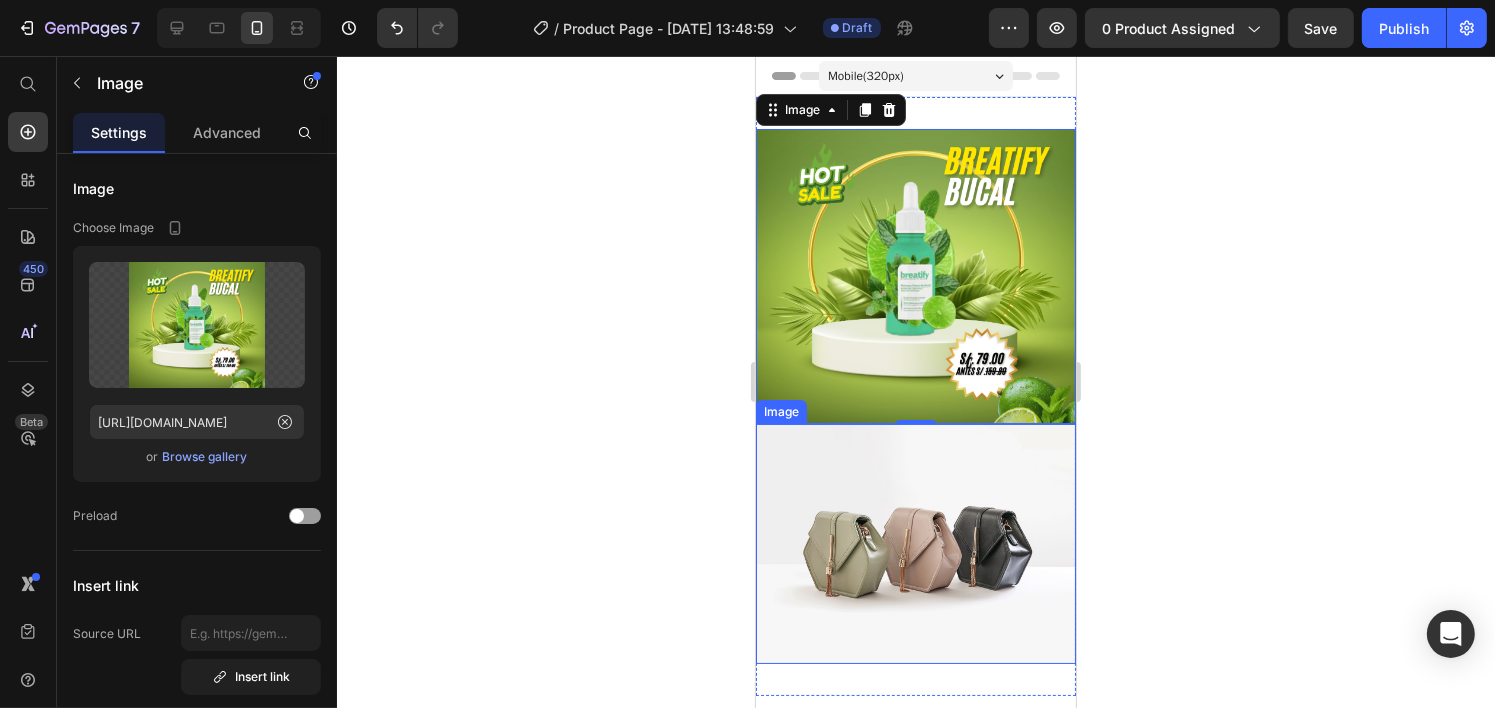 scroll, scrollTop: 200, scrollLeft: 0, axis: vertical 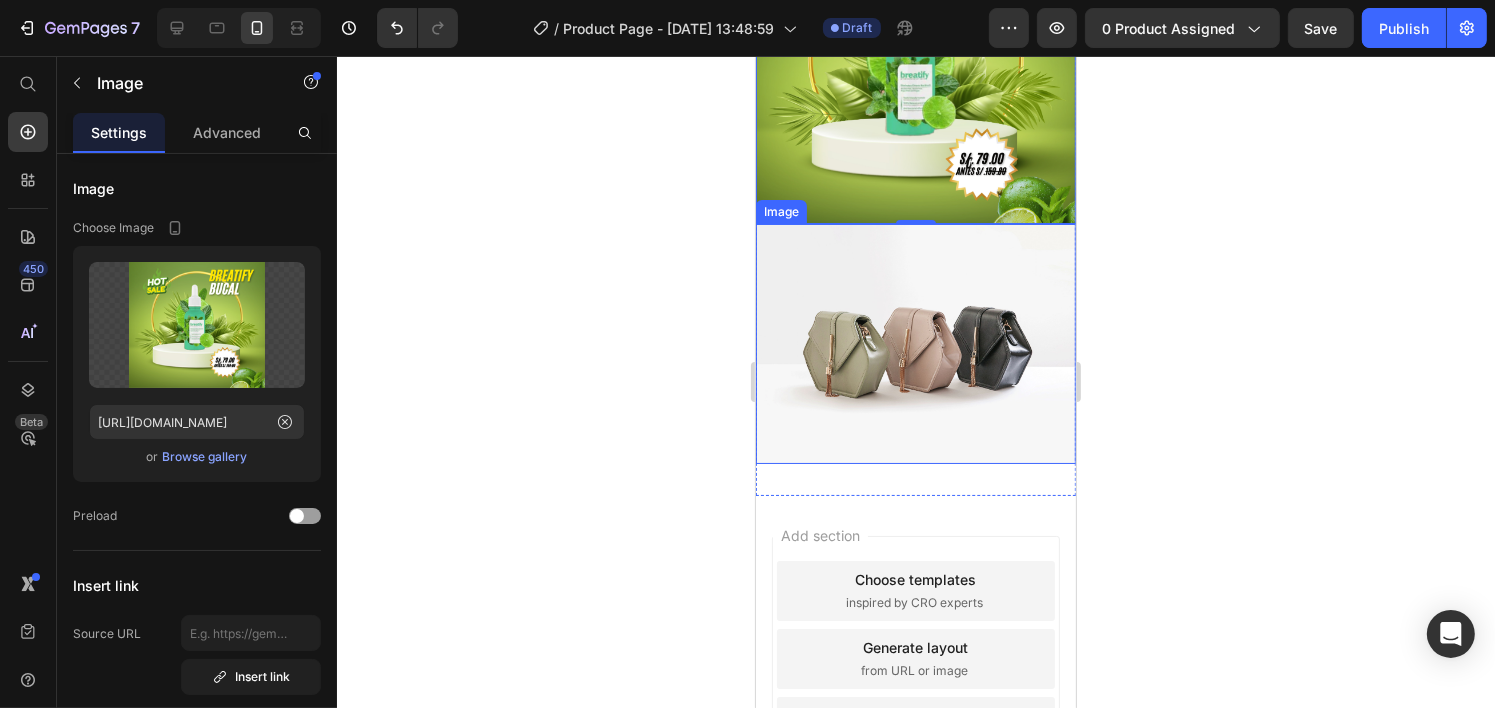 click at bounding box center (915, 344) 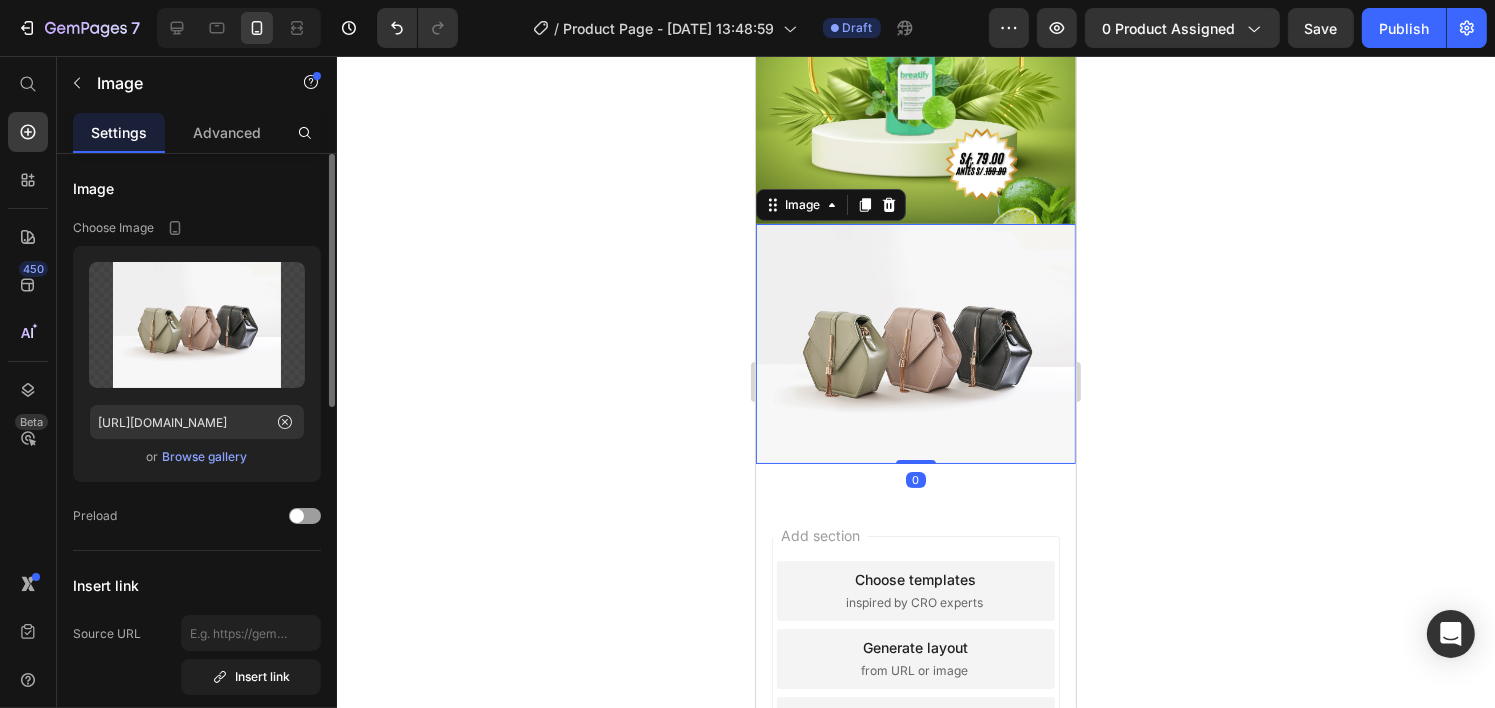 click on "Browse gallery" at bounding box center [205, 457] 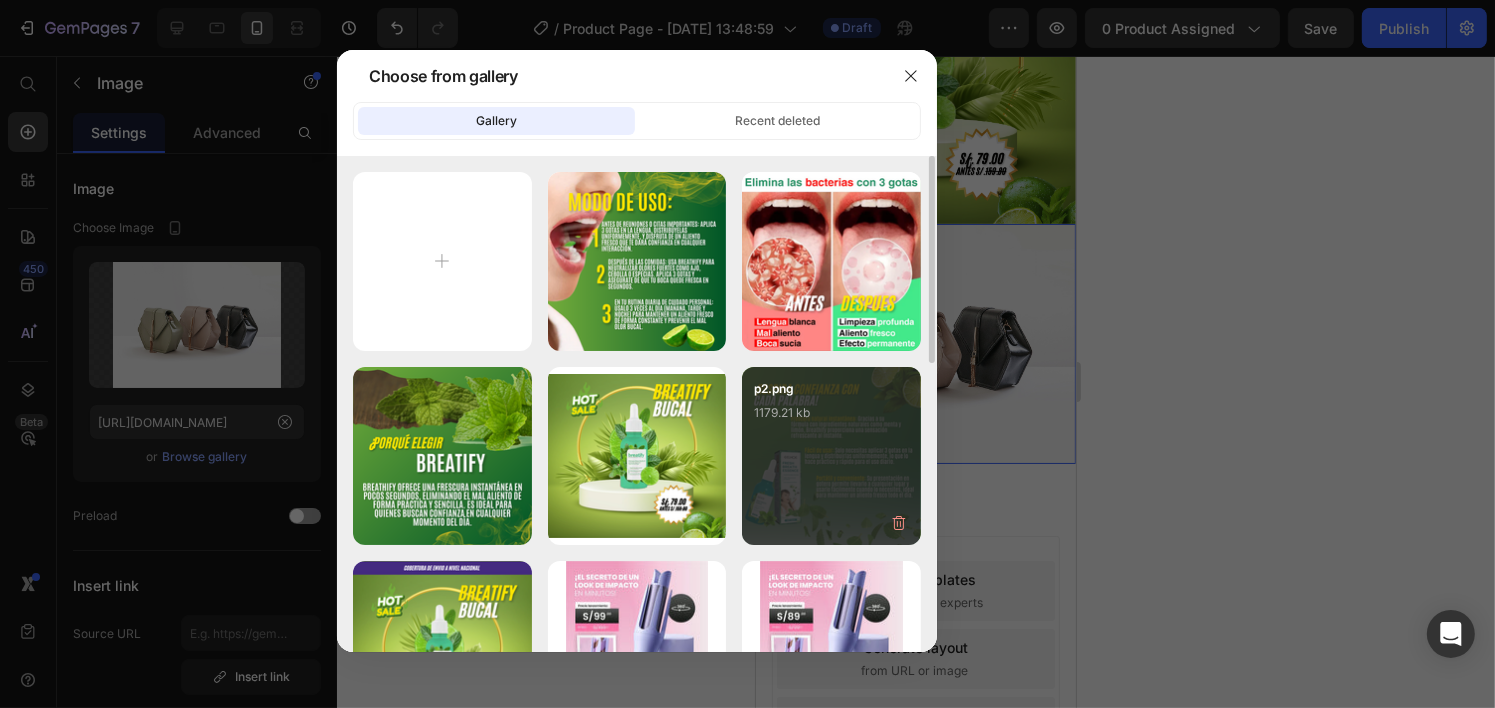click on "1179.21 kb" at bounding box center (831, 413) 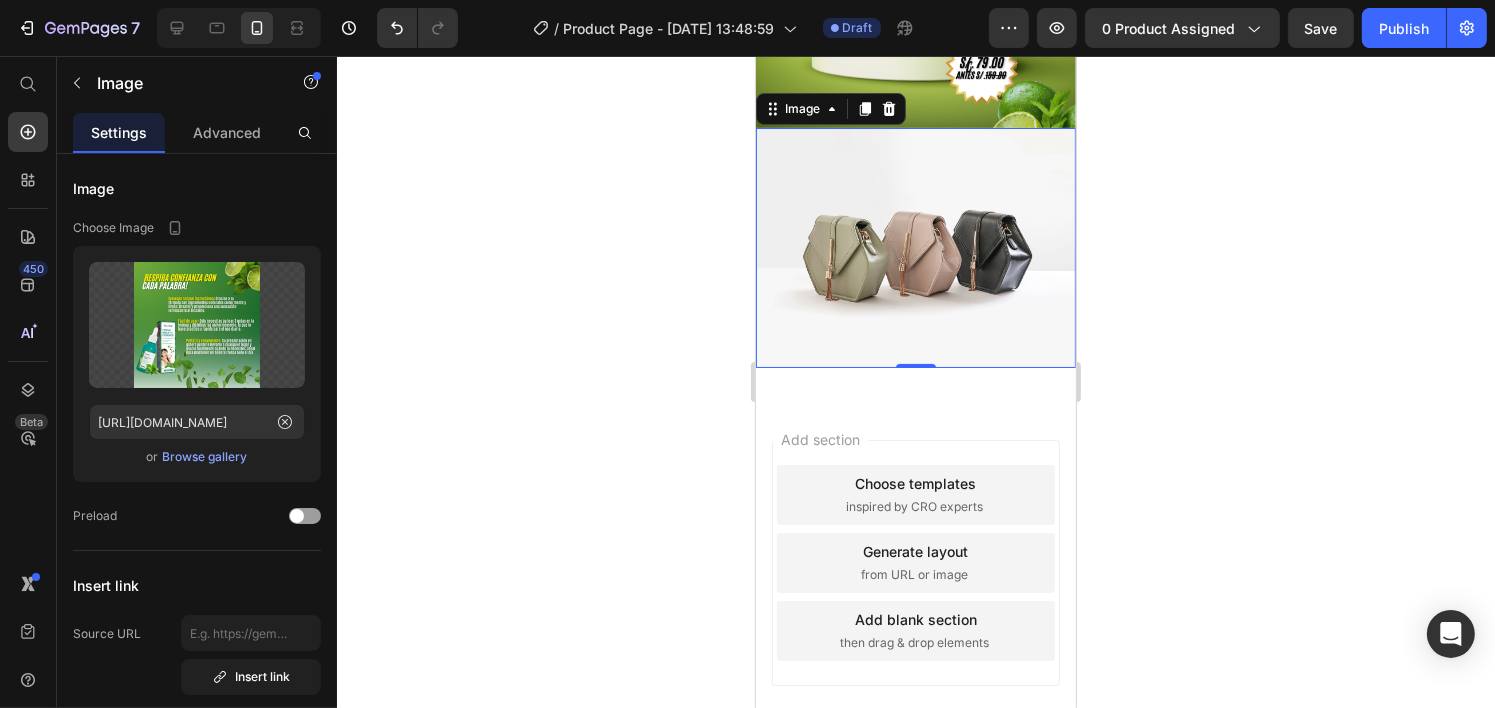 scroll, scrollTop: 196, scrollLeft: 0, axis: vertical 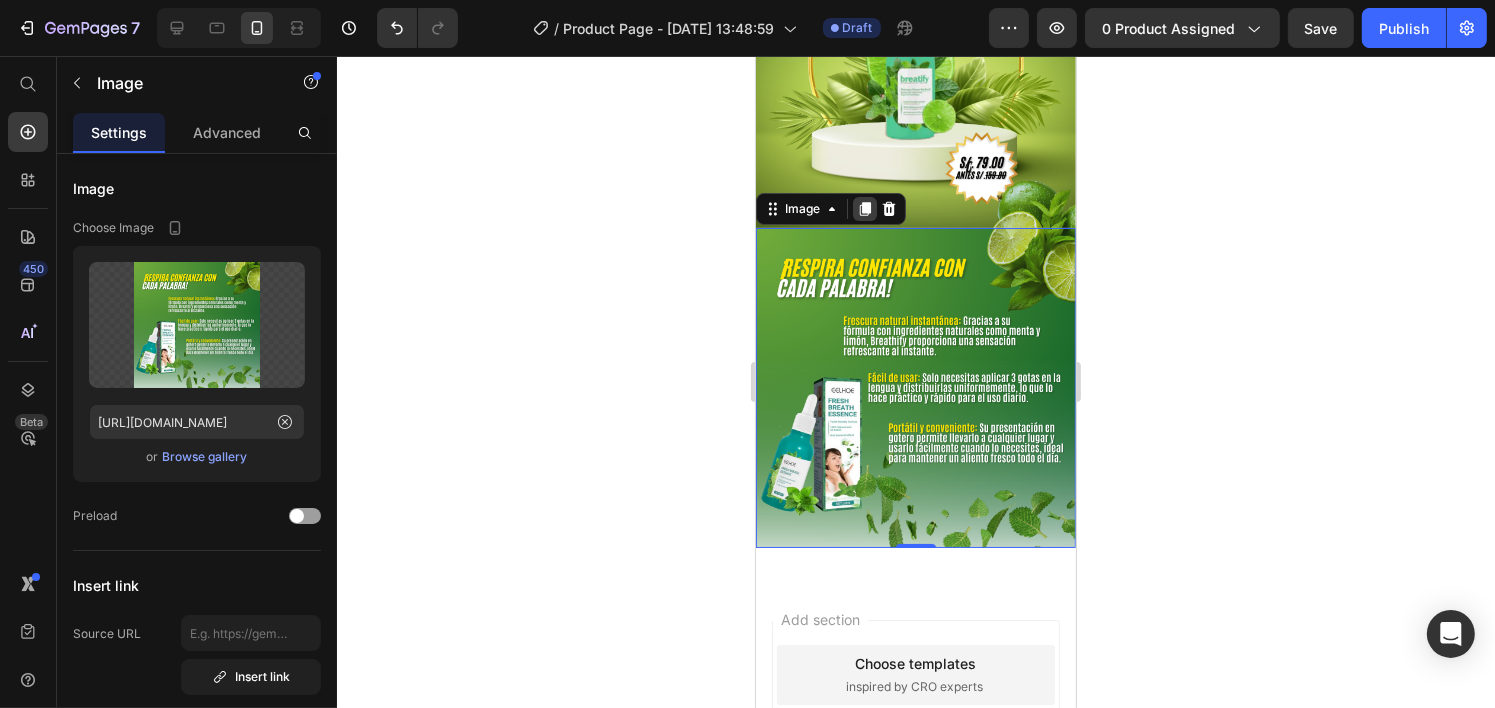 click 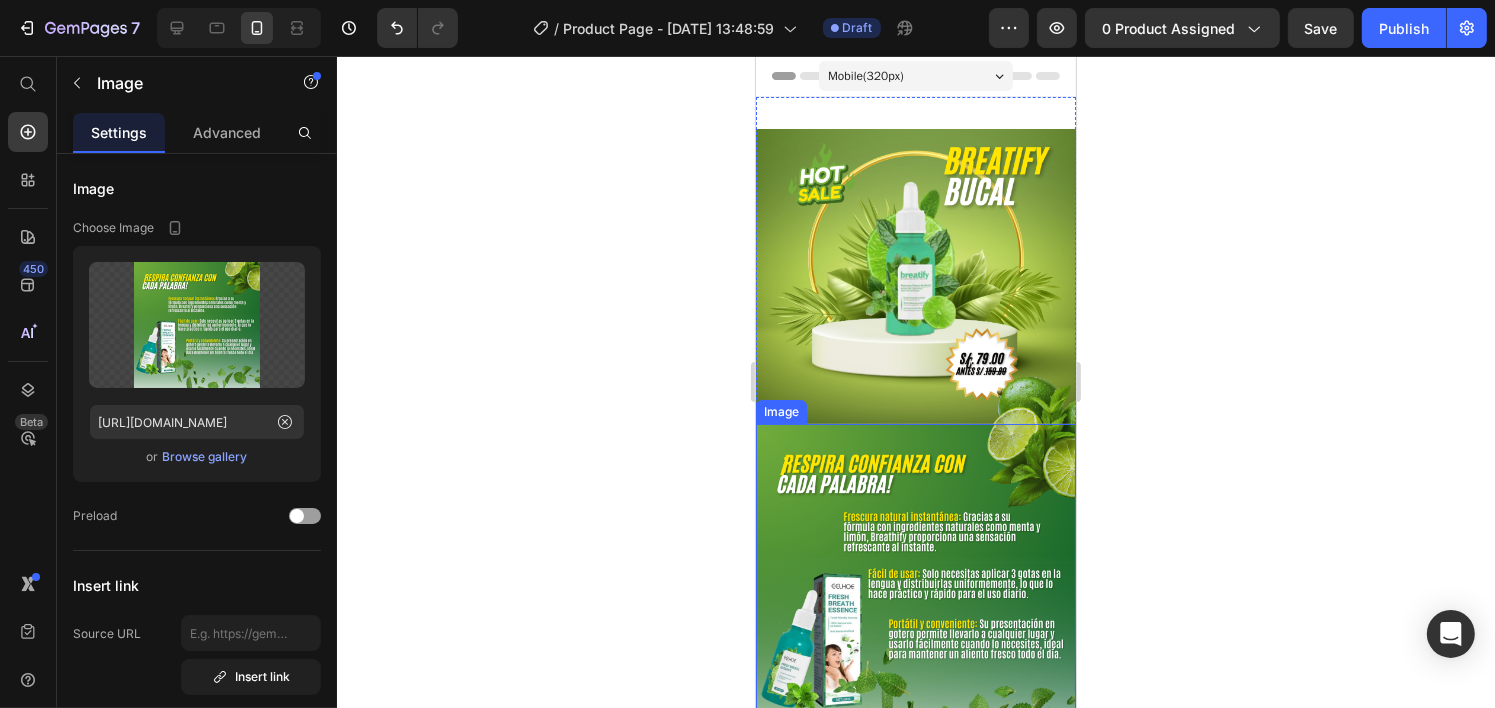 scroll, scrollTop: 300, scrollLeft: 0, axis: vertical 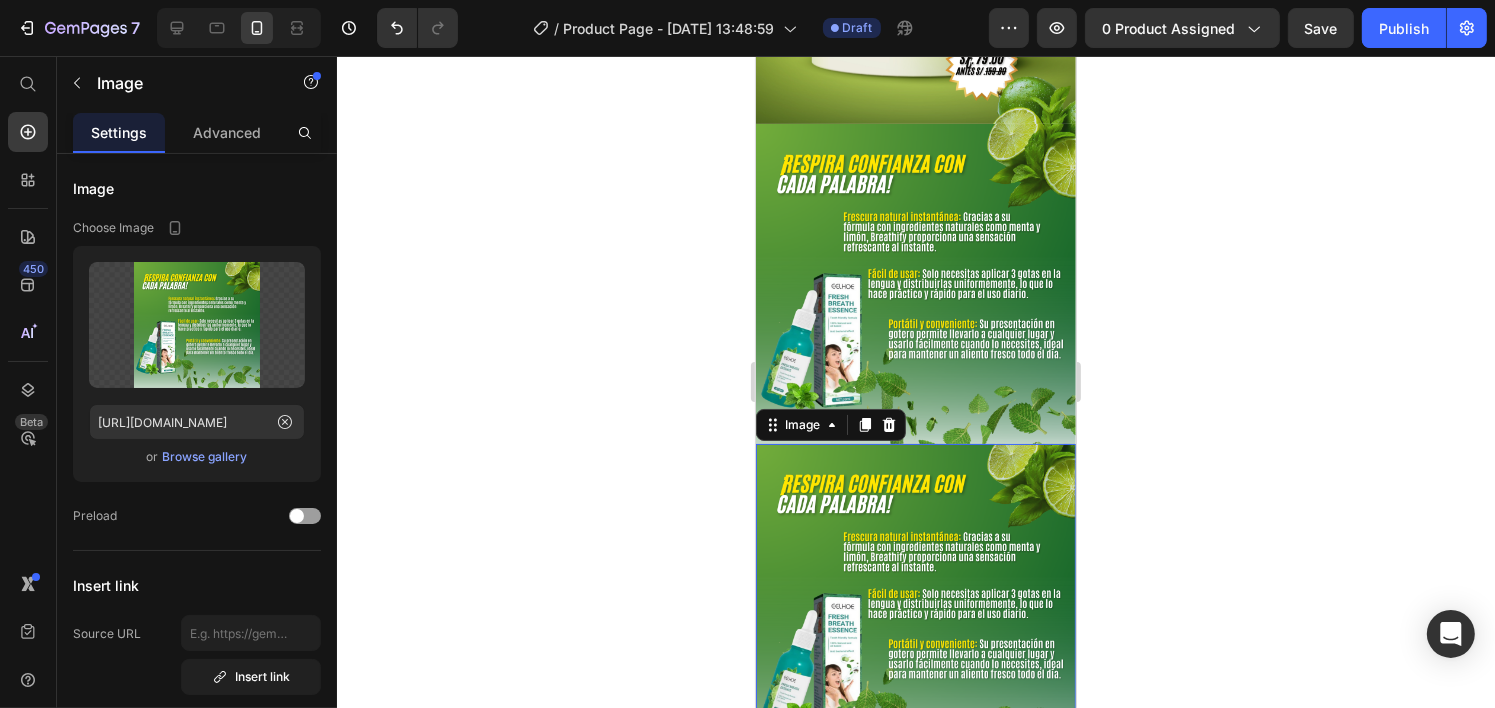 click at bounding box center [915, 604] 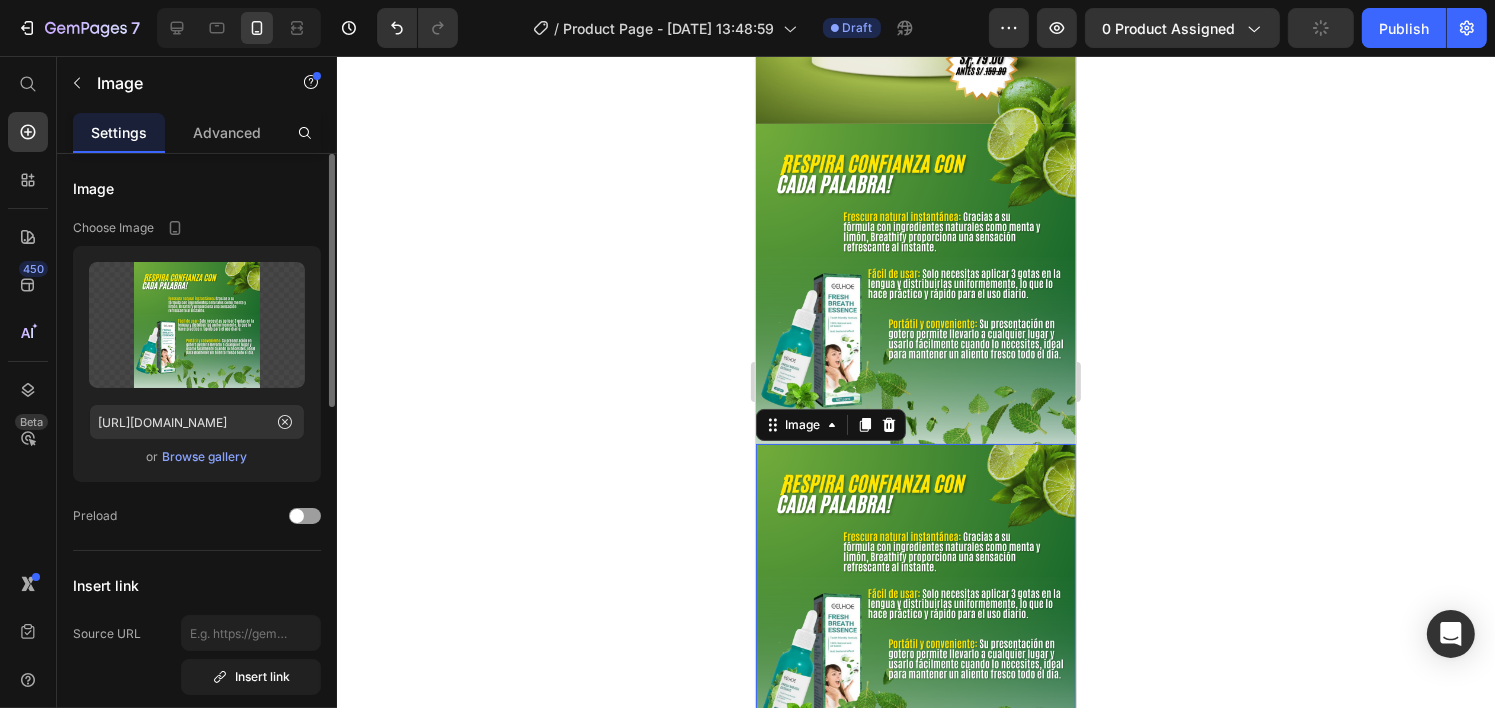 click on "Browse gallery" at bounding box center [205, 457] 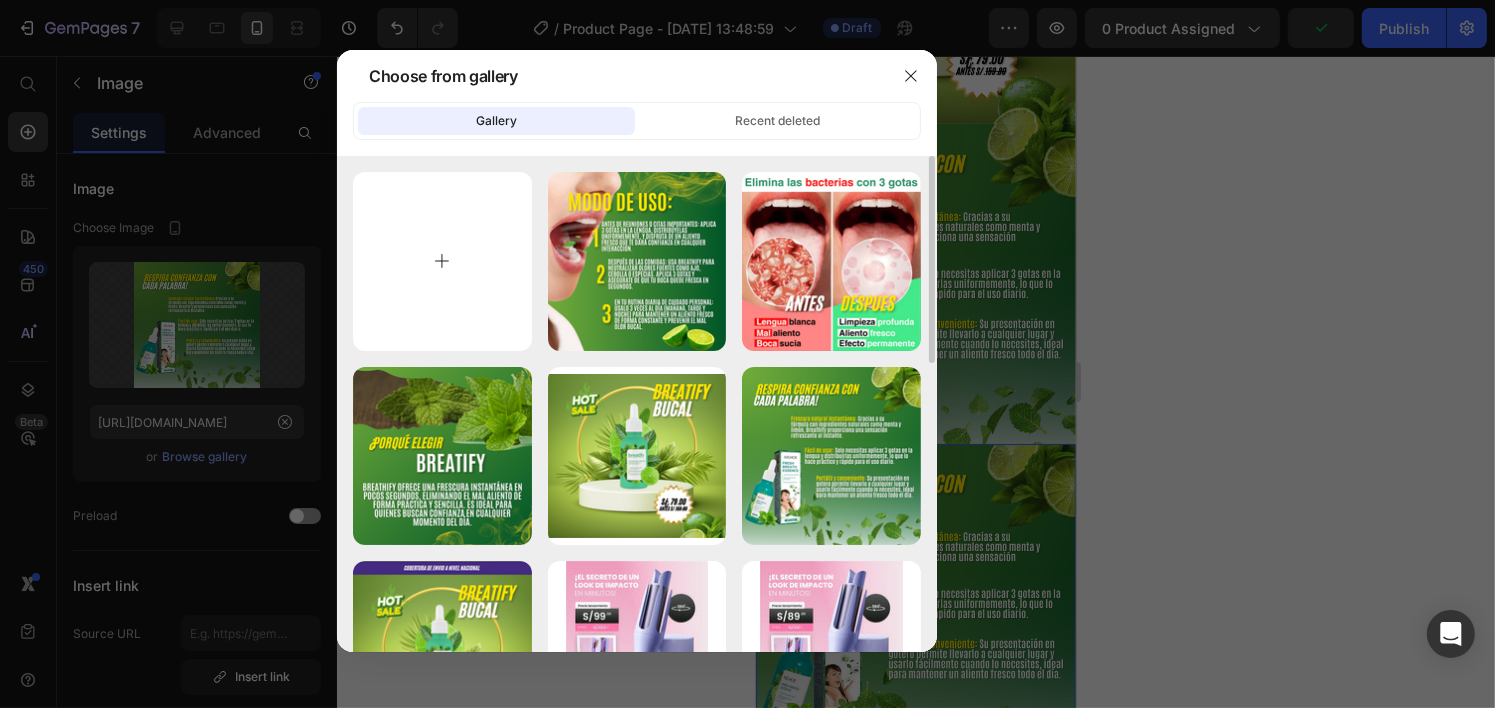 click at bounding box center (442, 261) 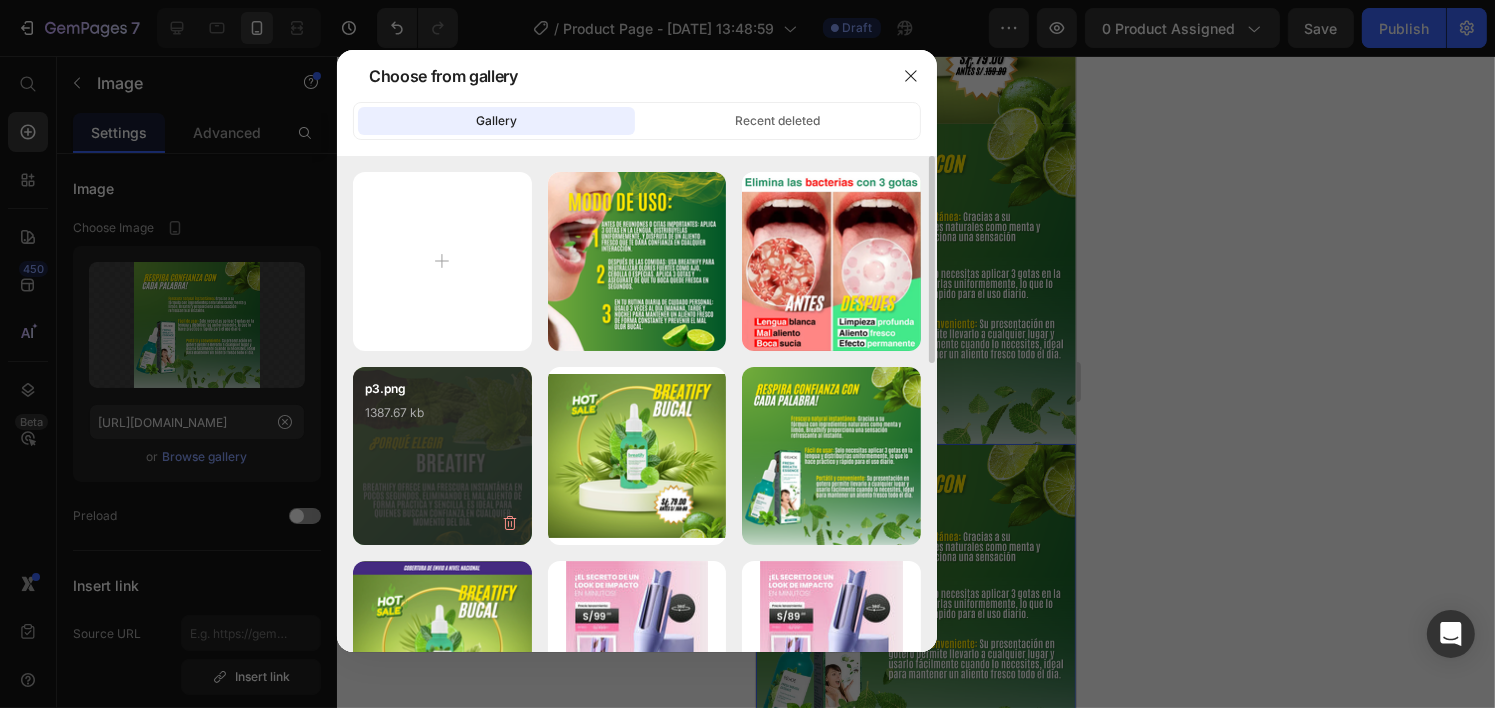 click on "p3.png 1387.67 kb" at bounding box center (442, 419) 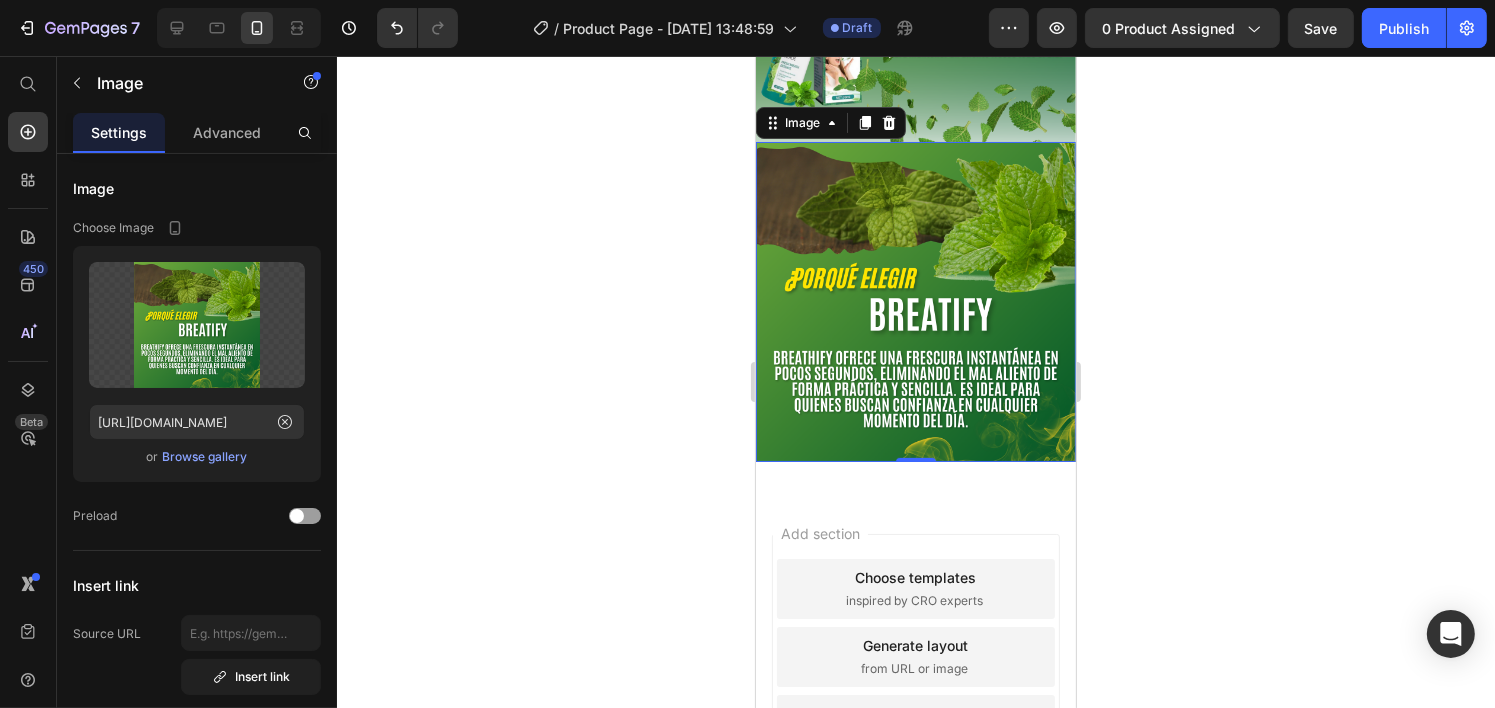 scroll, scrollTop: 568, scrollLeft: 0, axis: vertical 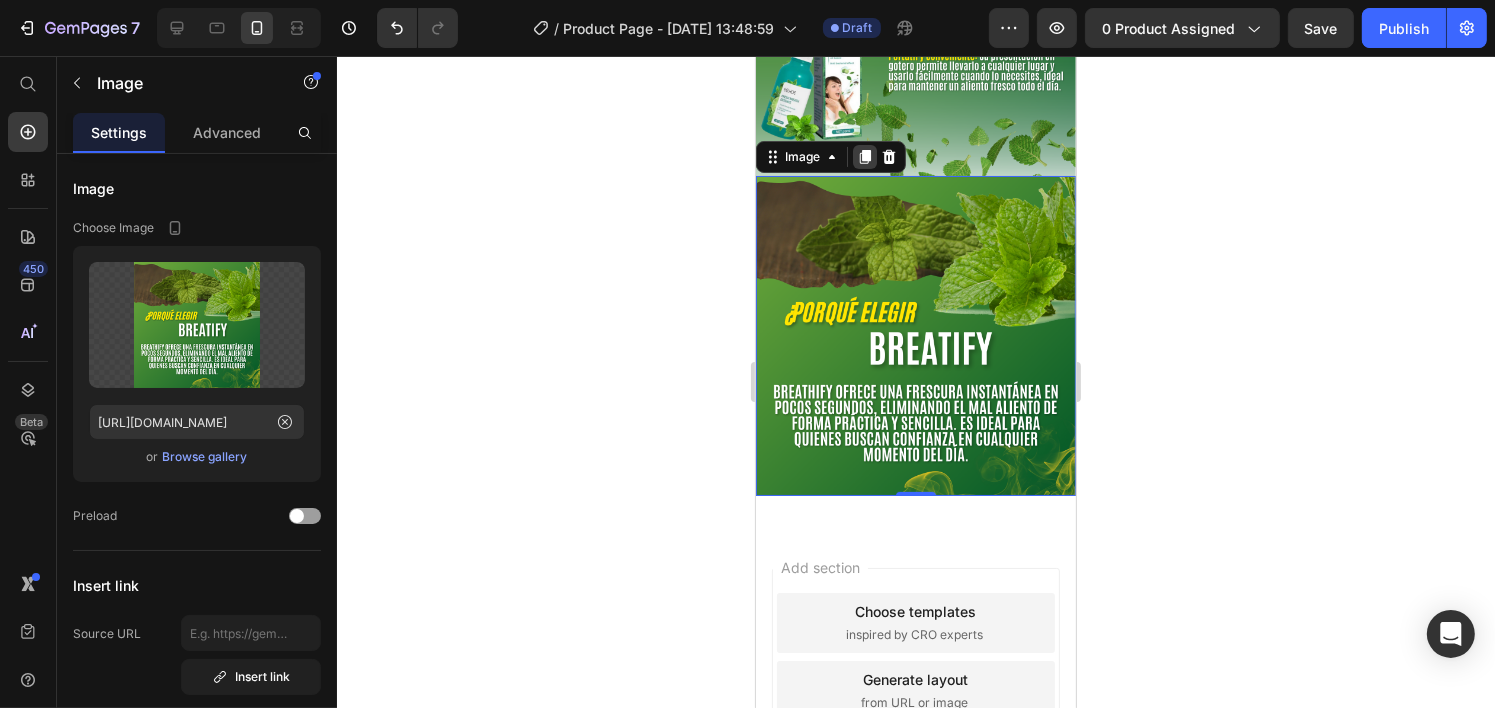 click at bounding box center [864, 157] 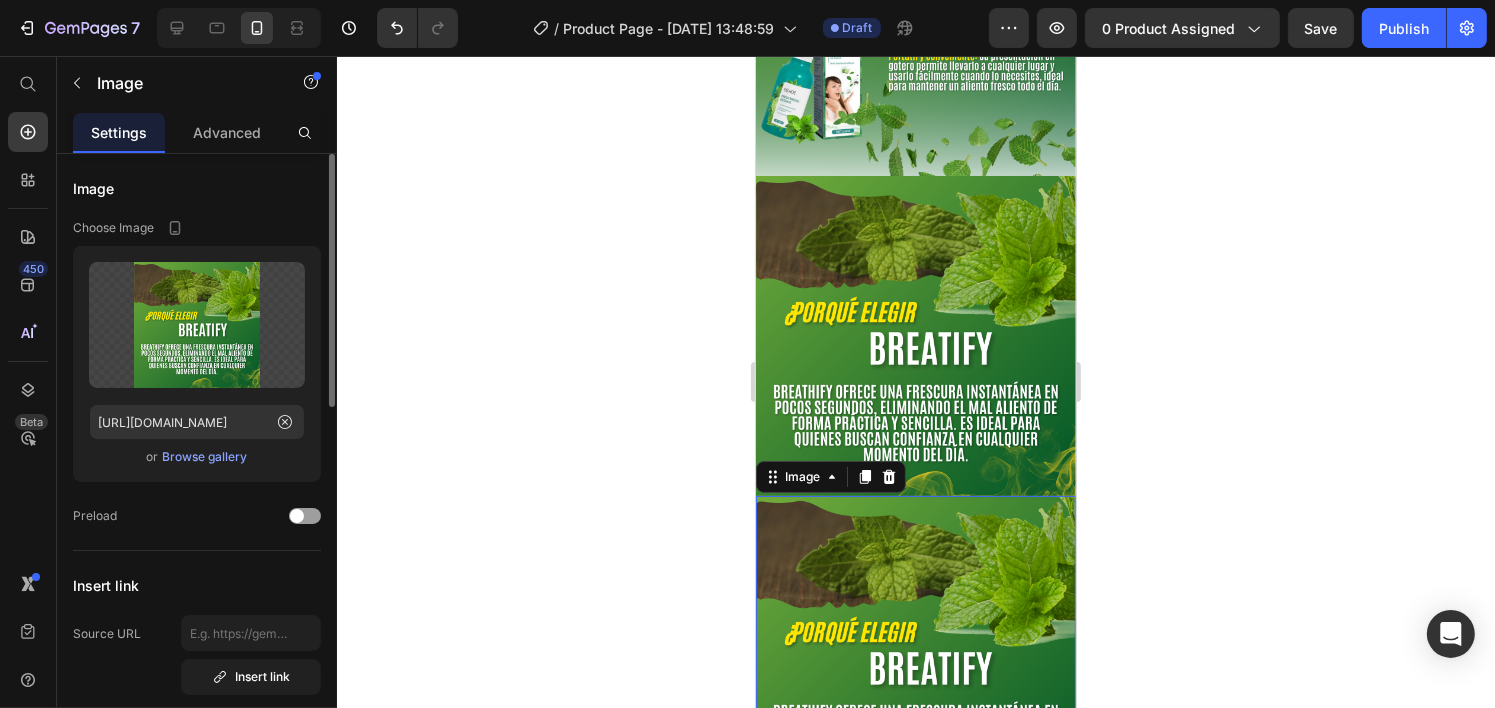 click on "Browse gallery" at bounding box center [205, 457] 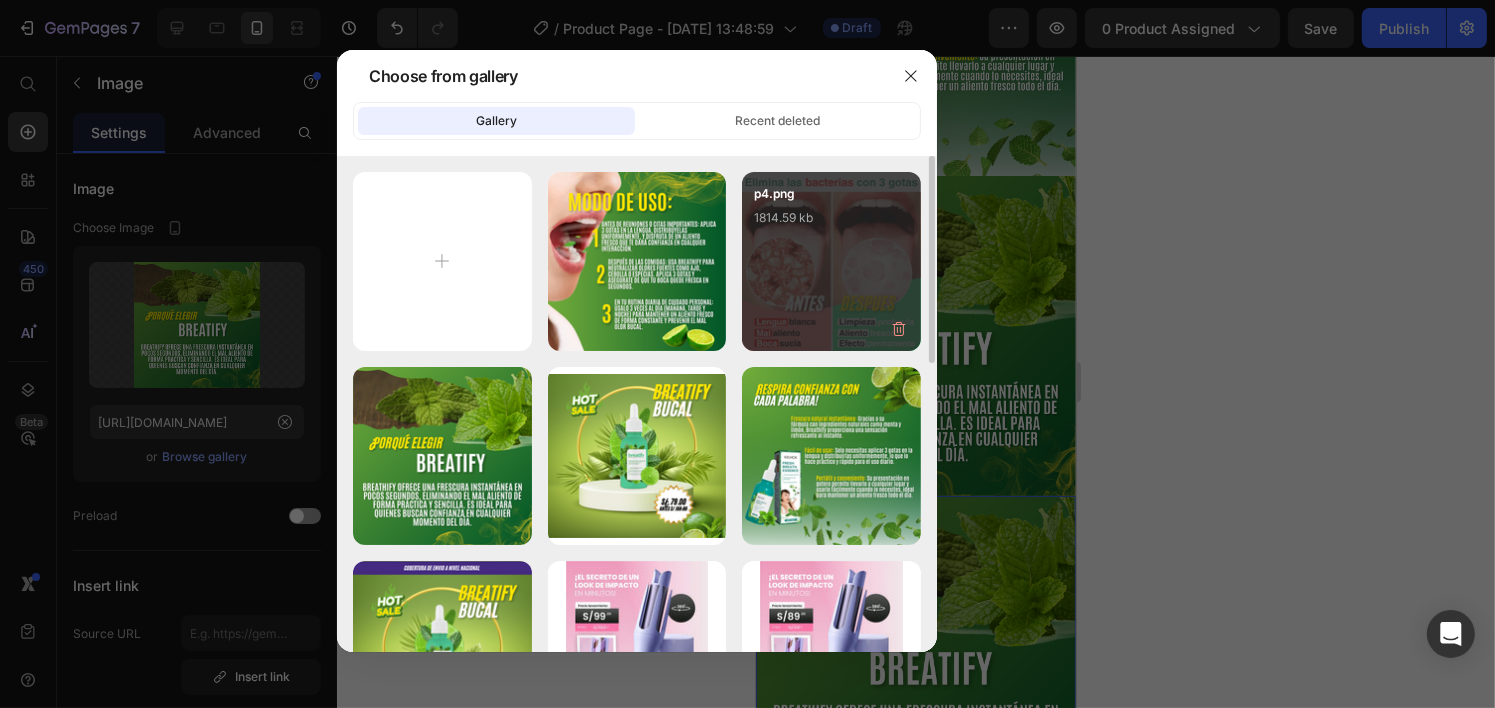 click on "p4.png 1814.59 kb" at bounding box center [831, 224] 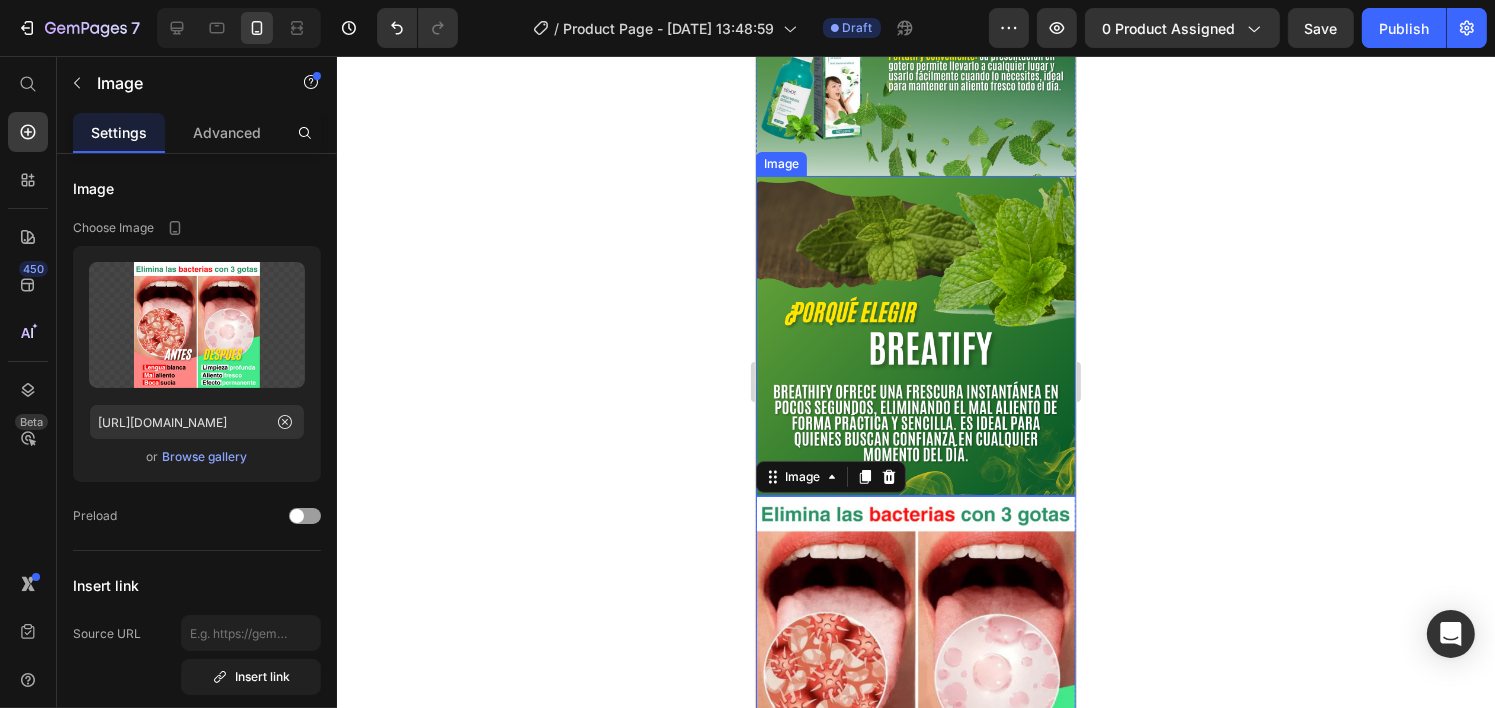scroll, scrollTop: 868, scrollLeft: 0, axis: vertical 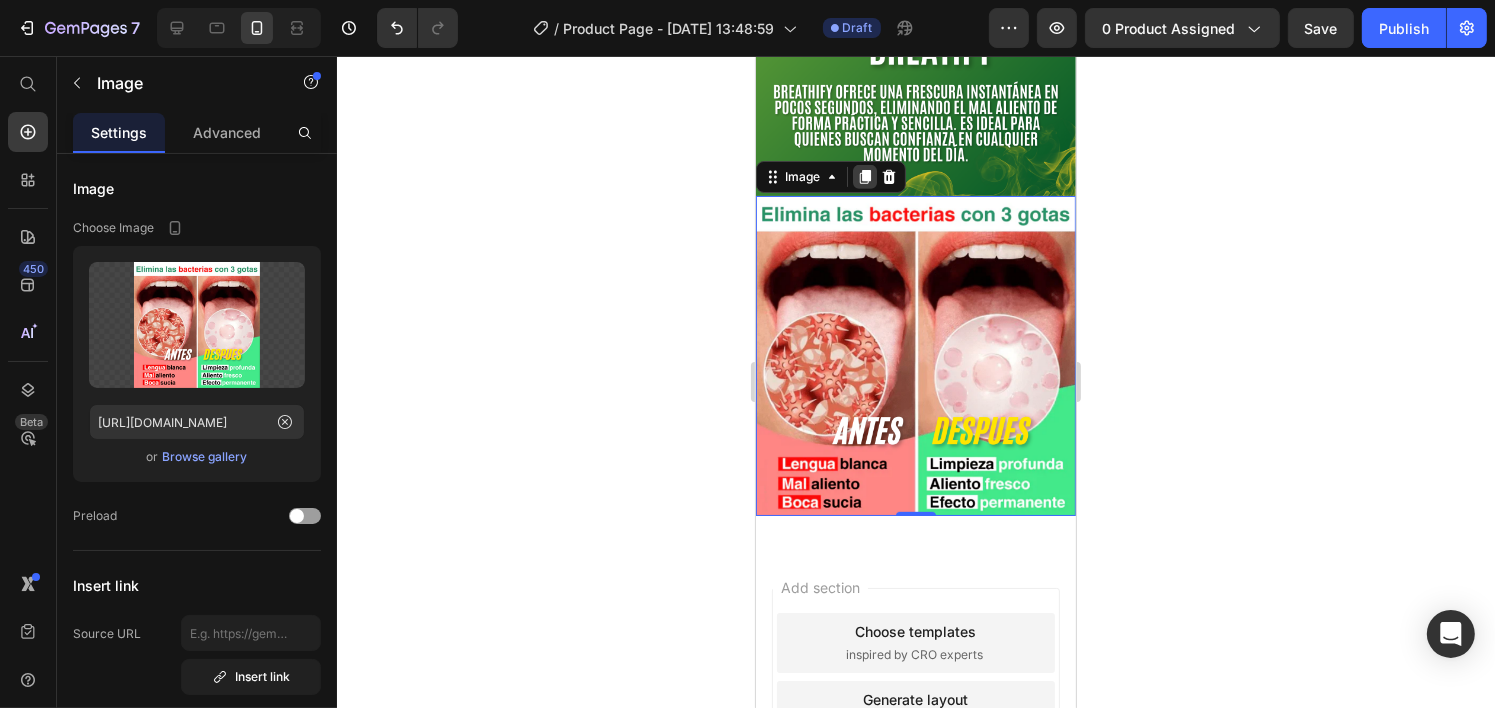click 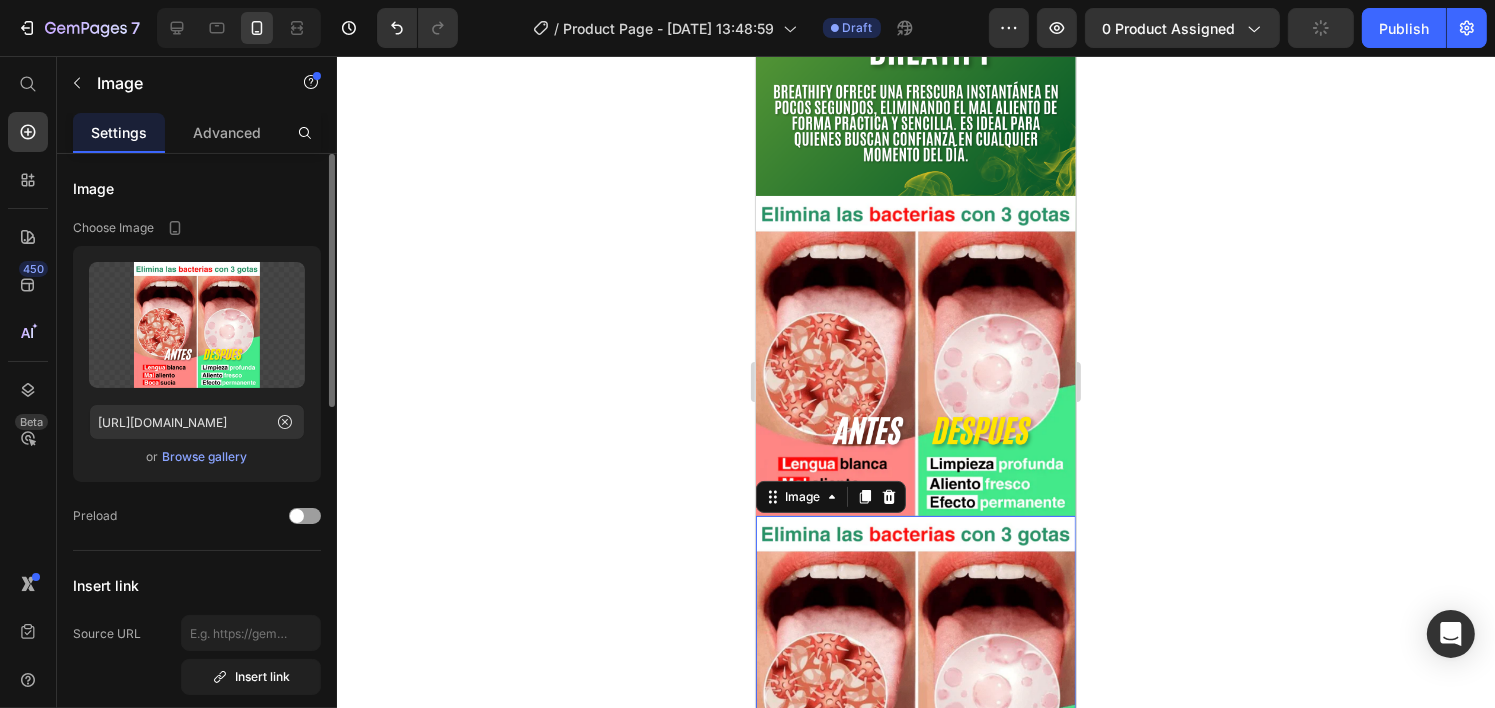 click on "Browse gallery" at bounding box center [205, 457] 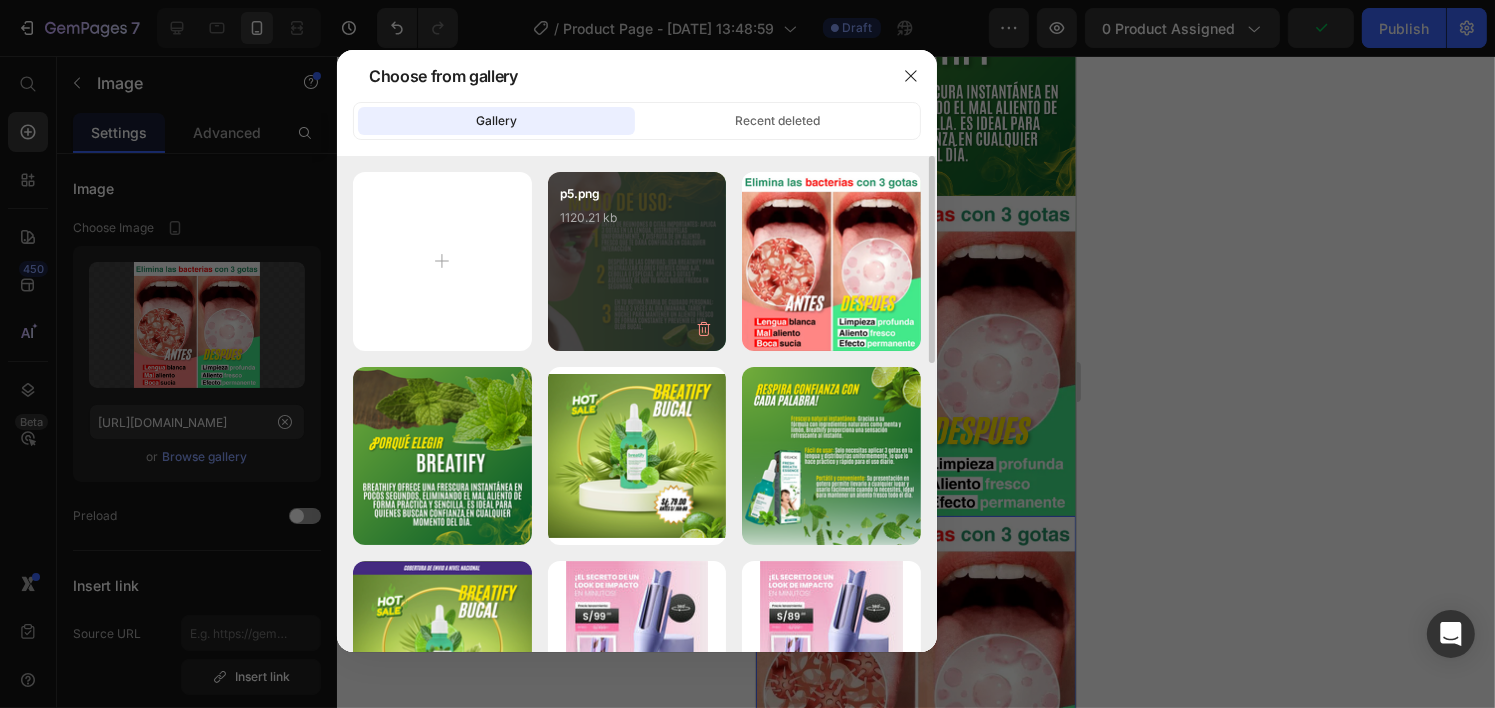 click on "p5.png" at bounding box center (637, 196) 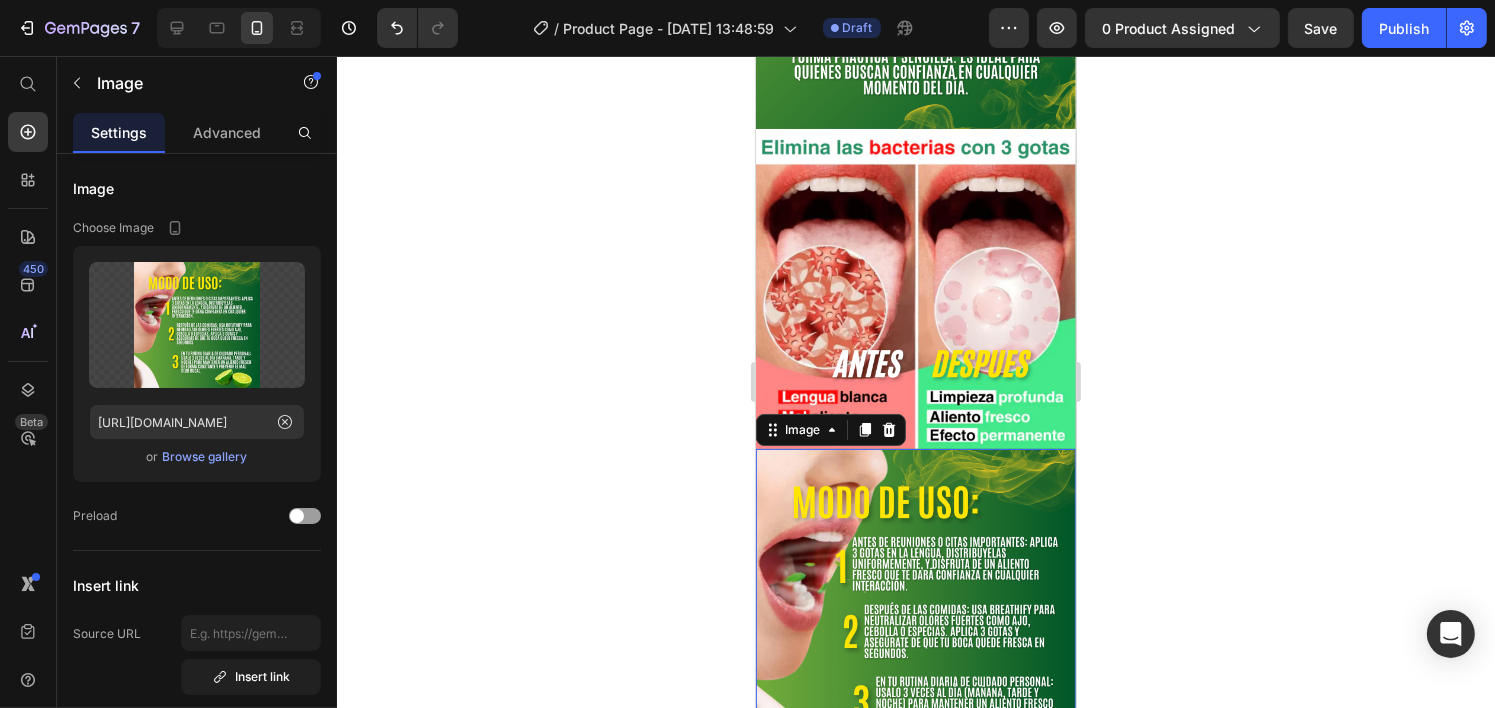 scroll, scrollTop: 1235, scrollLeft: 0, axis: vertical 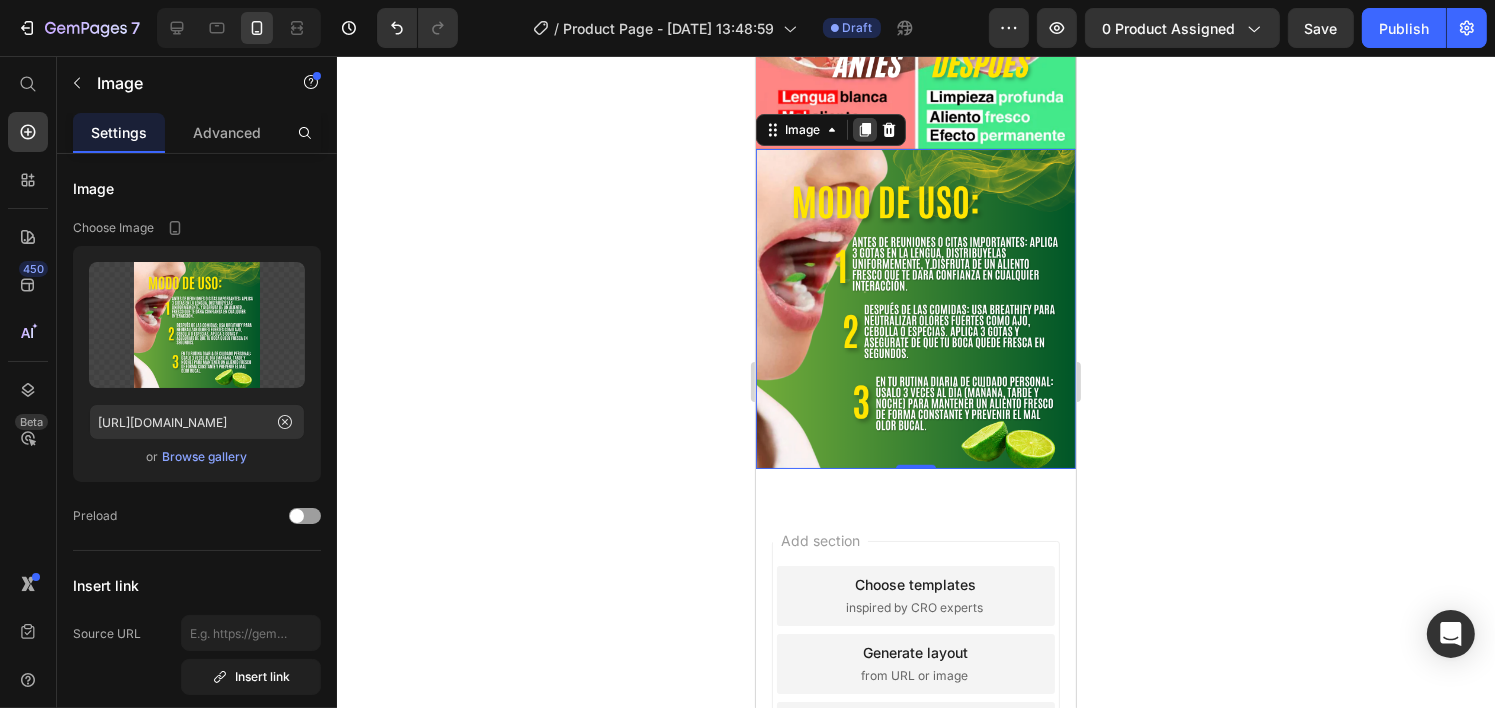 drag, startPoint x: 869, startPoint y: 70, endPoint x: 1446, endPoint y: 345, distance: 639.1823 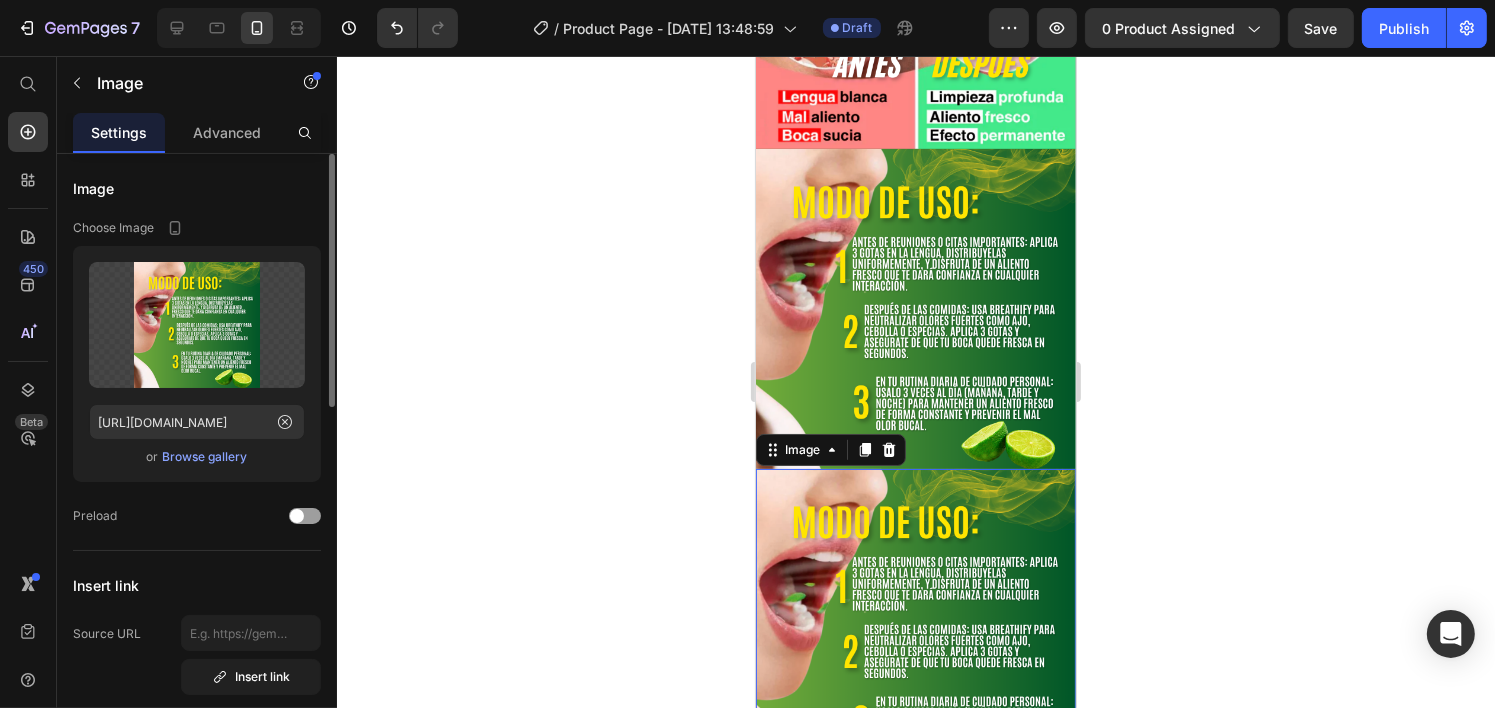click on "Browse gallery" at bounding box center [205, 457] 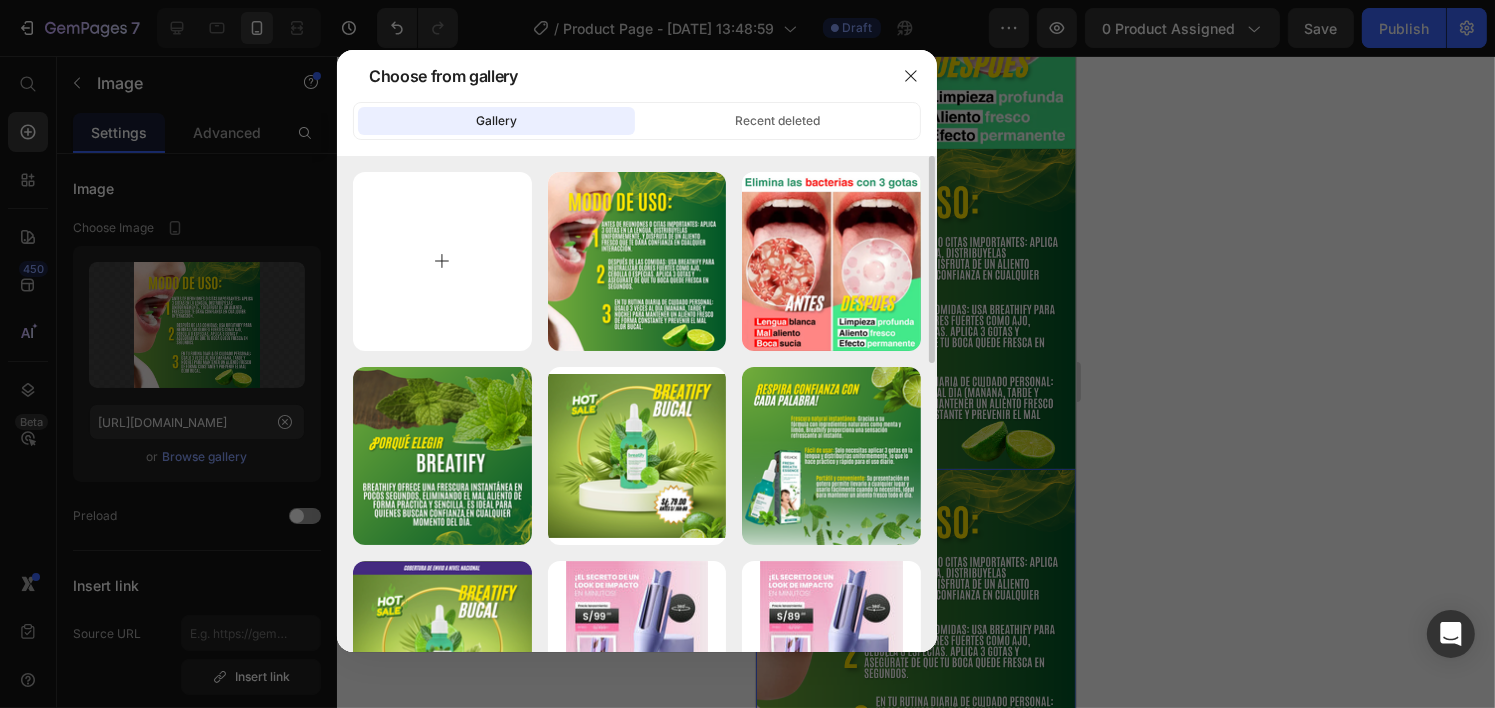 click at bounding box center [442, 261] 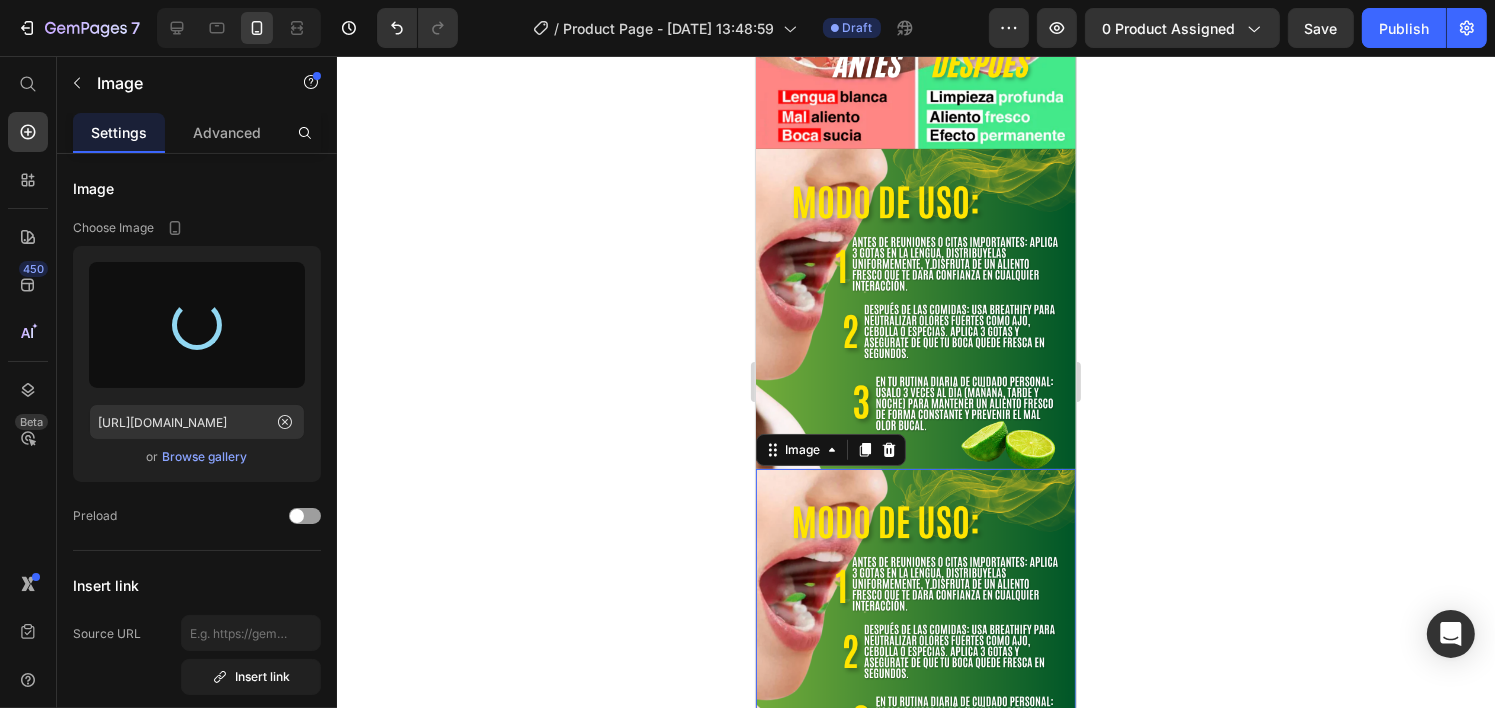 type on "https://cdn.shopify.com/s/files/1/0699/7924/2665/files/gempages_568959146871751660-13c5137c-f17b-4a28-87f5-ee99905df406.png" 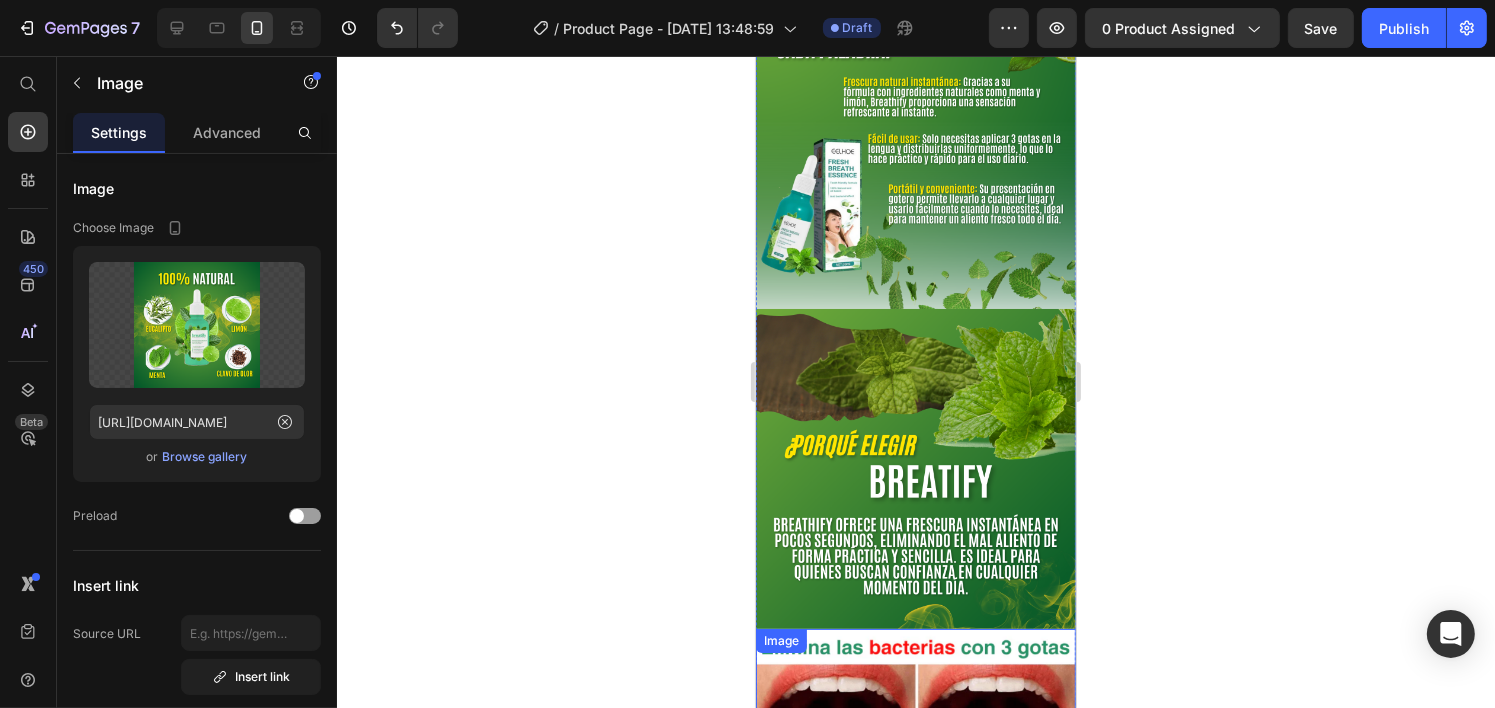 scroll, scrollTop: 0, scrollLeft: 0, axis: both 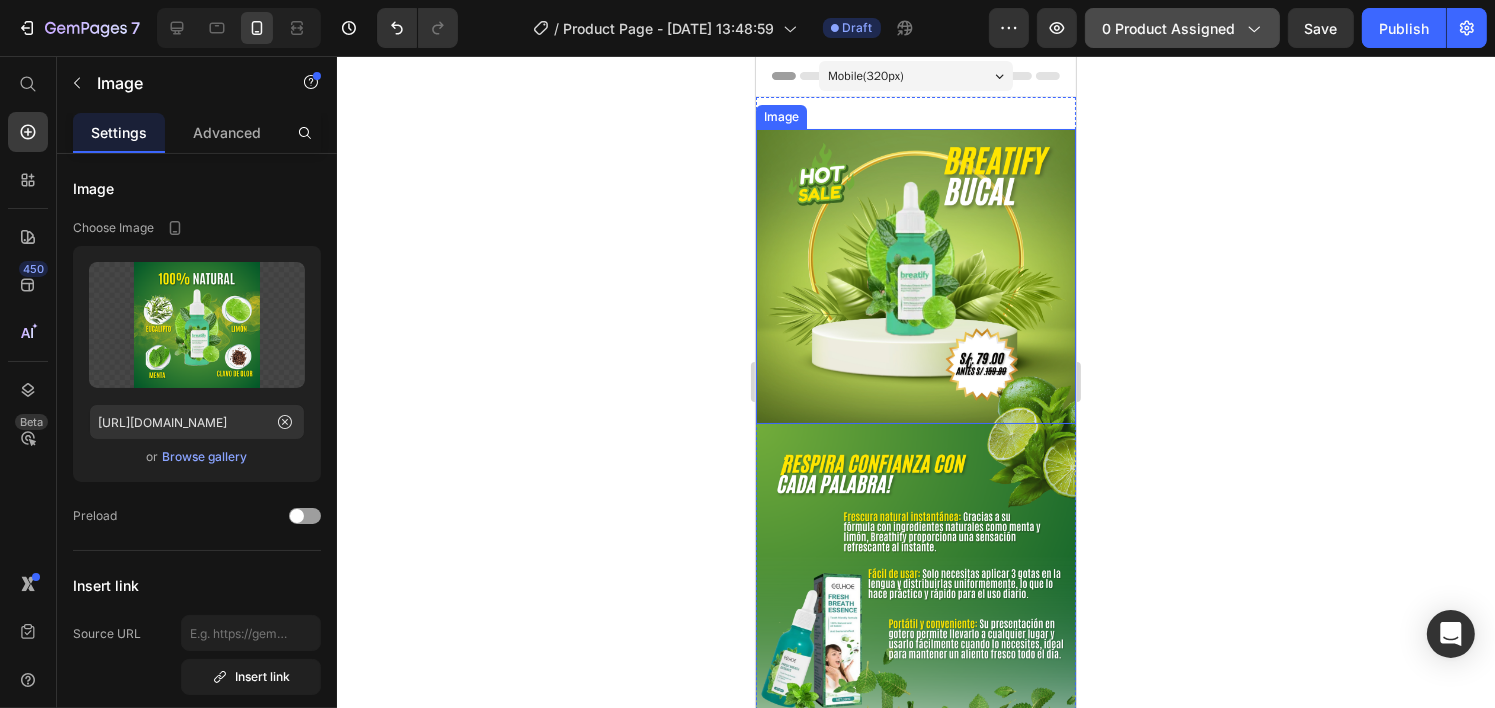 click on "0 product assigned" 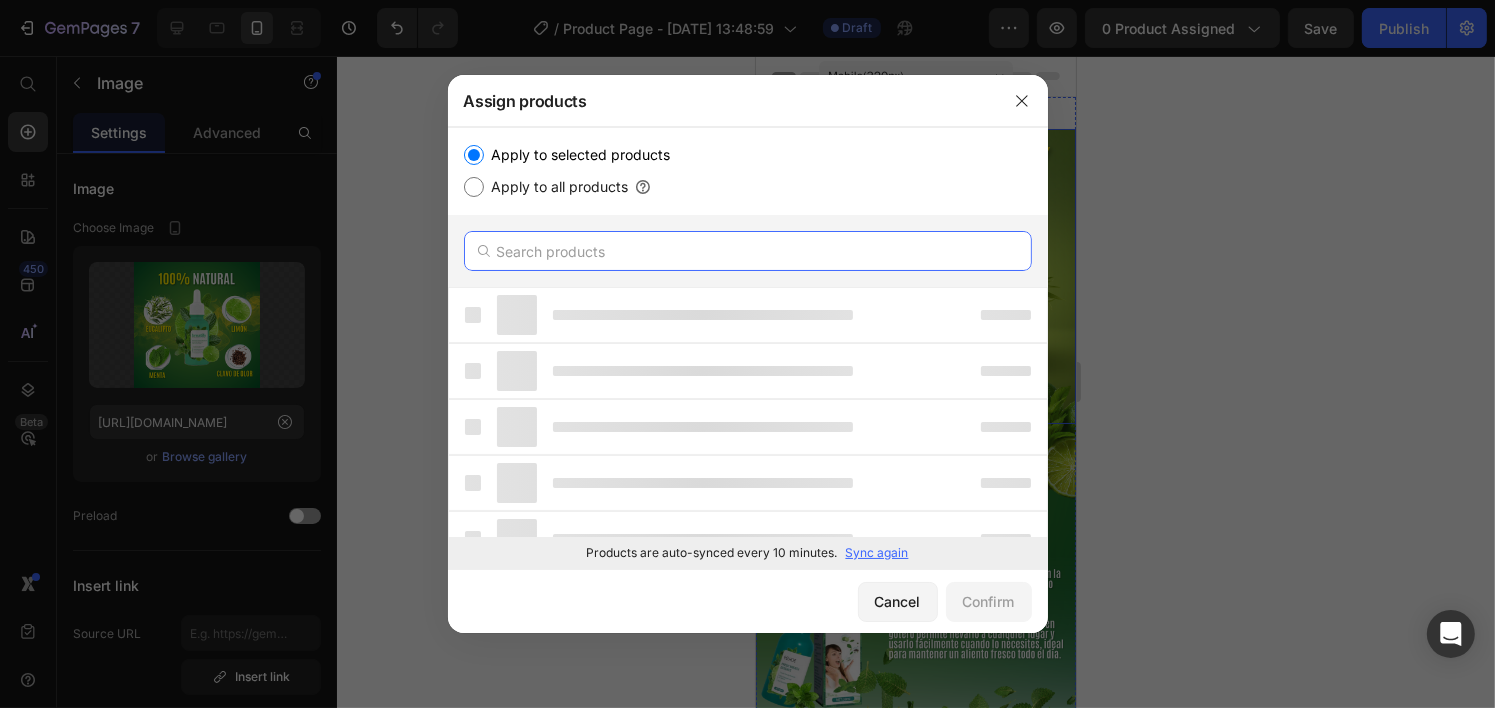 click at bounding box center (748, 251) 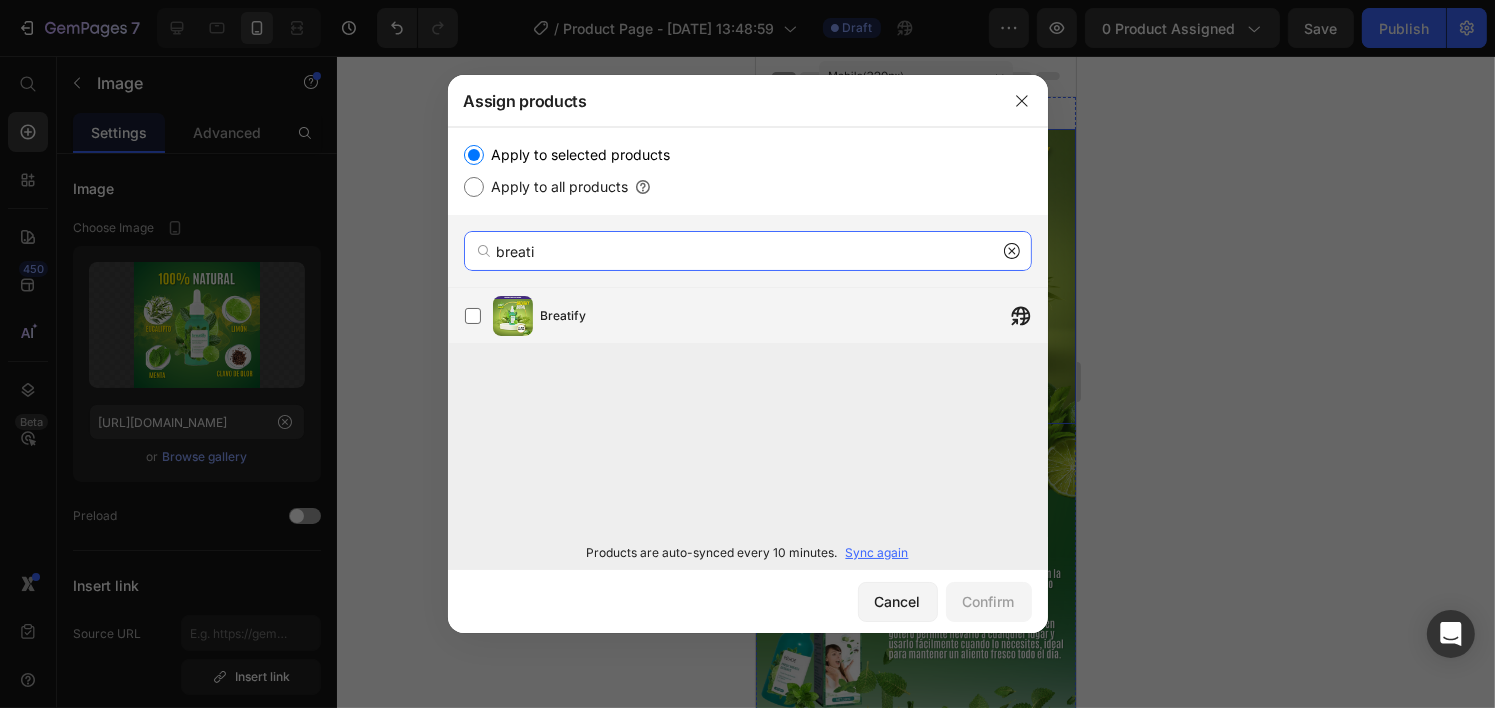 type on "breati" 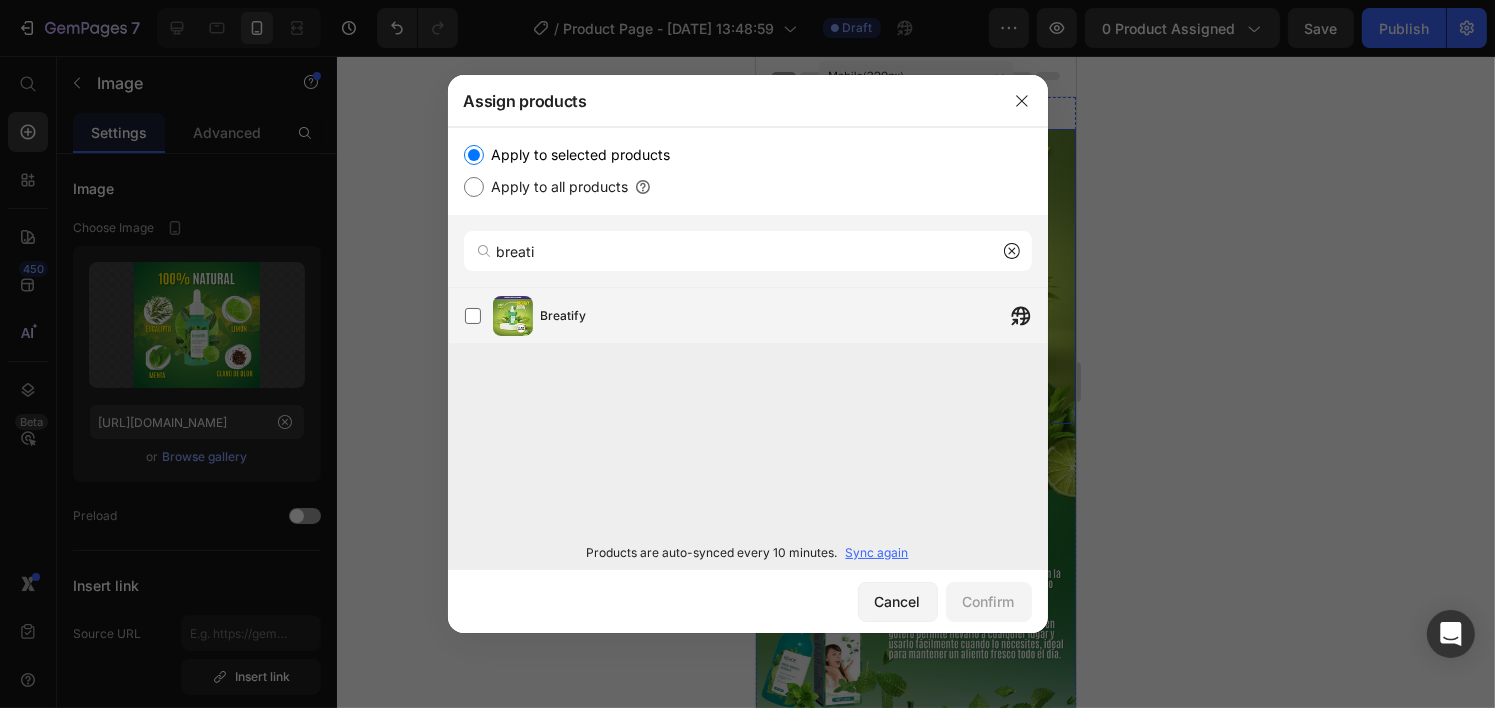 click on "Breatify" at bounding box center [564, 316] 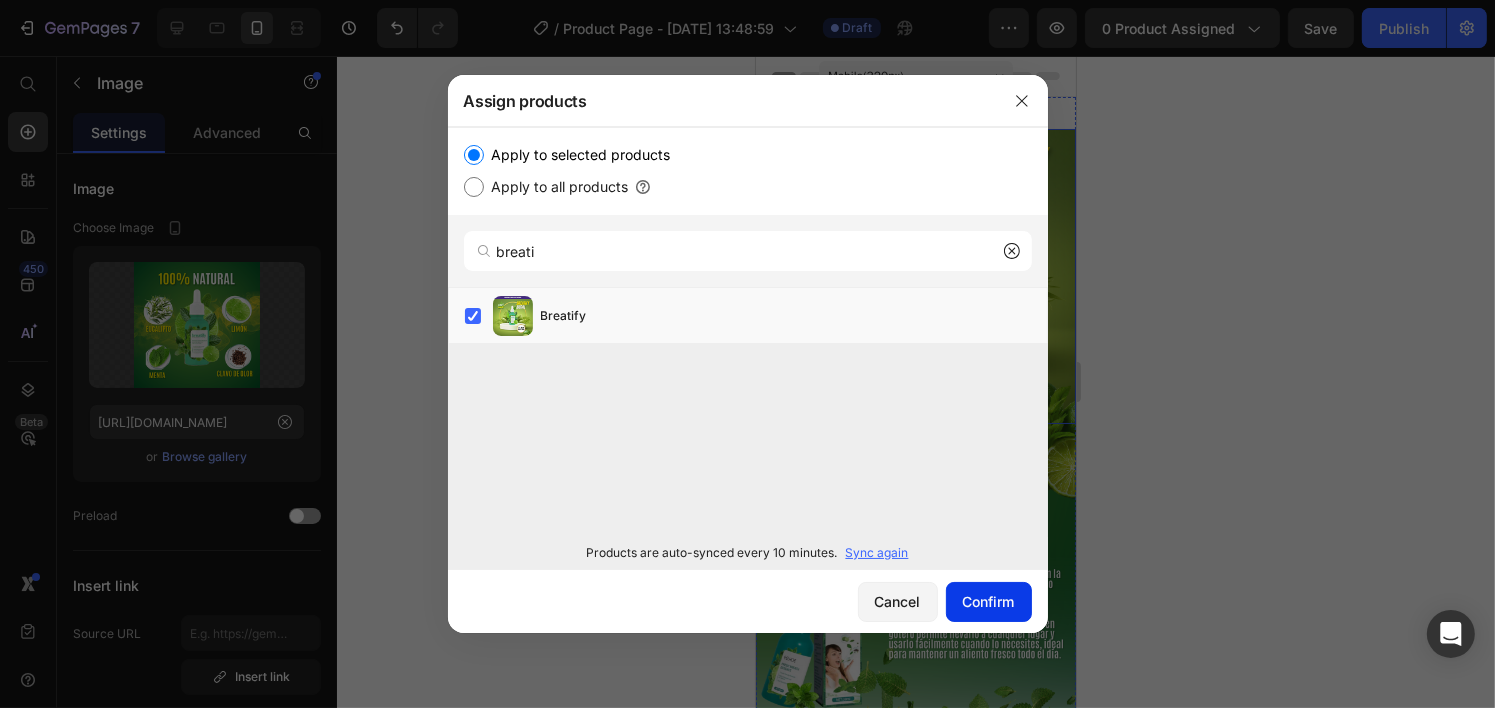 click on "Confirm" at bounding box center [989, 601] 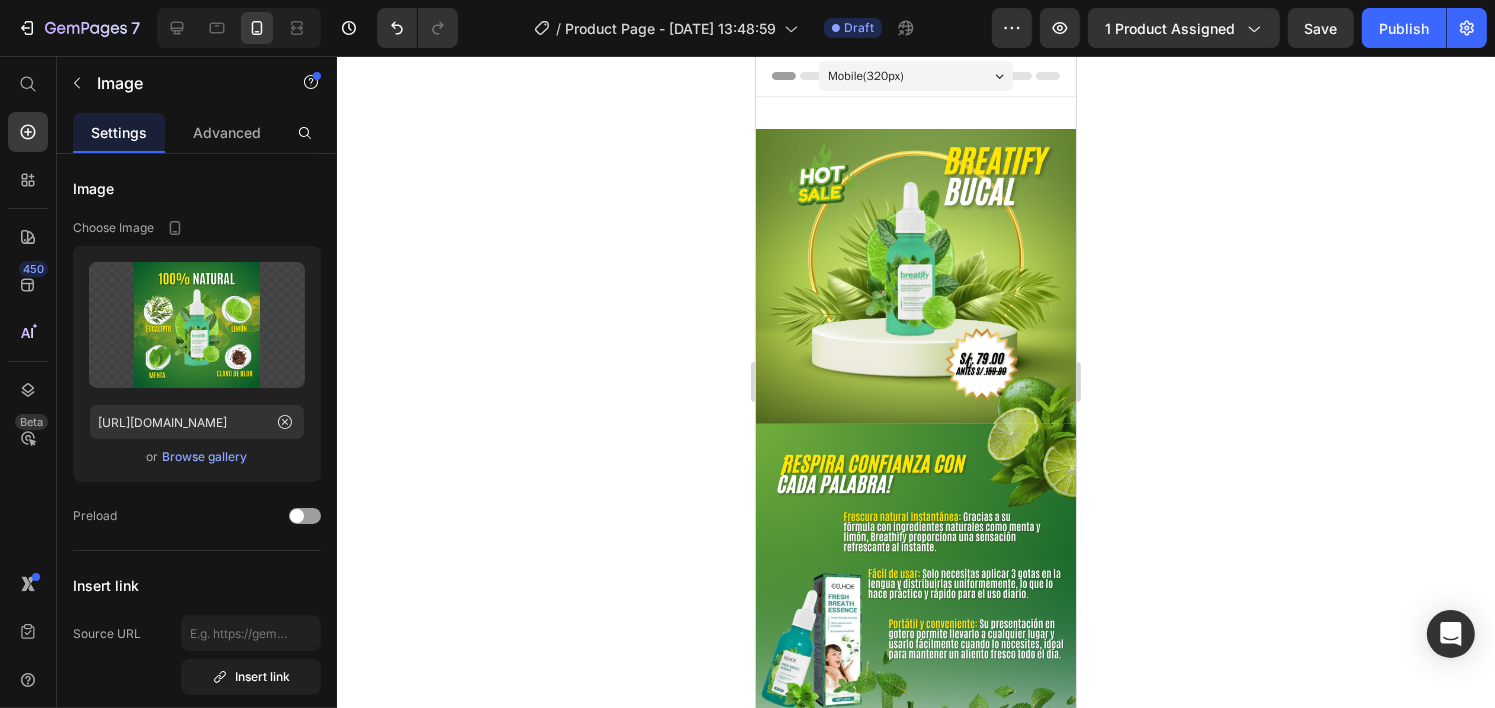 click 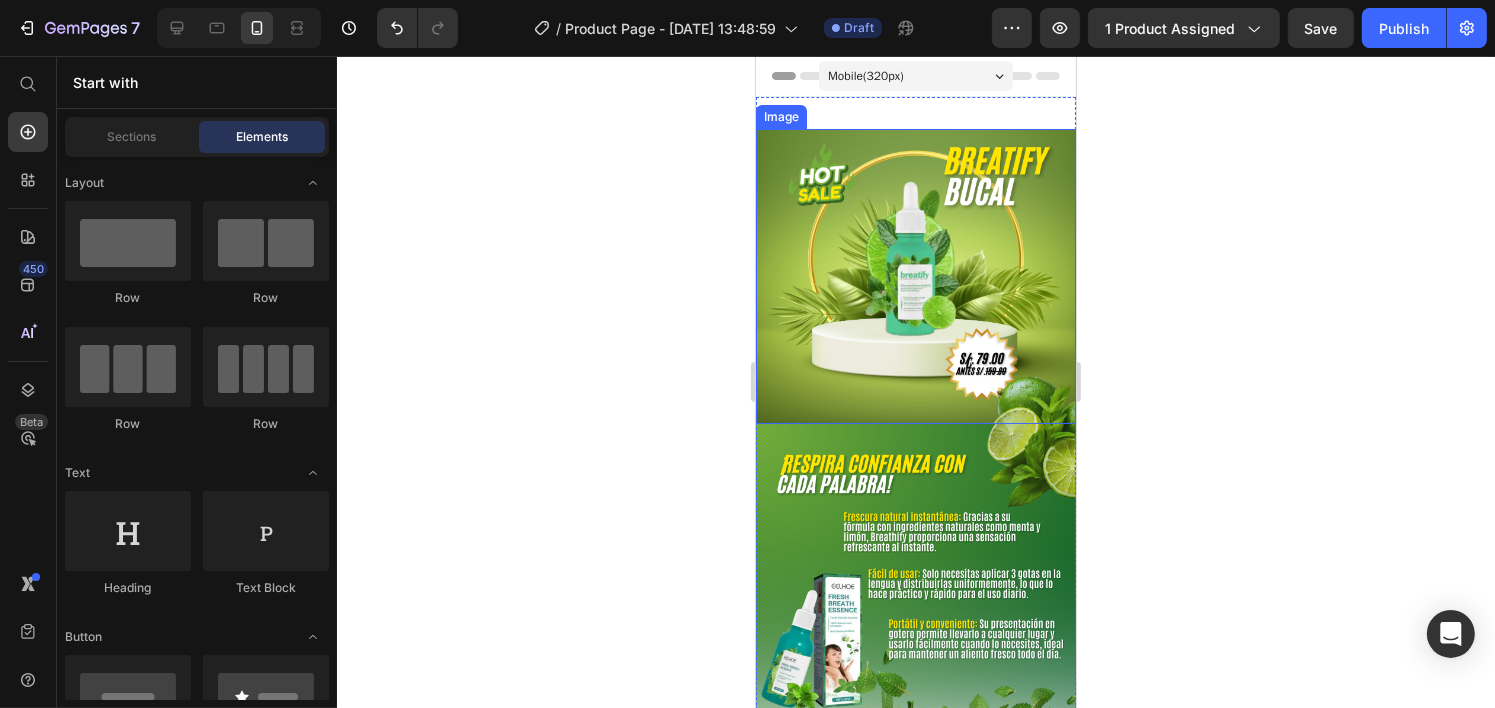 click on "Image Image Image Image Image Image Section 1" at bounding box center (915, 1076) 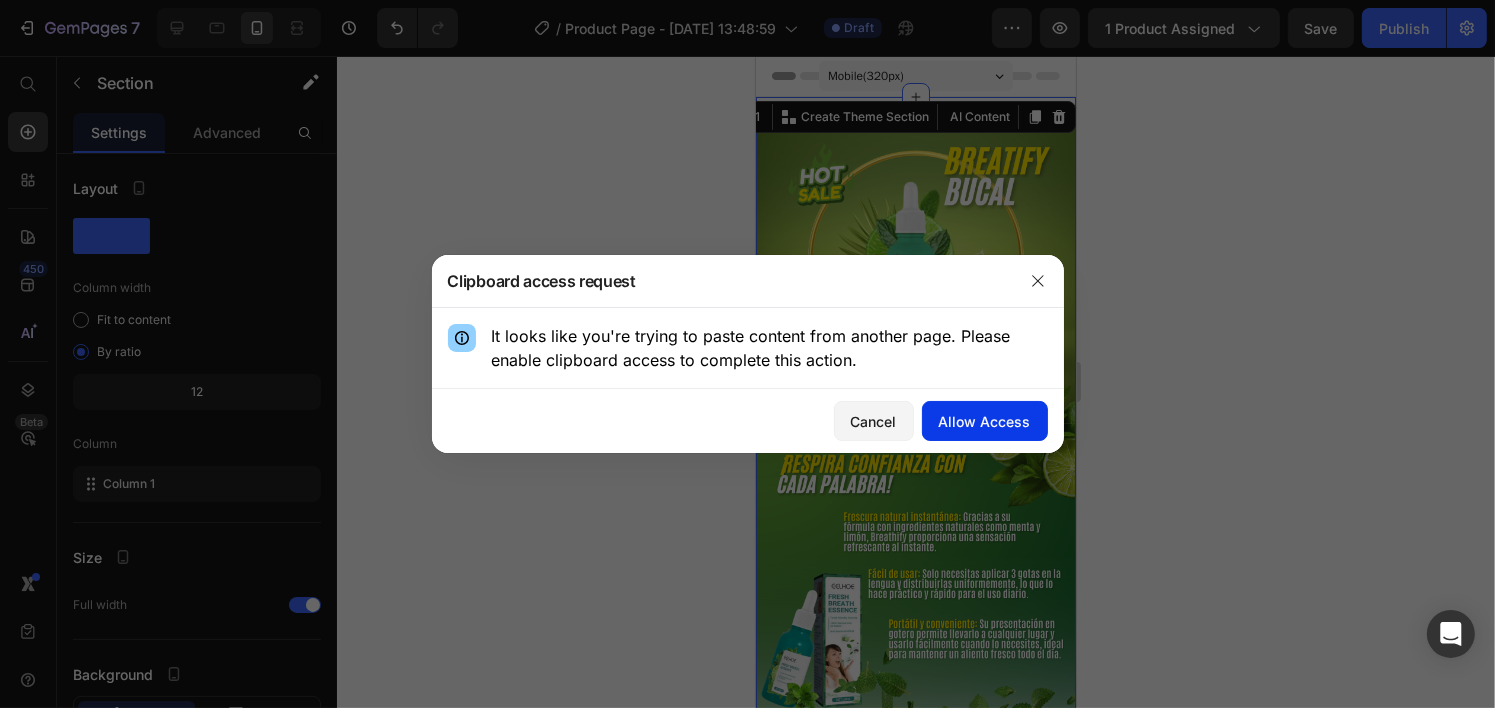 click on "Allow Access" at bounding box center (985, 421) 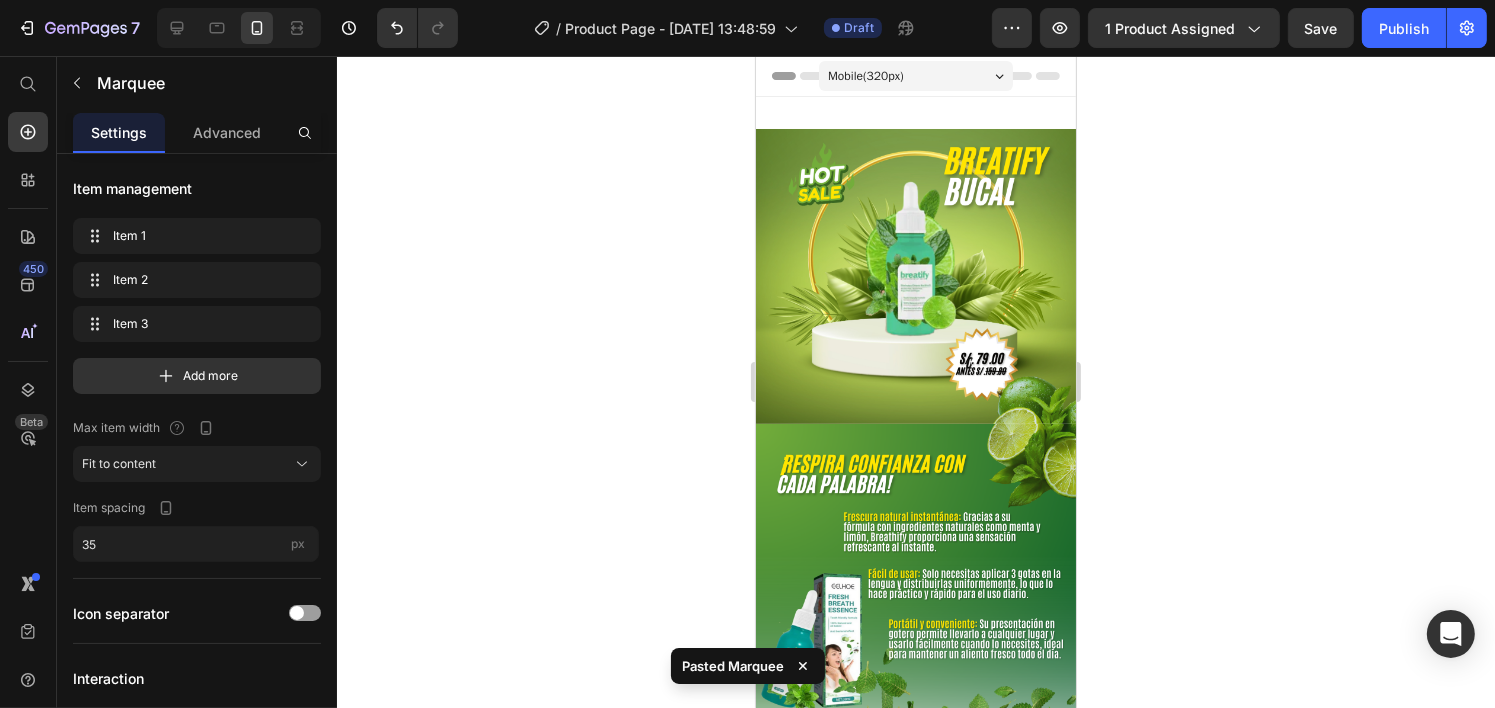 scroll, scrollTop: 1720, scrollLeft: 0, axis: vertical 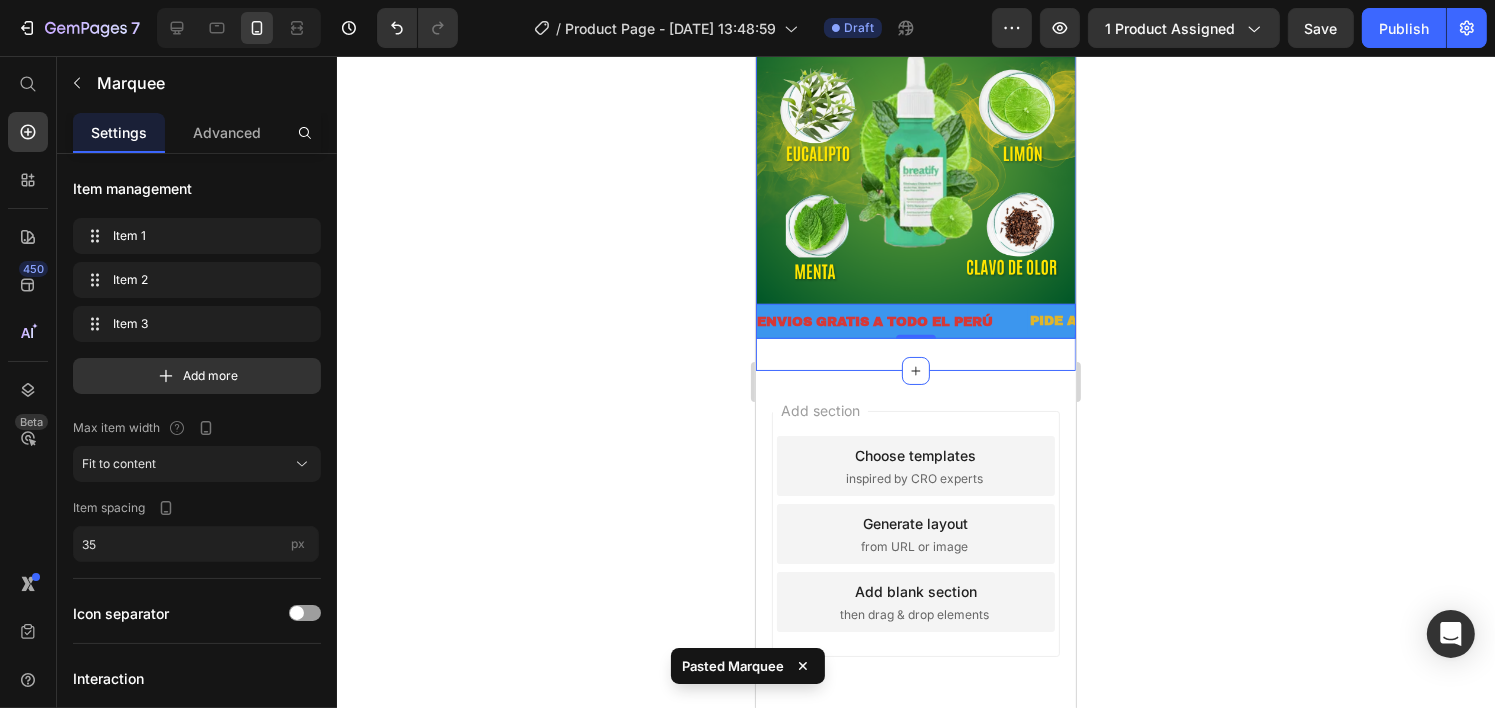 click on "ENVIOS GRATIS A TODO EL PER Ú" at bounding box center (874, 322) 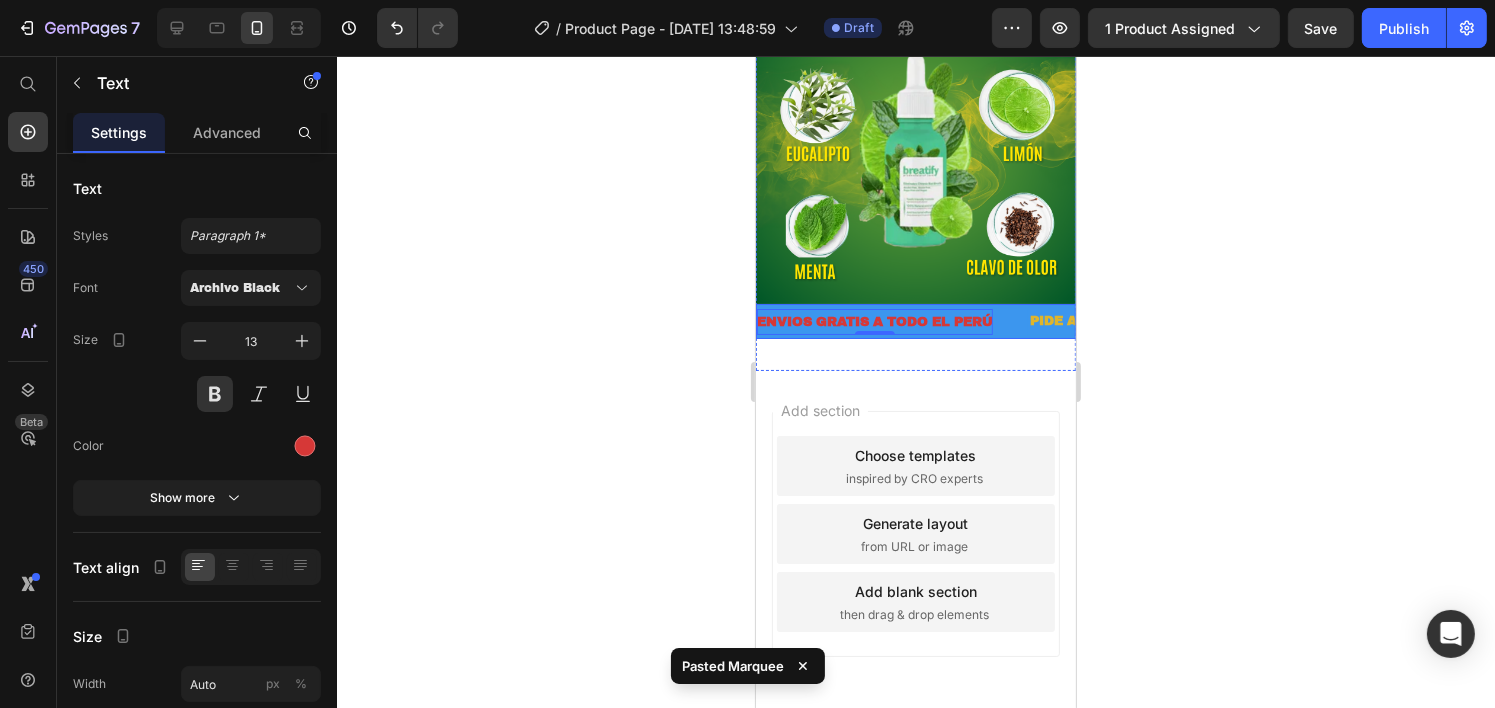 click on "ENVIOS GRATIS A TODO EL PER Ú  Text   0" at bounding box center (891, 322) 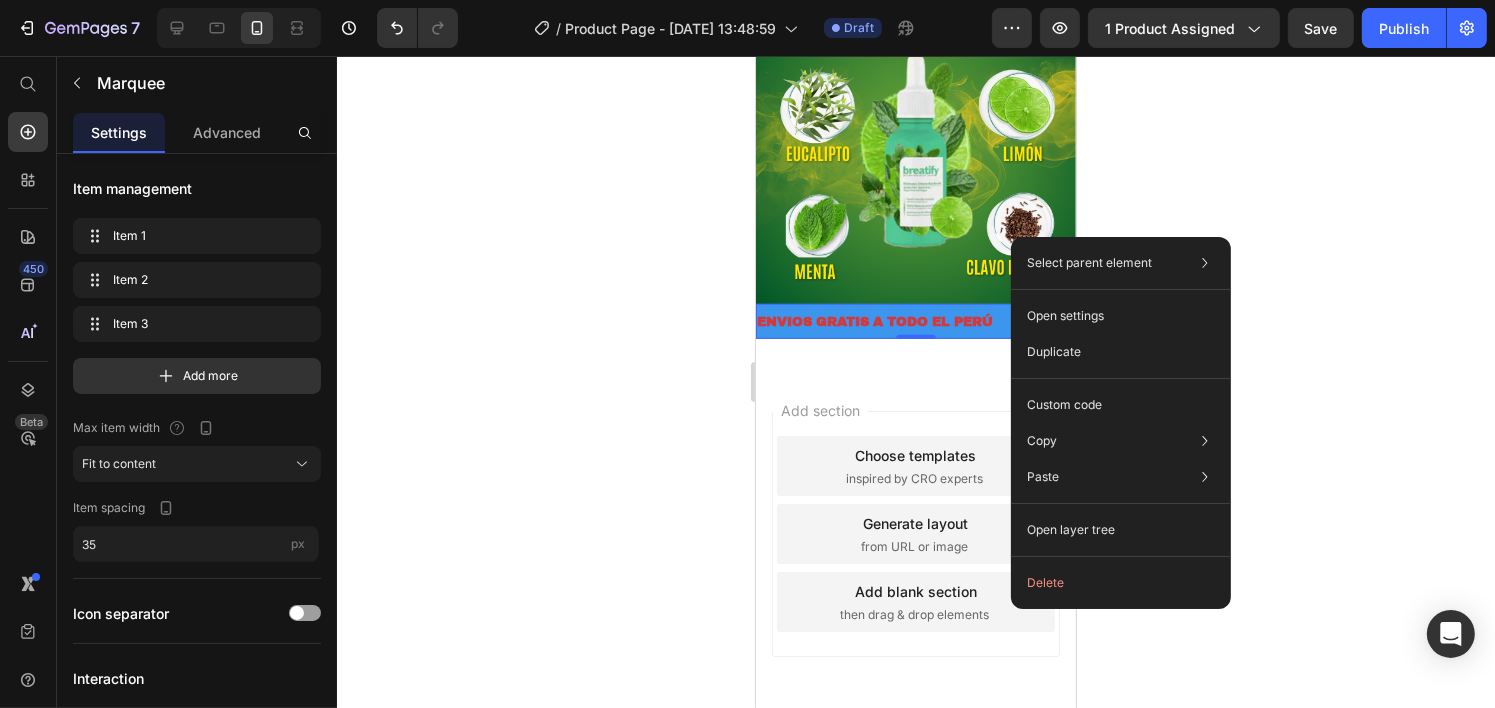 click on "ENVIOS GRATIS A TODO EL PER Ú  Text" at bounding box center (891, 322) 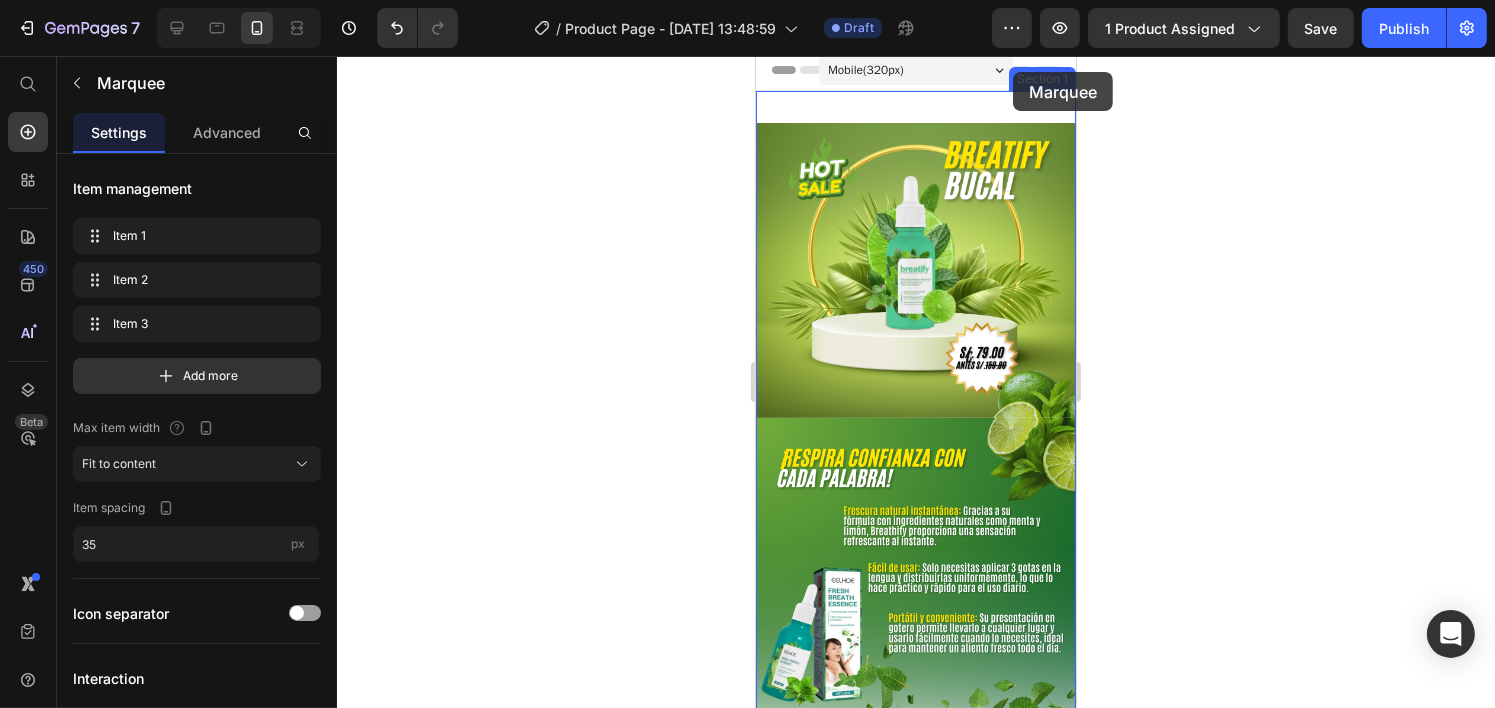 scroll, scrollTop: 0, scrollLeft: 0, axis: both 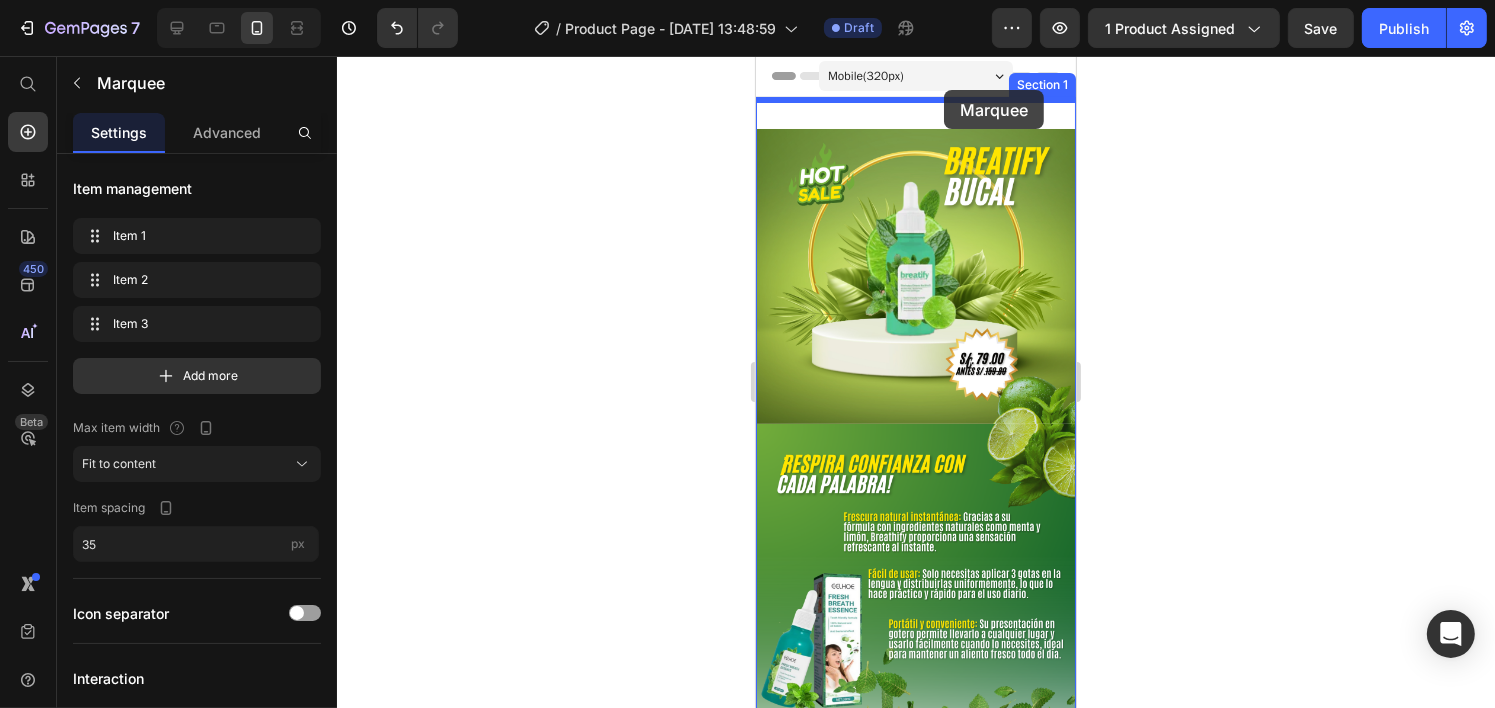 drag, startPoint x: 1002, startPoint y: 241, endPoint x: 943, endPoint y: 90, distance: 162.11725 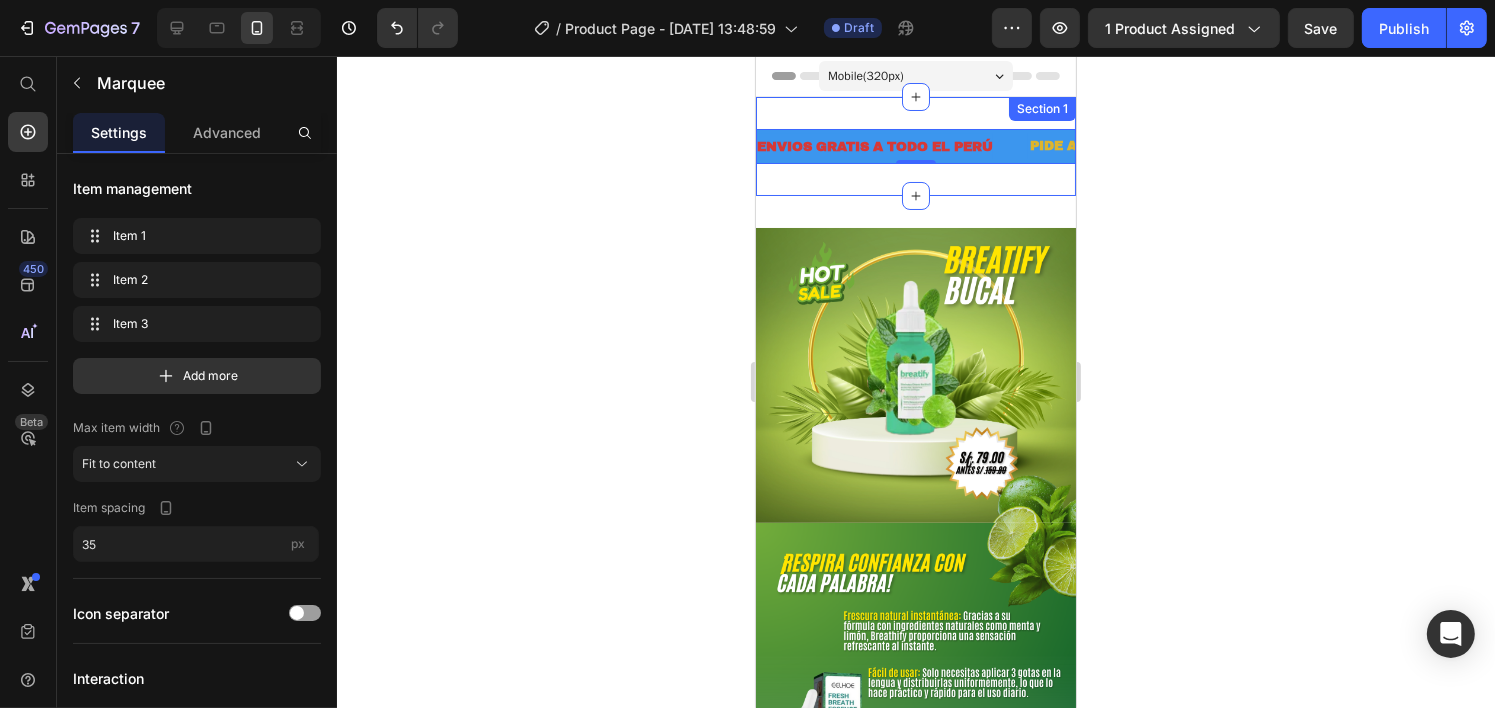 click on "ENVIOS GRATIS A TODO EL PER Ú  Text PIDE AHORA Y PAGA EN CASA Text PROVINCIA S/25.00 DE ADELANTO Text ENVIOS GRATIS A TODO EL PER Ú  Text PIDE AHORA Y PAGA EN CASA Text PROVINCIA S/25.00 DE ADELANTO Text Marquee   0 Section 1" at bounding box center (915, 146) 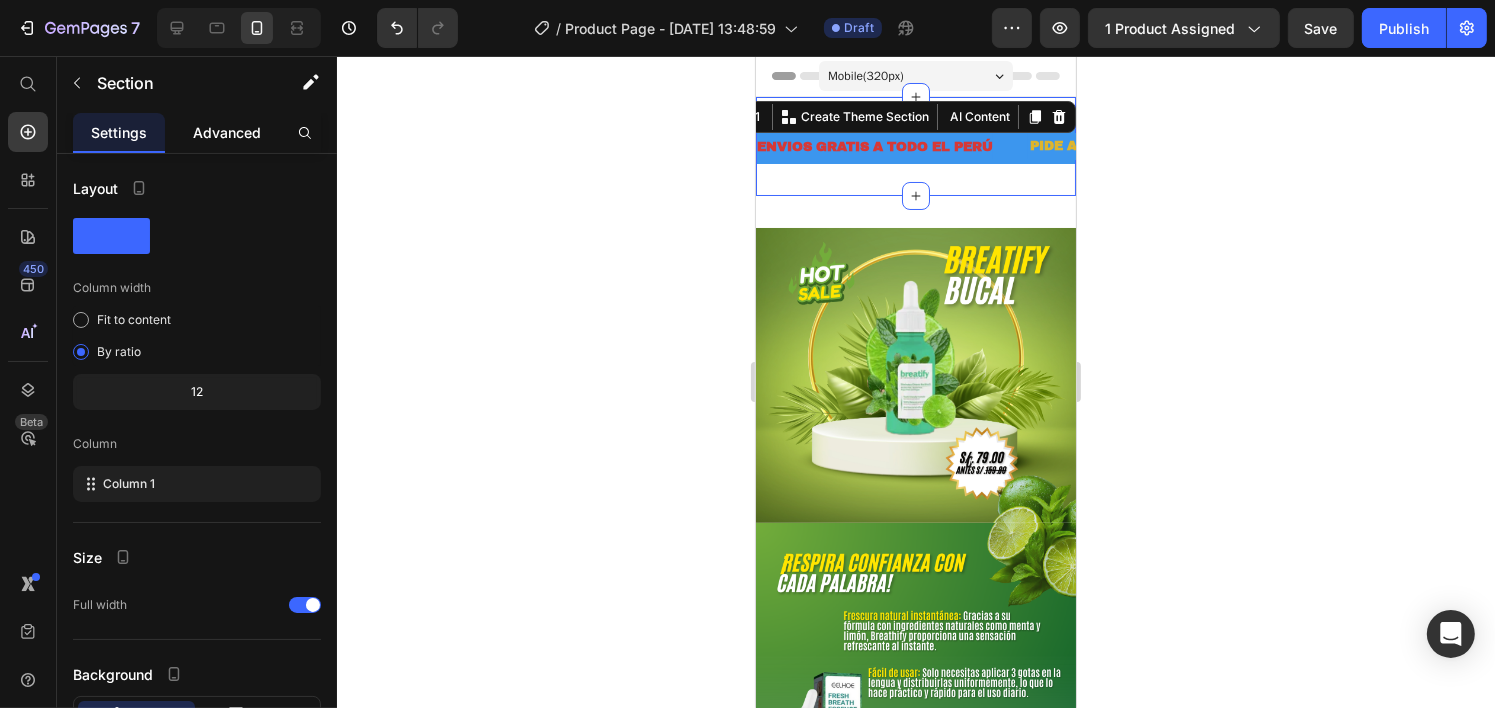 click on "Advanced" at bounding box center [227, 132] 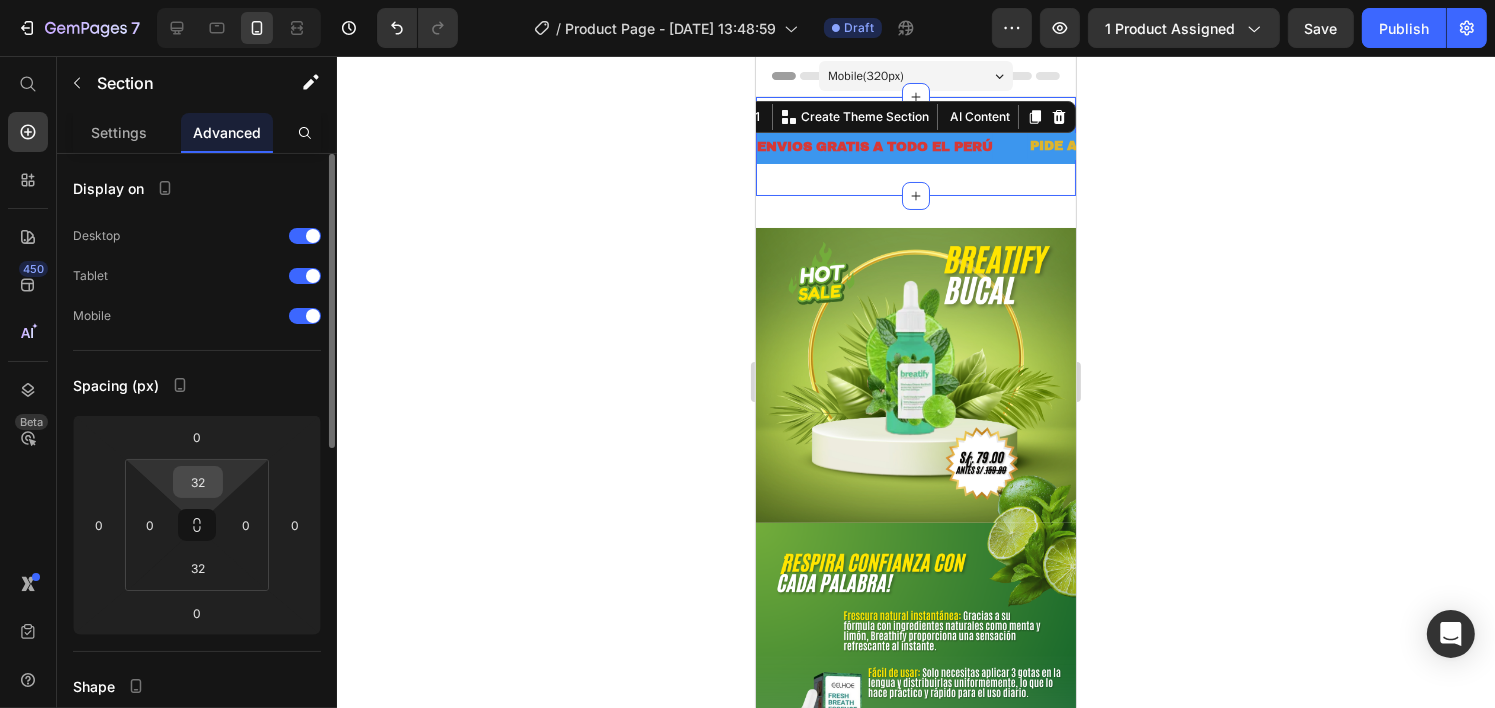 click on "32" at bounding box center (198, 482) 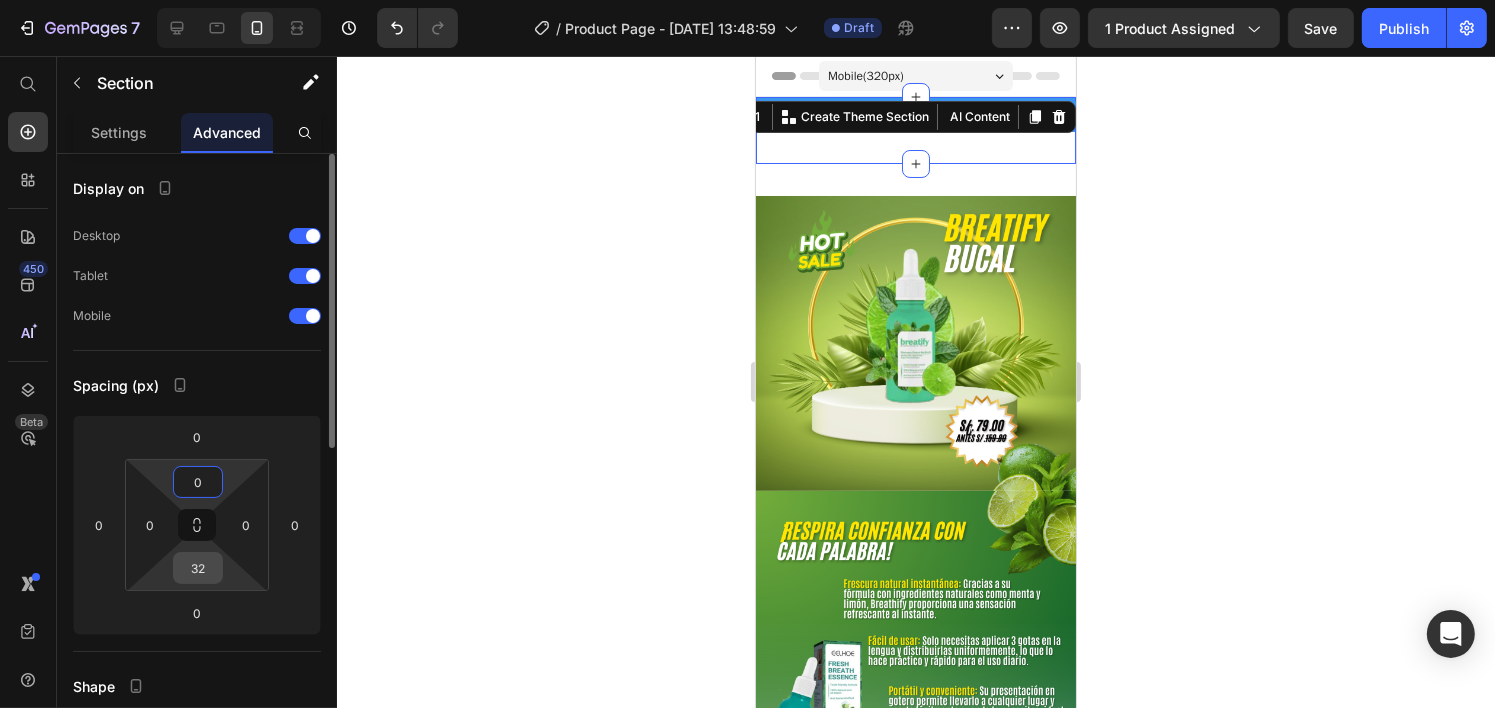 type on "0" 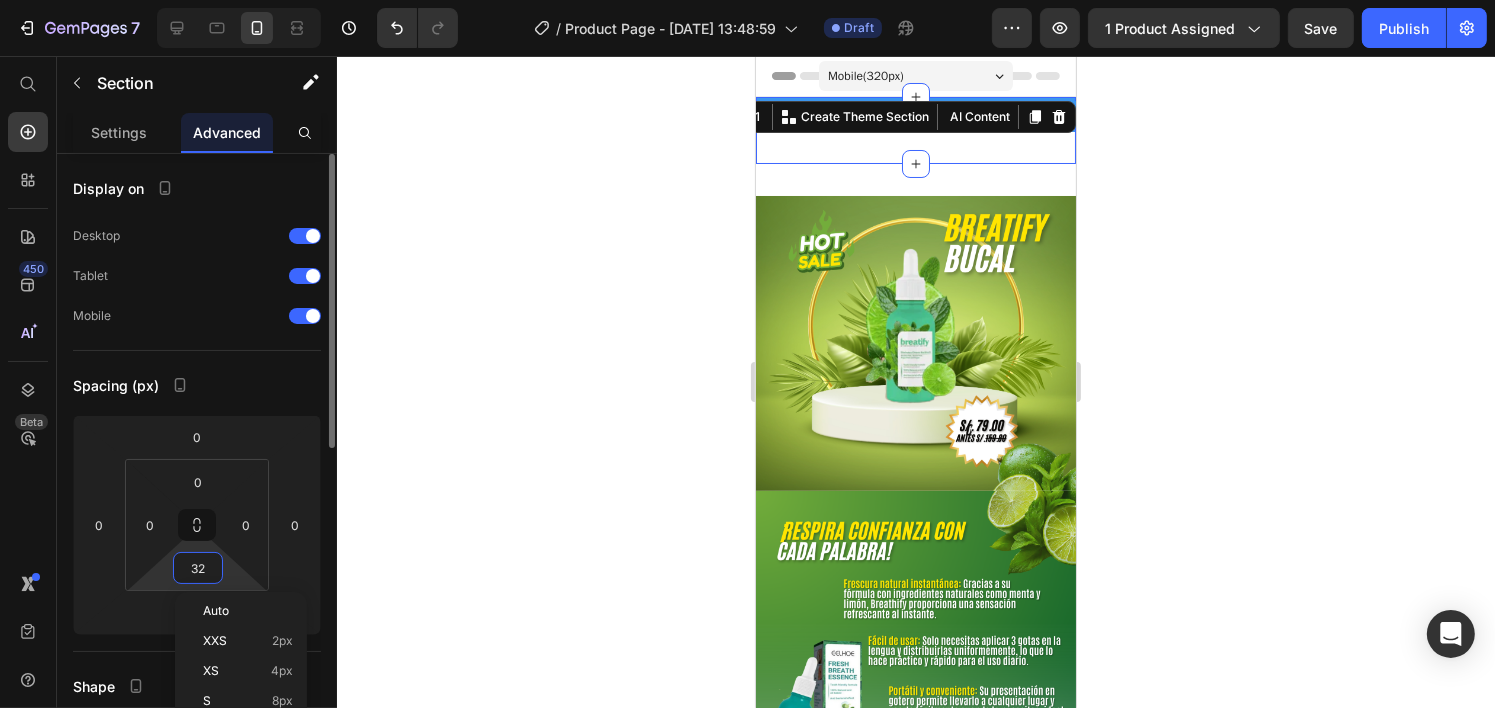 type on "0" 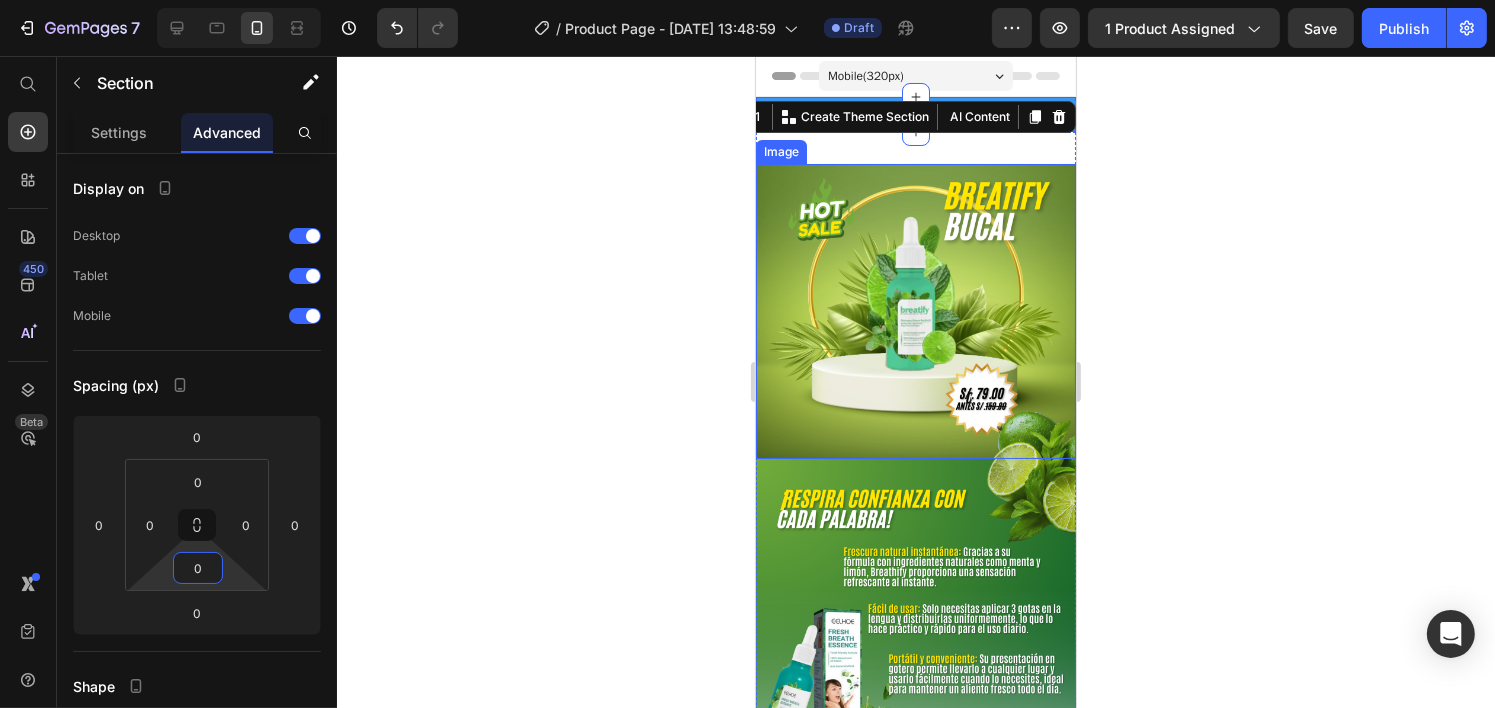 click 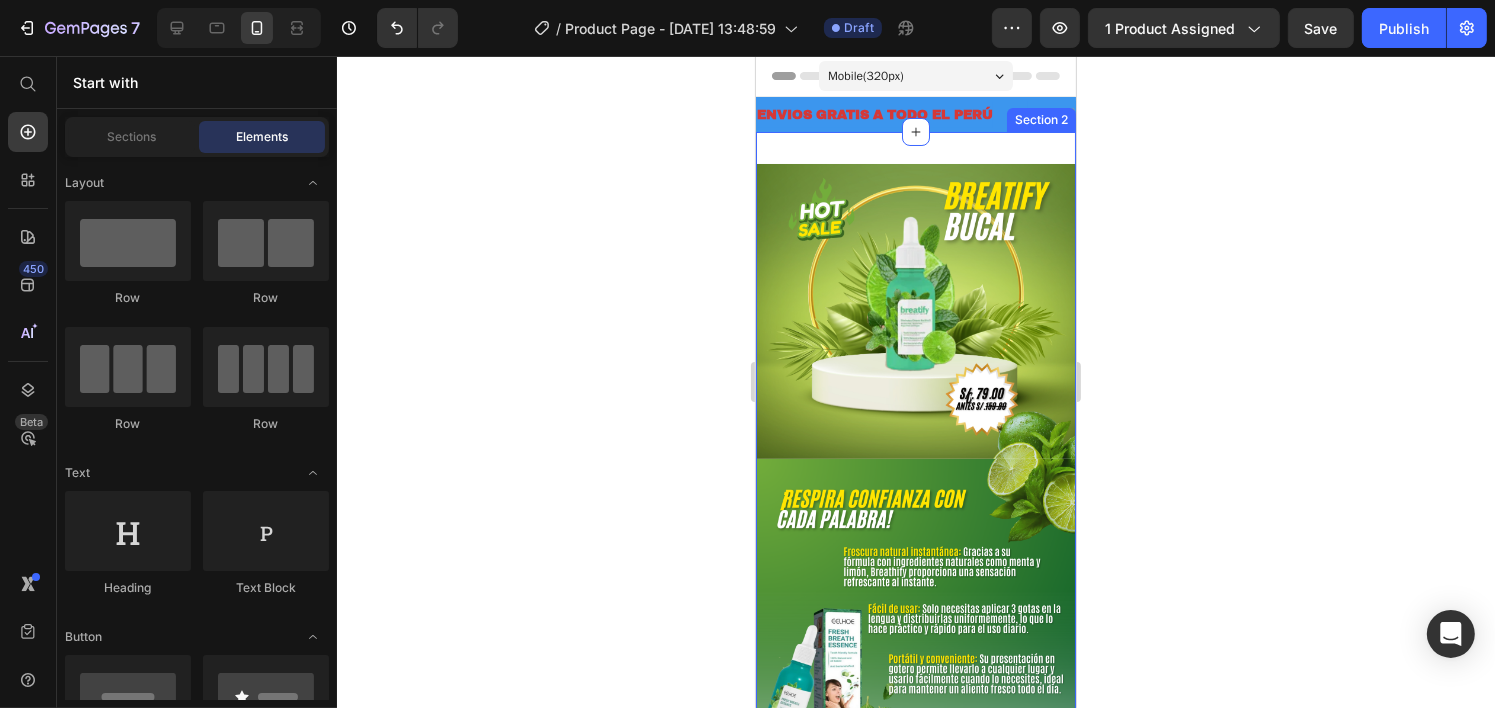 click on "Image Image Image Image Image Image Section 2" at bounding box center (915, 1111) 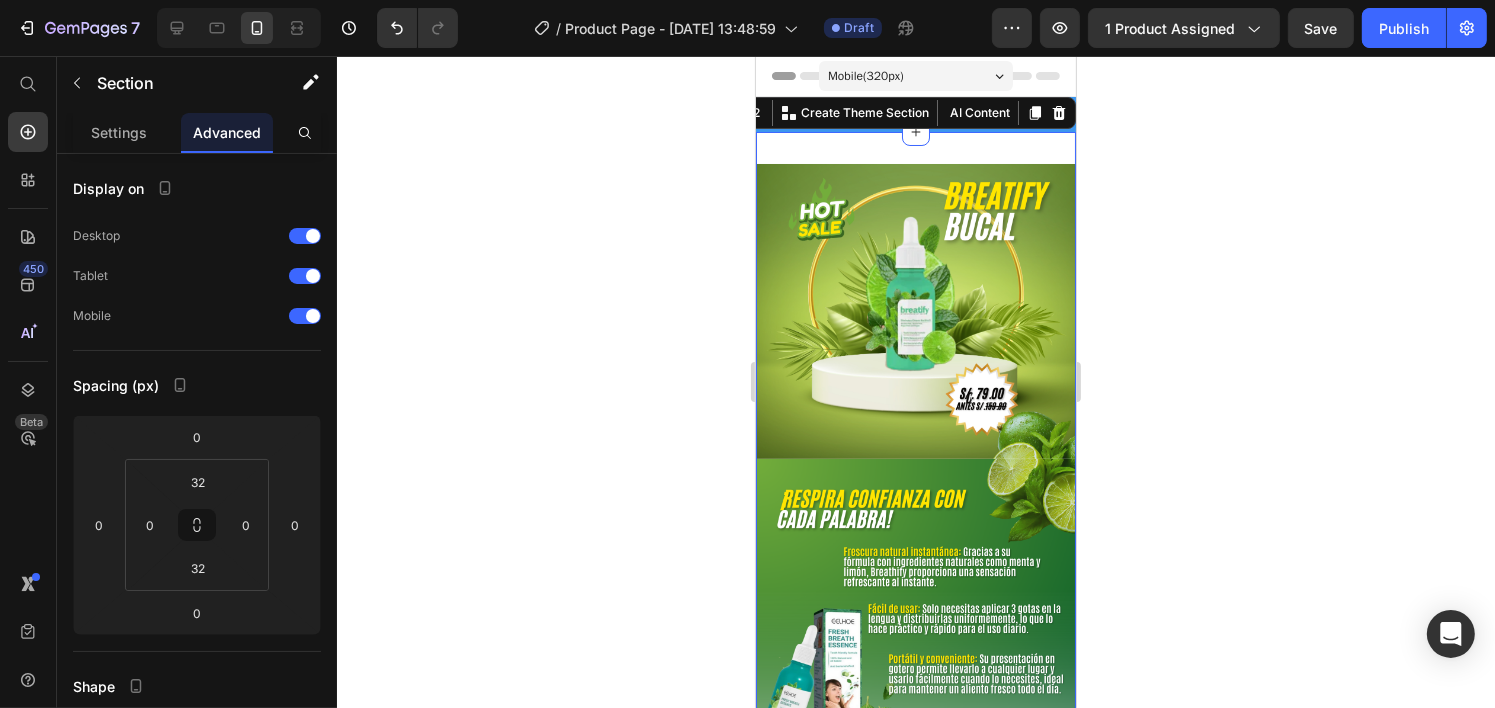 click on "Image Image Image Image Image Image Section 2   You can create reusable sections Create Theme Section AI Content Write with GemAI What would you like to describe here? Tone and Voice Persuasive Product Breatify Show more Generate" at bounding box center (915, 1111) 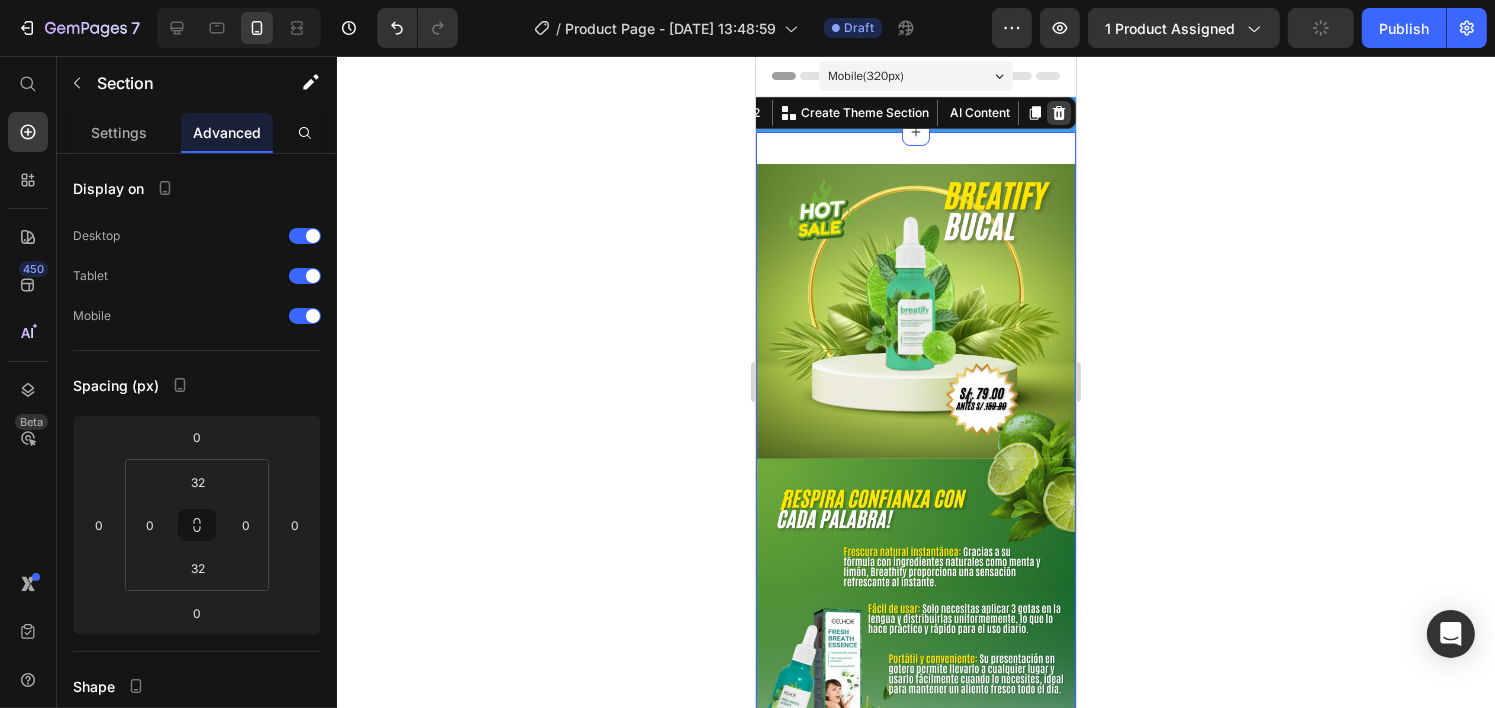 click 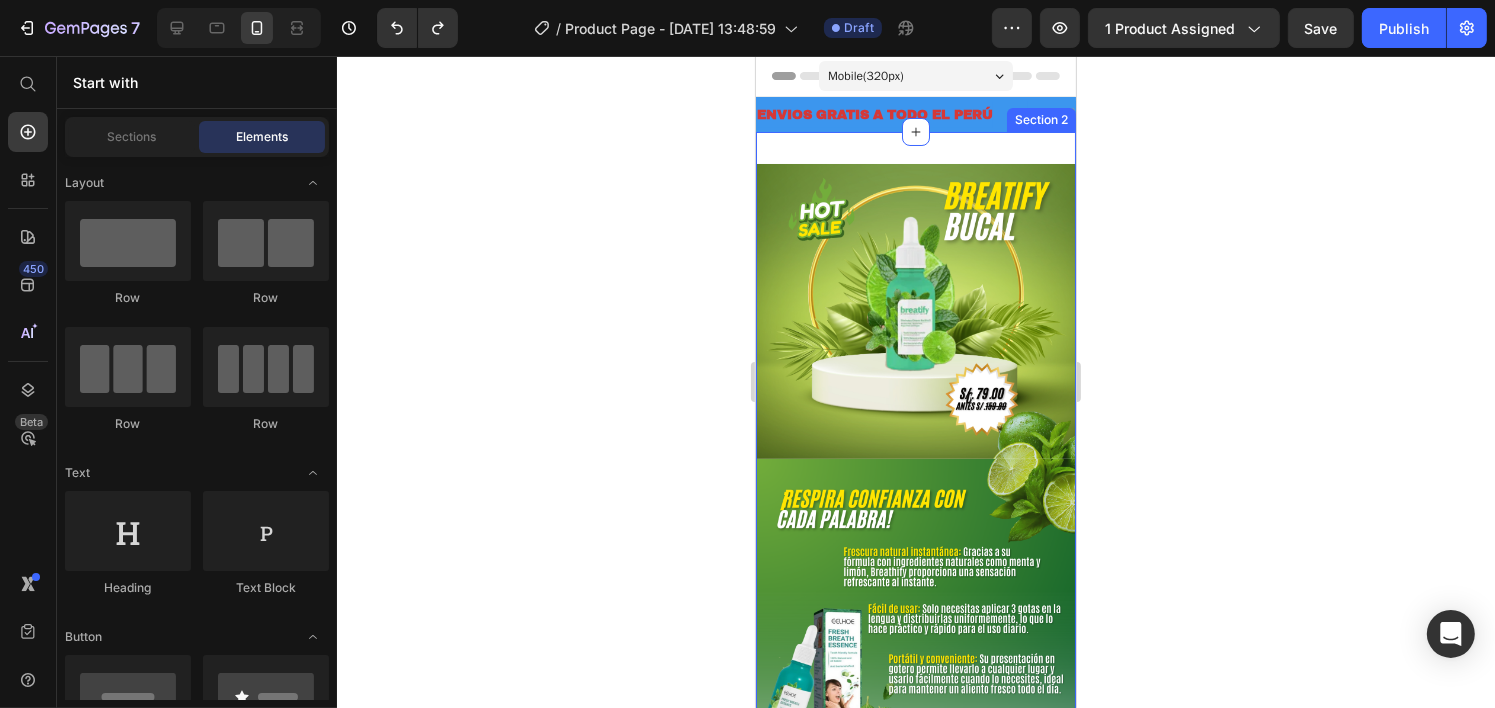 click on "Image Image Image Image Image Image Section 2" at bounding box center [915, 1111] 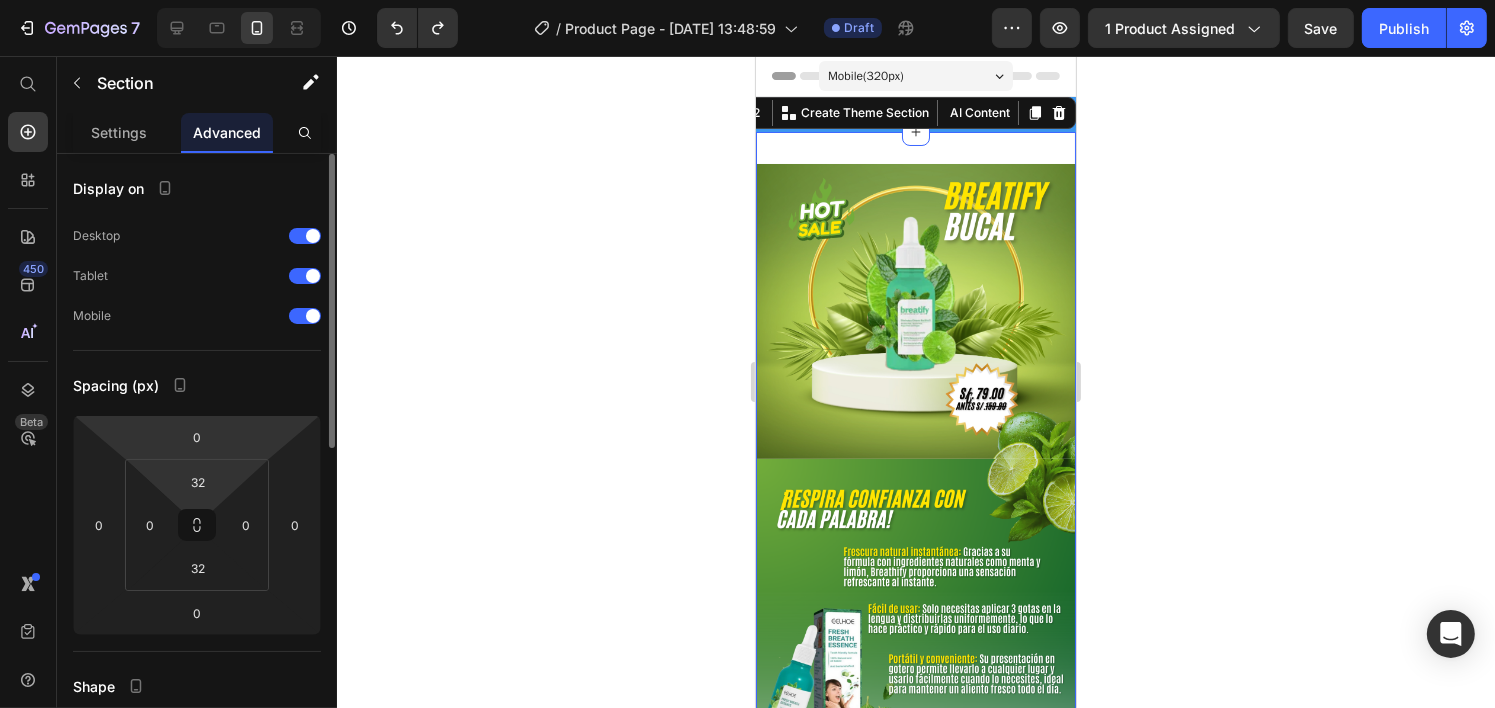 click on "7  Version history  /  Product Page - Jul 10, 13:48:59 Draft Preview 1 product assigned  Save   Publish  450 Beta Start with Sections Elements Hero Section Product Detail Brands Trusted Badges Guarantee Product Breakdown How to use Testimonials Compare Bundle FAQs Social Proof Brand Story Product List Collection Blog List Contact Sticky Add to Cart Custom Footer Browse Library 450 Layout
Row
Row
Row
Row Text
Heading
Text Block Button
Button
Button
Sticky Back to top Media" at bounding box center (747, 0) 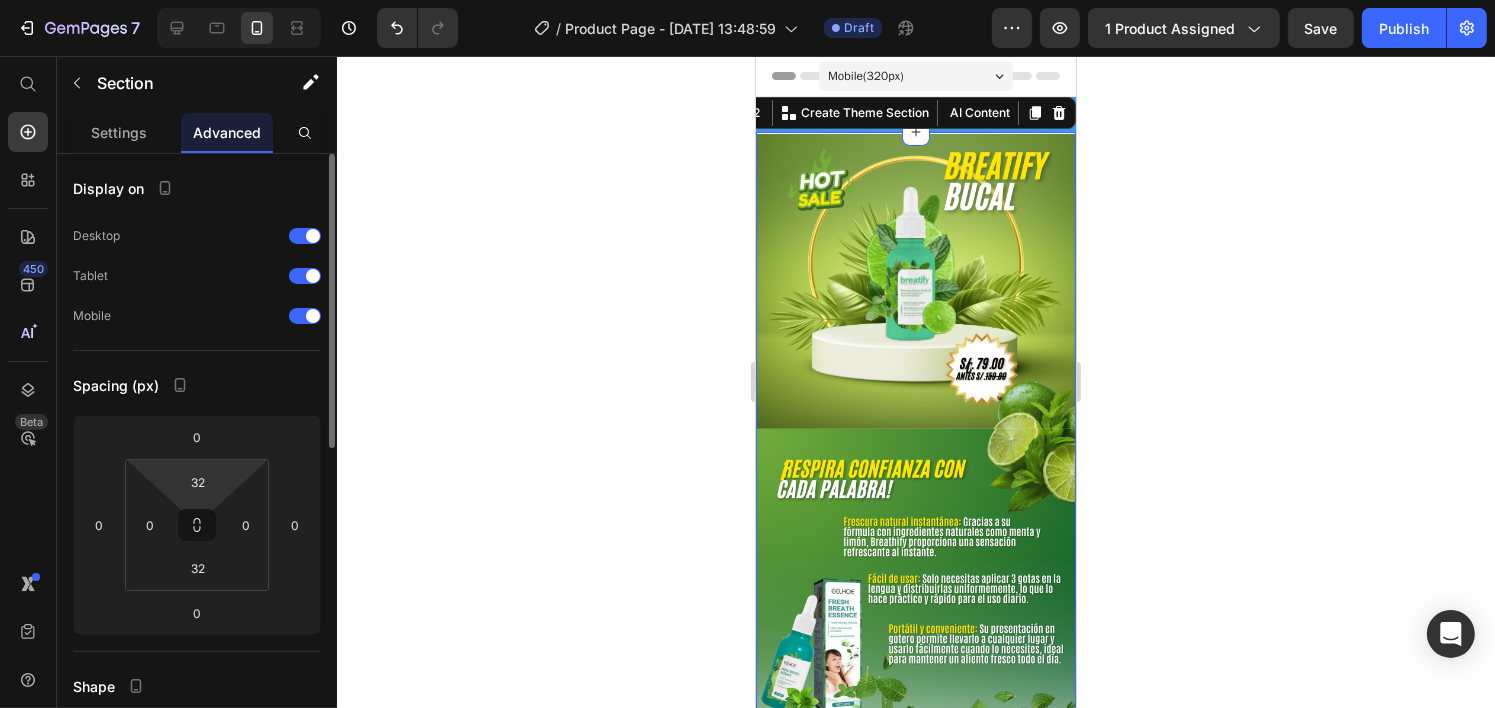 type on "2" 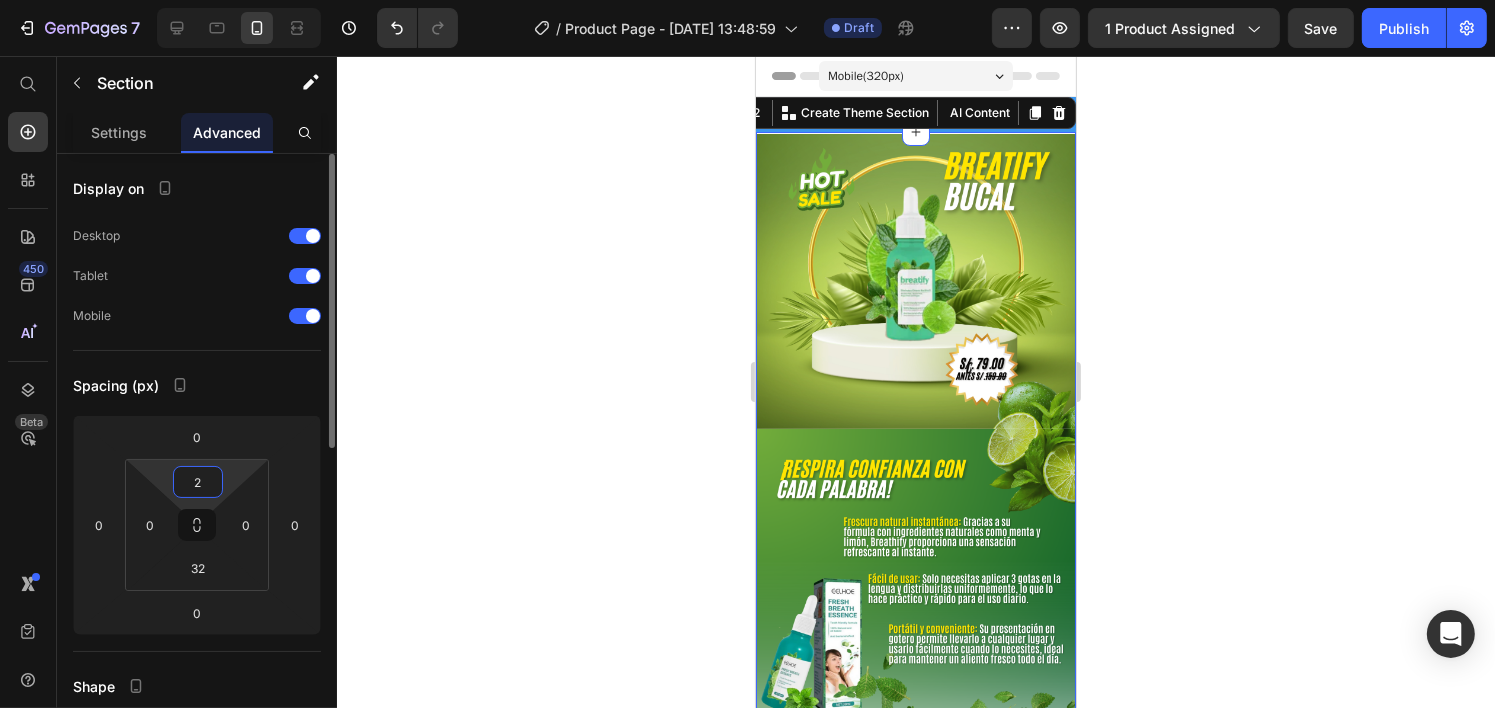 click on "2" at bounding box center [198, 482] 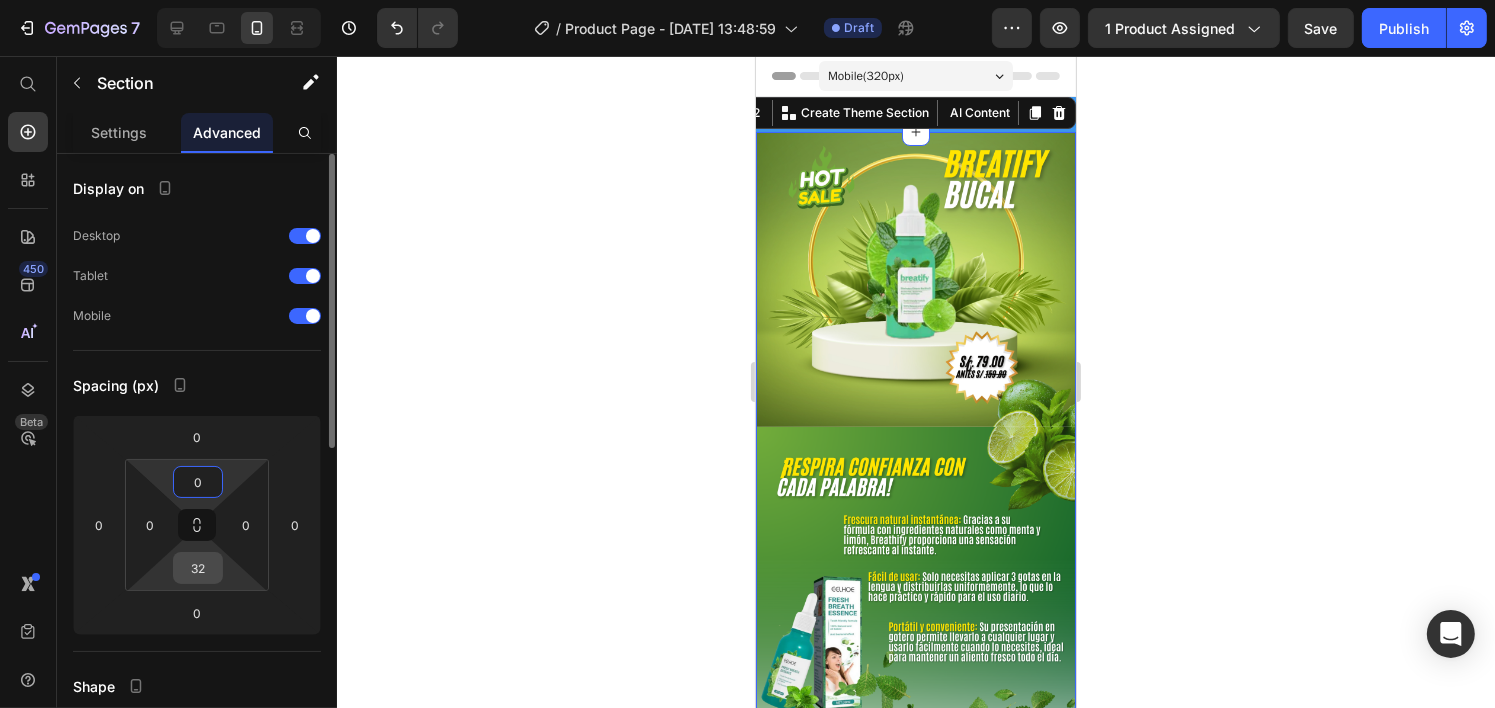 type on "0" 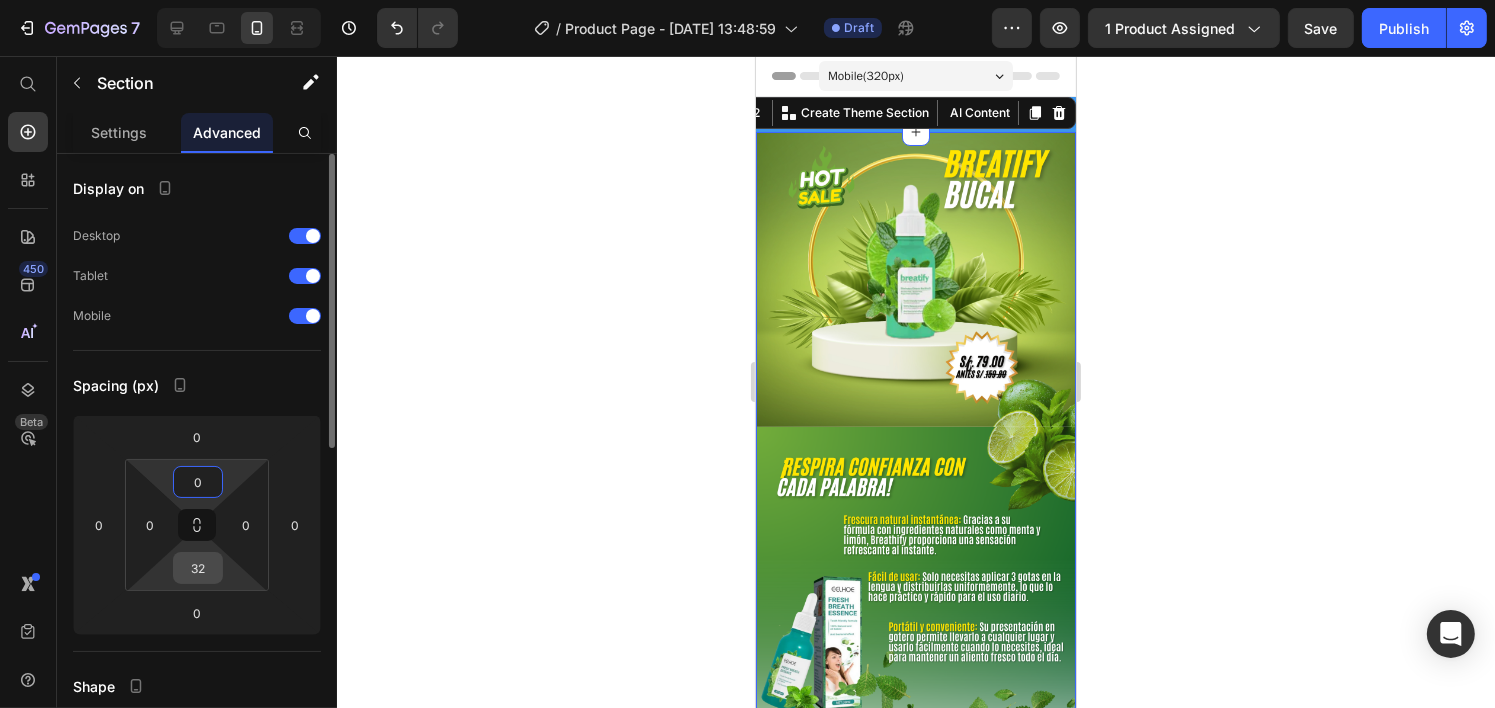click on "32" at bounding box center [198, 568] 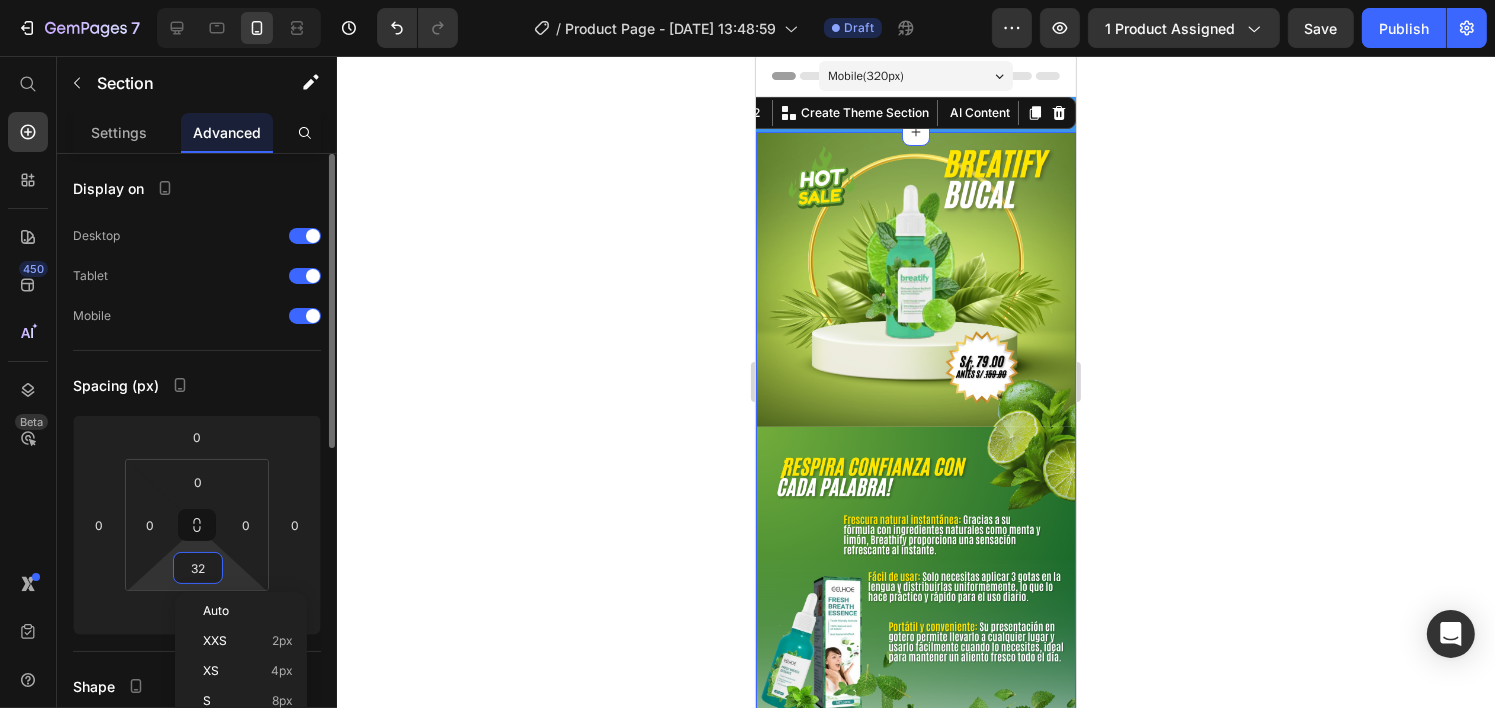 type on "0" 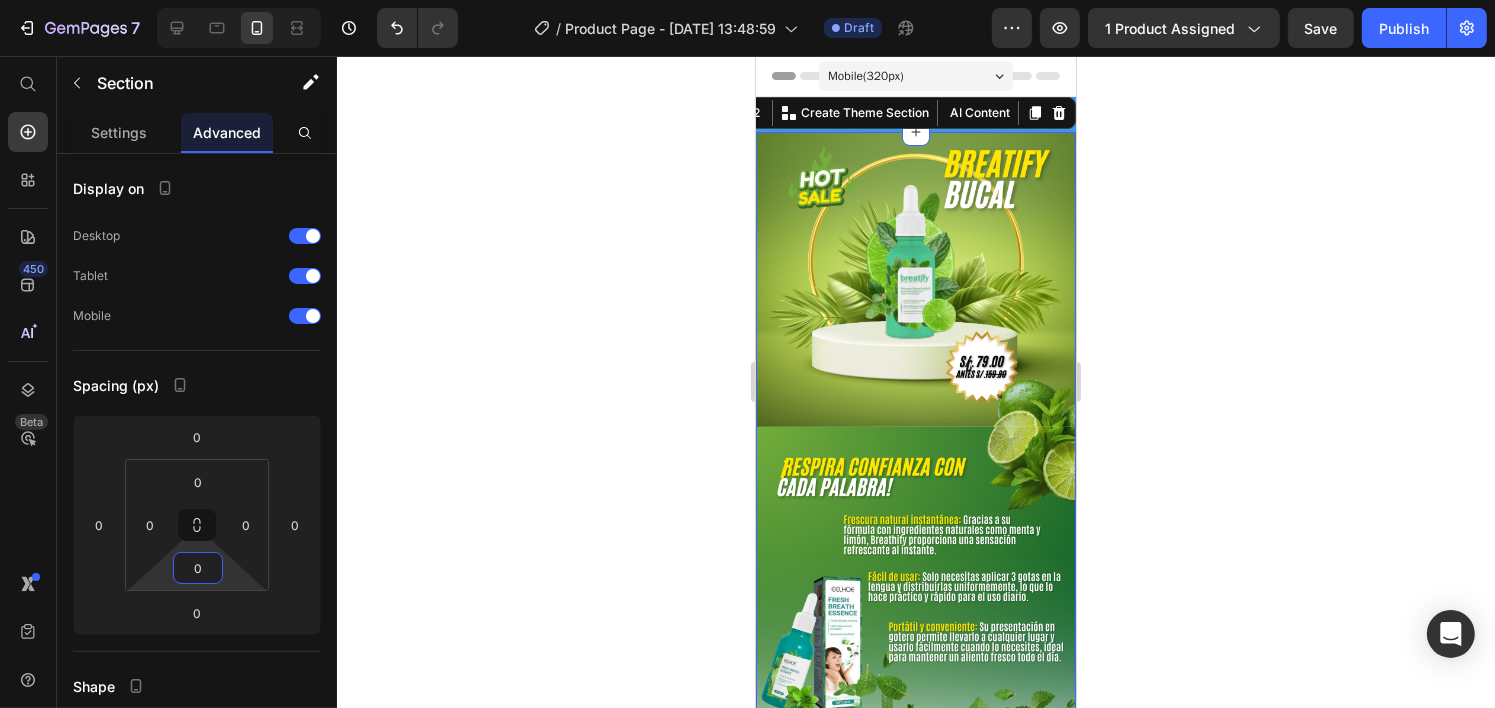 click 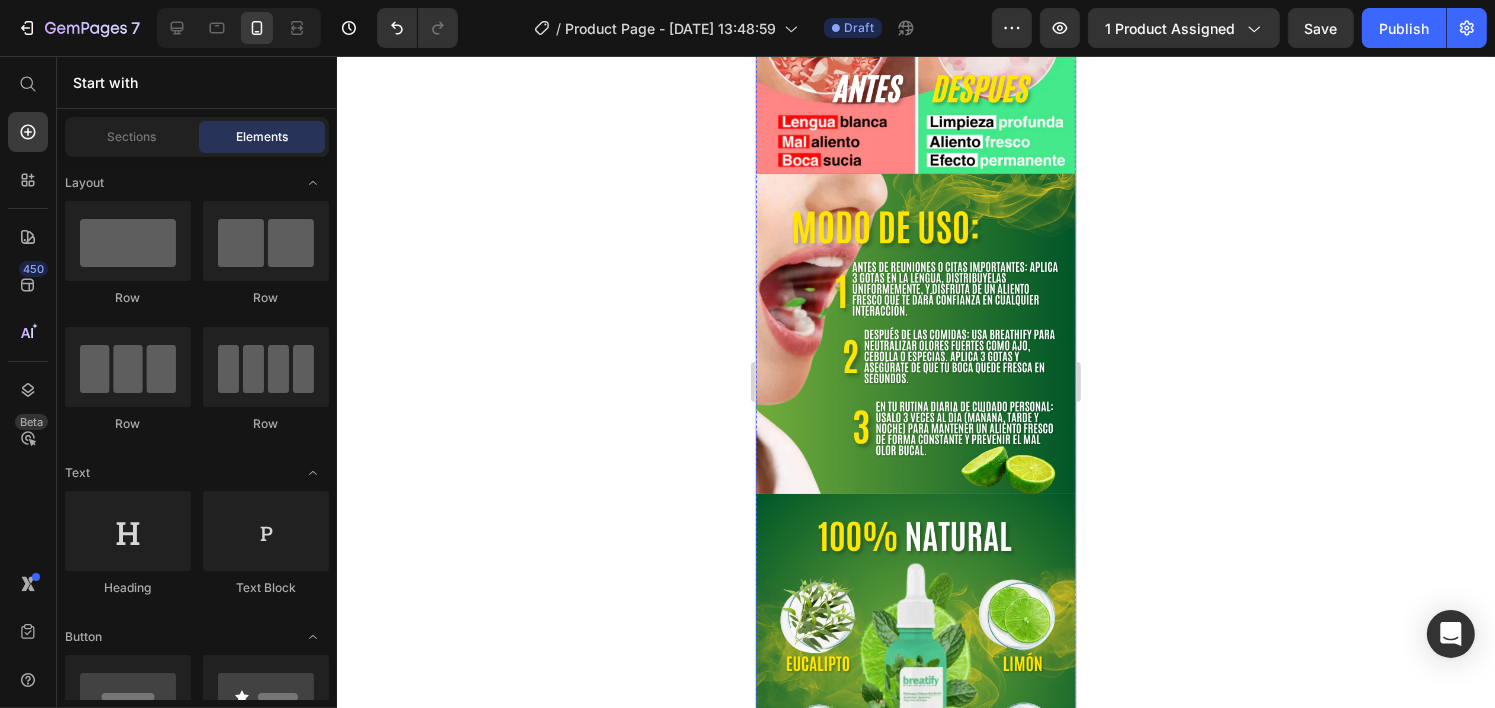 scroll, scrollTop: 1656, scrollLeft: 0, axis: vertical 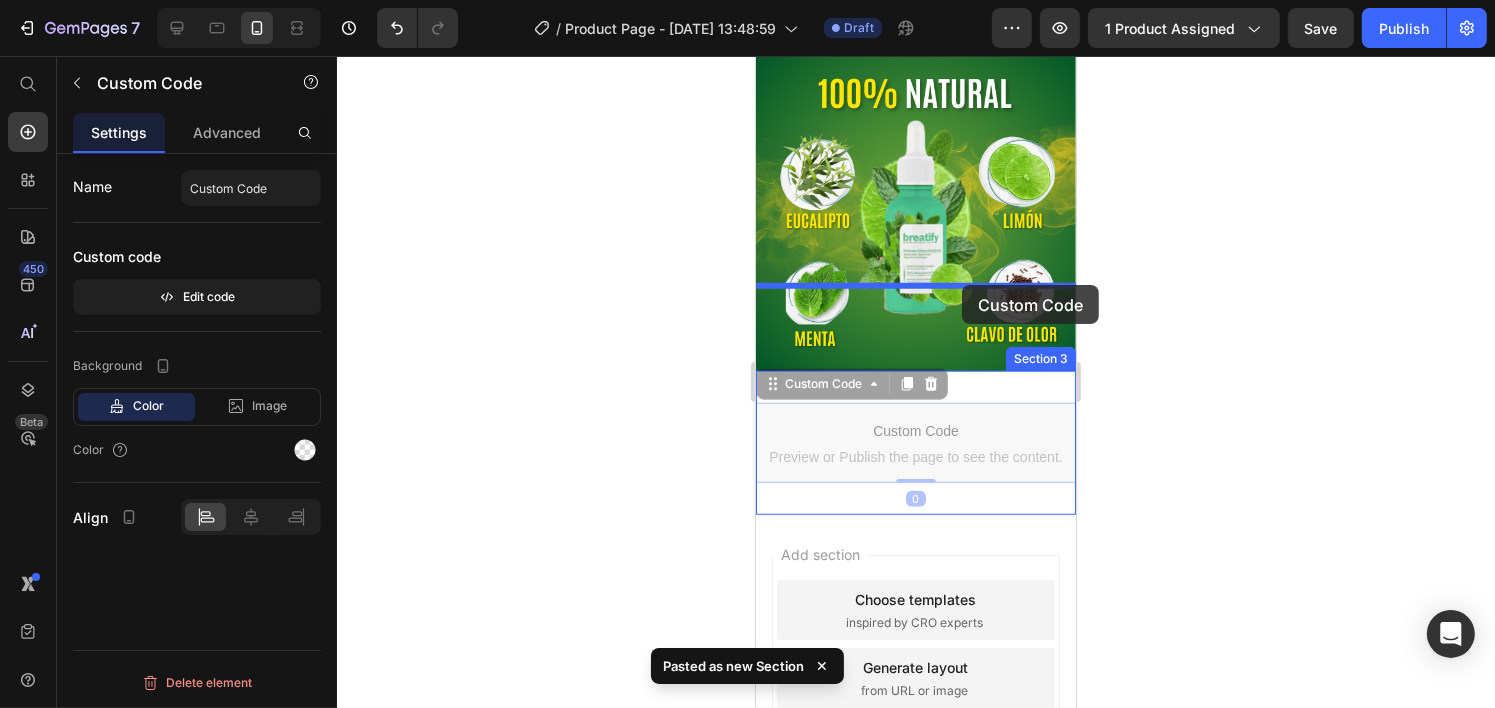 drag, startPoint x: 925, startPoint y: 348, endPoint x: 957, endPoint y: 288, distance: 68 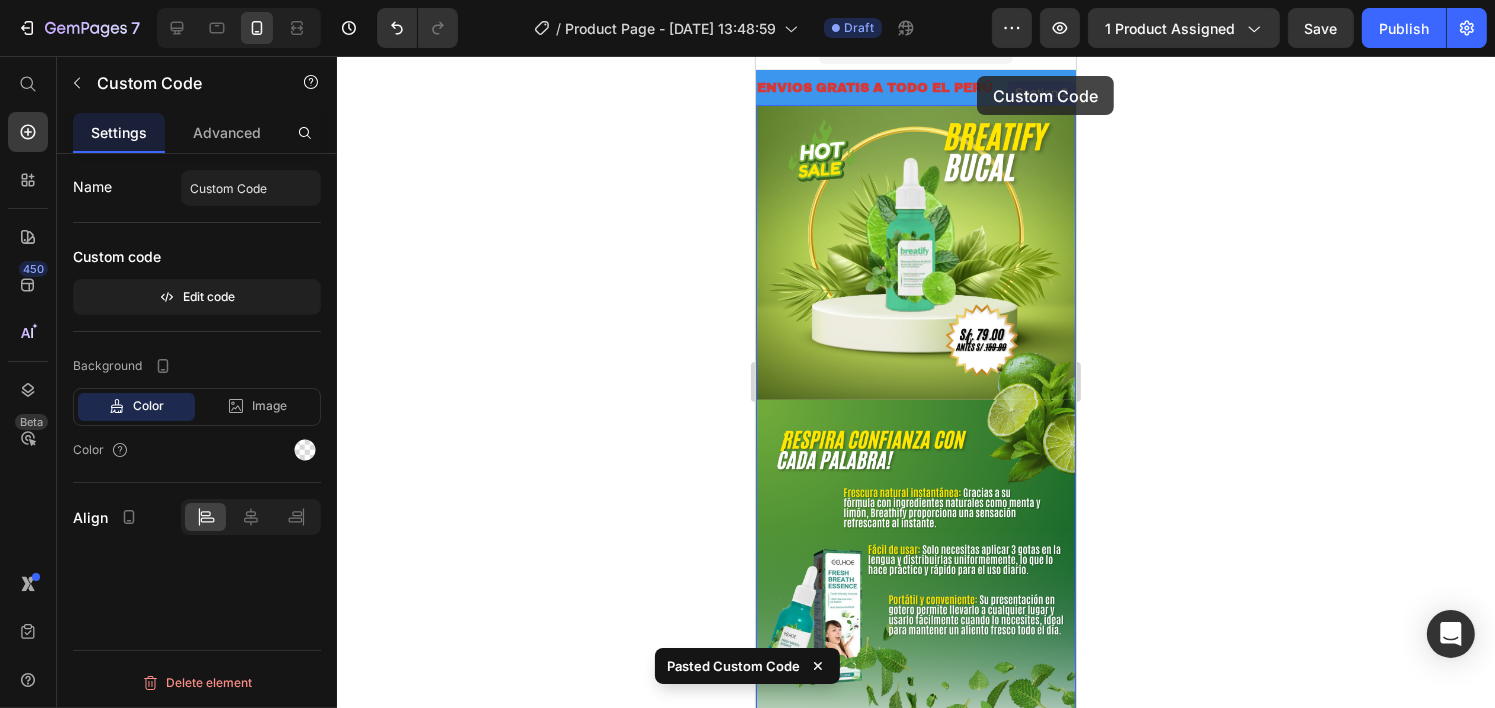 scroll, scrollTop: 0, scrollLeft: 0, axis: both 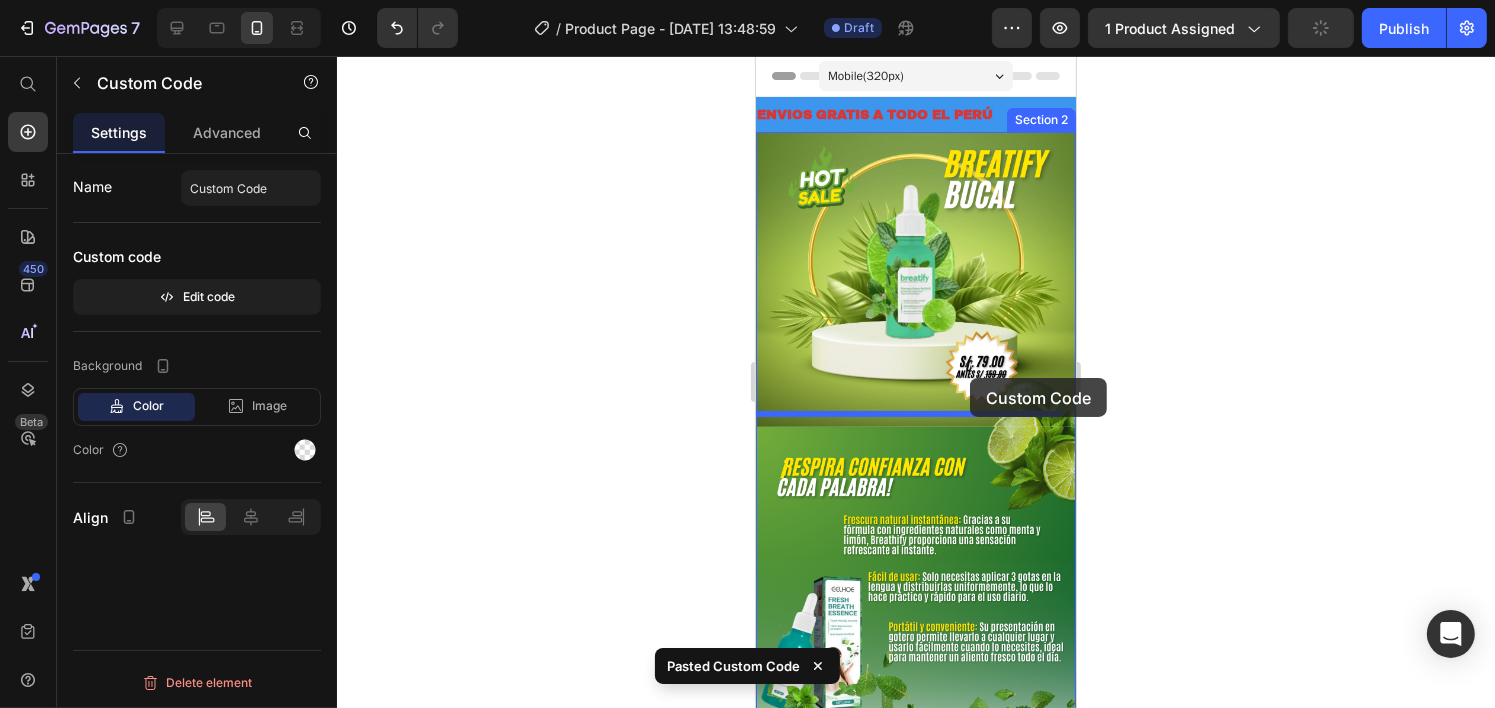 drag, startPoint x: 936, startPoint y: 448, endPoint x: 969, endPoint y: 378, distance: 77.388626 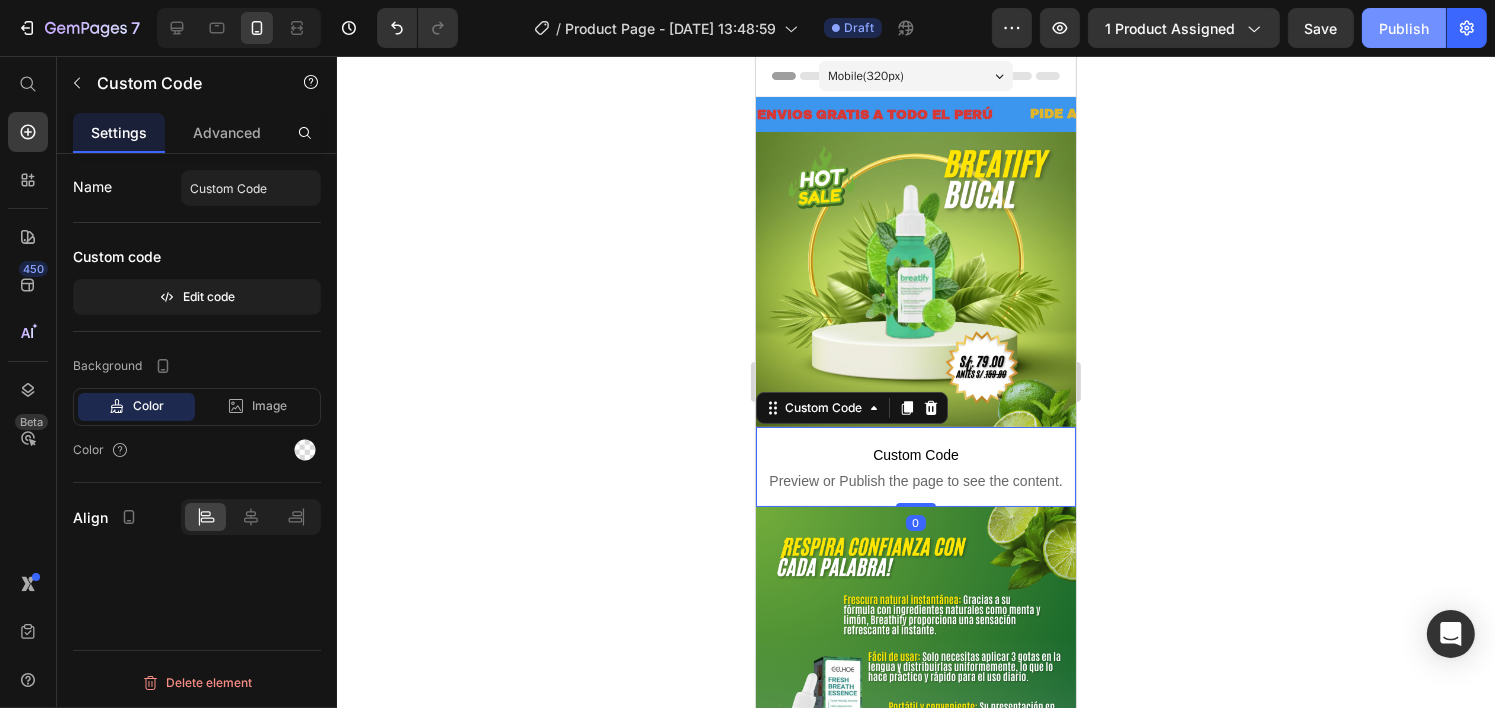 click on "Publish" at bounding box center (1404, 28) 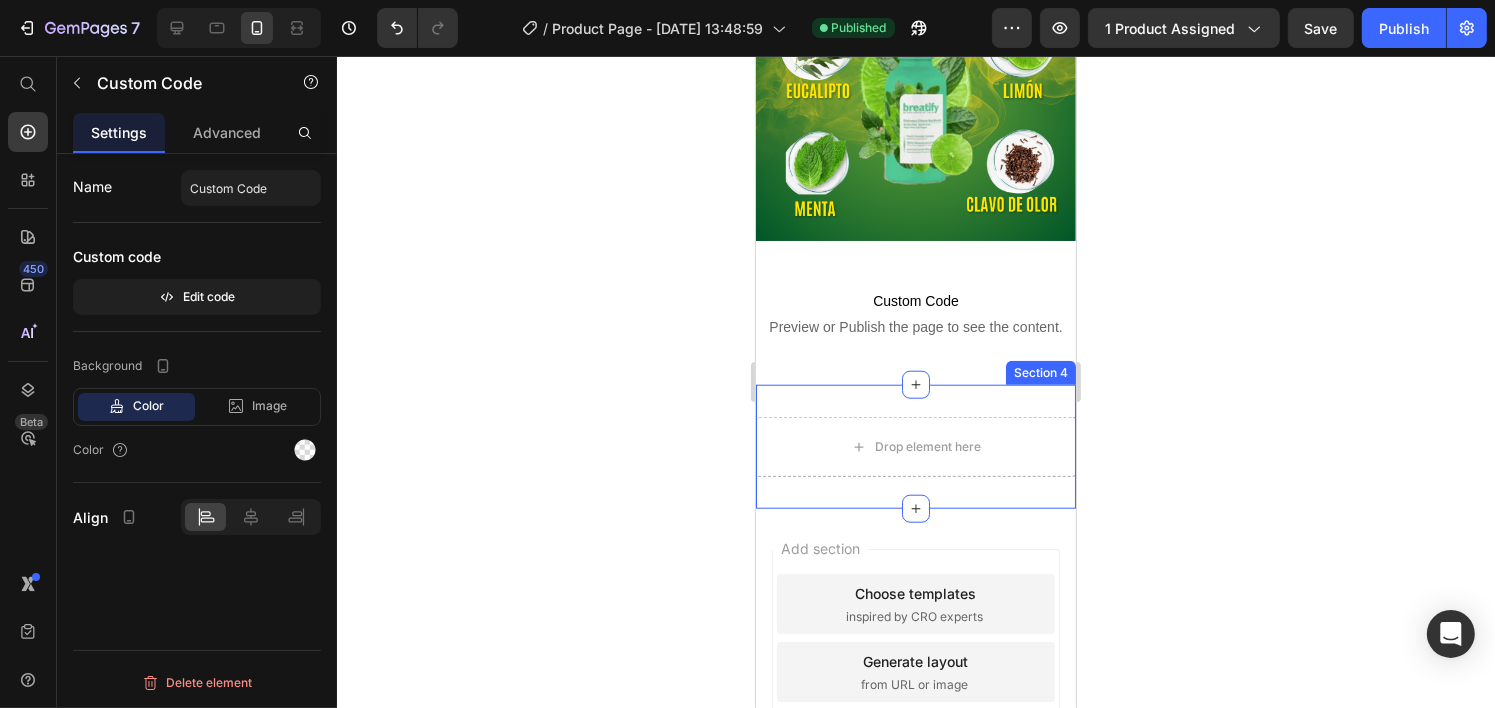 scroll, scrollTop: 2004, scrollLeft: 0, axis: vertical 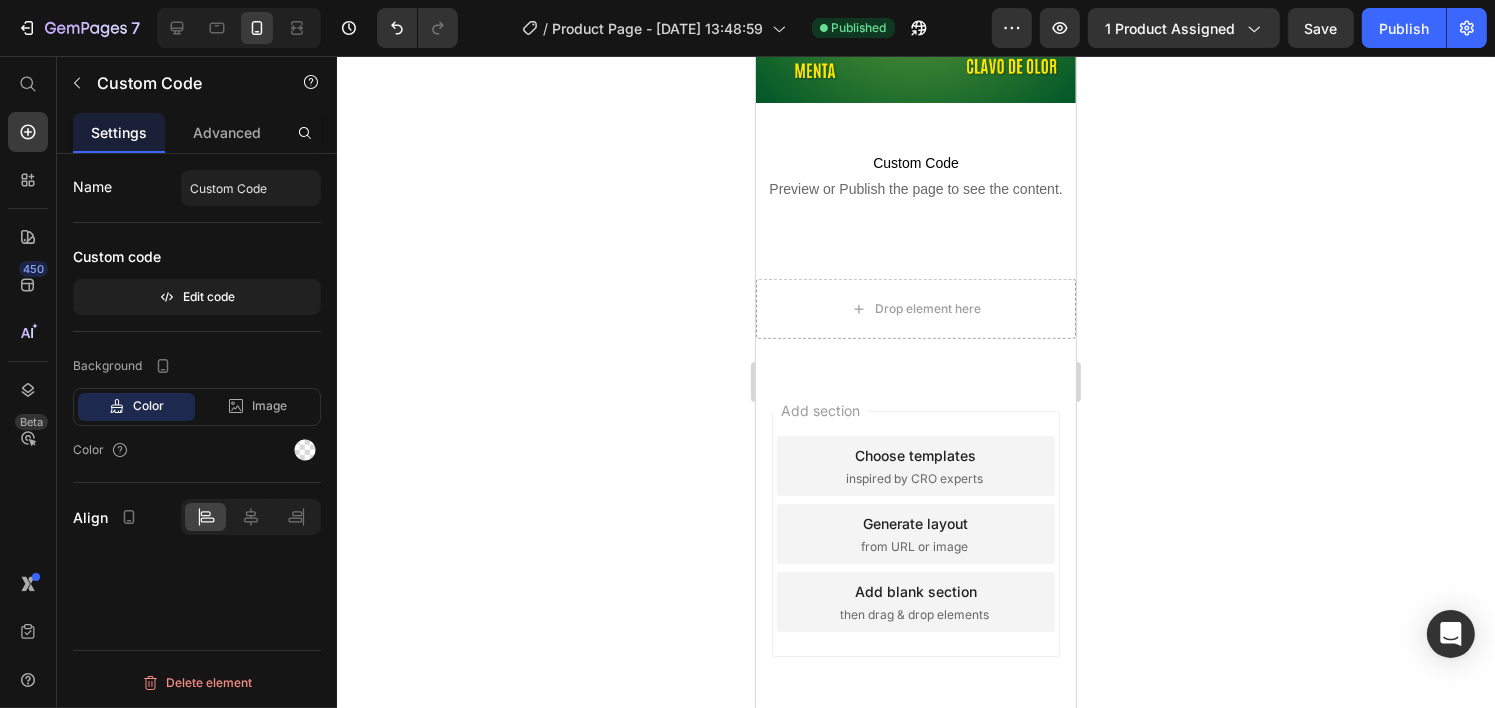 click on "Add section Choose templates inspired by CRO experts Generate layout from URL or image Add blank section then drag & drop elements" at bounding box center [915, 562] 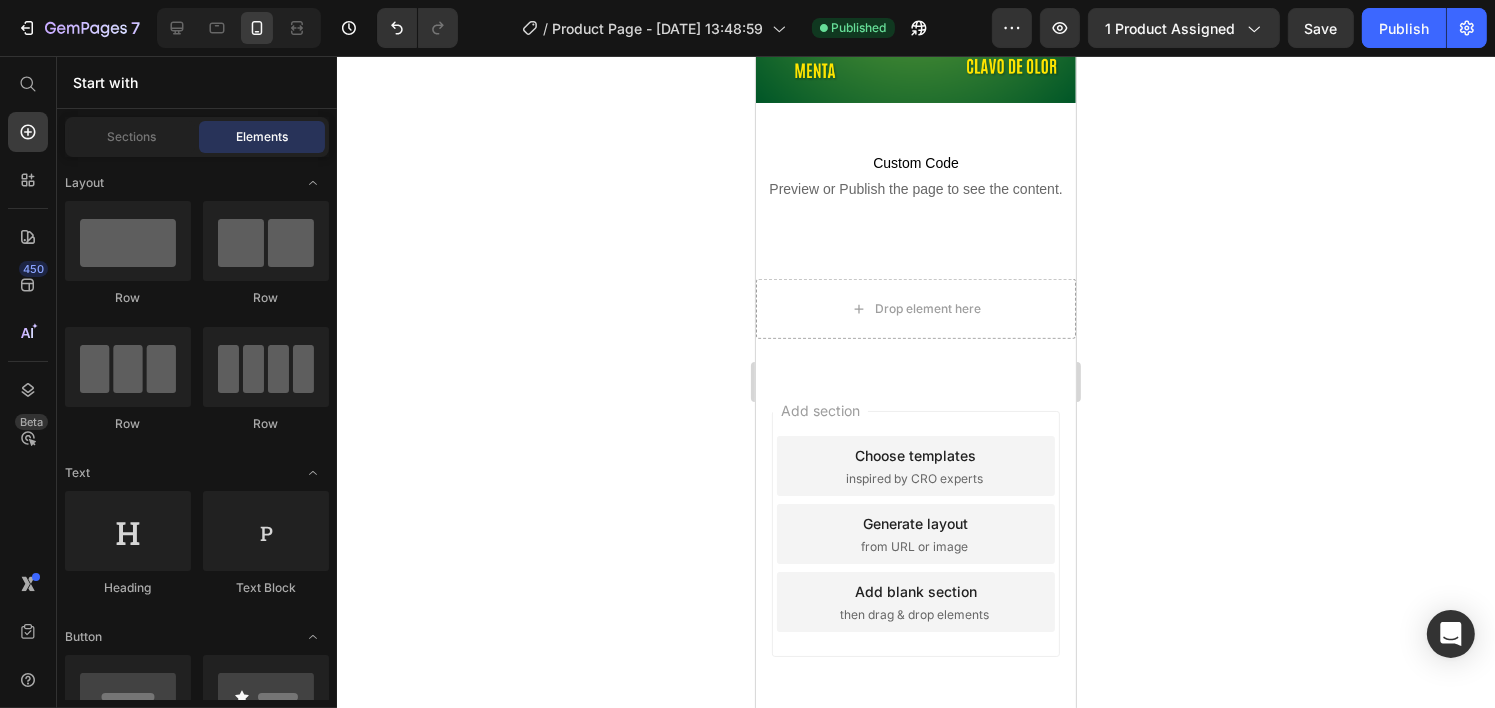 click on "Add section Choose templates inspired by CRO experts Generate layout from URL or image Add blank section then drag & drop elements" at bounding box center (915, 562) 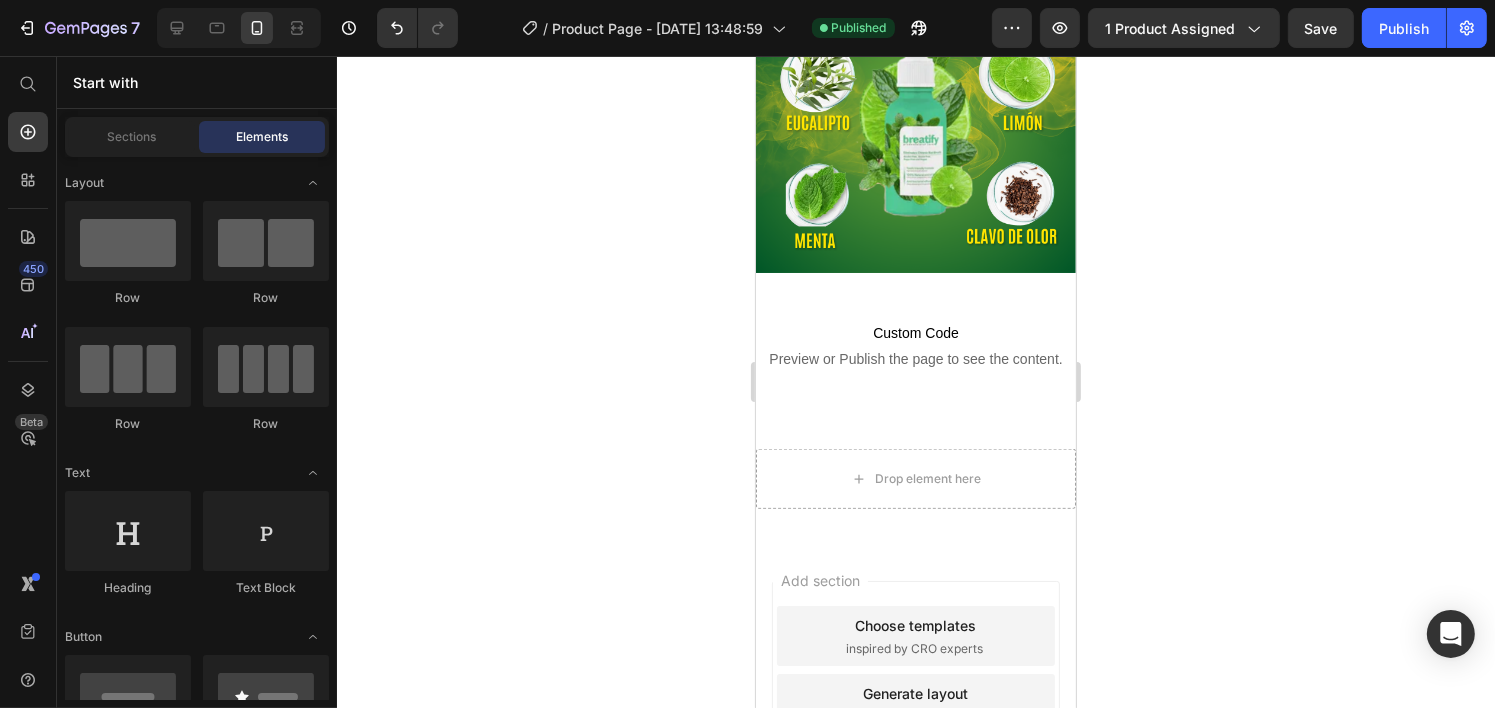 scroll, scrollTop: 2004, scrollLeft: 0, axis: vertical 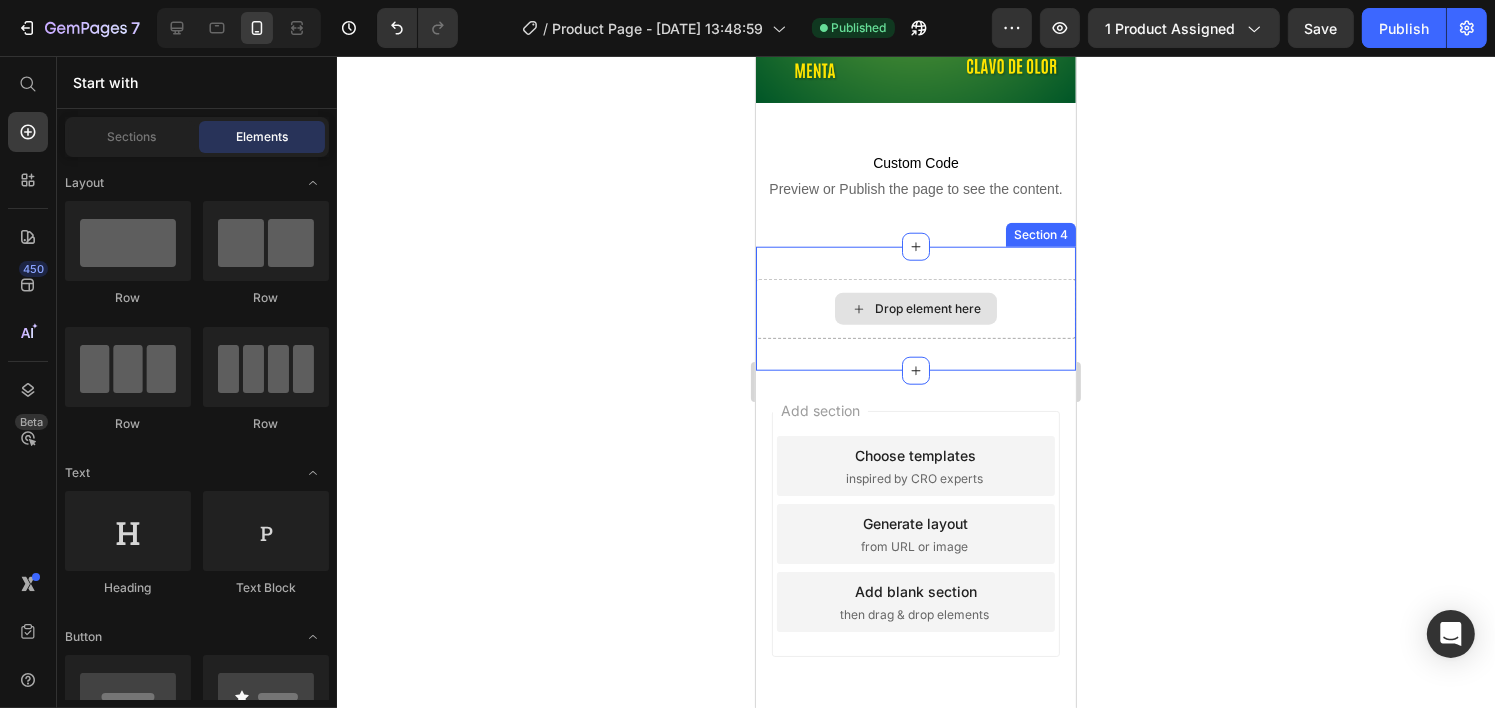 click on "Drop element here Section 4" at bounding box center (915, 309) 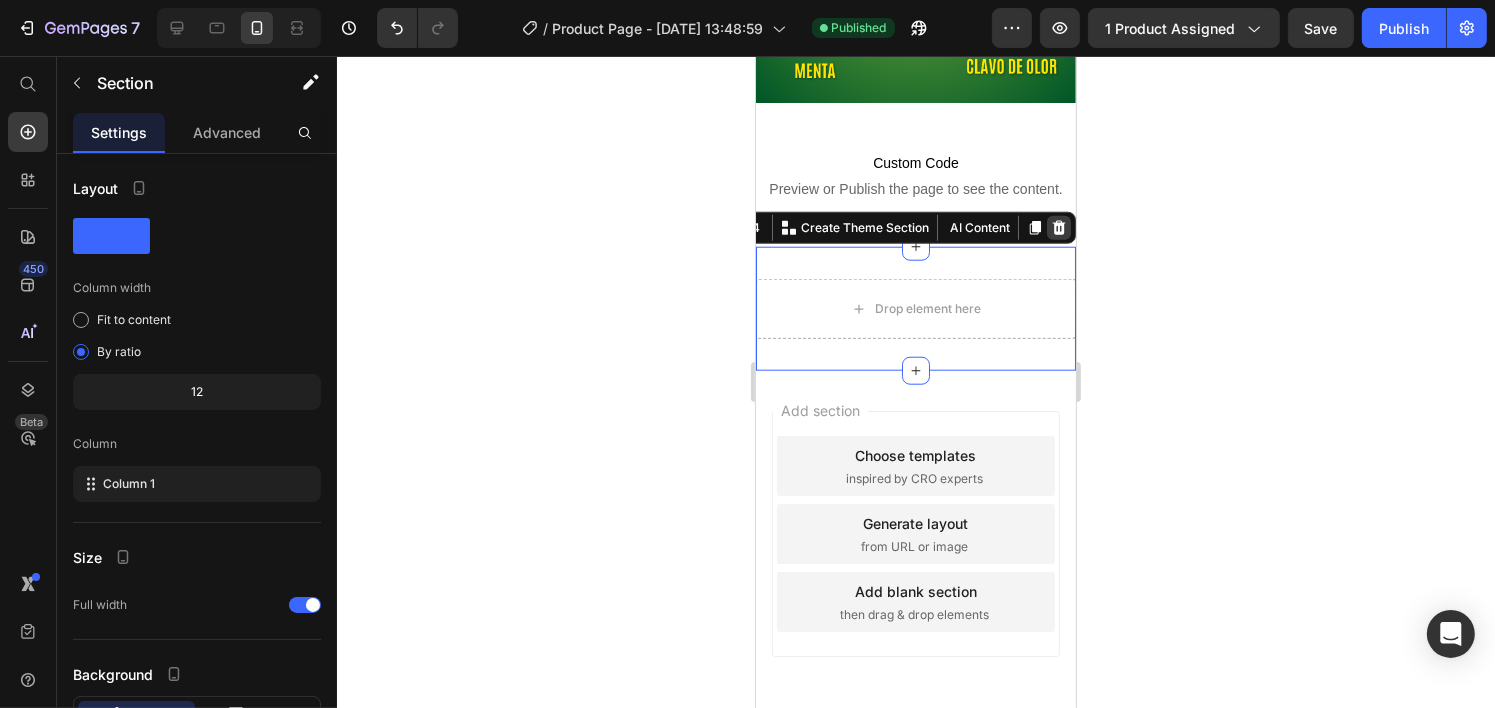 click 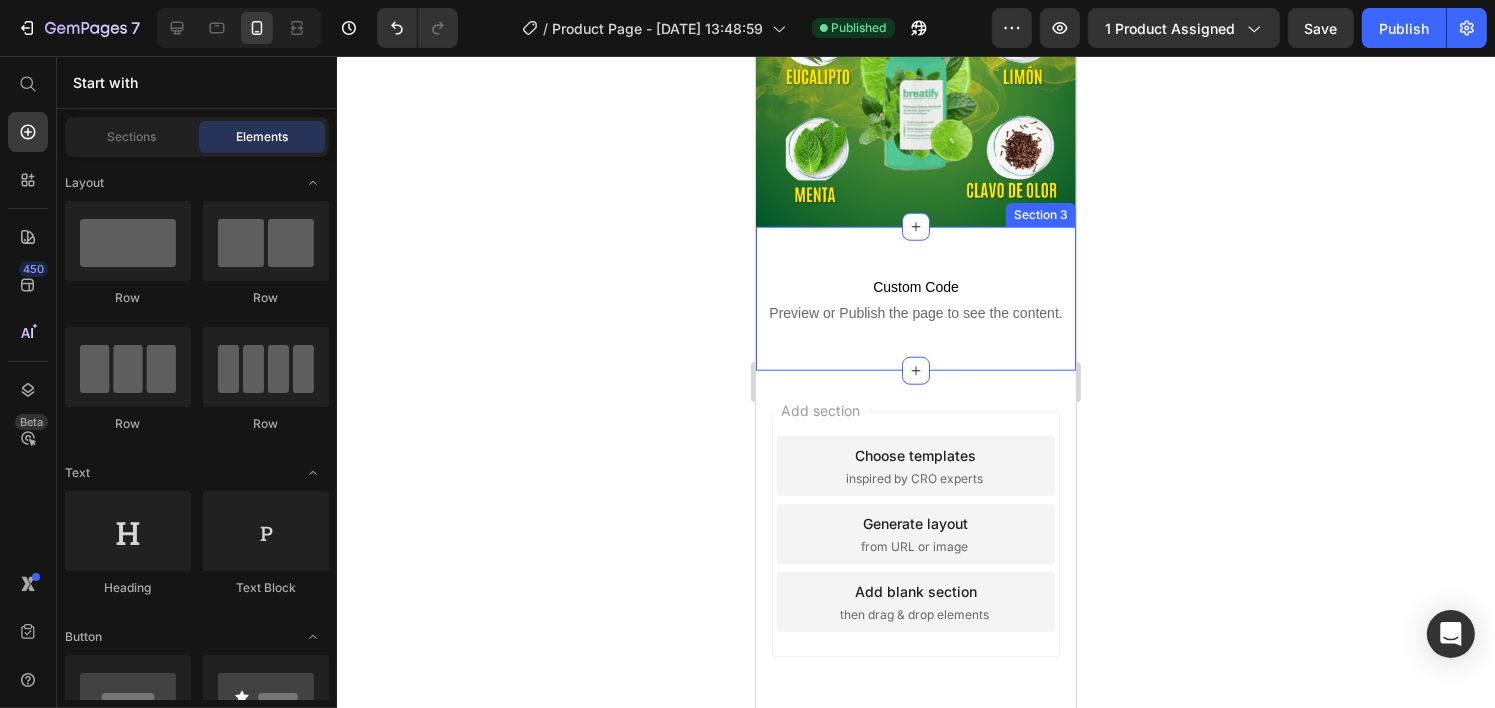 click on "Custom Code
Preview or Publish the page to see the content. Custom Code Section 3" at bounding box center [915, 299] 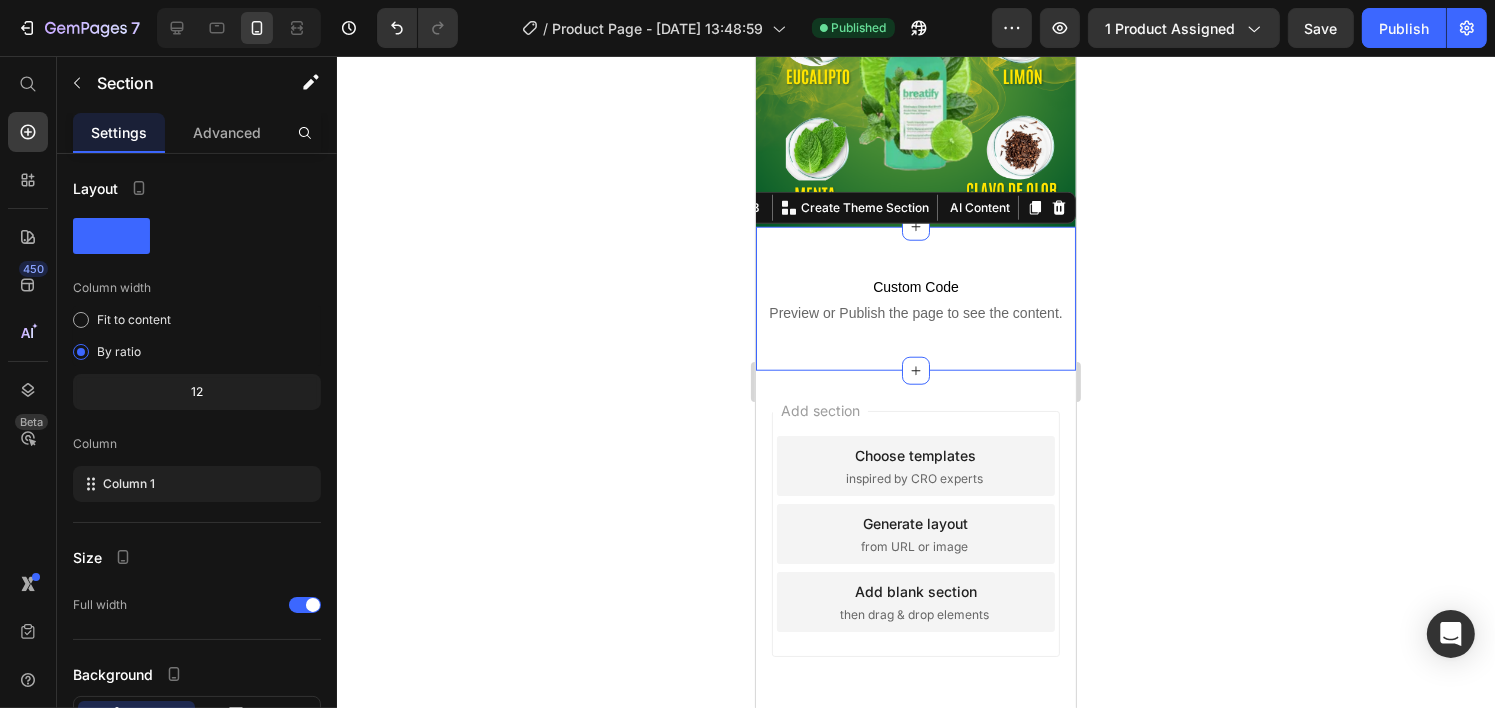 scroll, scrollTop: 1547, scrollLeft: 0, axis: vertical 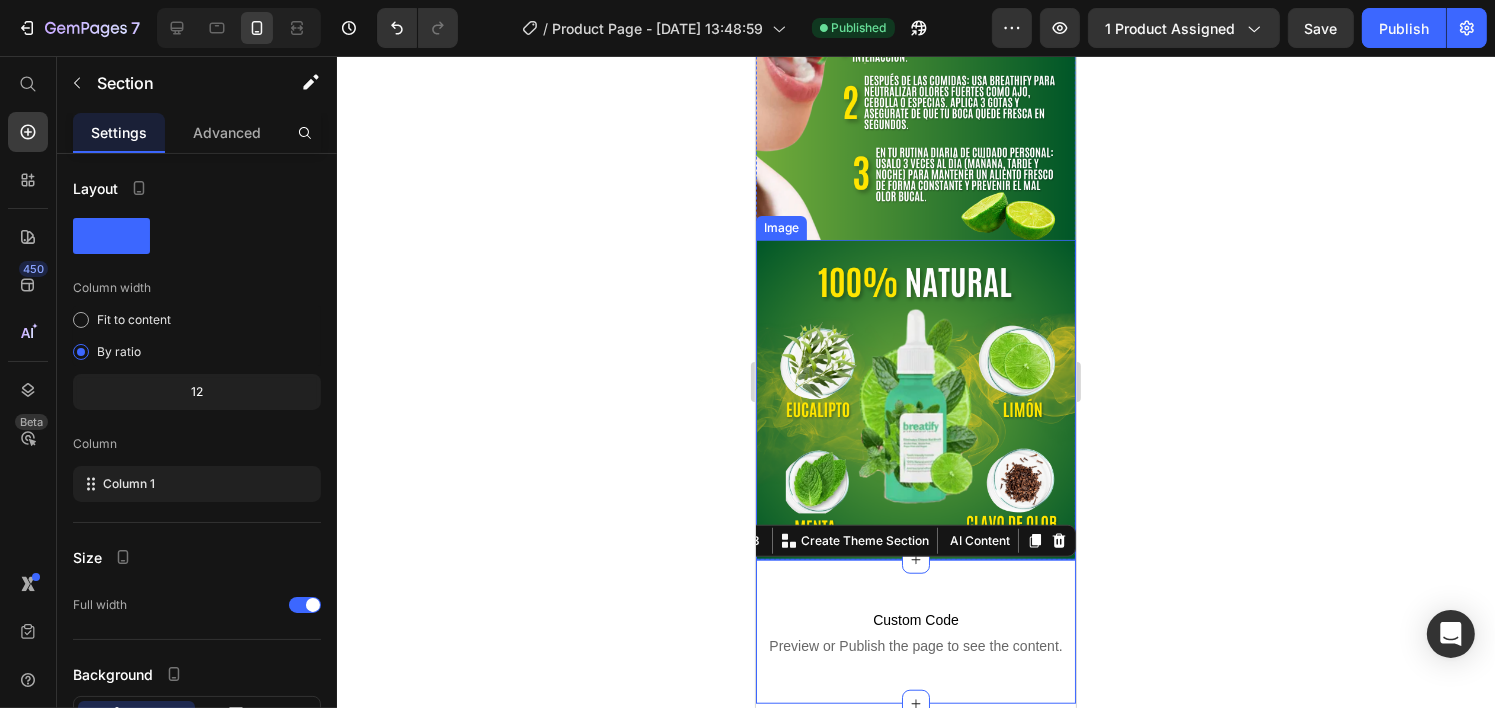 click 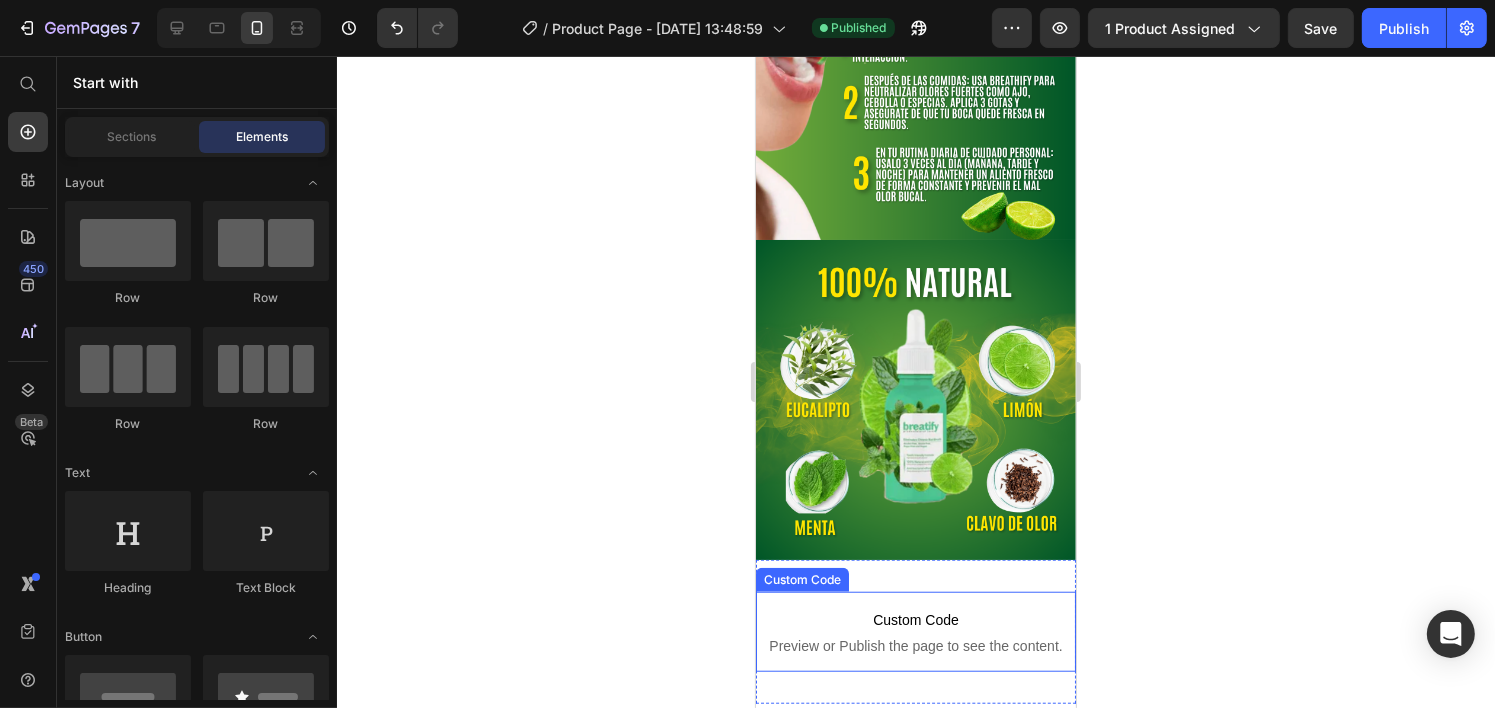 scroll, scrollTop: 1747, scrollLeft: 0, axis: vertical 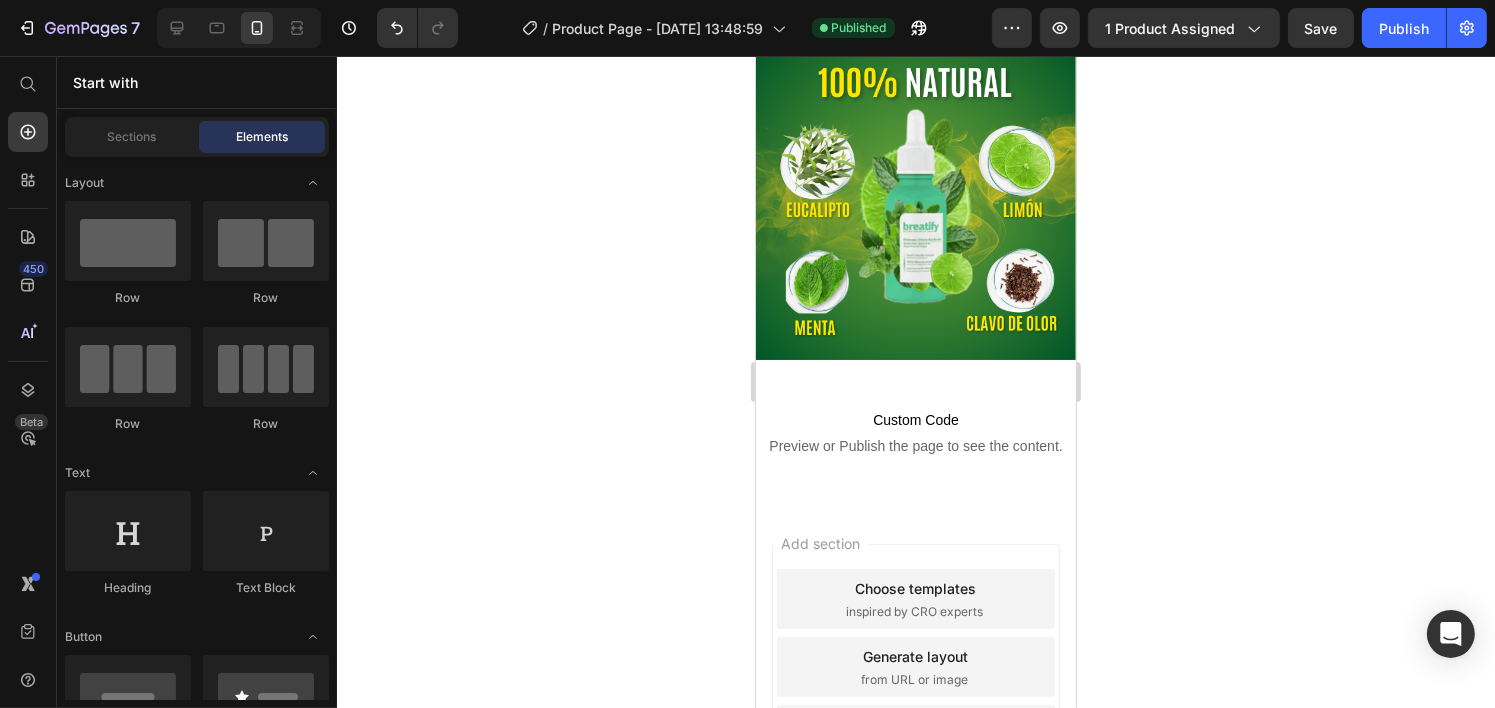 click on "Add section Choose templates inspired by CRO experts Generate layout from URL or image Add blank section then drag & drop elements" at bounding box center (915, 695) 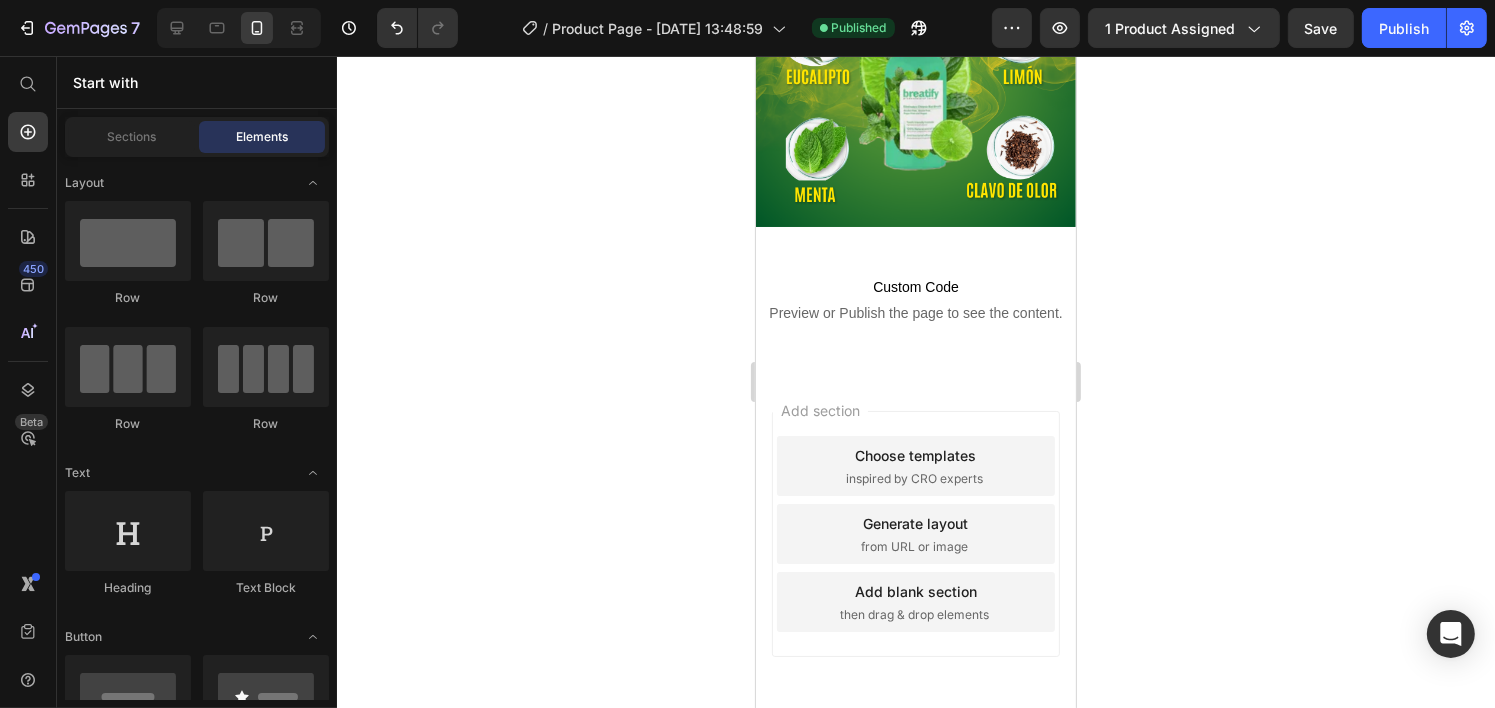 click on "Add section Choose templates inspired by CRO experts Generate layout from URL or image Add blank section then drag & drop elements" at bounding box center [915, 534] 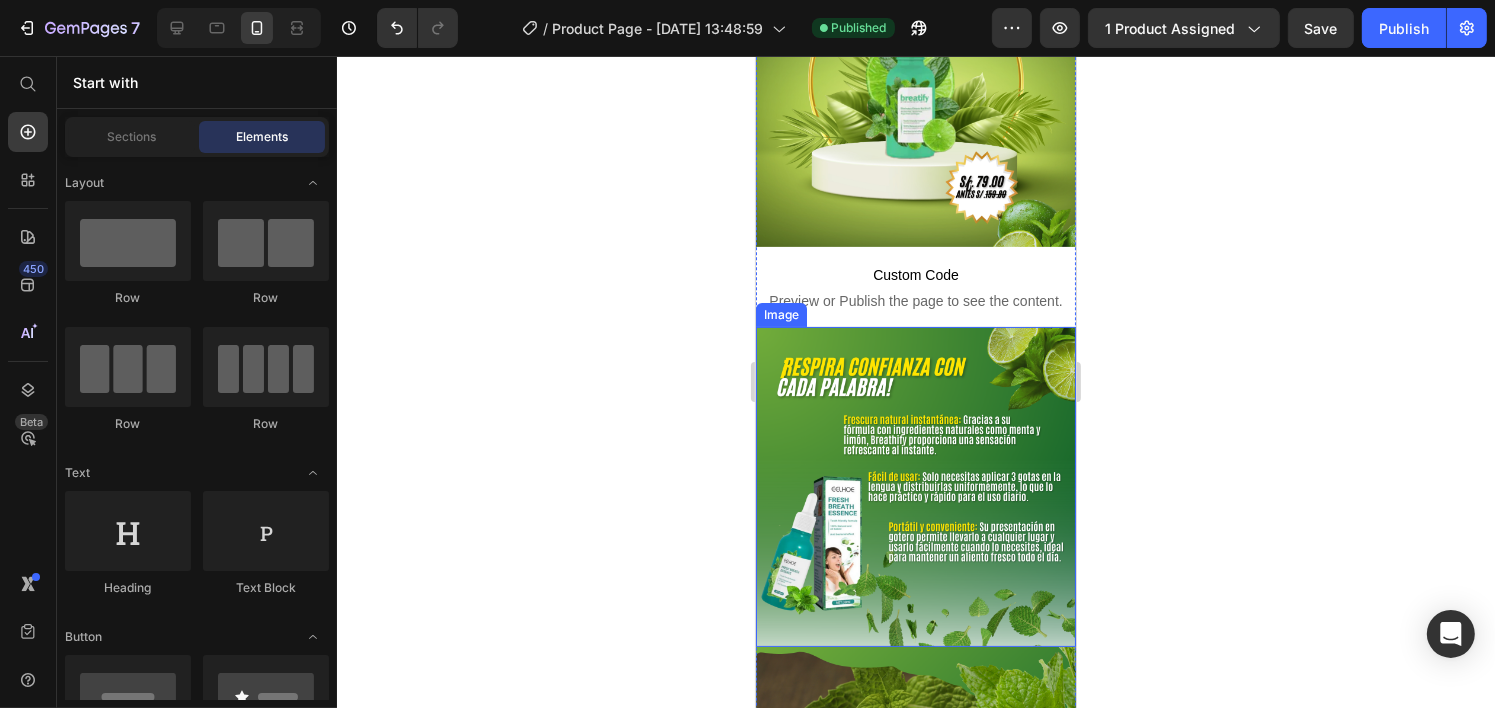 scroll, scrollTop: 0, scrollLeft: 0, axis: both 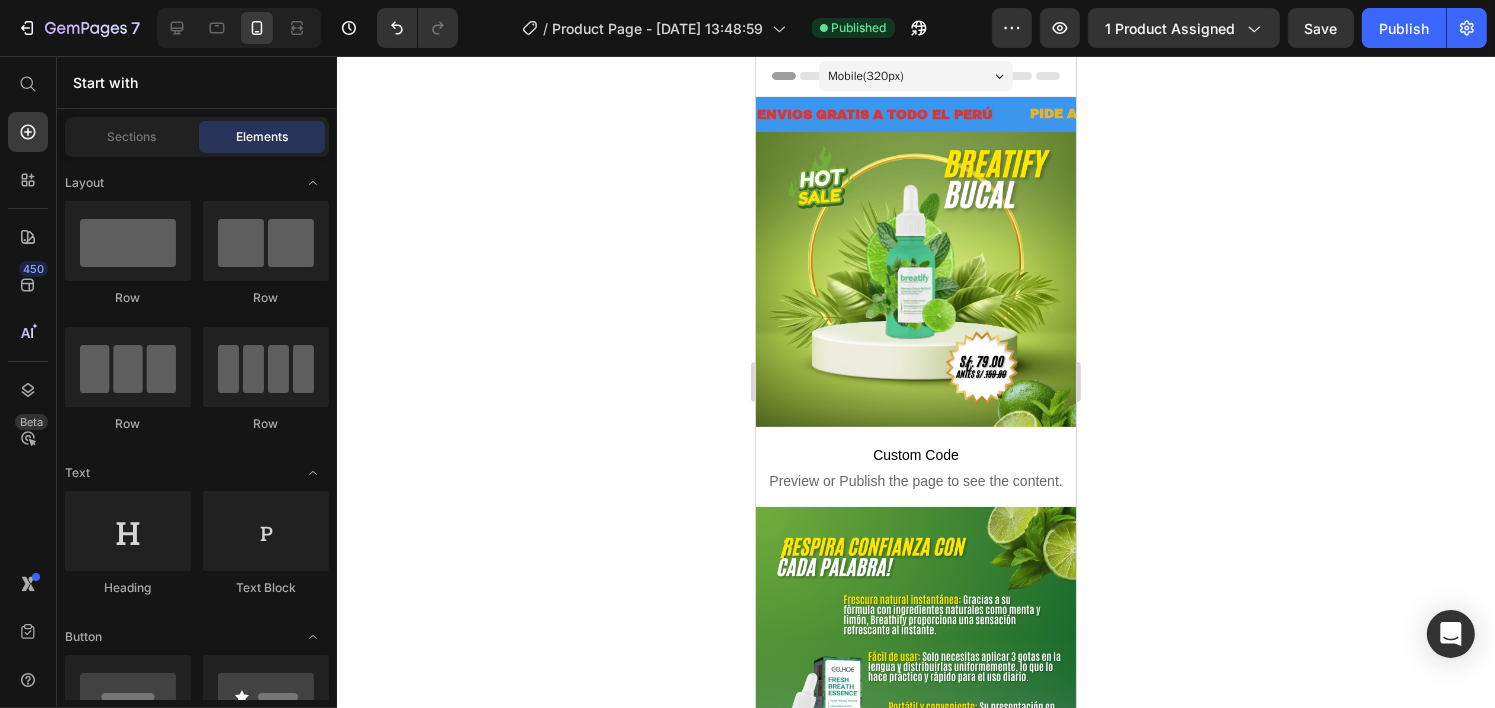 click on "Header" at bounding box center [915, 76] 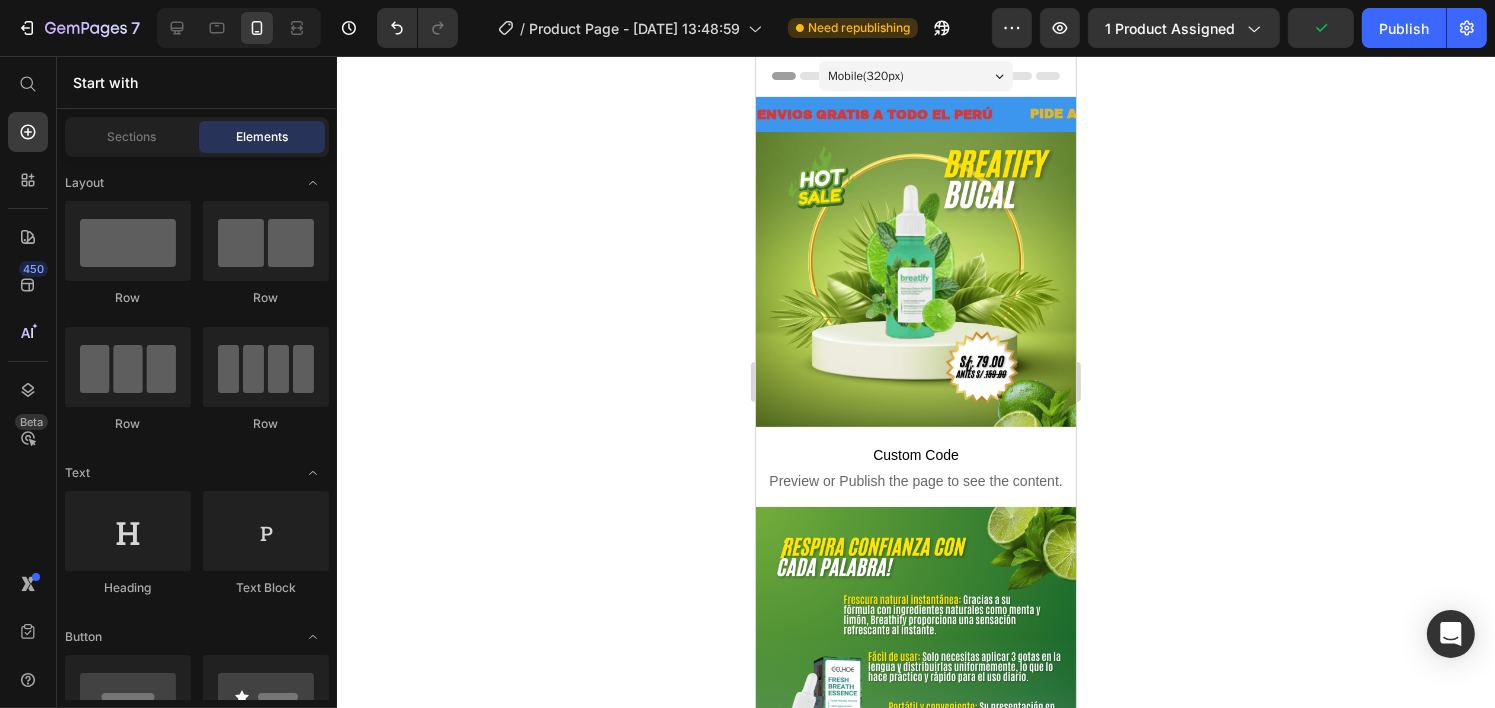 click on "Header" at bounding box center [812, 76] 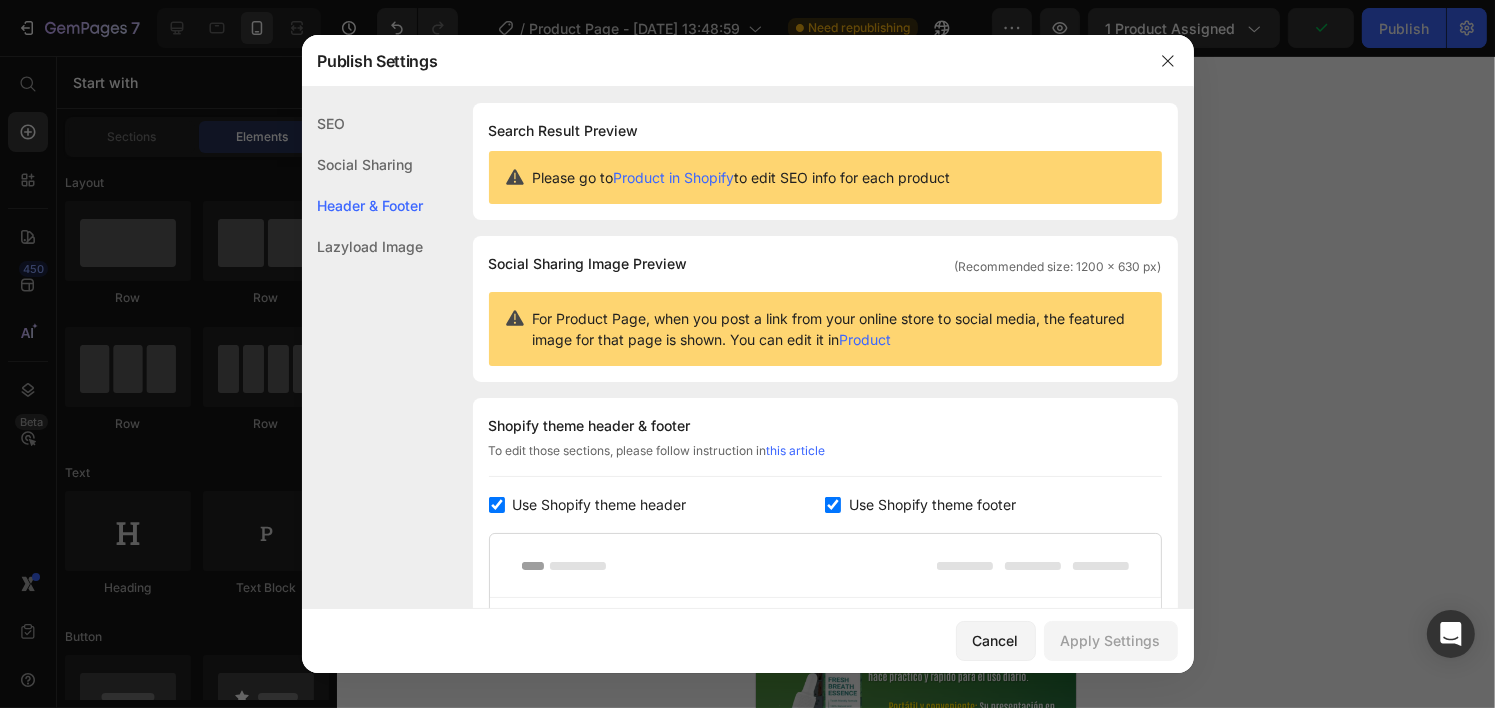 scroll, scrollTop: 290, scrollLeft: 0, axis: vertical 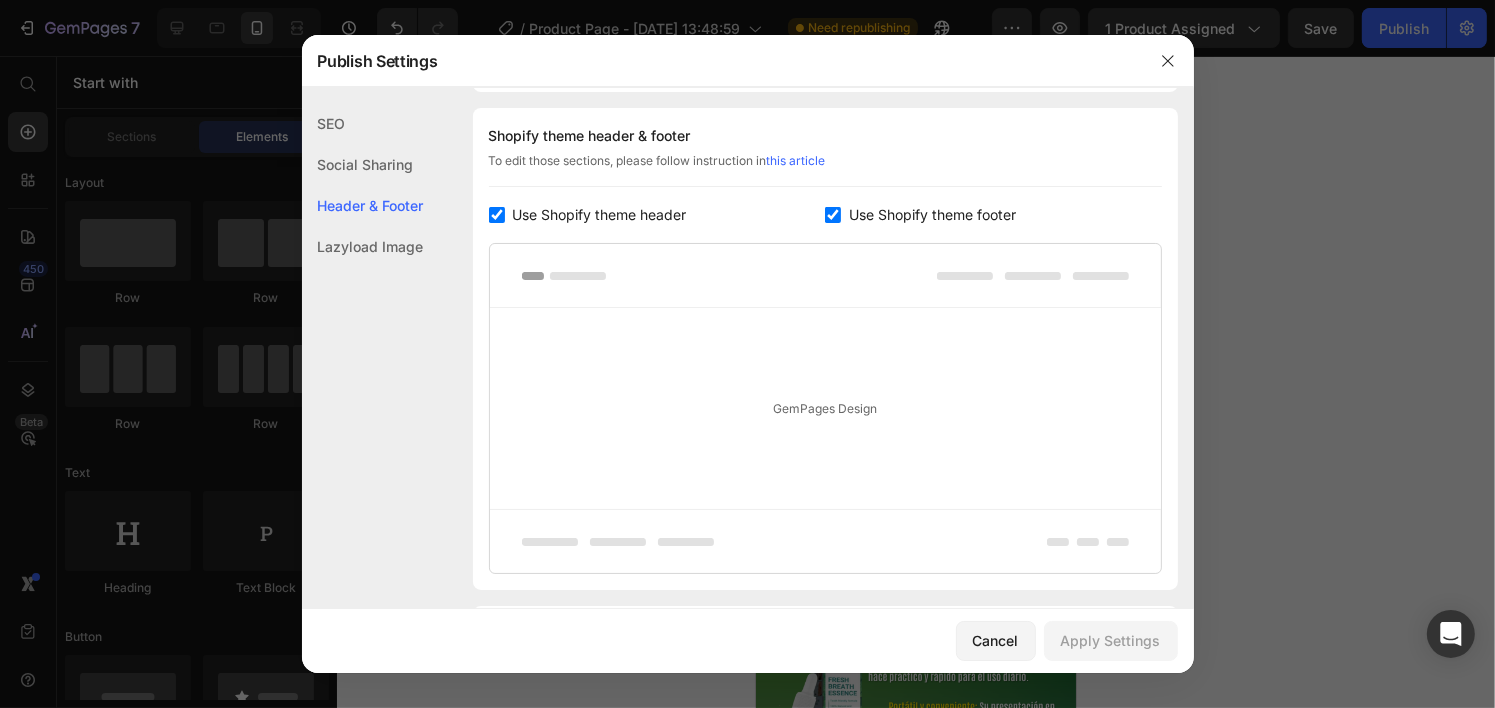 click on "Use Shopify theme header" at bounding box center [657, 215] 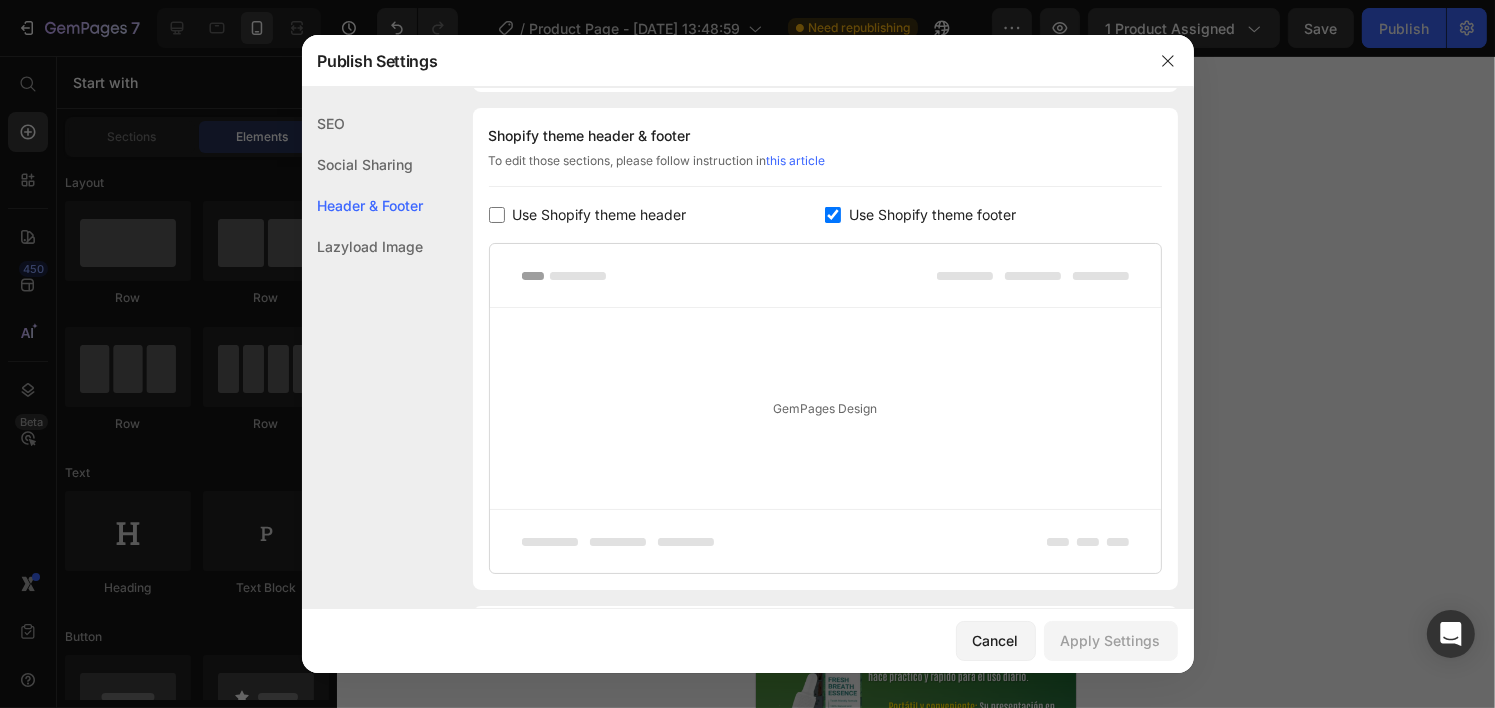 checkbox on "false" 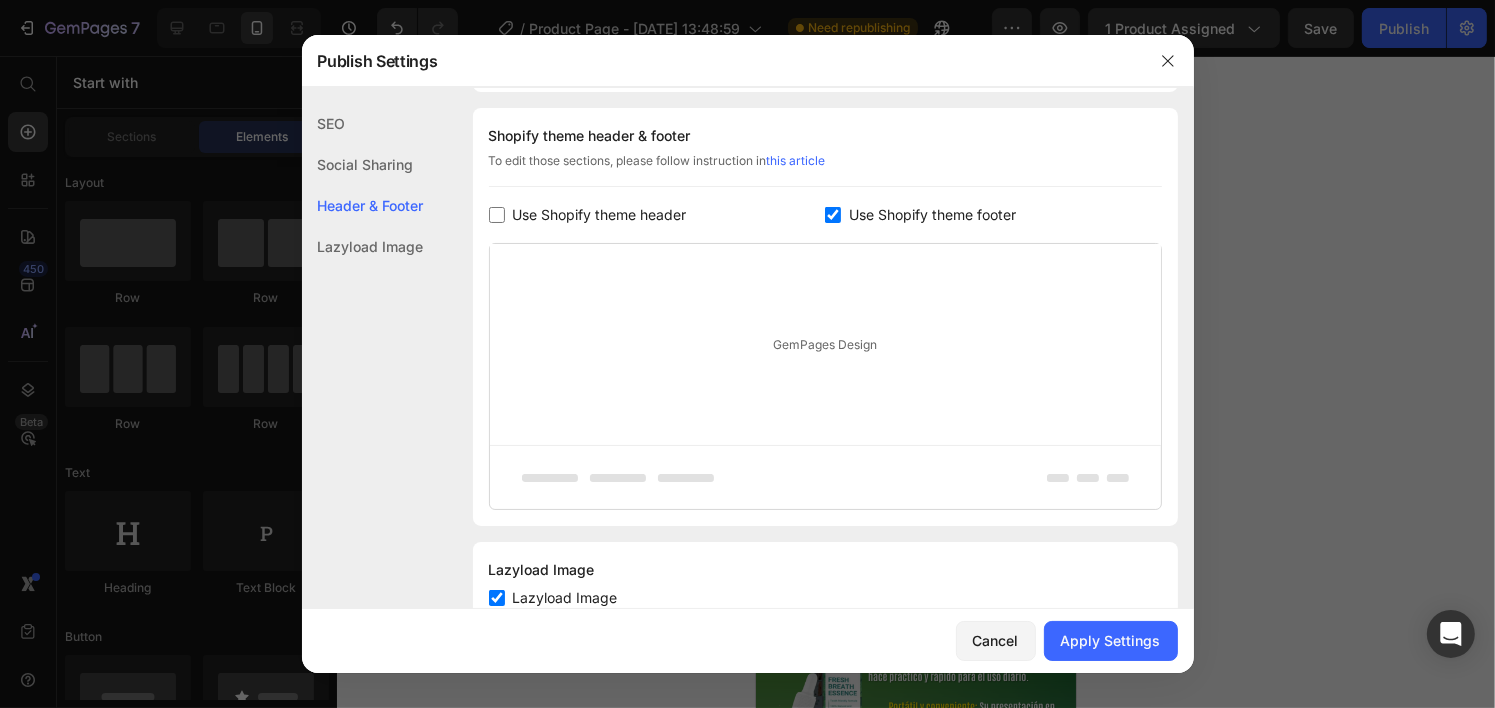 click on "Use Shopify theme footer" at bounding box center [993, 215] 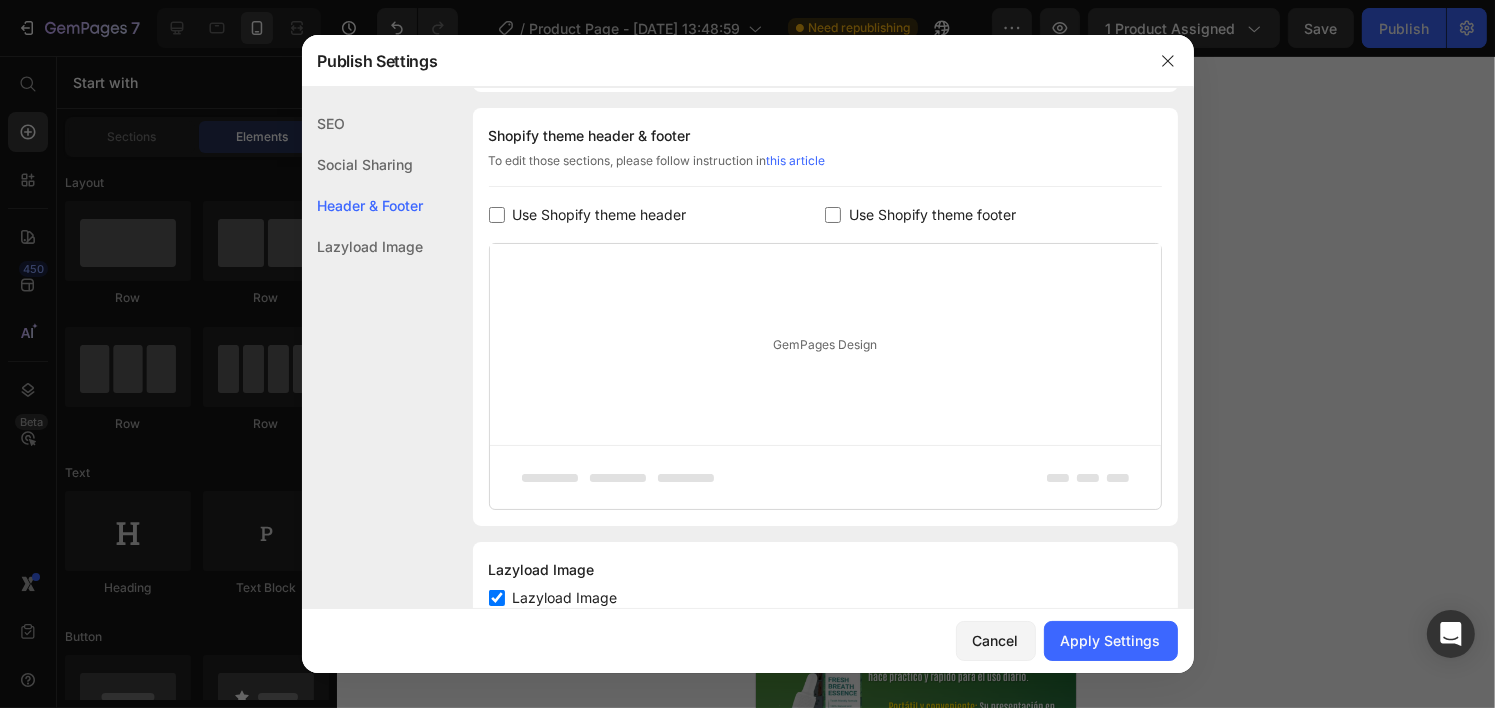 checkbox on "false" 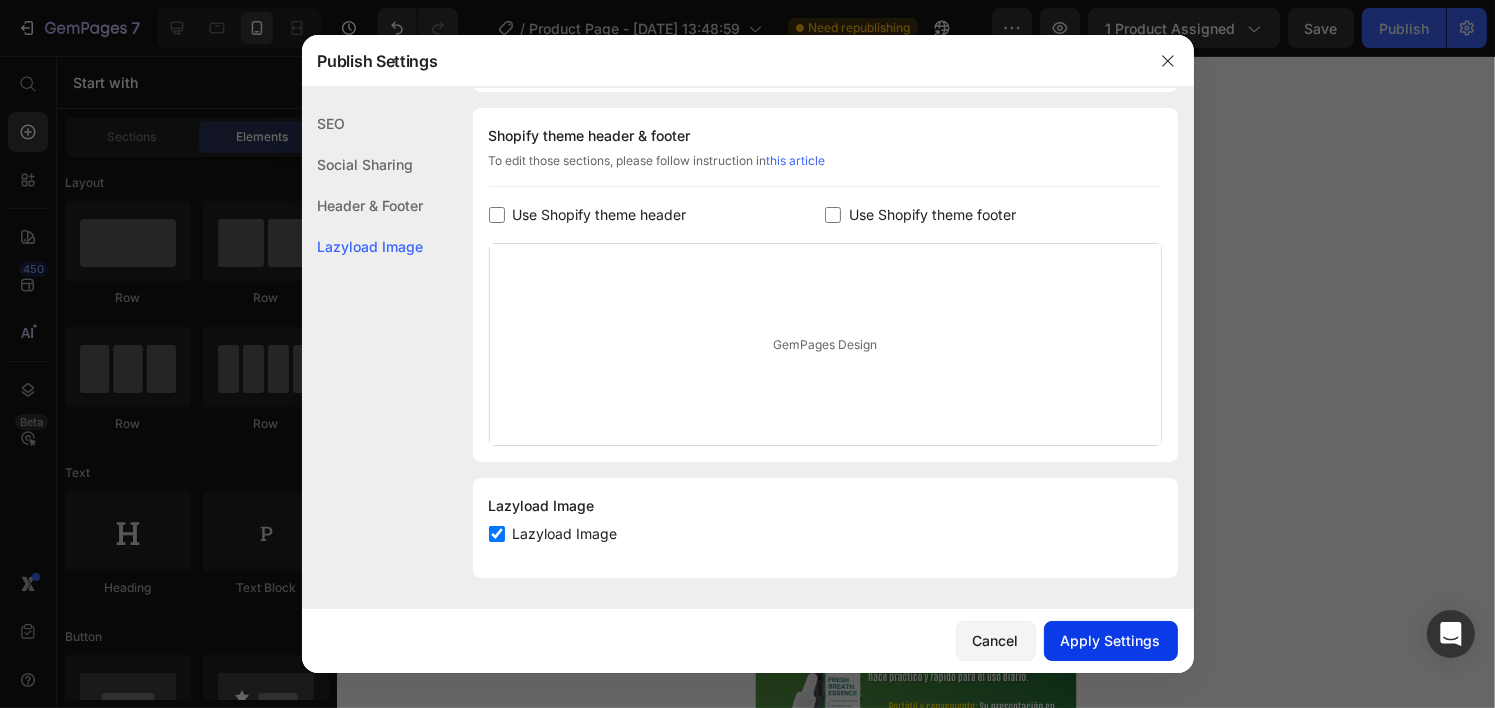 click on "Apply Settings" 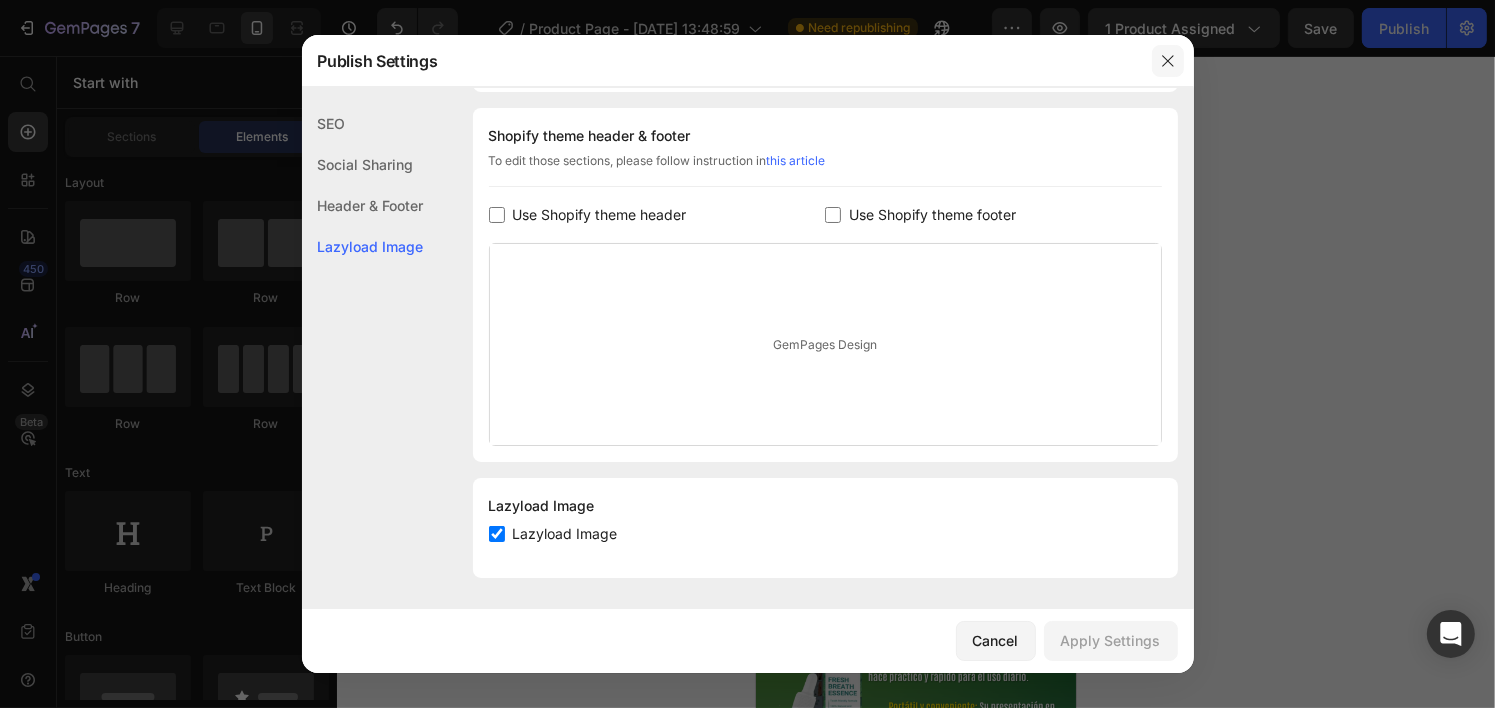 click 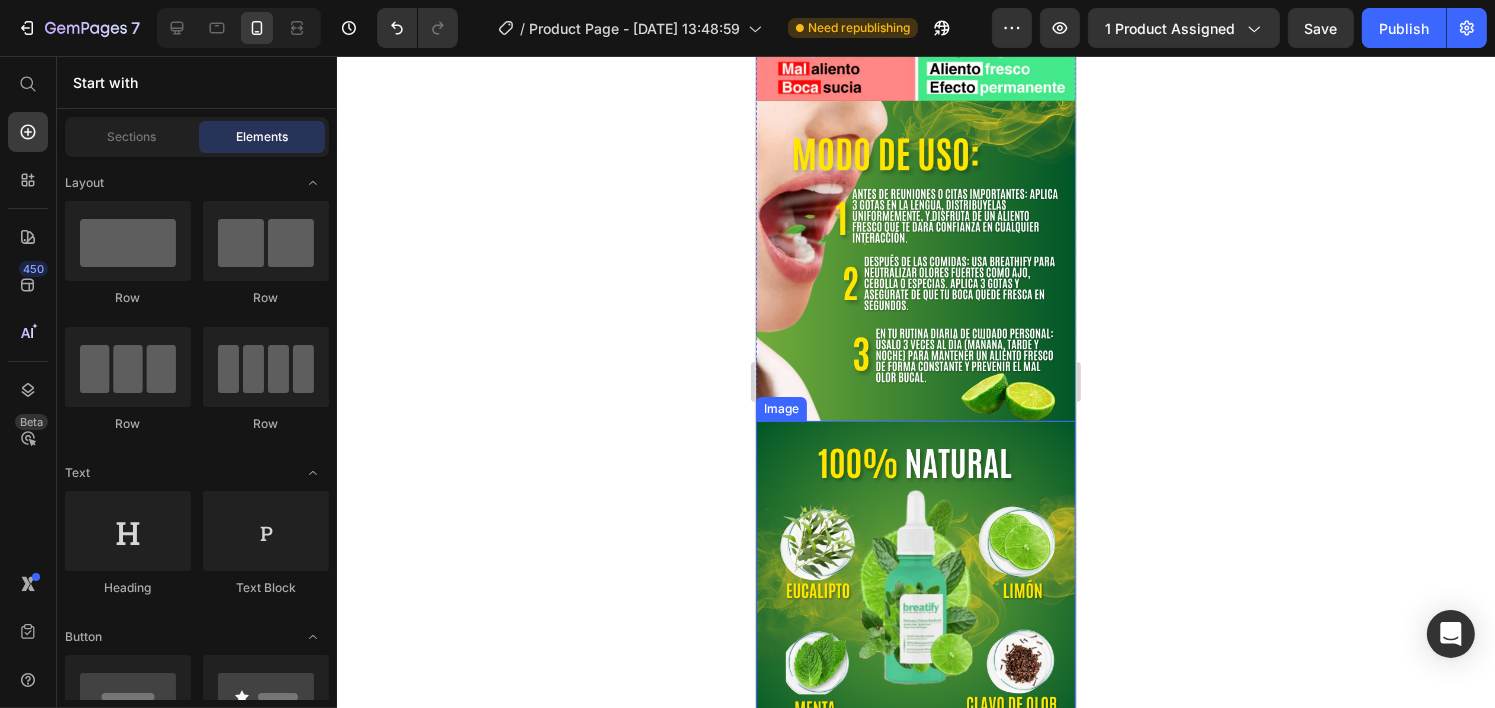 scroll, scrollTop: 1832, scrollLeft: 0, axis: vertical 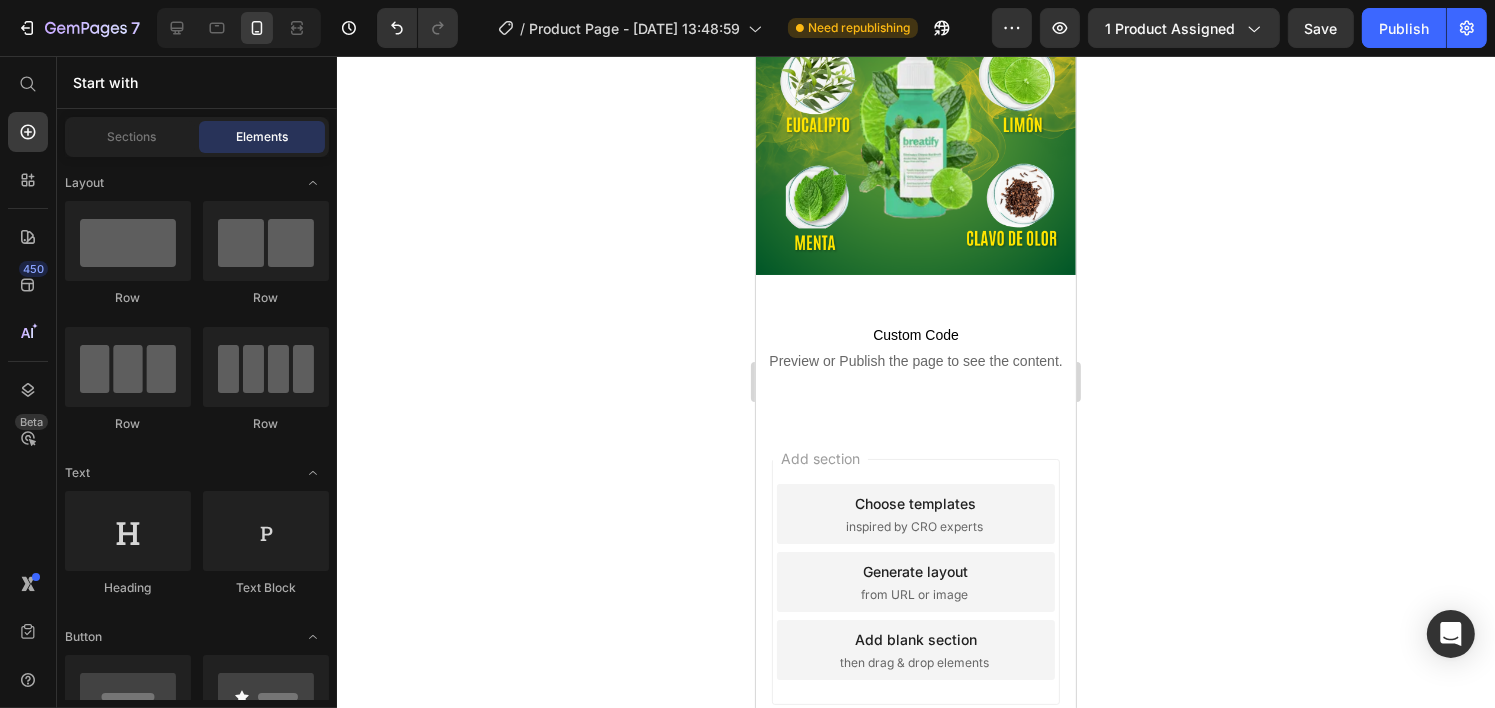 click on "Custom Code
Preview or Publish the page to see the content. Custom Code Section 3" at bounding box center (915, 347) 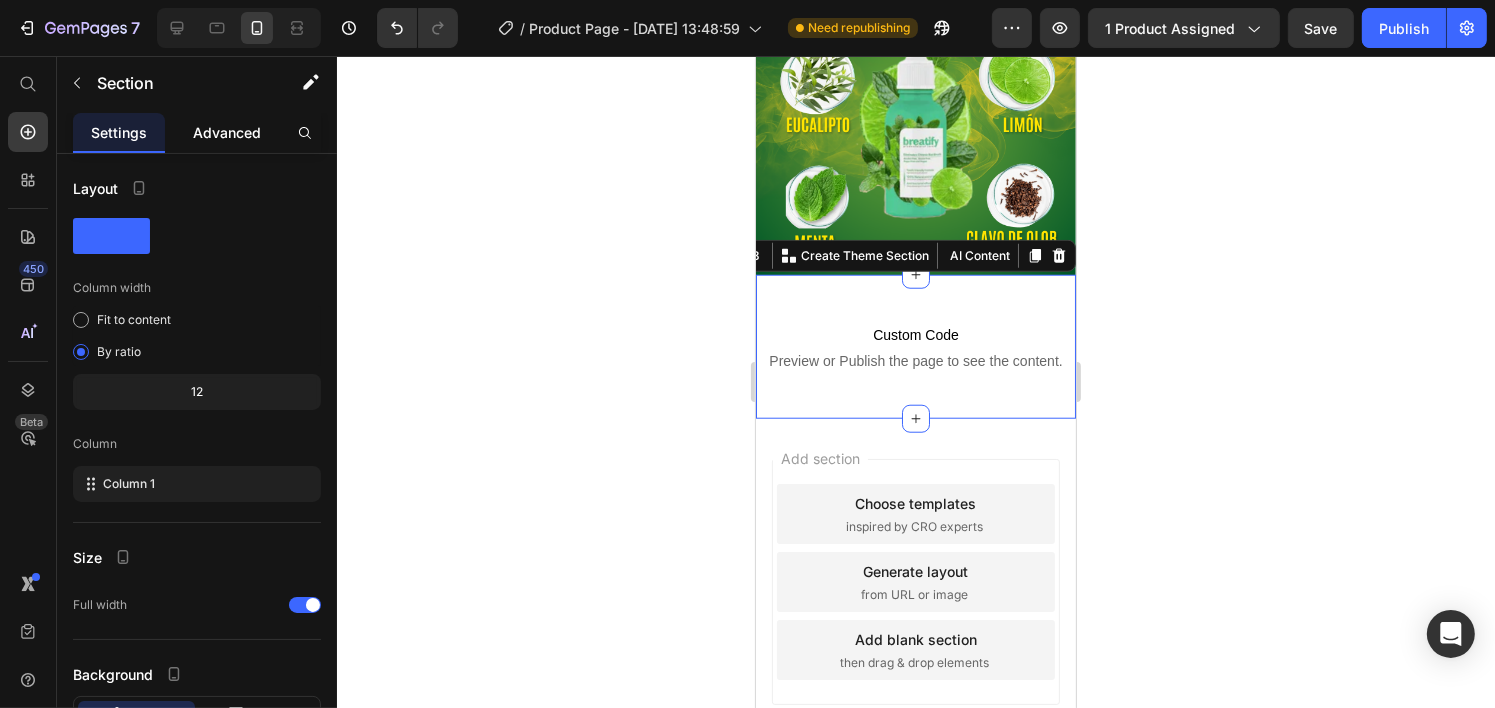 click on "Advanced" 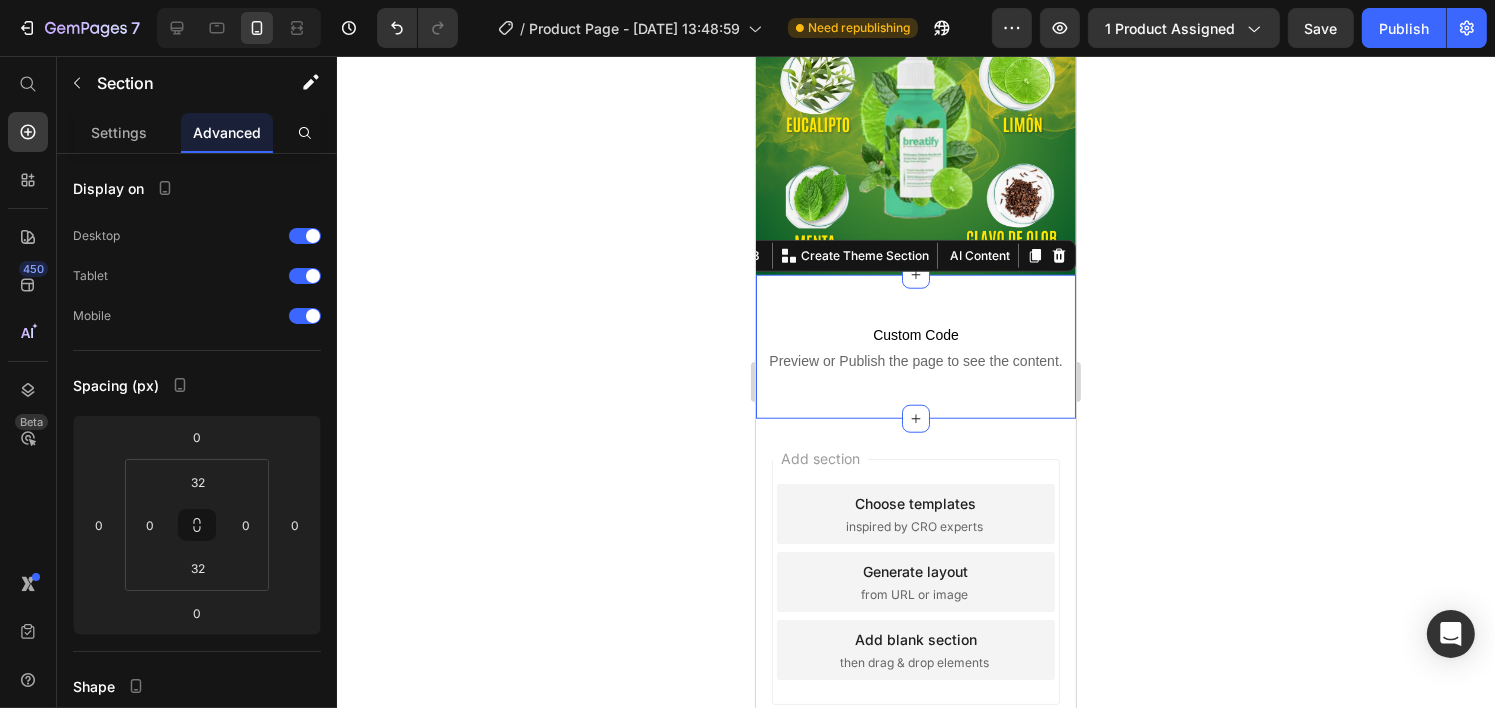 click on "Advanced" at bounding box center [227, 132] 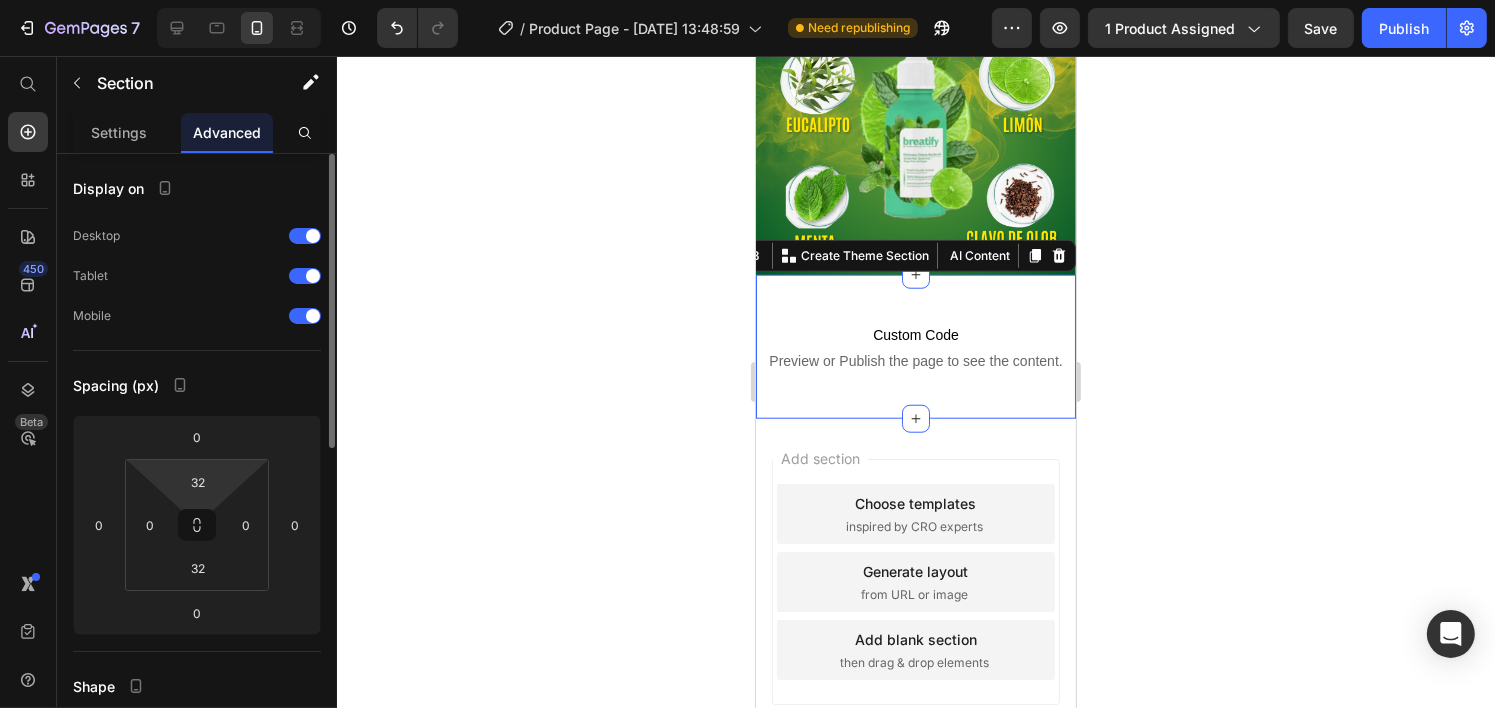 click on "7  Version history  /  Product Page - Jul 10, 13:48:59 Need republishing Preview 1 product assigned  Save   Publish  450 Beta Start with Sections Elements Hero Section Product Detail Brands Trusted Badges Guarantee Product Breakdown How to use Testimonials Compare Bundle FAQs Social Proof Brand Story Product List Collection Blog List Contact Sticky Add to Cart Custom Footer Browse Library 450 Layout
Row
Row
Row
Row Text
Heading
Text Block Button
Button
Button
Sticky Back to top Media" at bounding box center (747, 0) 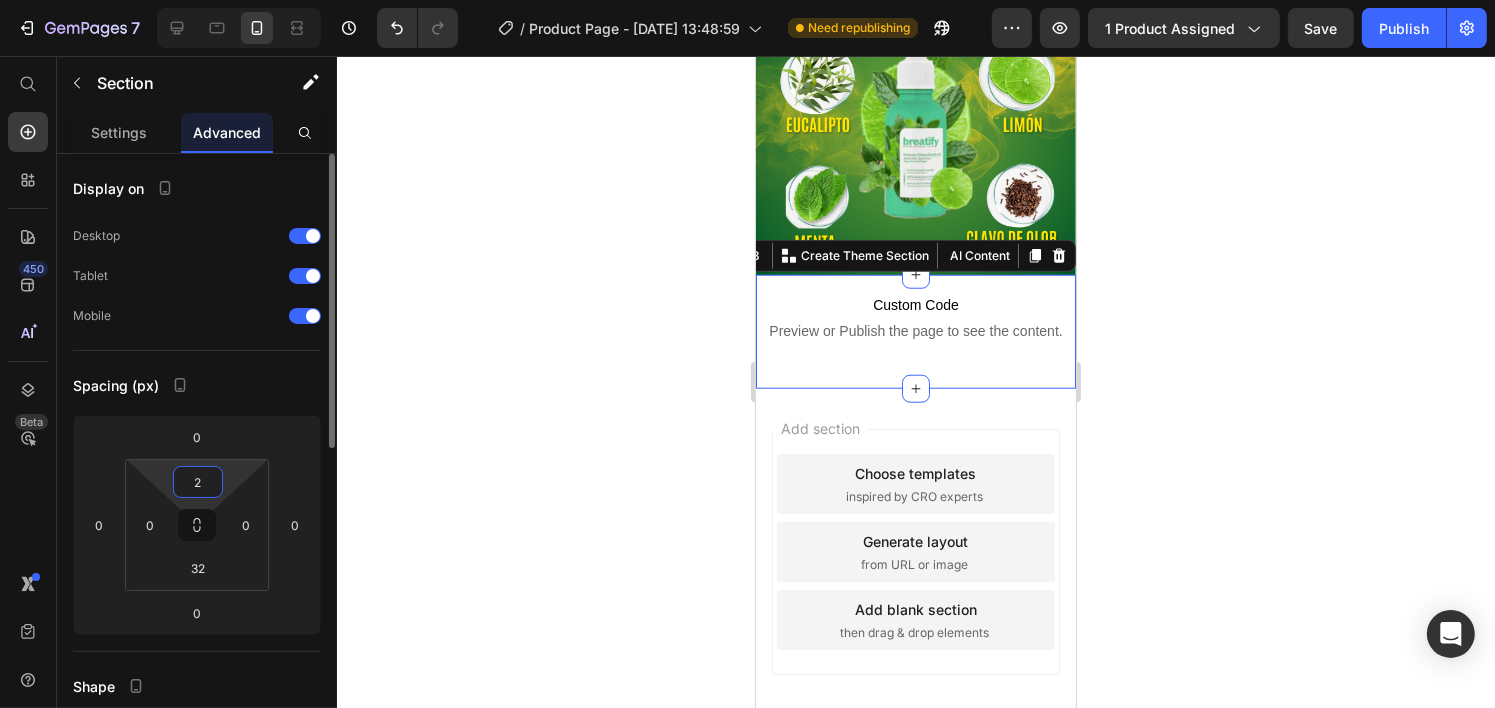 scroll, scrollTop: 1803, scrollLeft: 0, axis: vertical 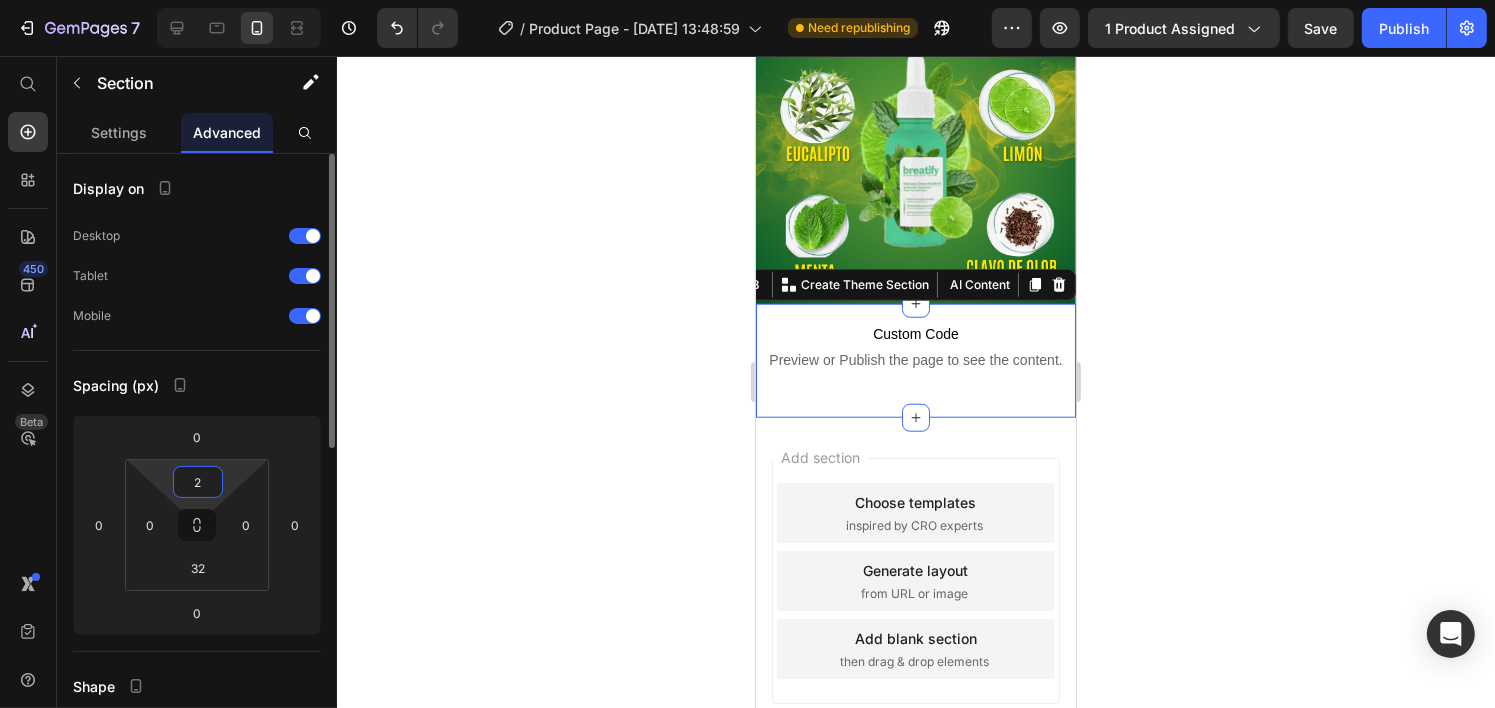 click on "2" at bounding box center [198, 482] 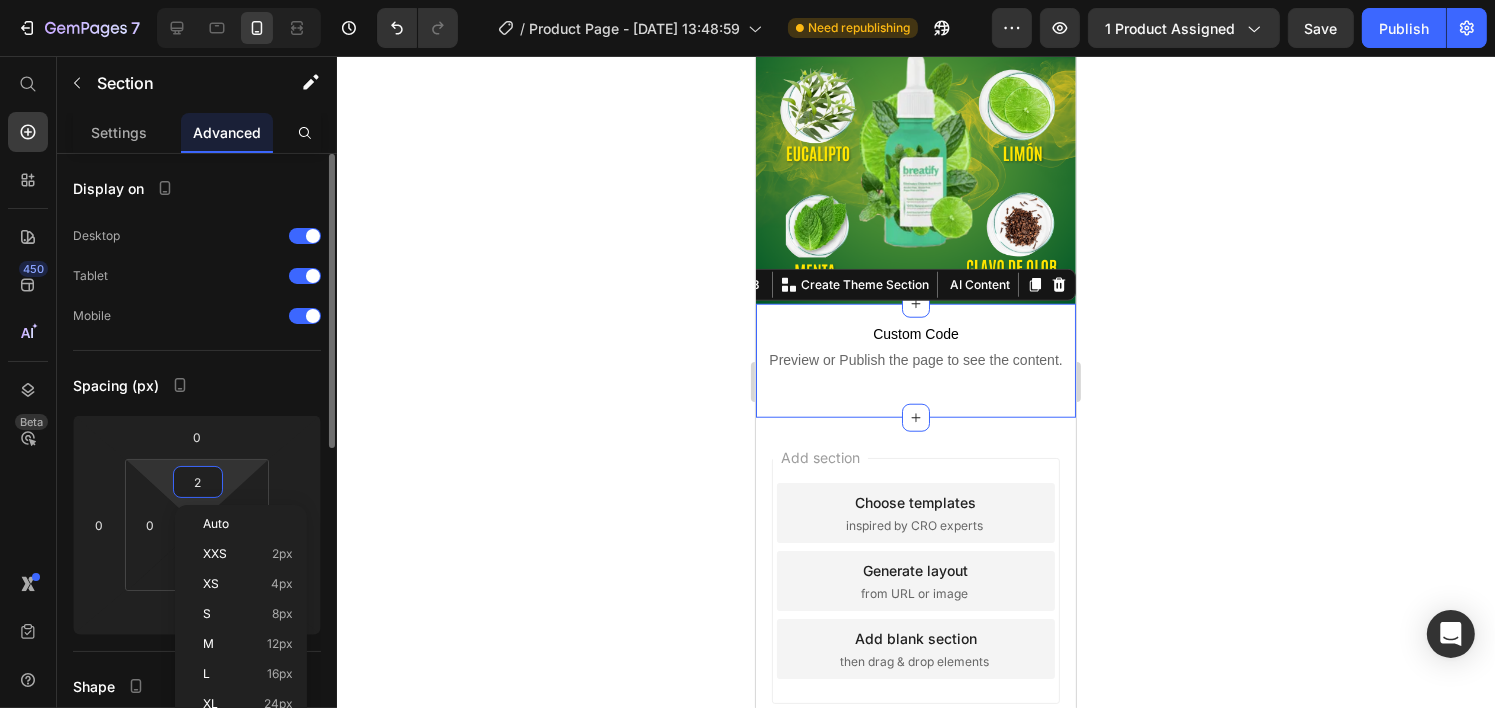 click on "2" at bounding box center [198, 482] 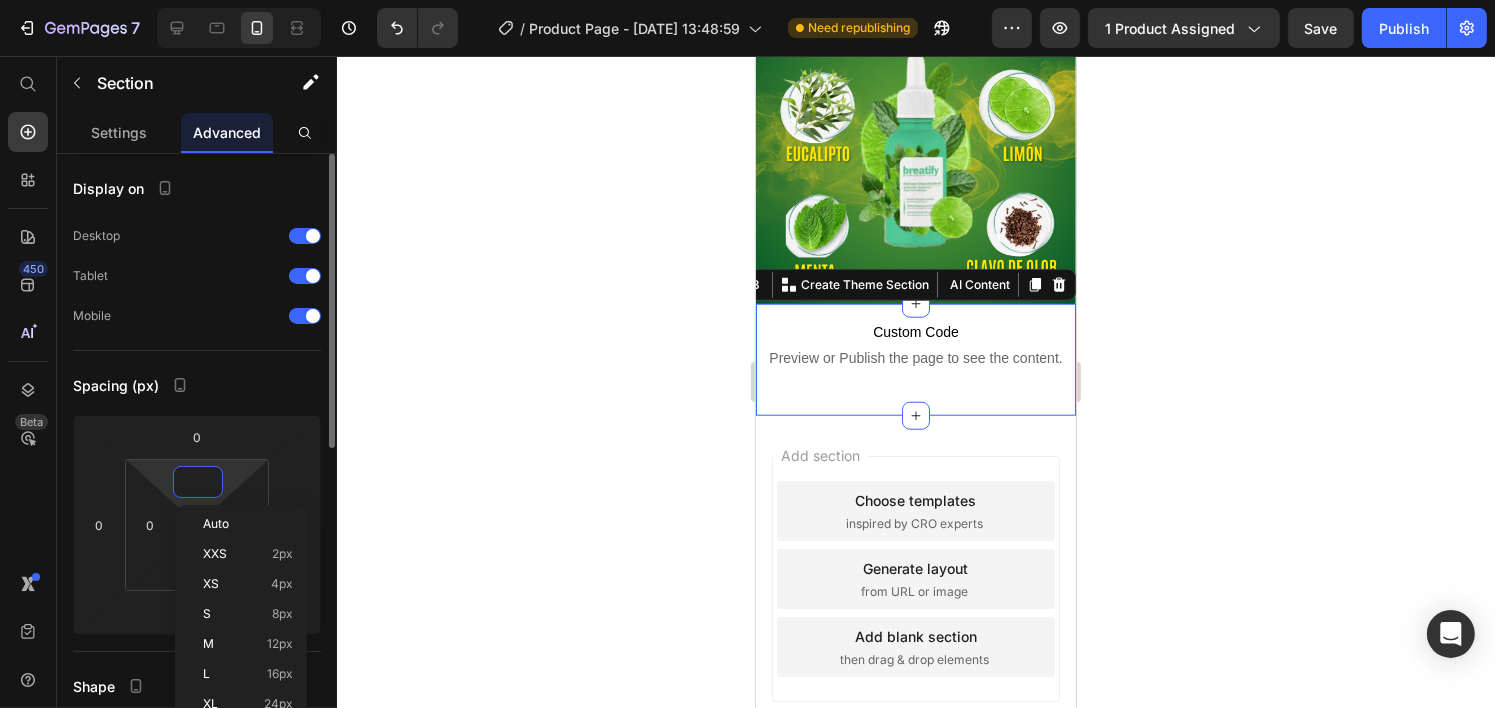 scroll, scrollTop: 1800, scrollLeft: 0, axis: vertical 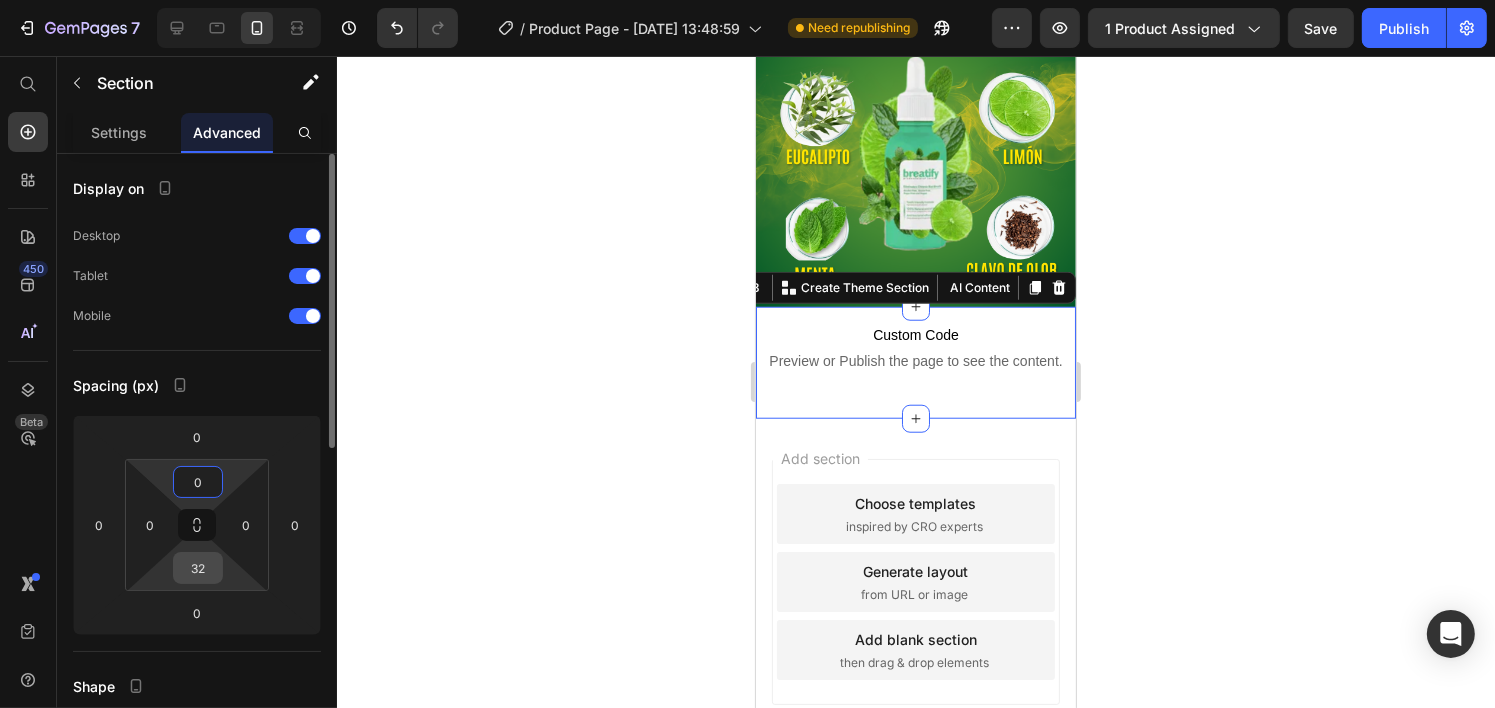 type on "0" 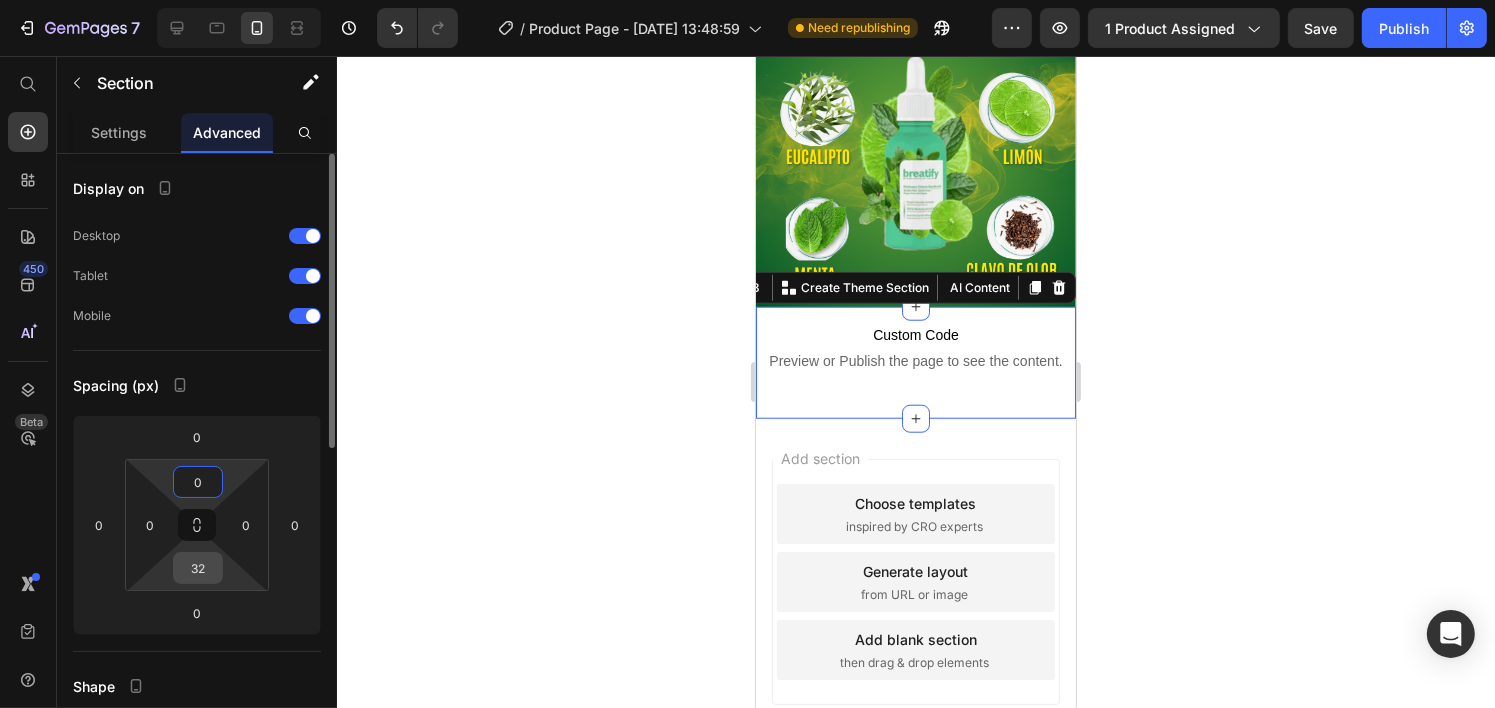 click on "32" at bounding box center [198, 568] 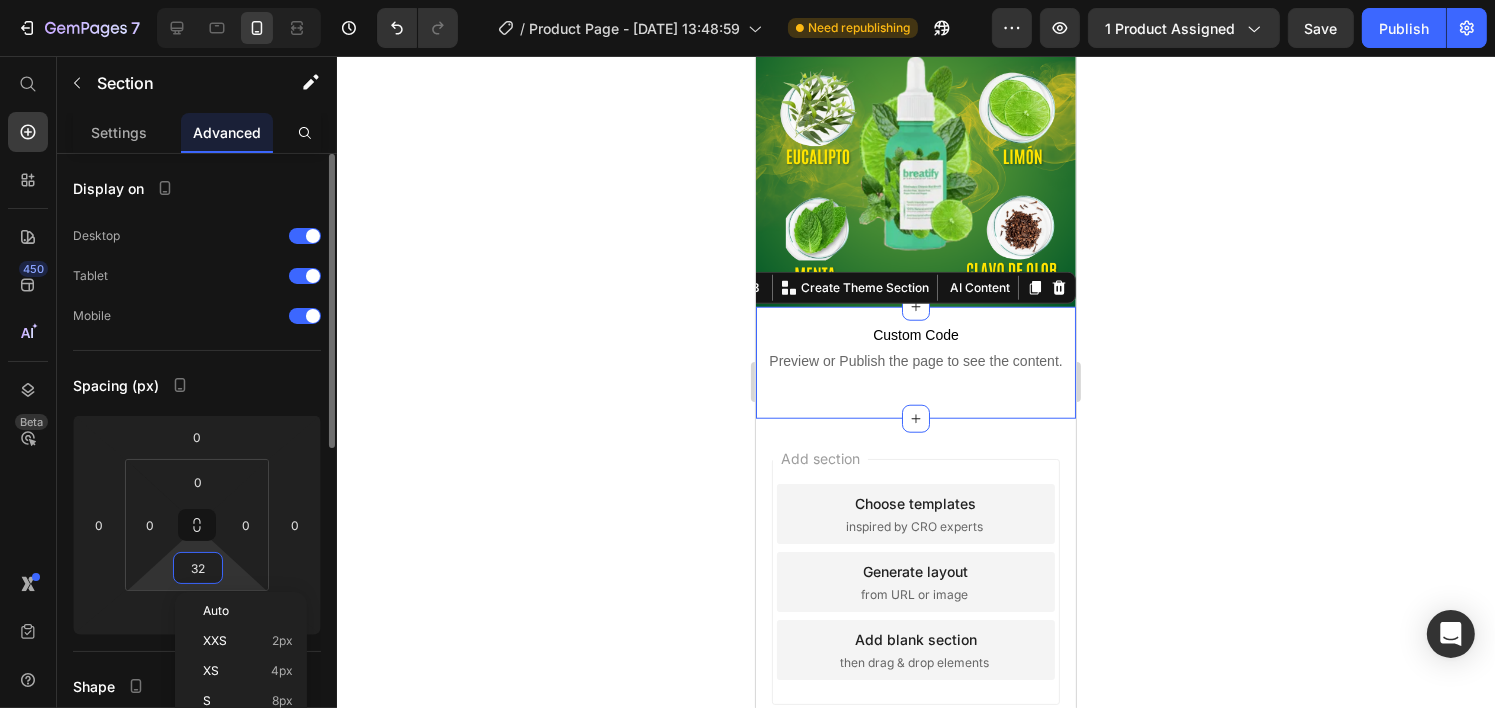 type on "0" 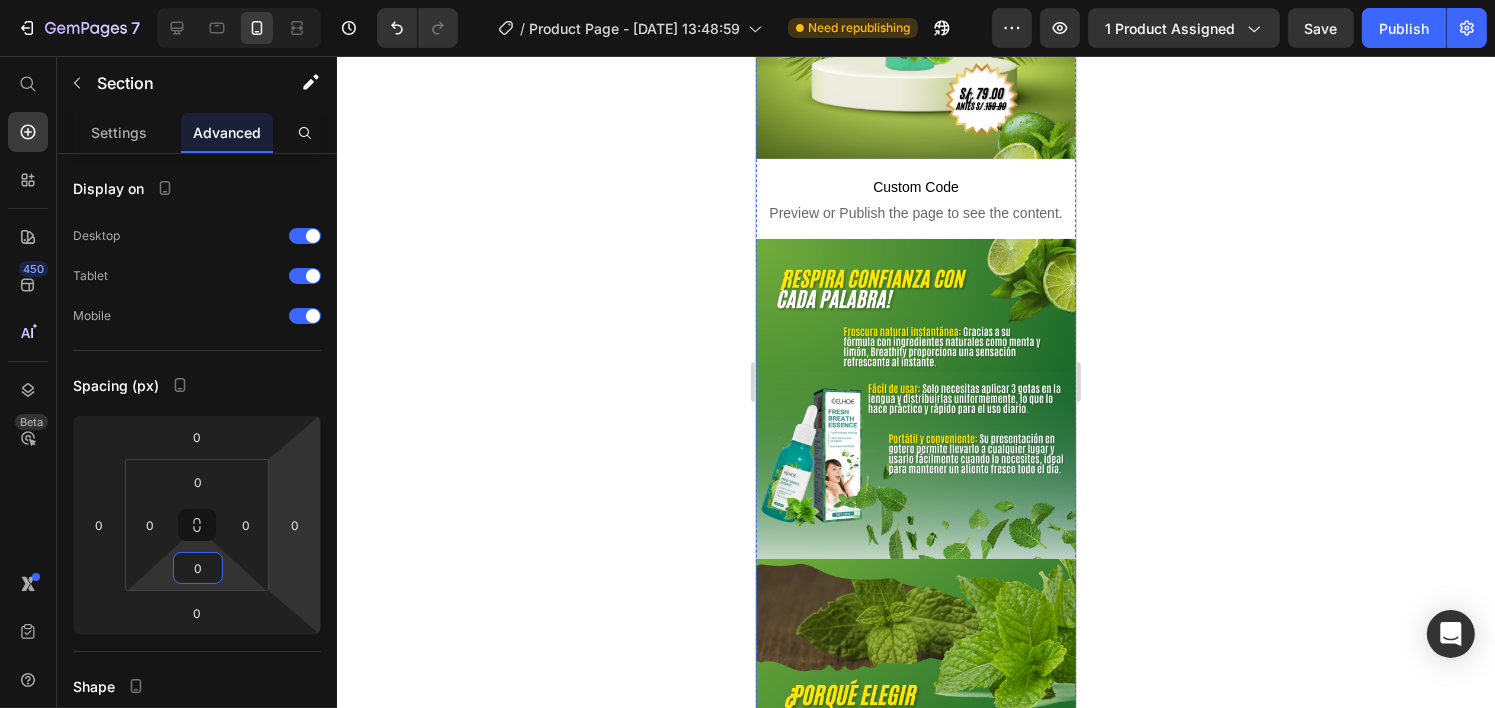 scroll, scrollTop: 0, scrollLeft: 0, axis: both 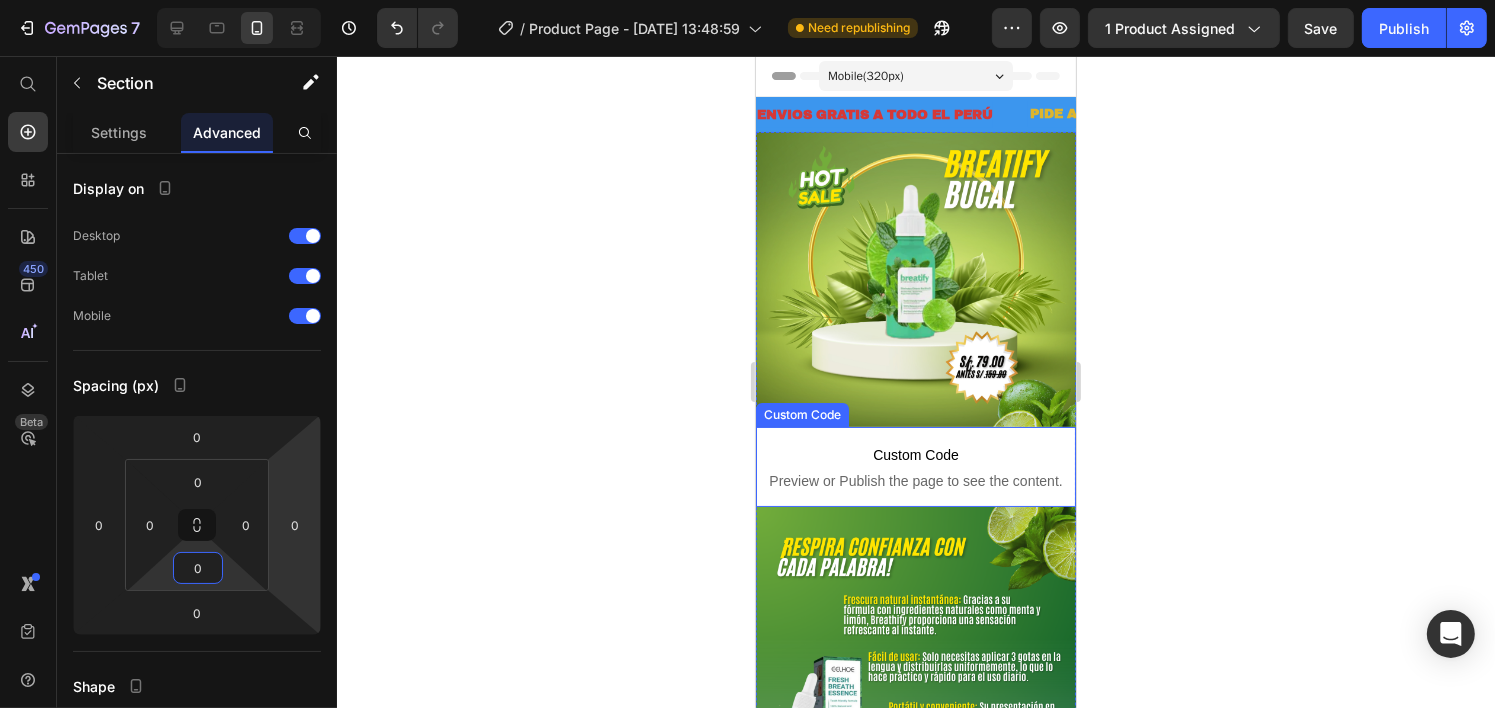 click on "Preview or Publish the page to see the content." at bounding box center [915, 481] 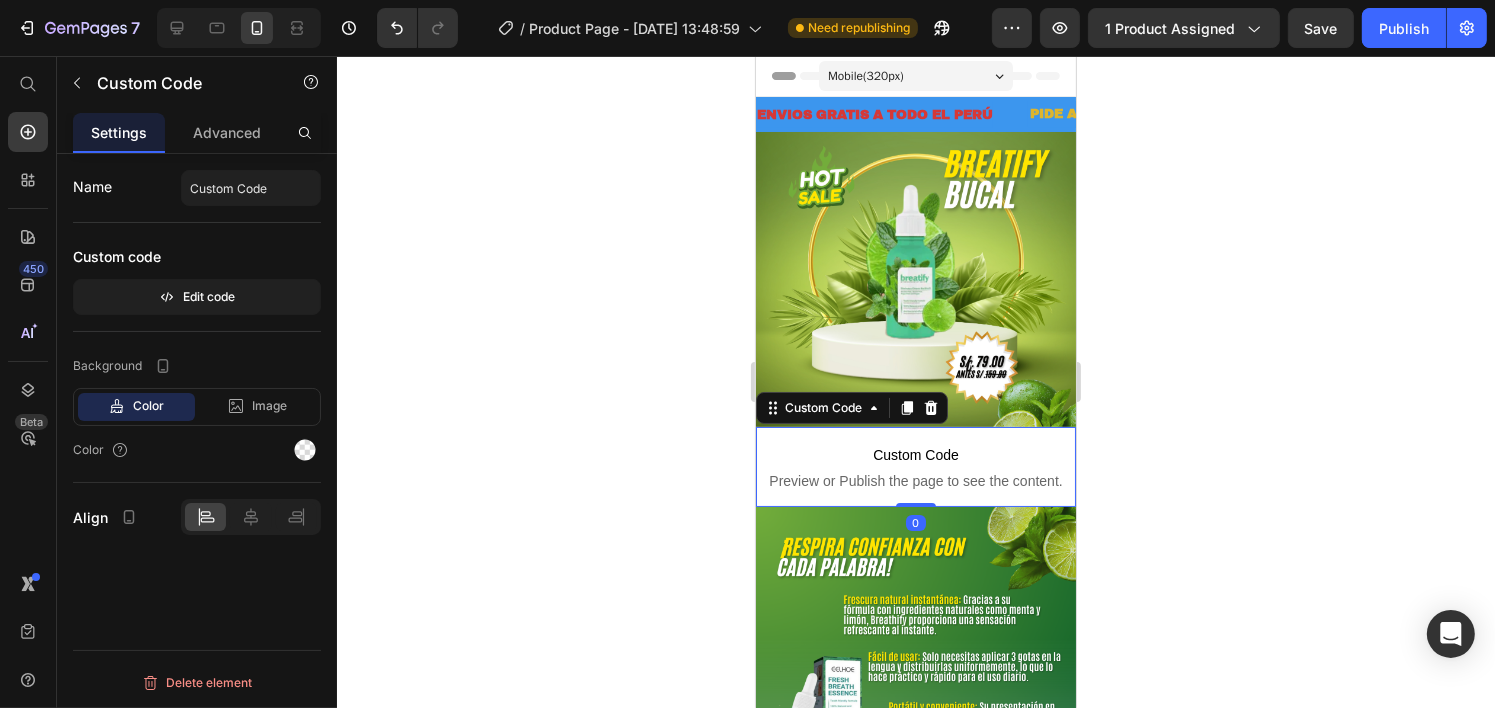 click on "Advanced" at bounding box center (227, 132) 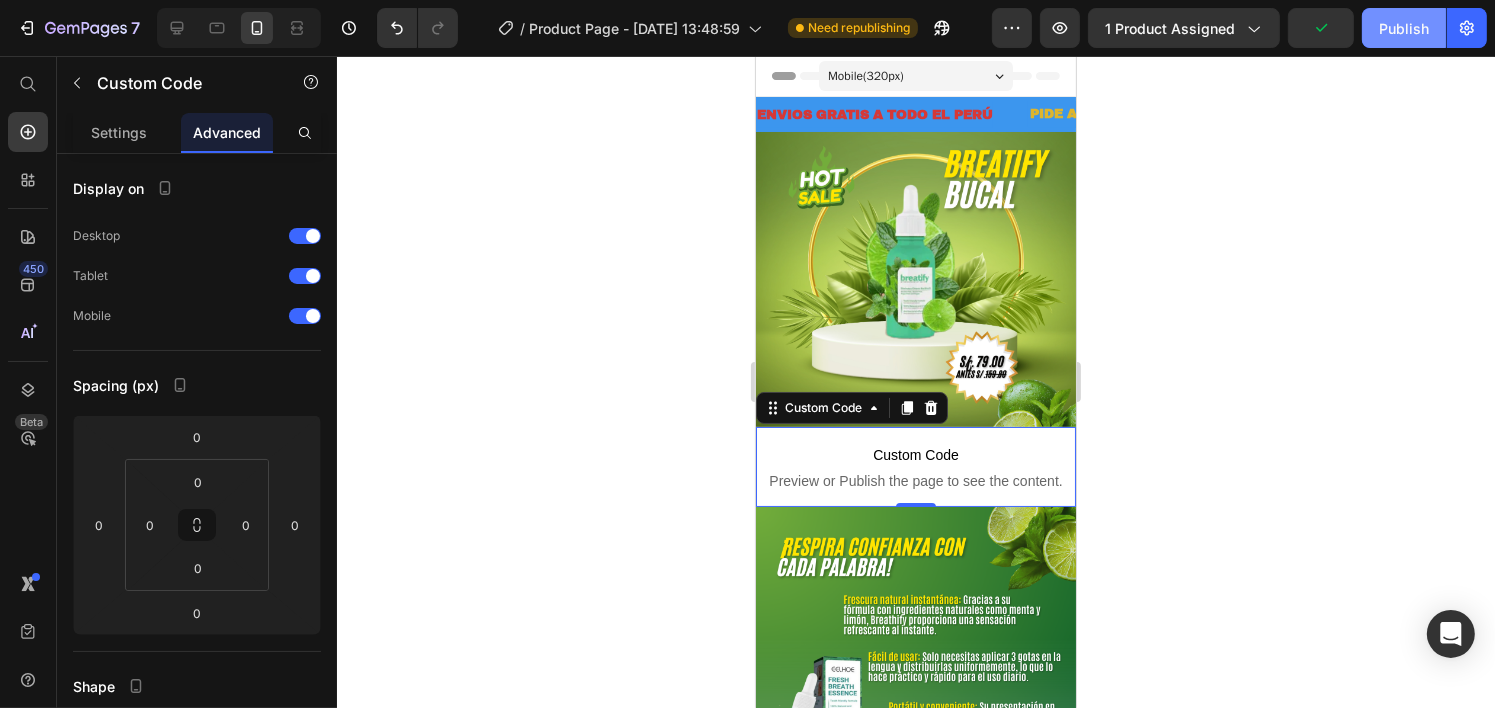 click on "Publish" 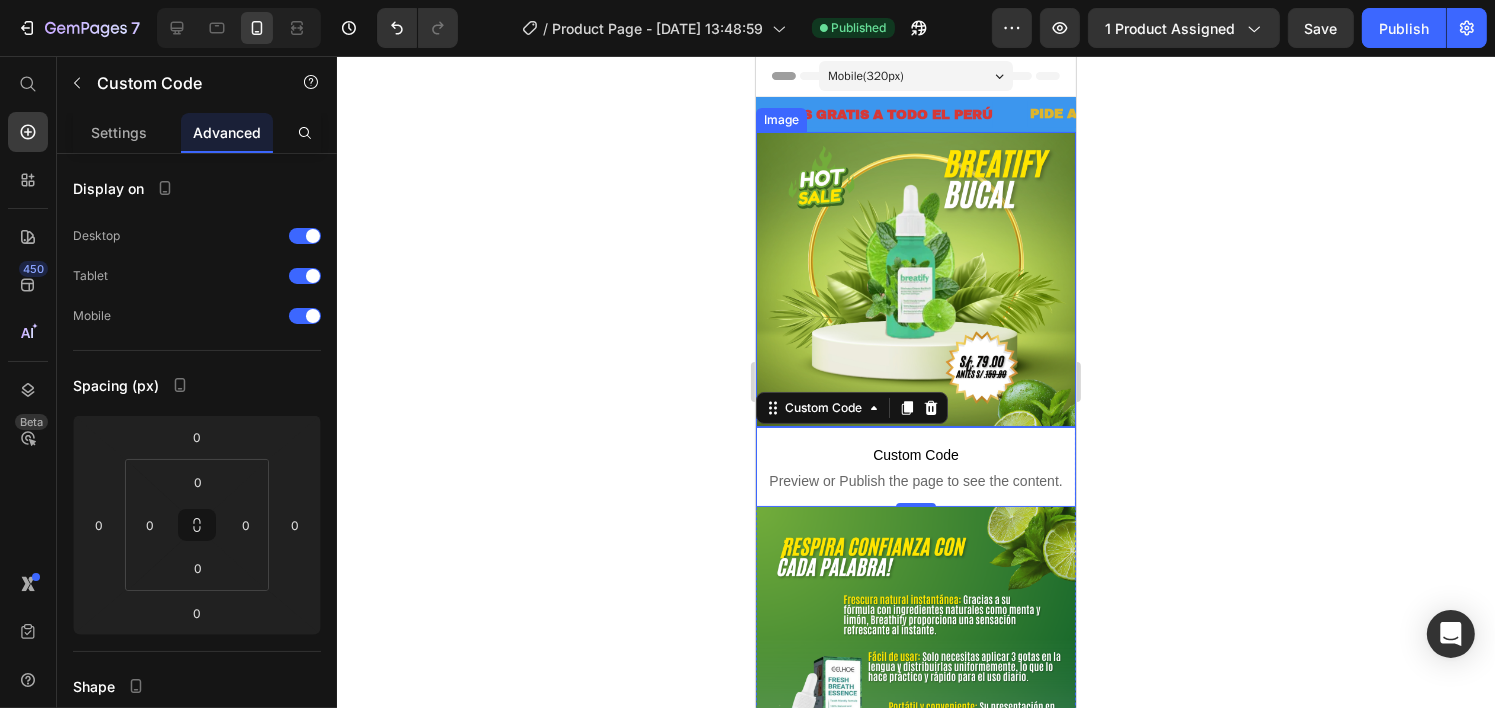 click at bounding box center (915, 279) 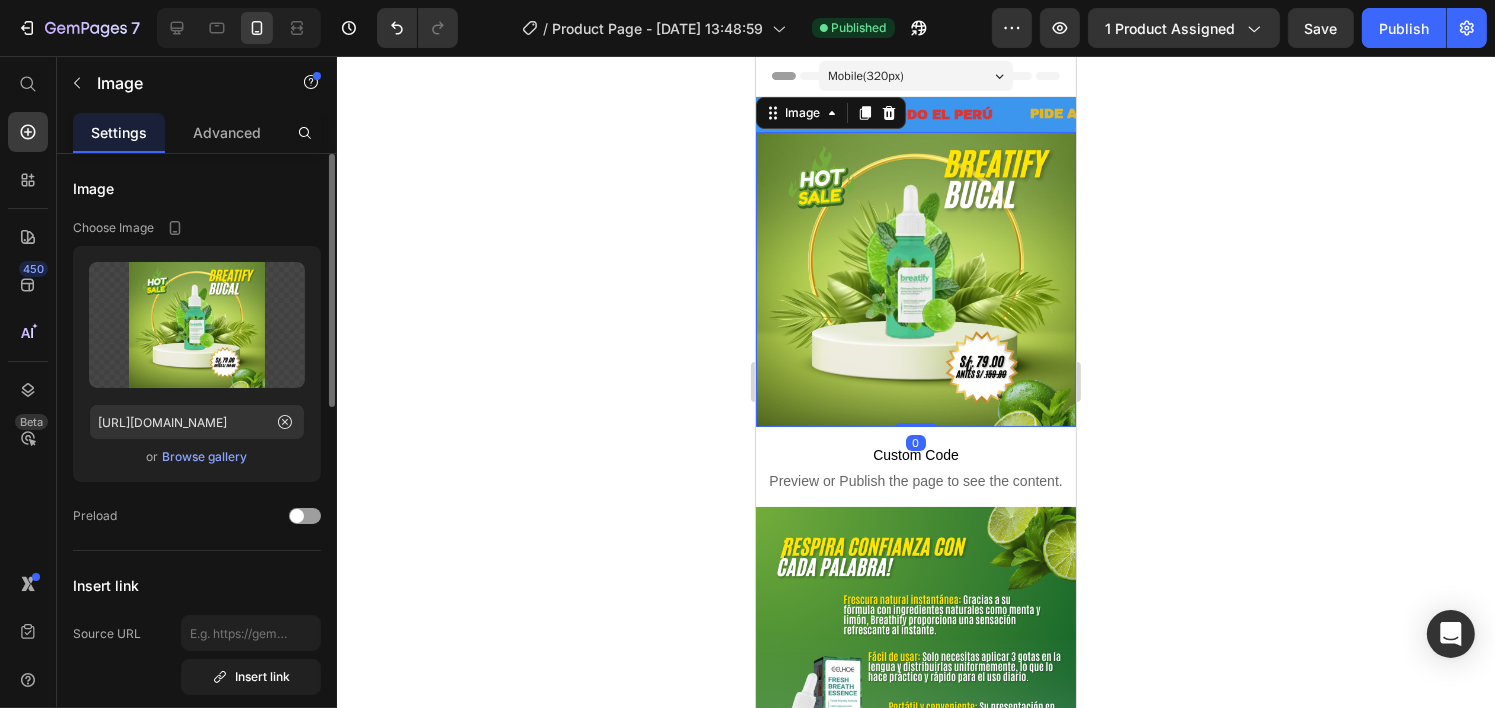 click on "Browse gallery" at bounding box center [205, 457] 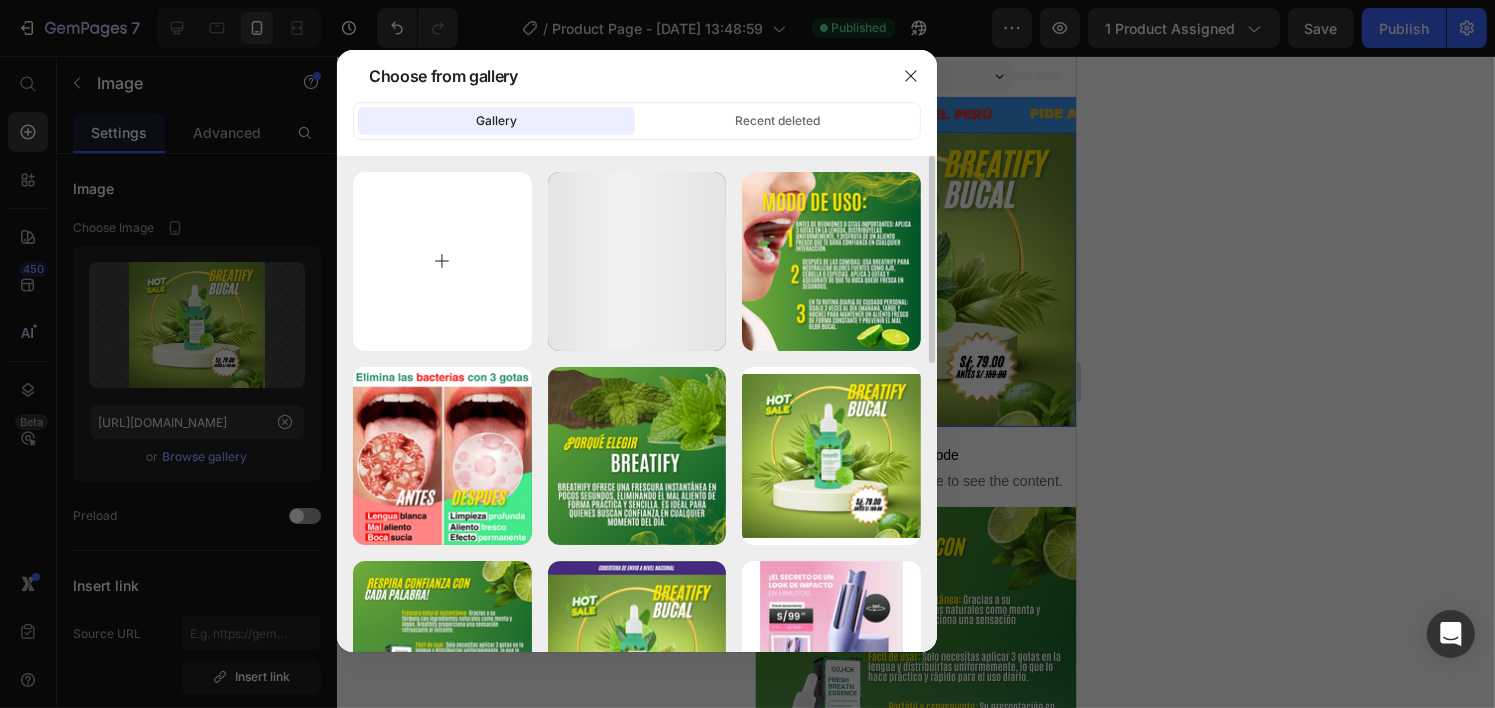 click at bounding box center [442, 261] 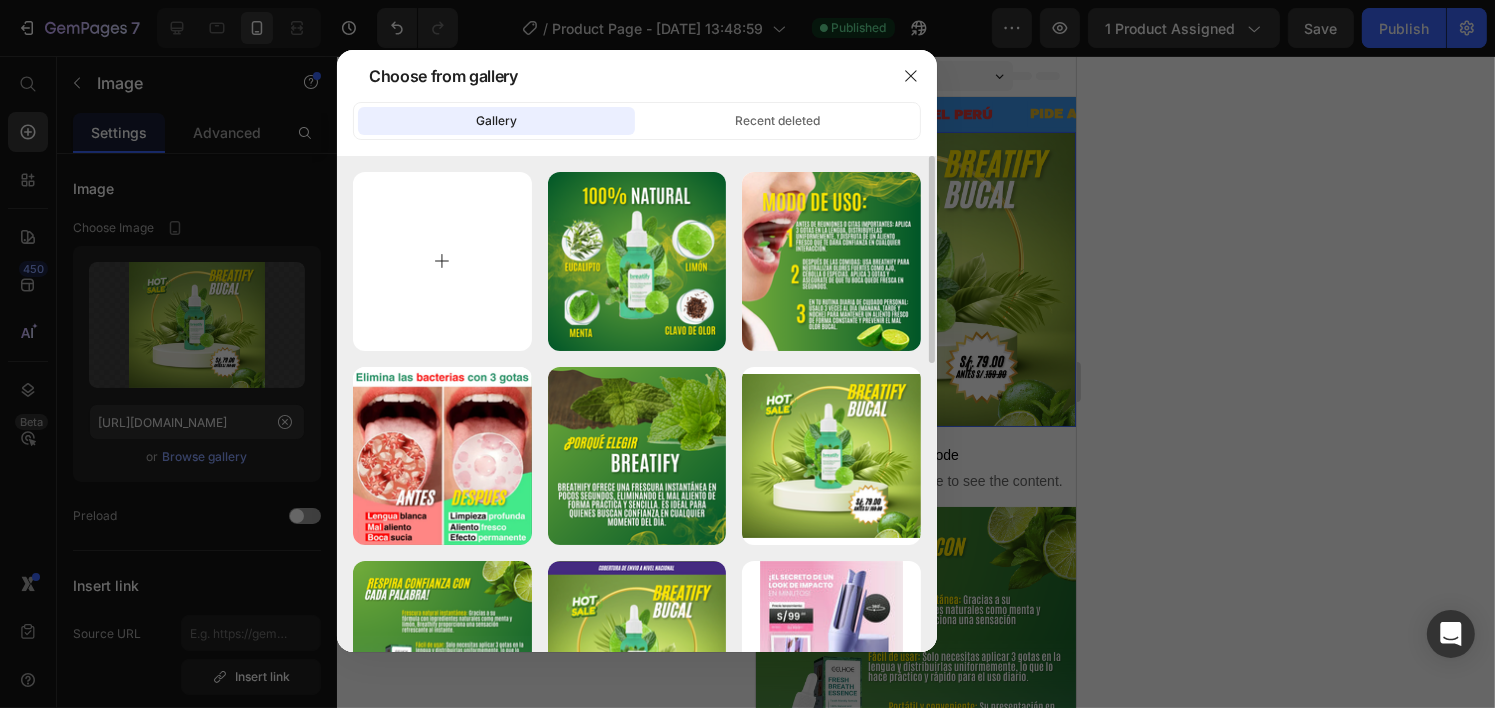 type on "C:\fakepath\Diseño sin título (8).png" 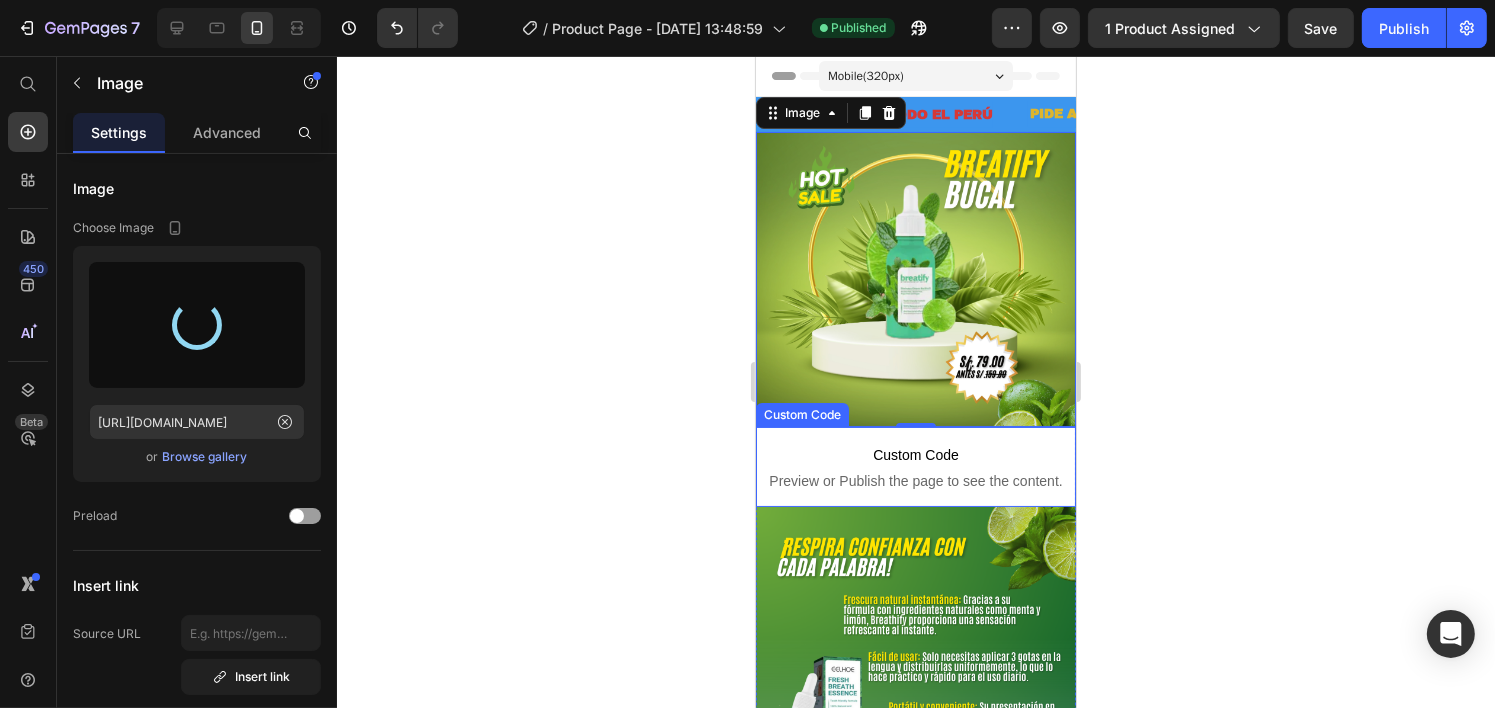 type on "https://cdn.shopify.com/s/files/1/0699/7924/2665/files/gempages_568959146871751660-c93c97ce-fbe0-4561-82b7-7677ad77e883.png" 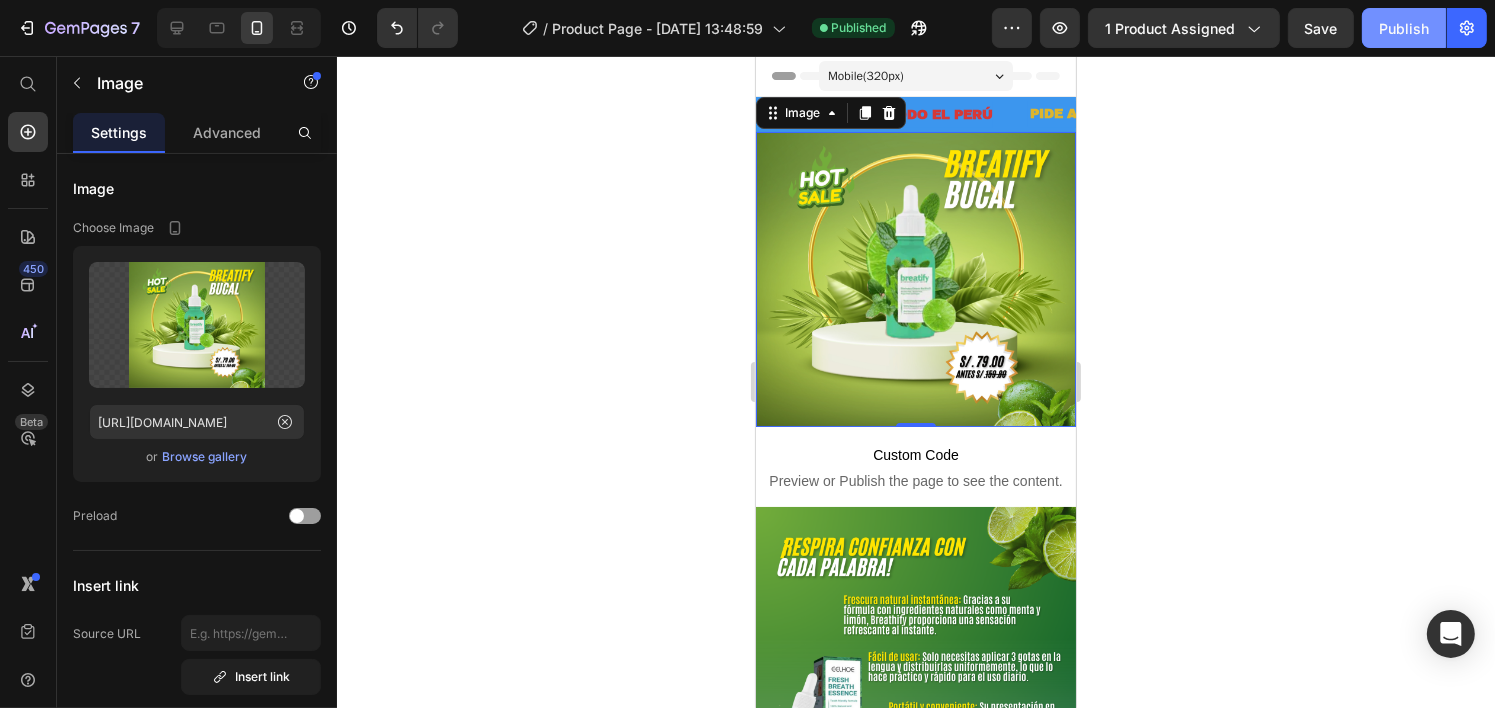 click on "Publish" at bounding box center [1404, 28] 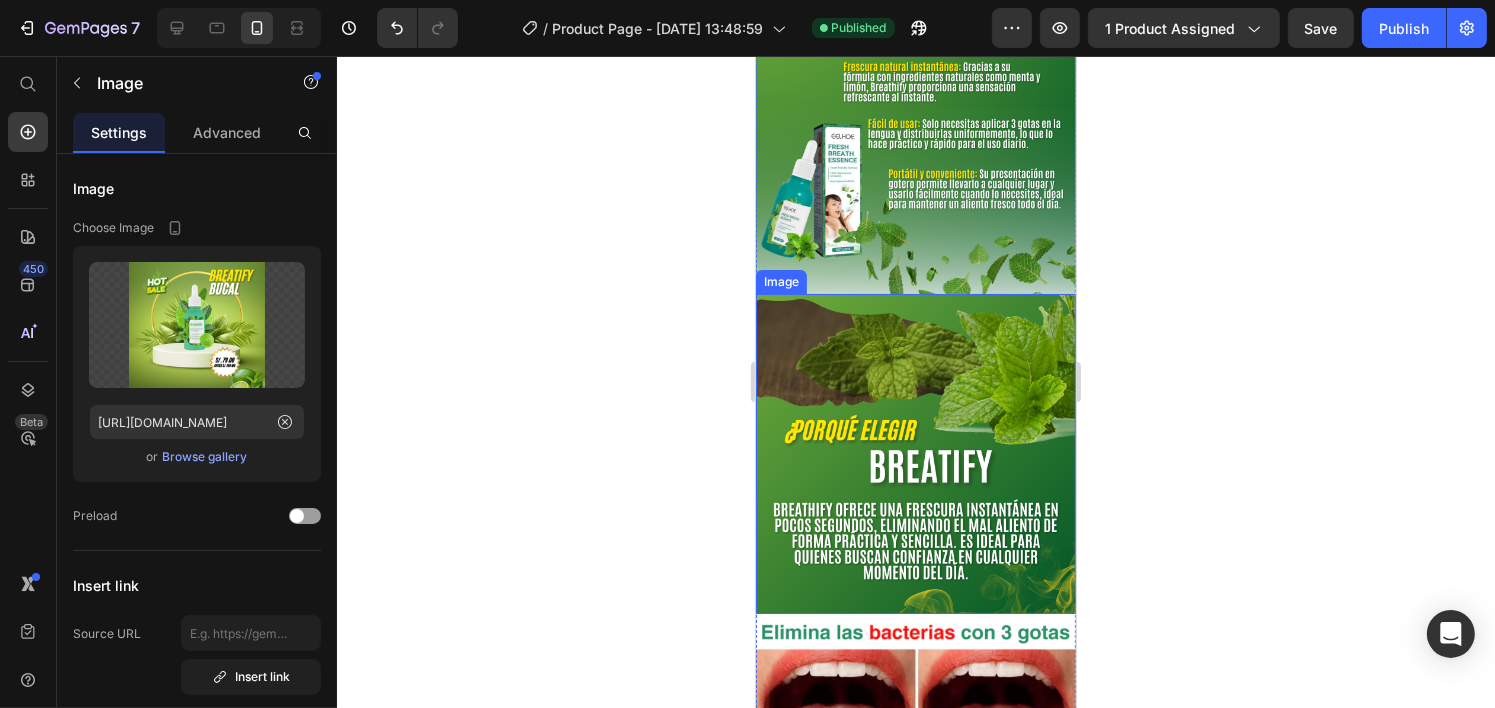 scroll, scrollTop: 233, scrollLeft: 0, axis: vertical 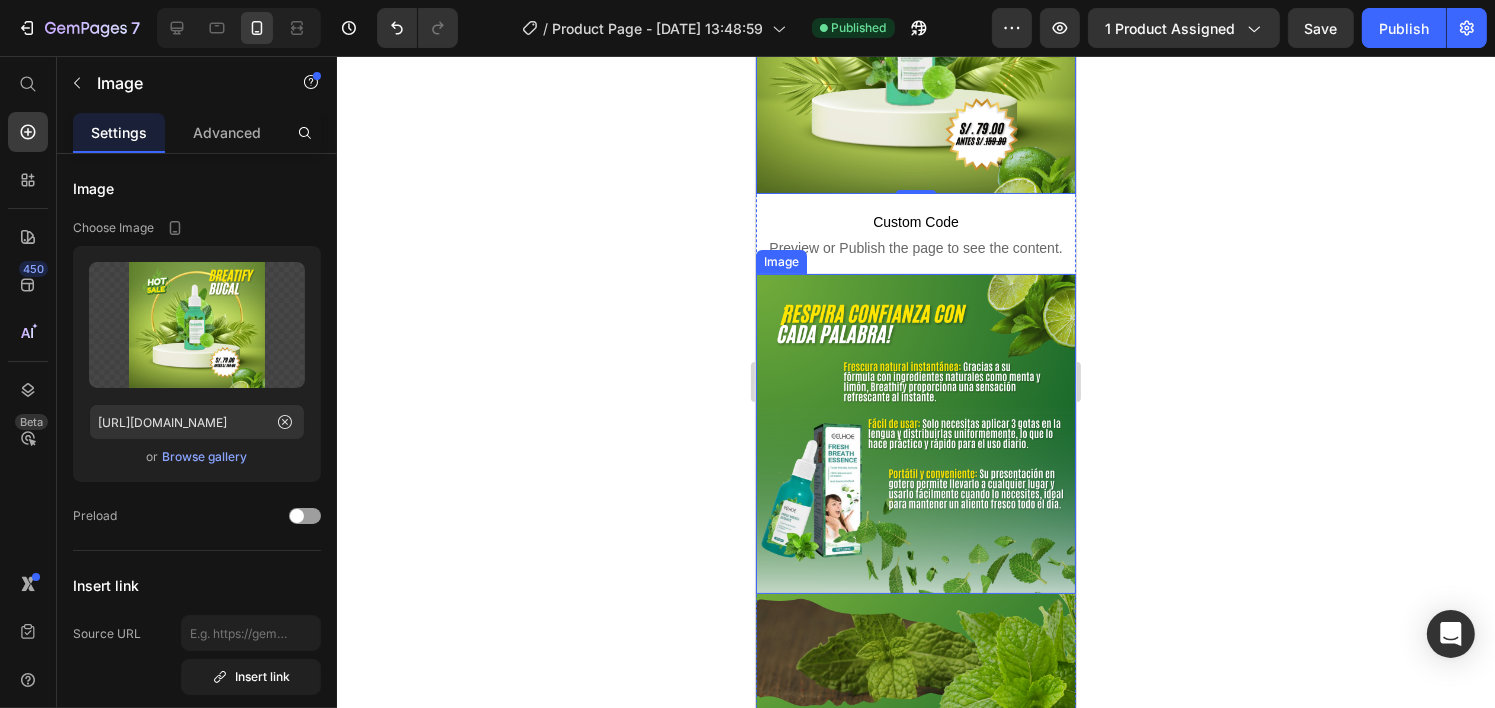 click at bounding box center (915, 434) 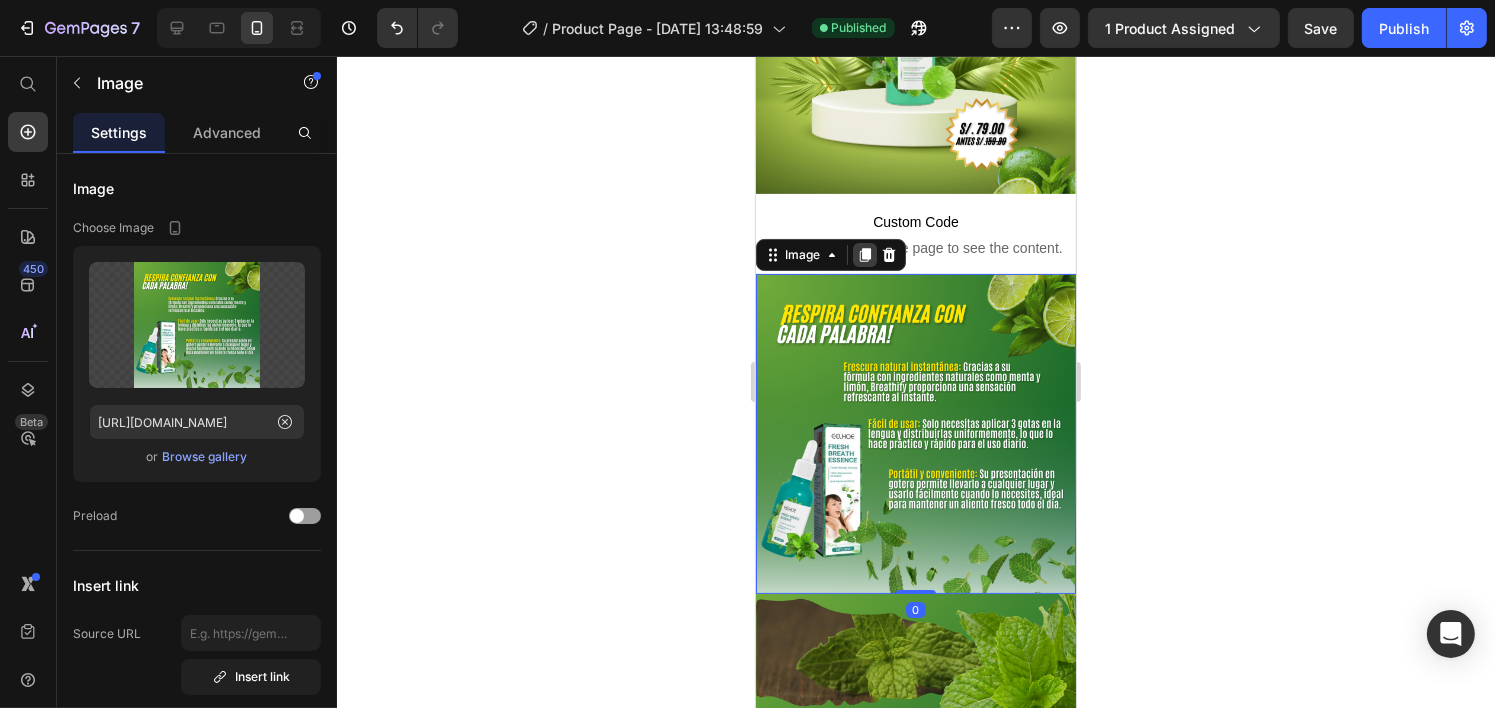 click 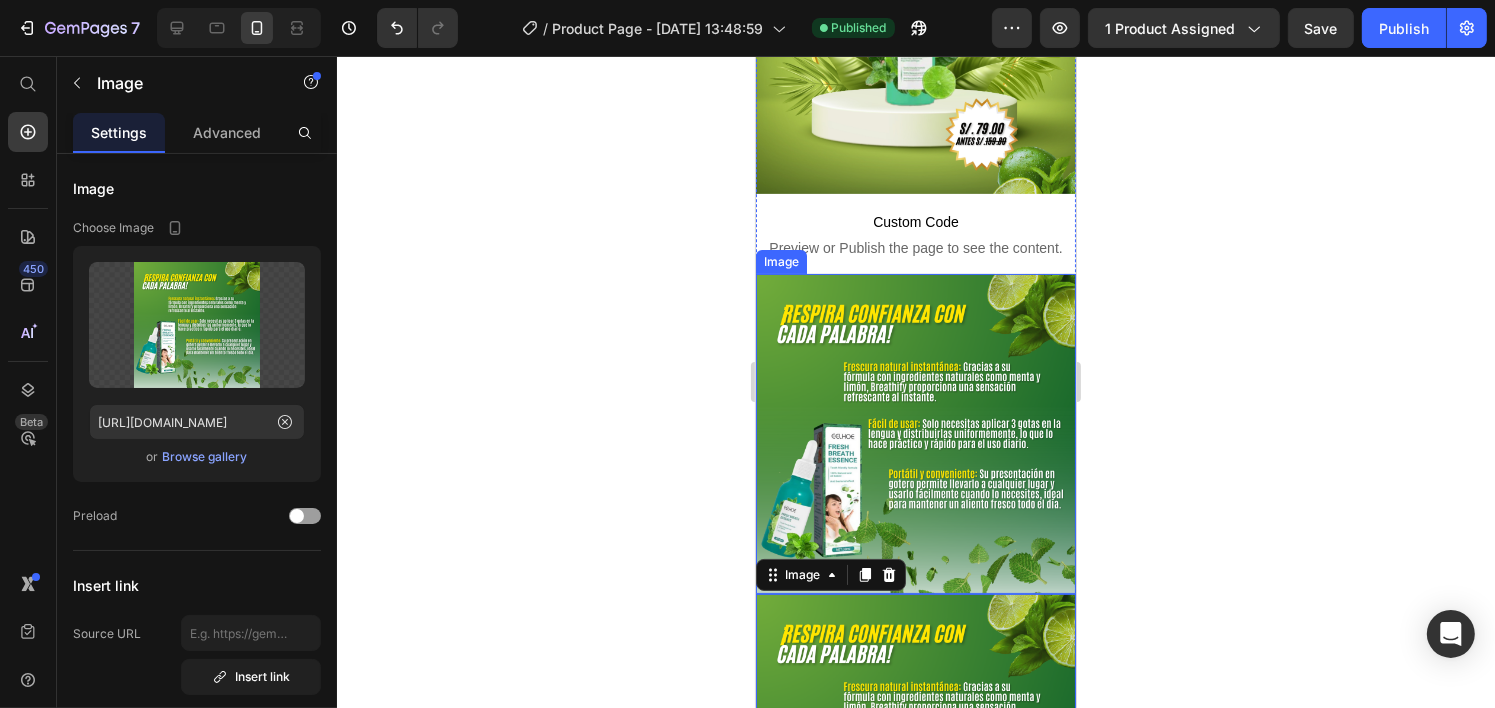 scroll, scrollTop: 533, scrollLeft: 0, axis: vertical 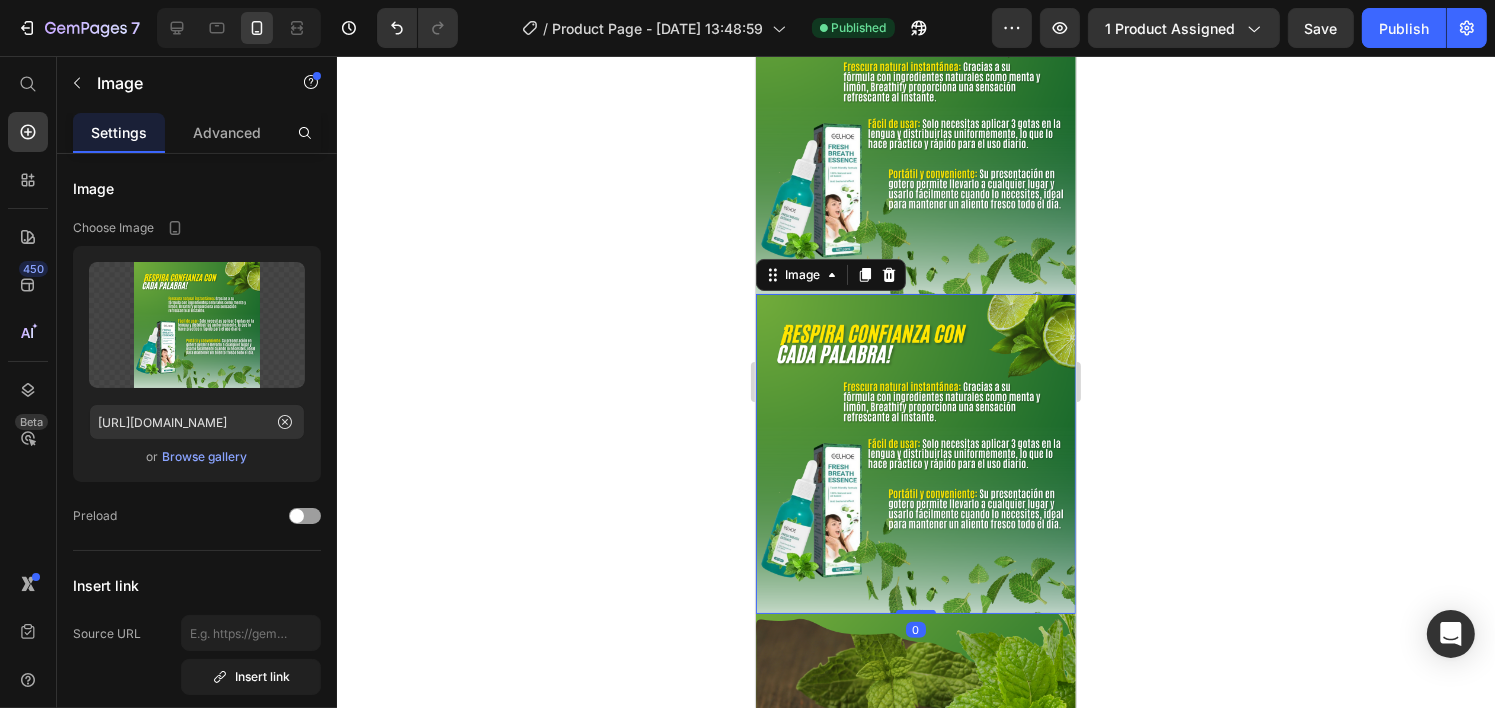 click at bounding box center [915, 454] 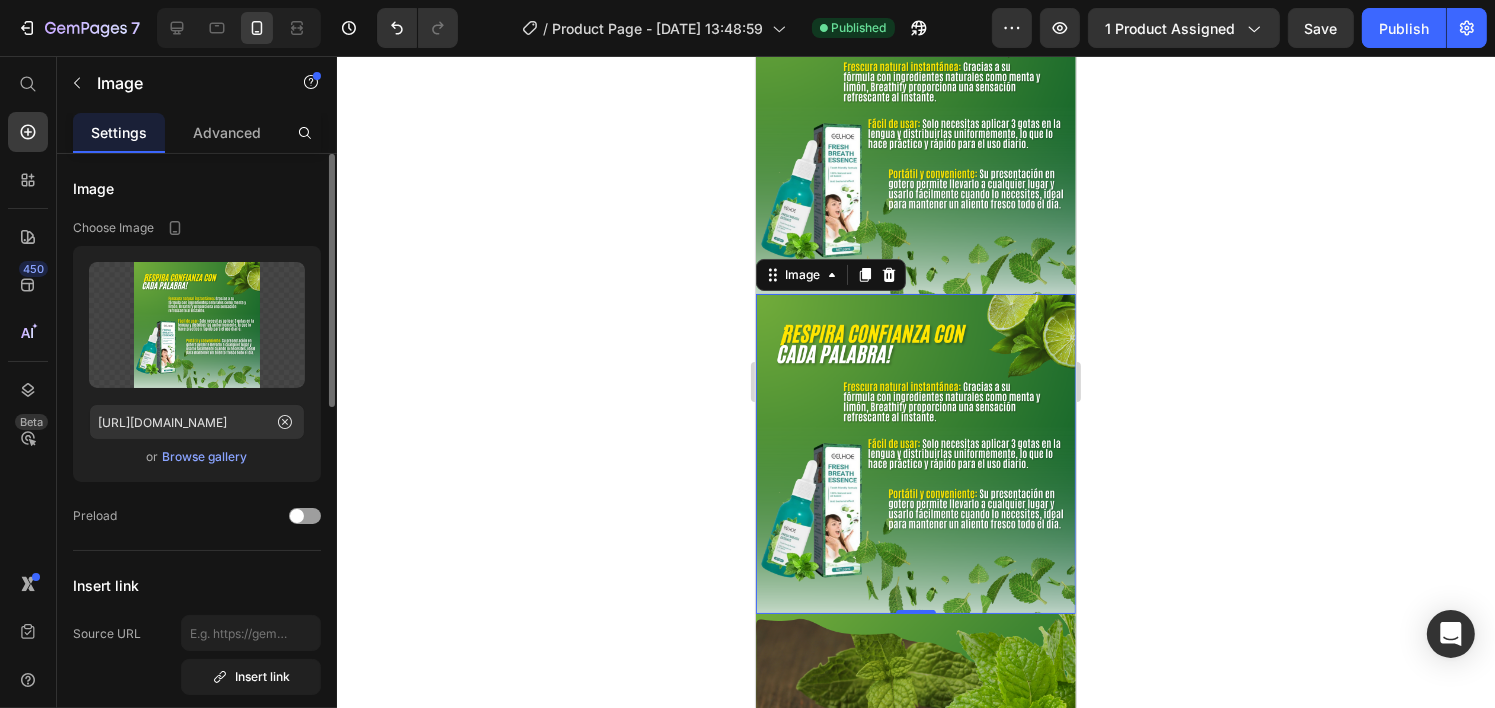 click on "Browse gallery" at bounding box center [205, 457] 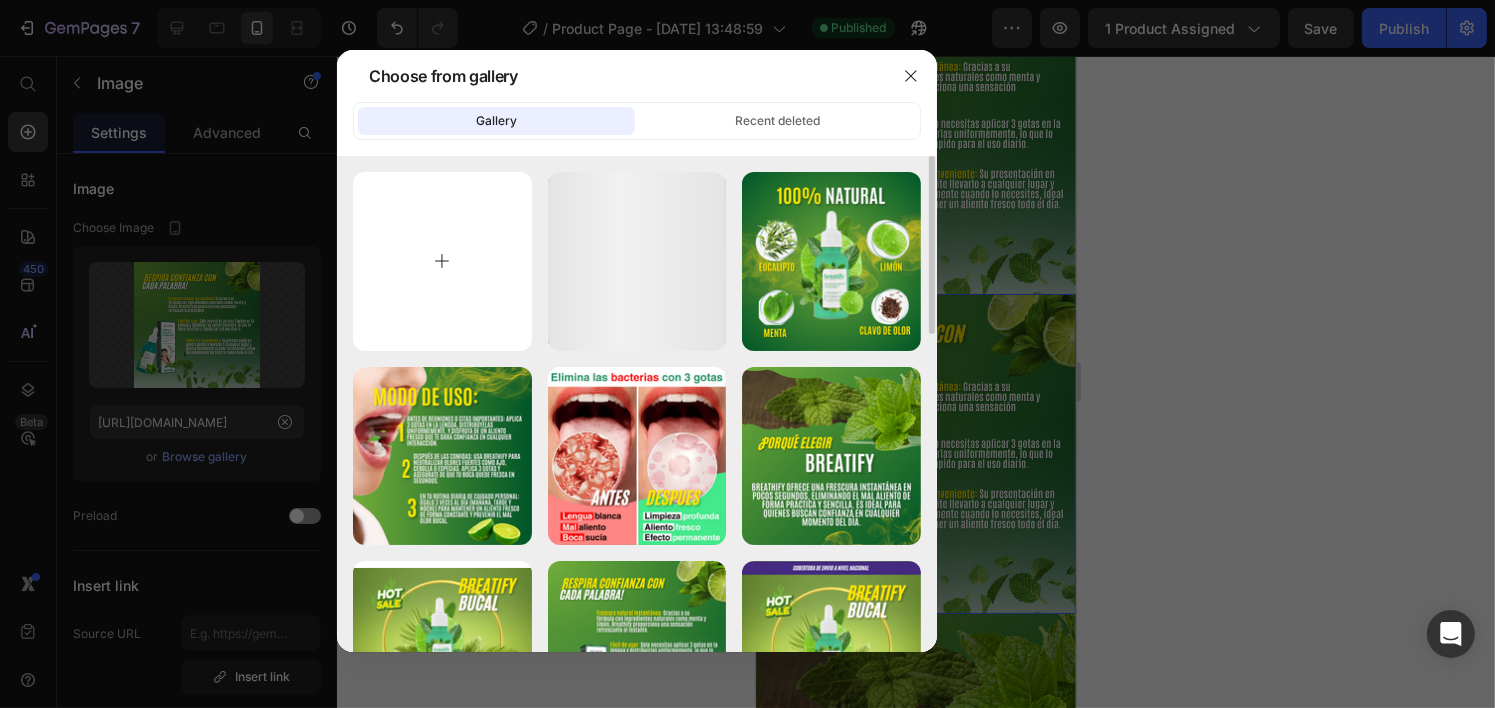 click at bounding box center [442, 261] 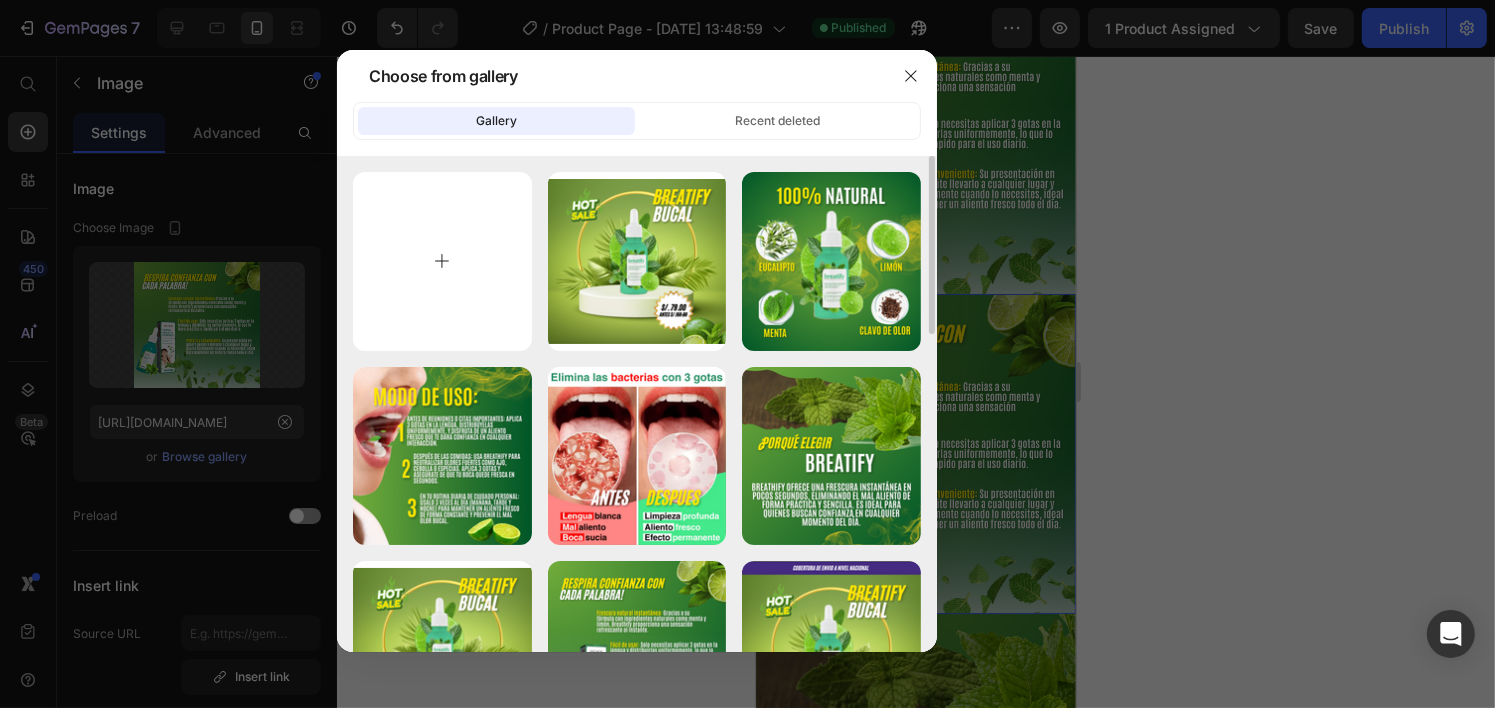 type on "C:\fakepath\giphy (2).gif" 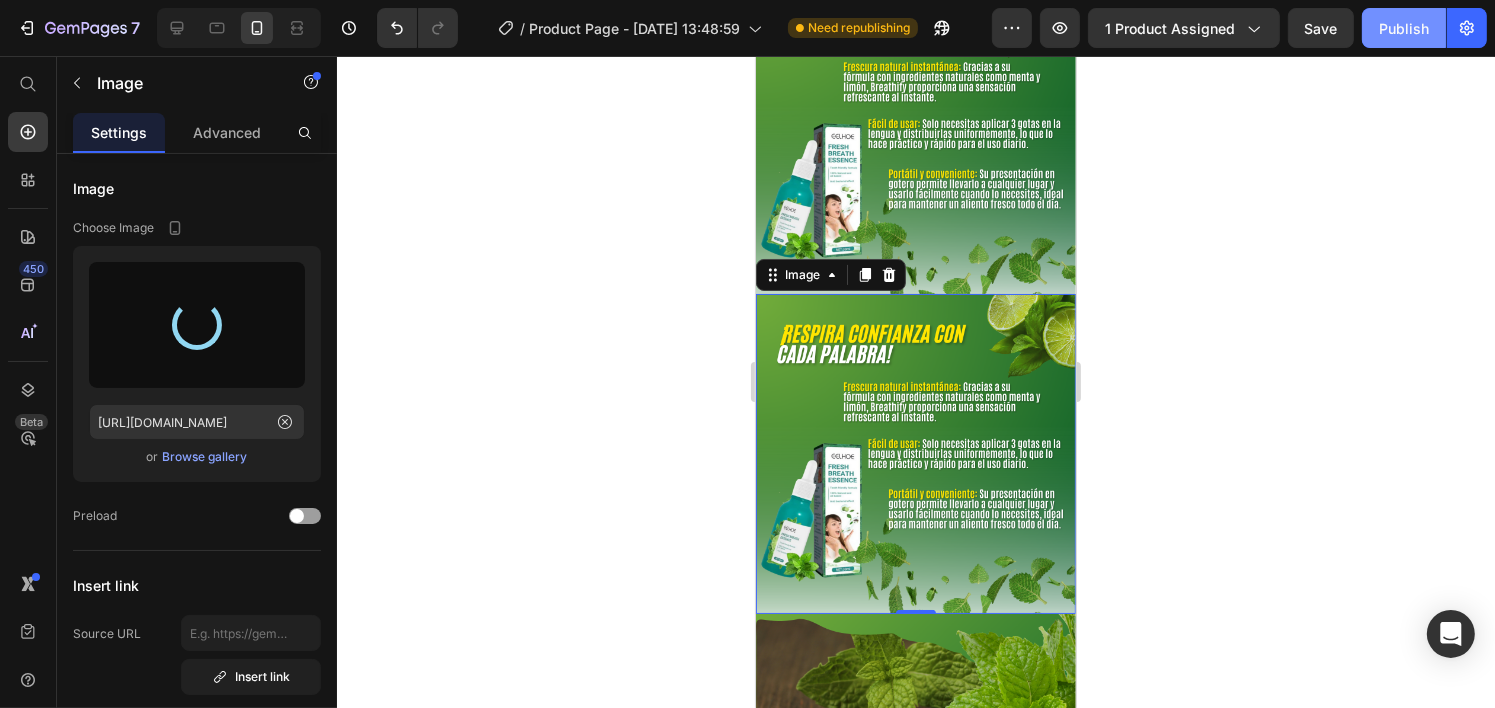 type on "https://cdn.shopify.com/s/files/1/0699/7924/2665/files/gempages_568959146871751660-85633440-4884-4d82-8d62-cc9c1c6c1c03.gif" 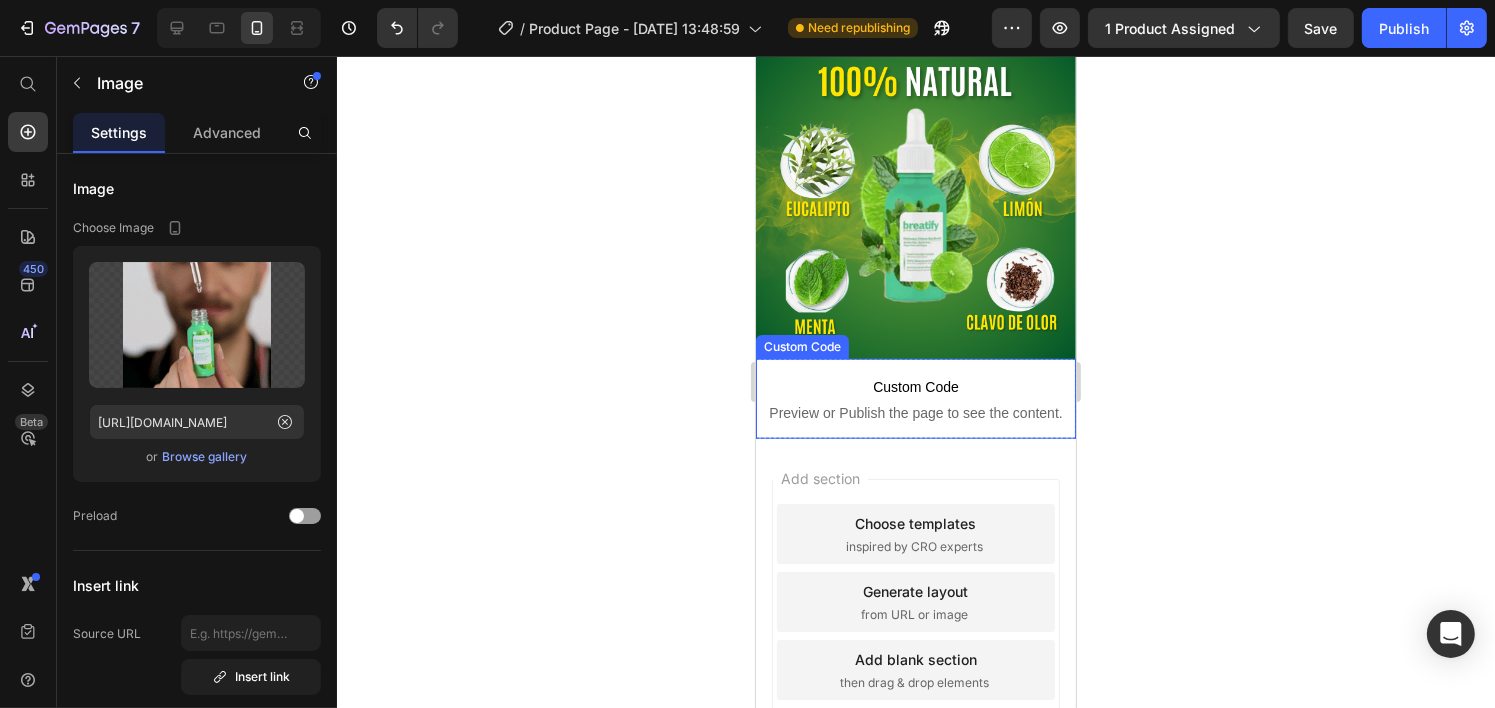 scroll, scrollTop: 2028, scrollLeft: 0, axis: vertical 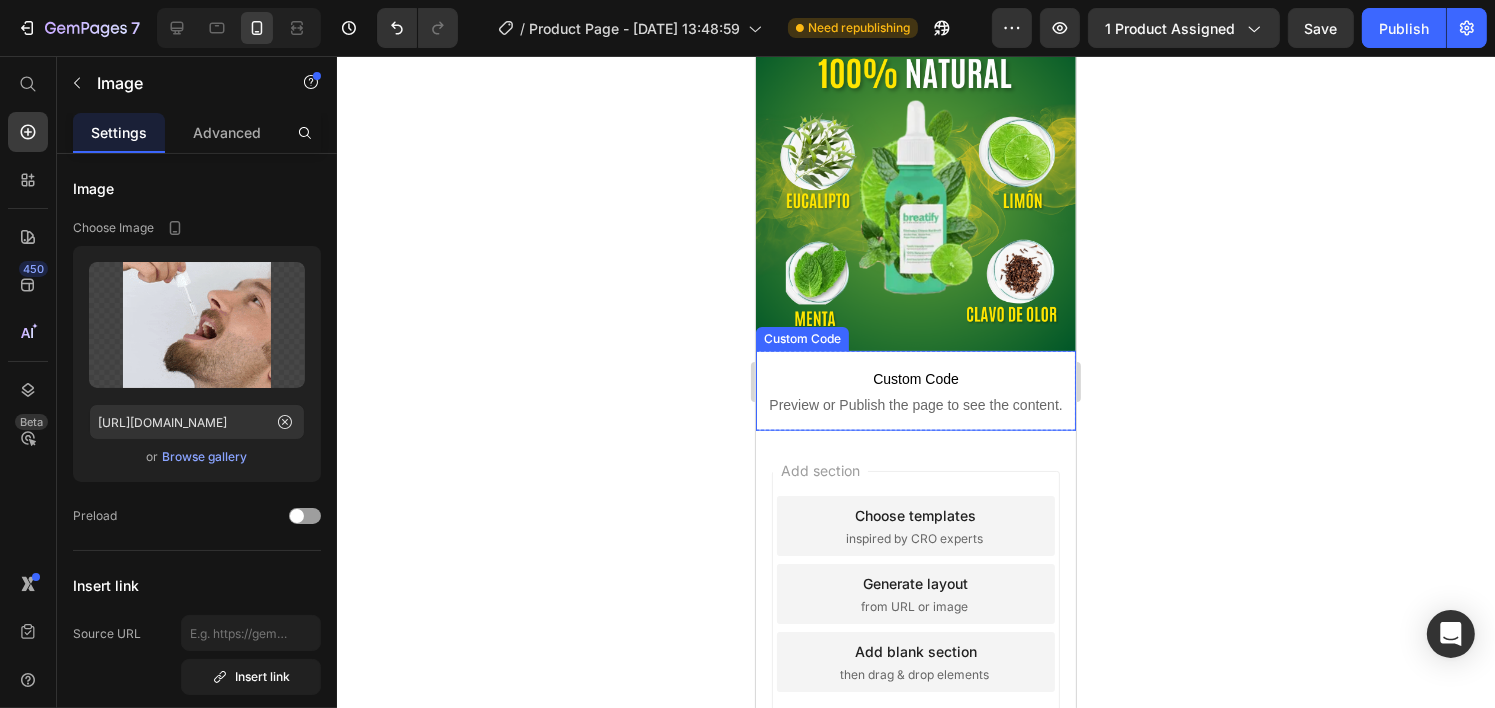 click at bounding box center [915, 191] 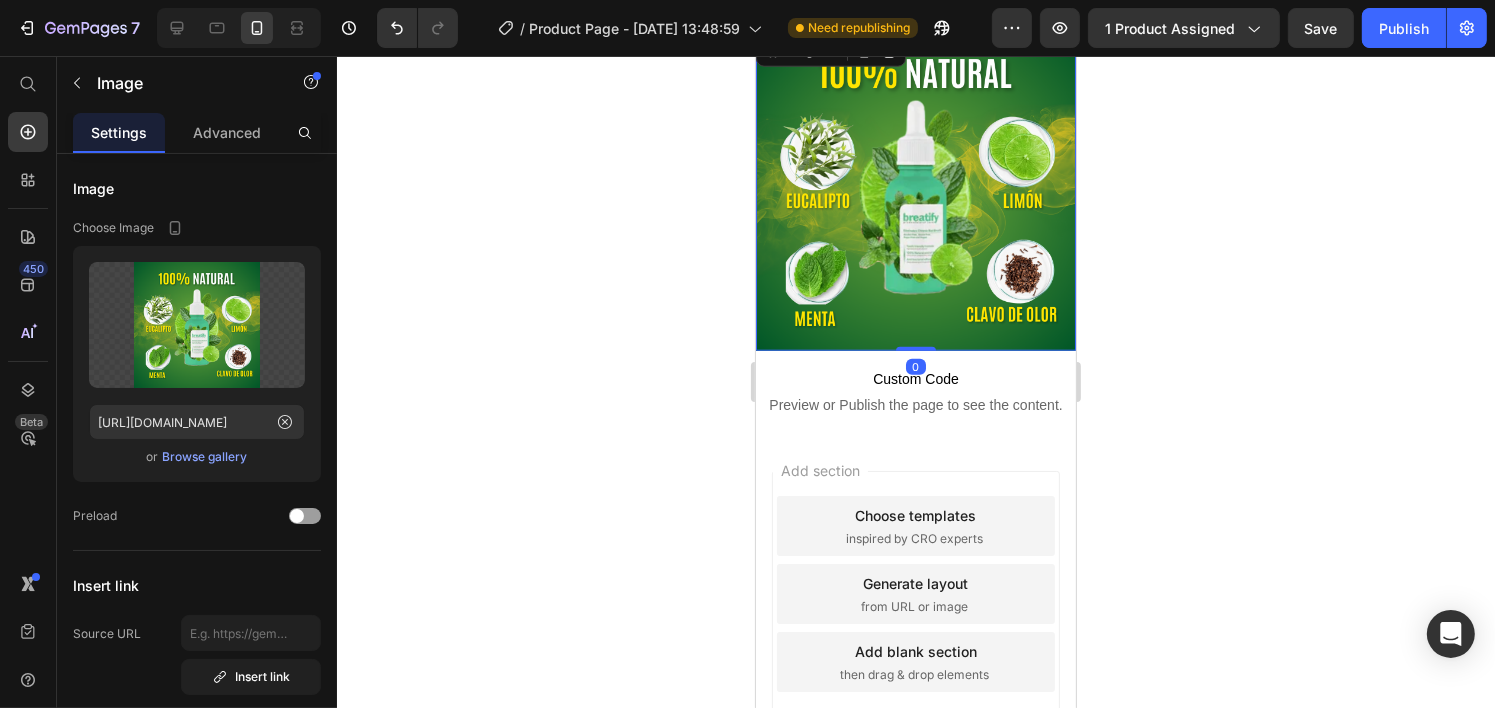 click on "Settings Advanced" at bounding box center (197, 133) 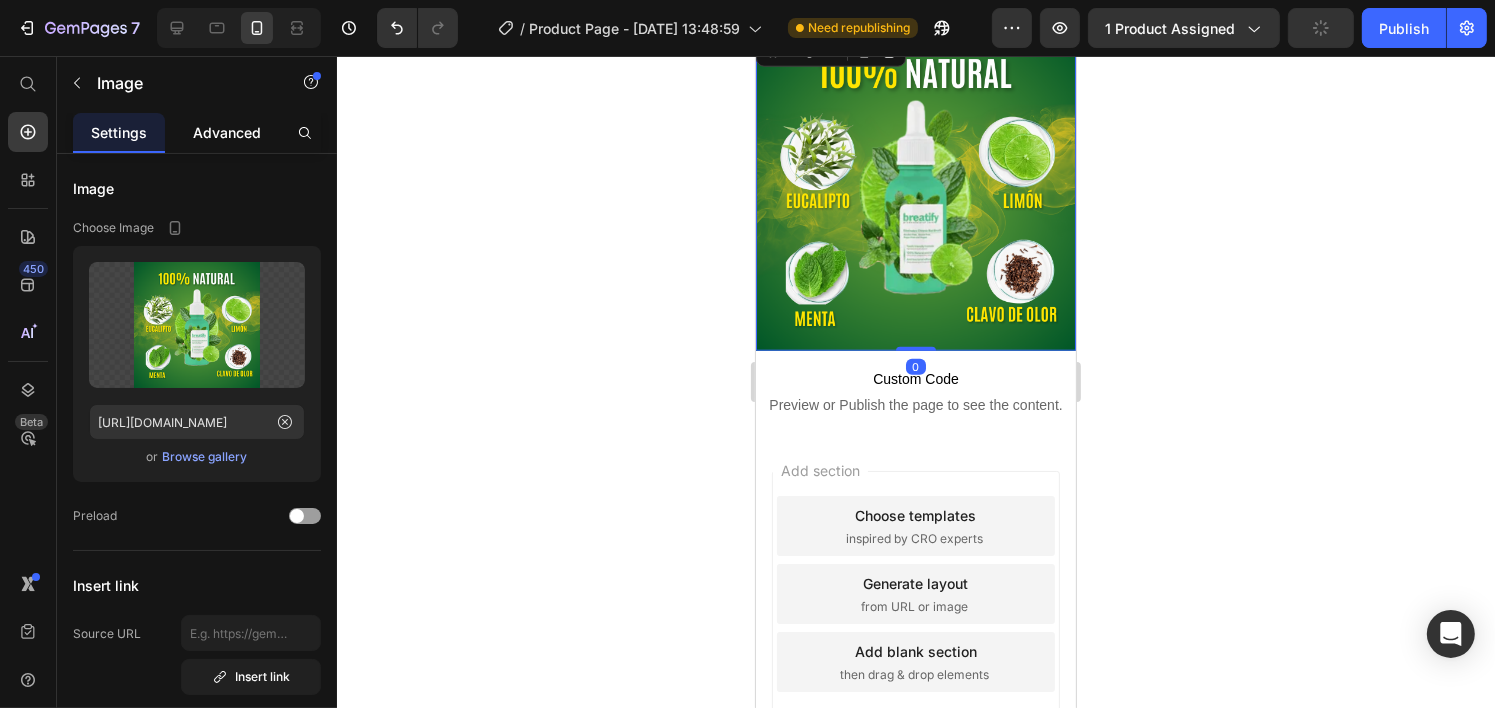 click on "Advanced" 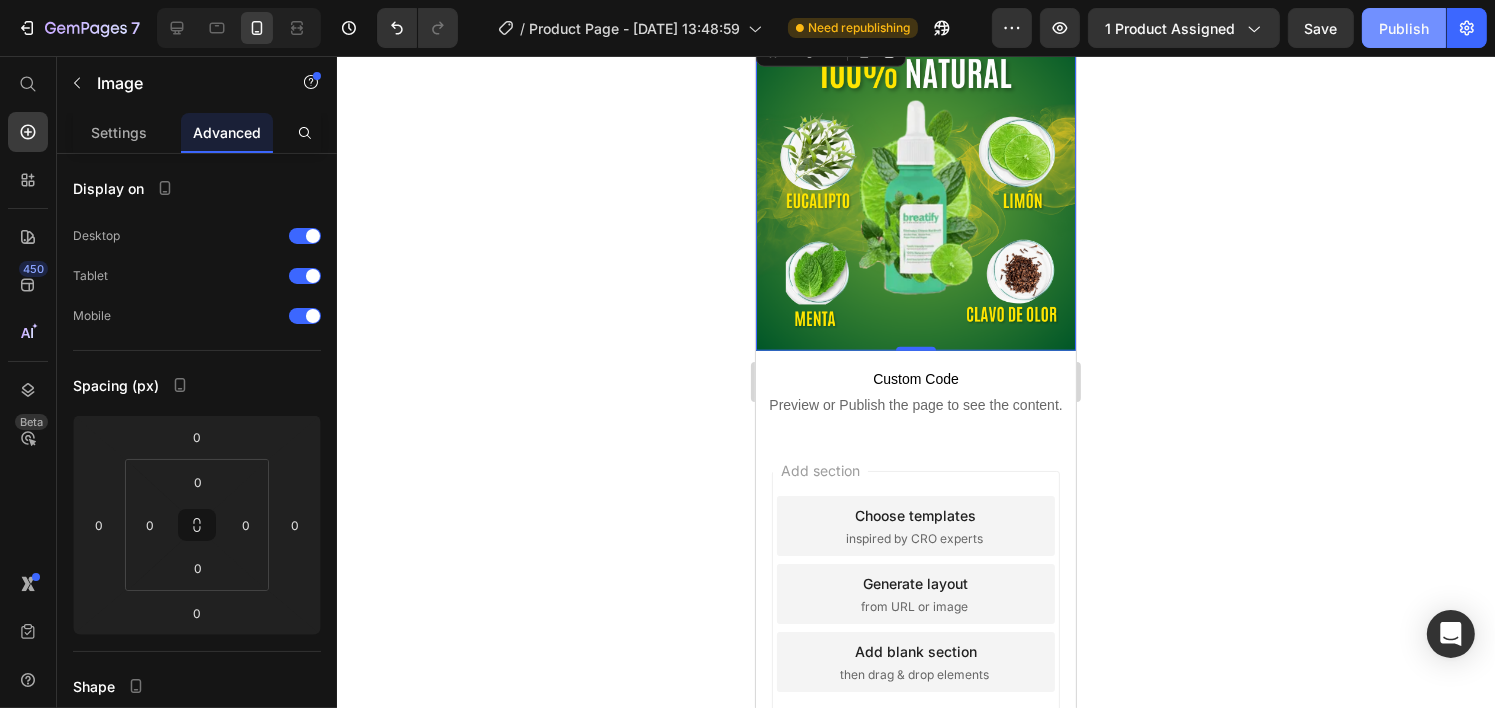click on "Publish" at bounding box center (1404, 28) 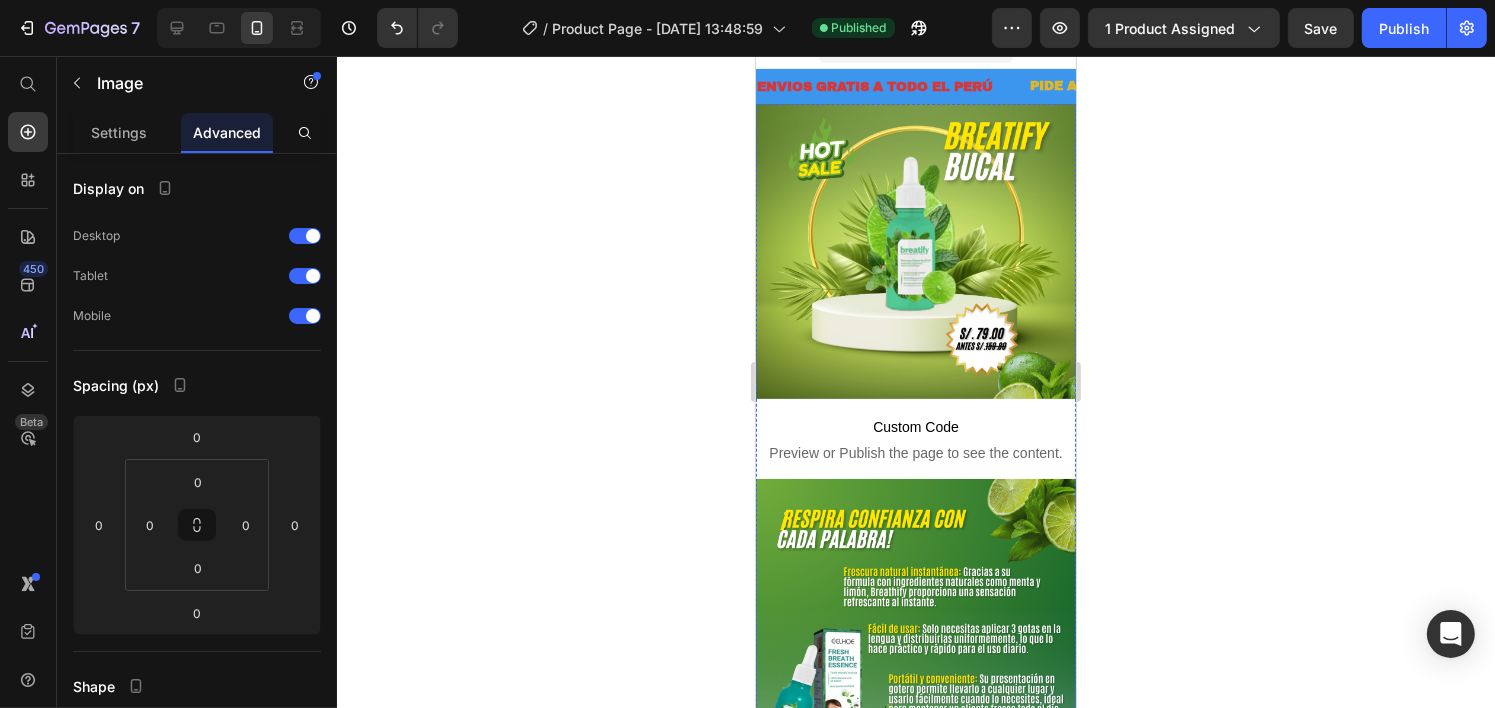 scroll, scrollTop: 0, scrollLeft: 0, axis: both 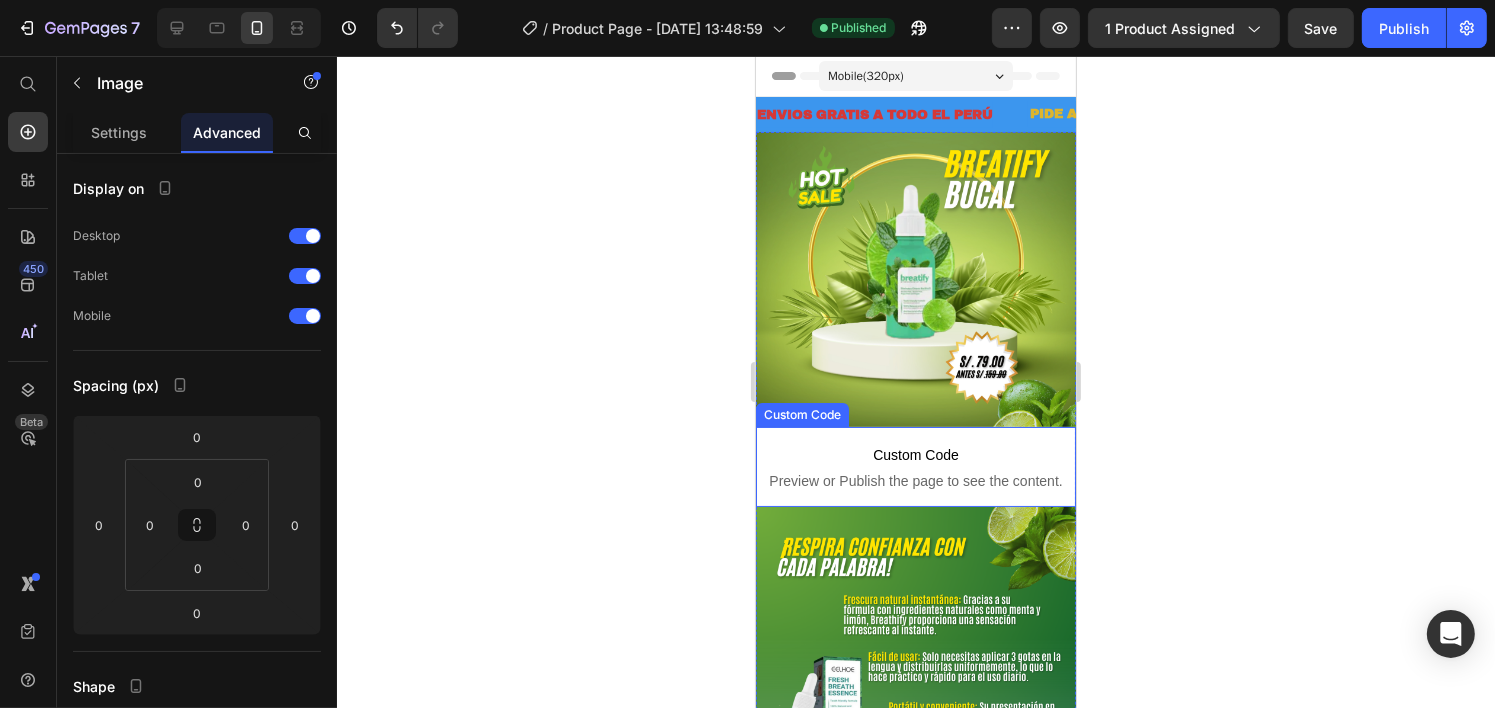 click on "Preview or Publish the page to see the content." at bounding box center [915, 481] 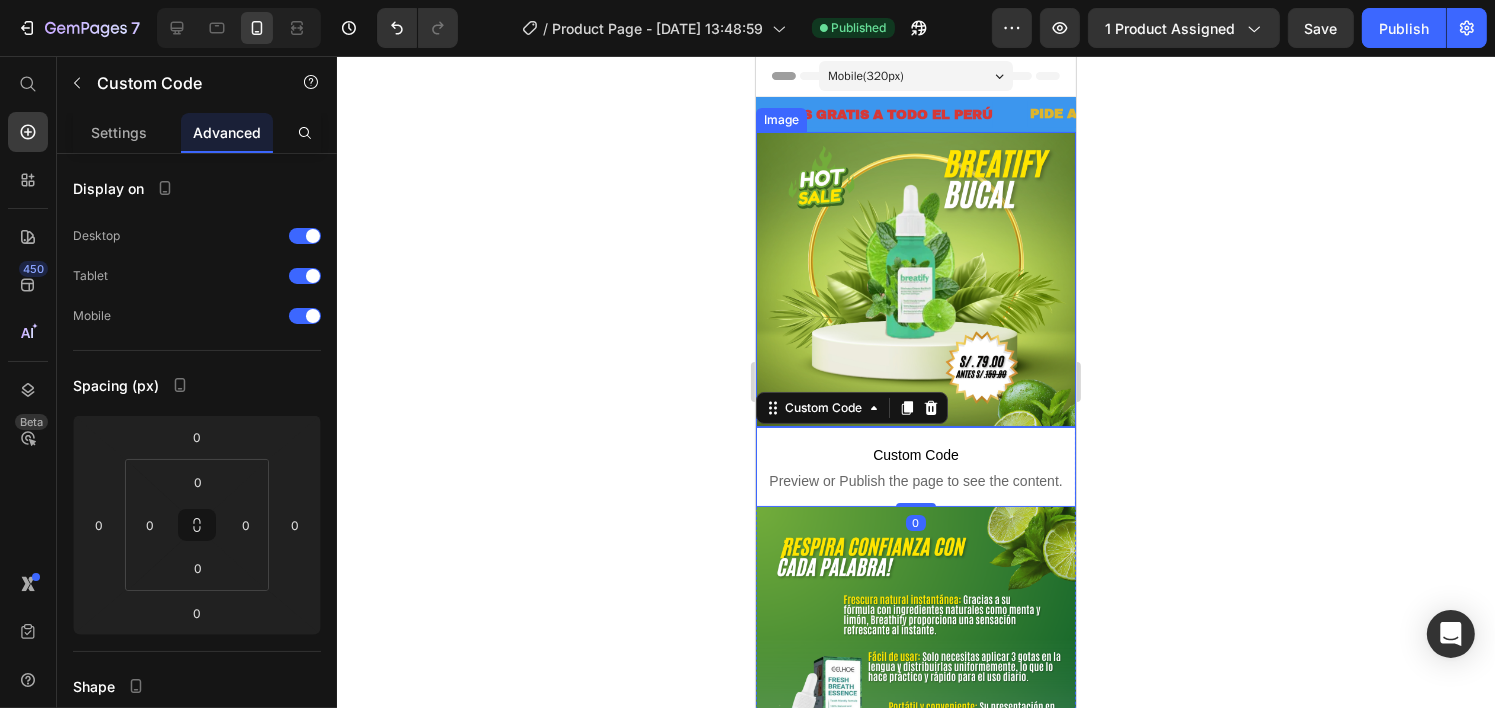 click at bounding box center (915, 279) 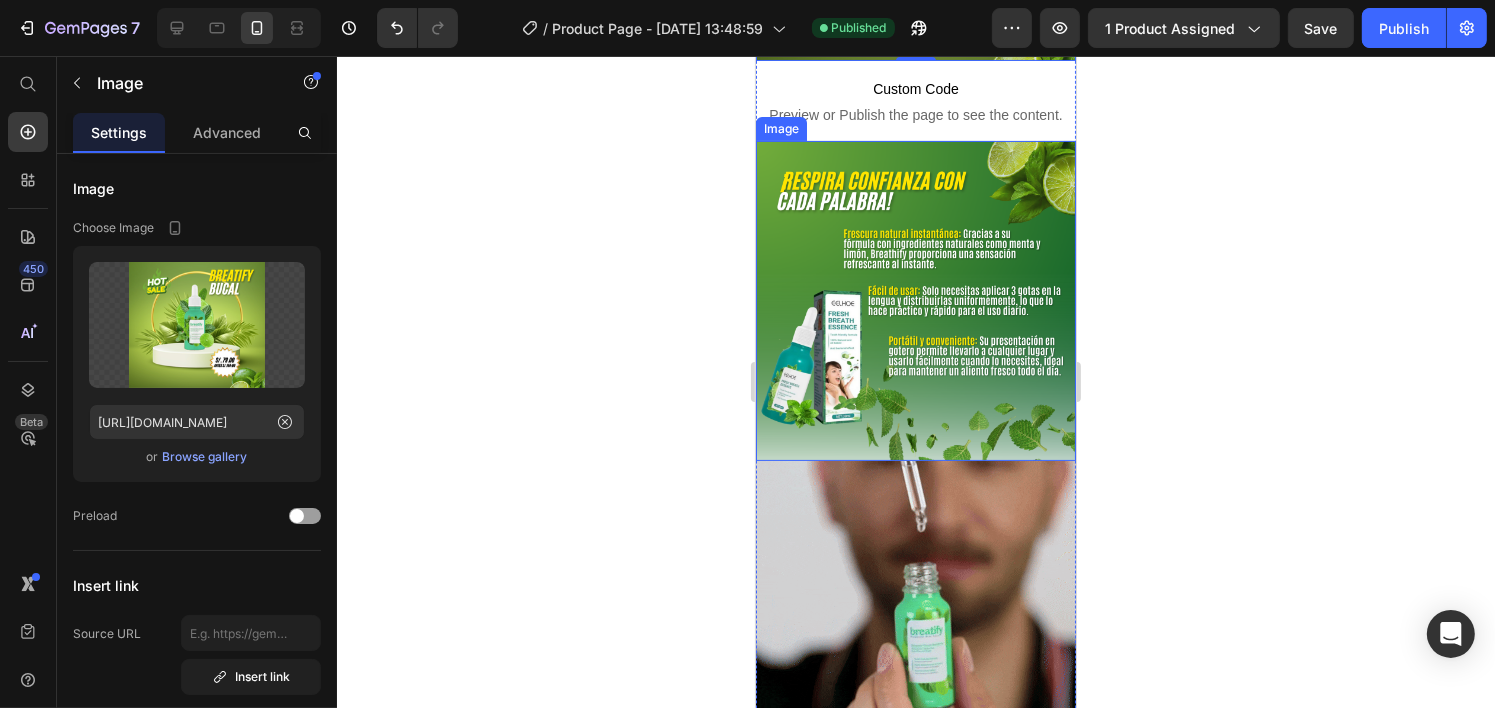 scroll, scrollTop: 233, scrollLeft: 0, axis: vertical 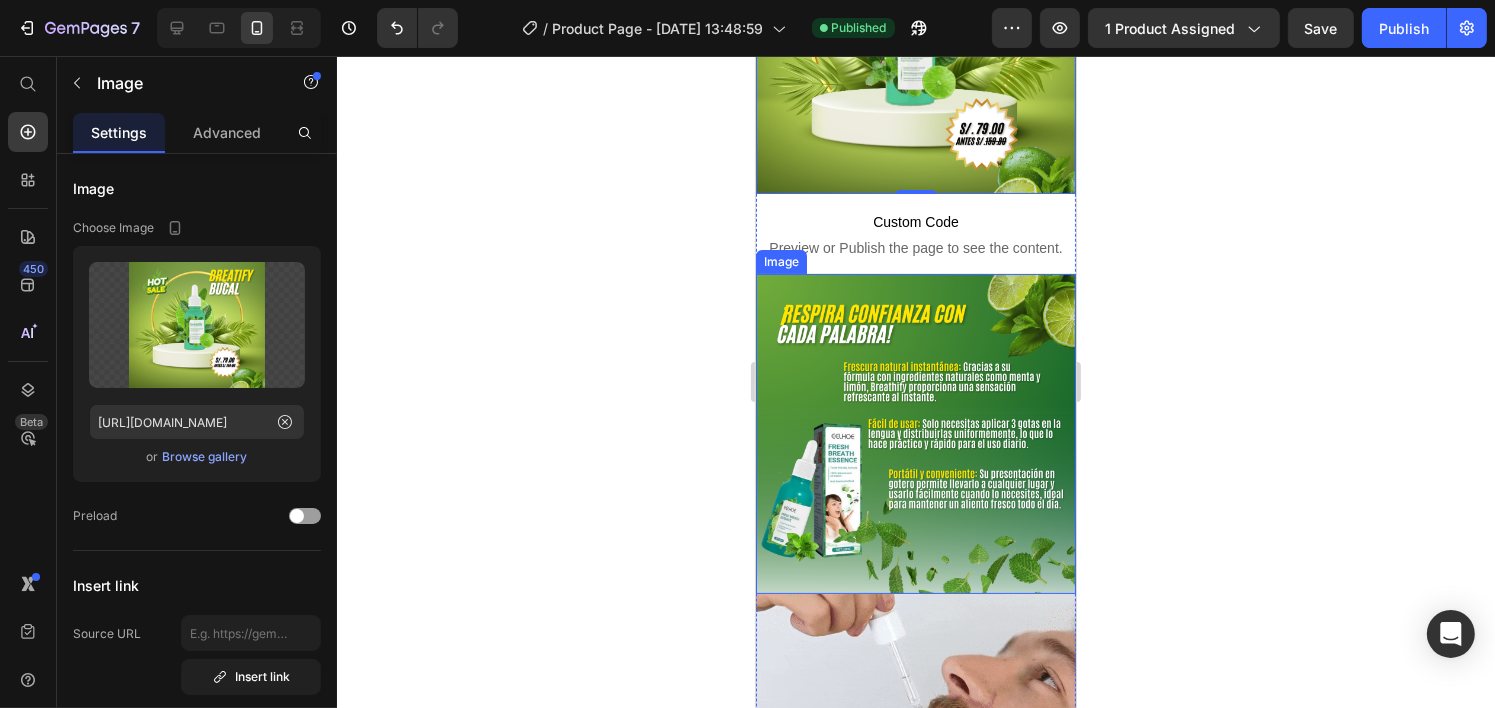 click at bounding box center [915, 434] 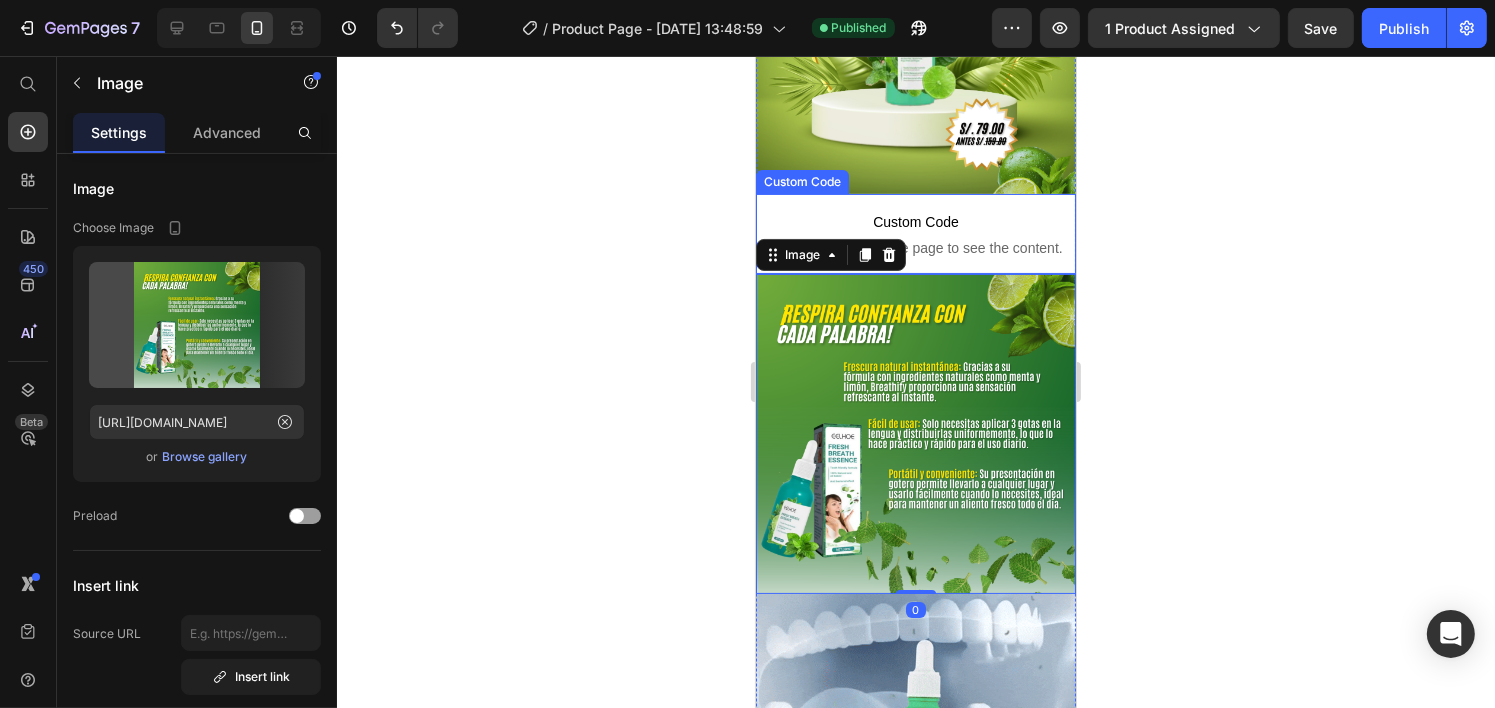 click on "Preview or Publish the page to see the content." at bounding box center [915, 248] 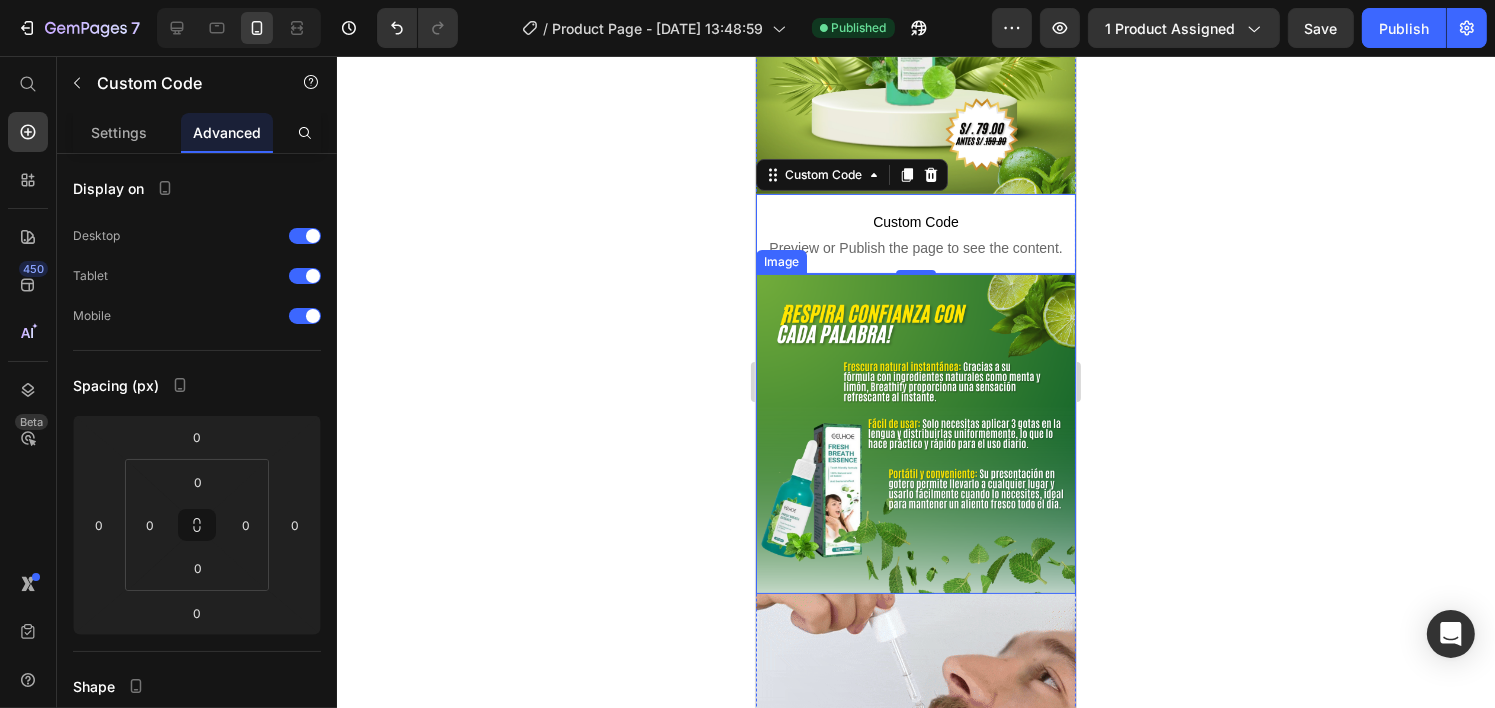 scroll, scrollTop: 0, scrollLeft: 0, axis: both 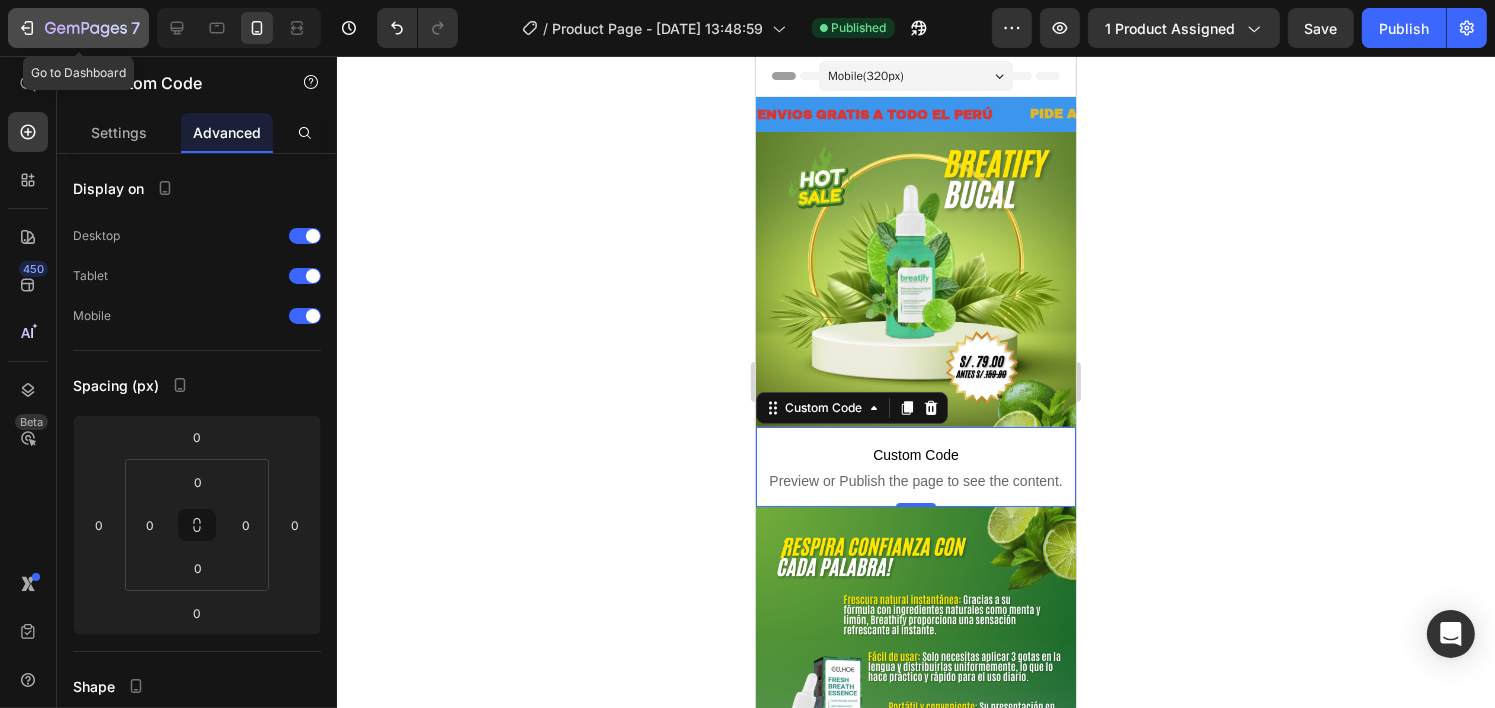 click on "7" 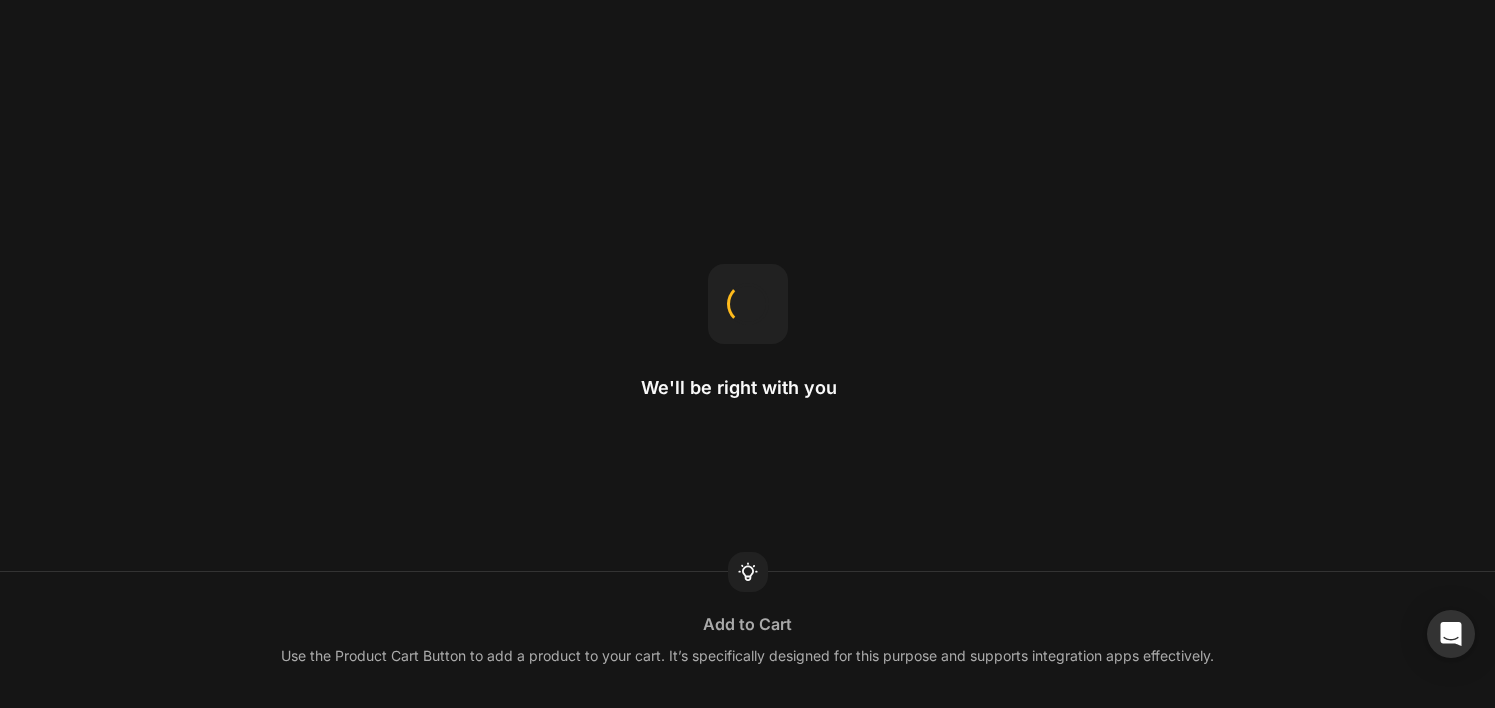 scroll, scrollTop: 0, scrollLeft: 0, axis: both 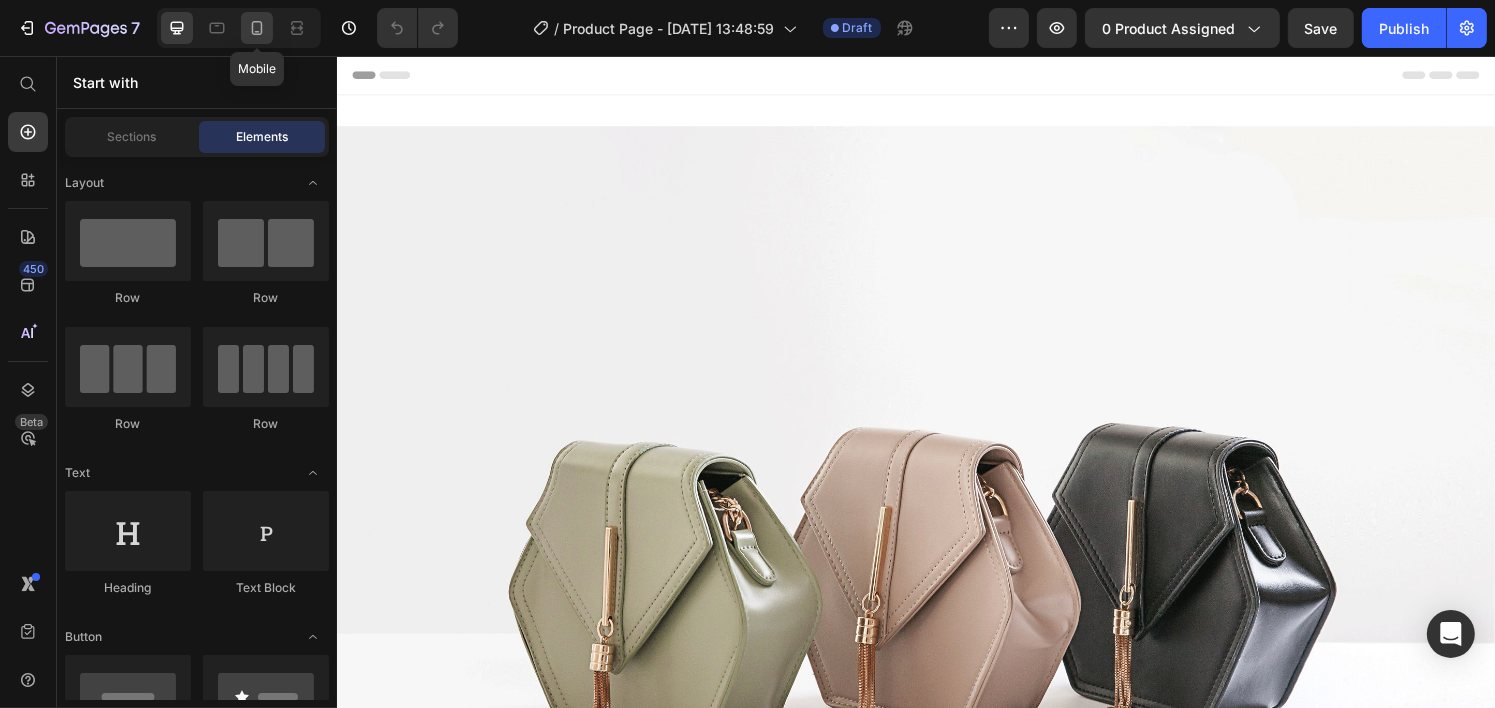 click 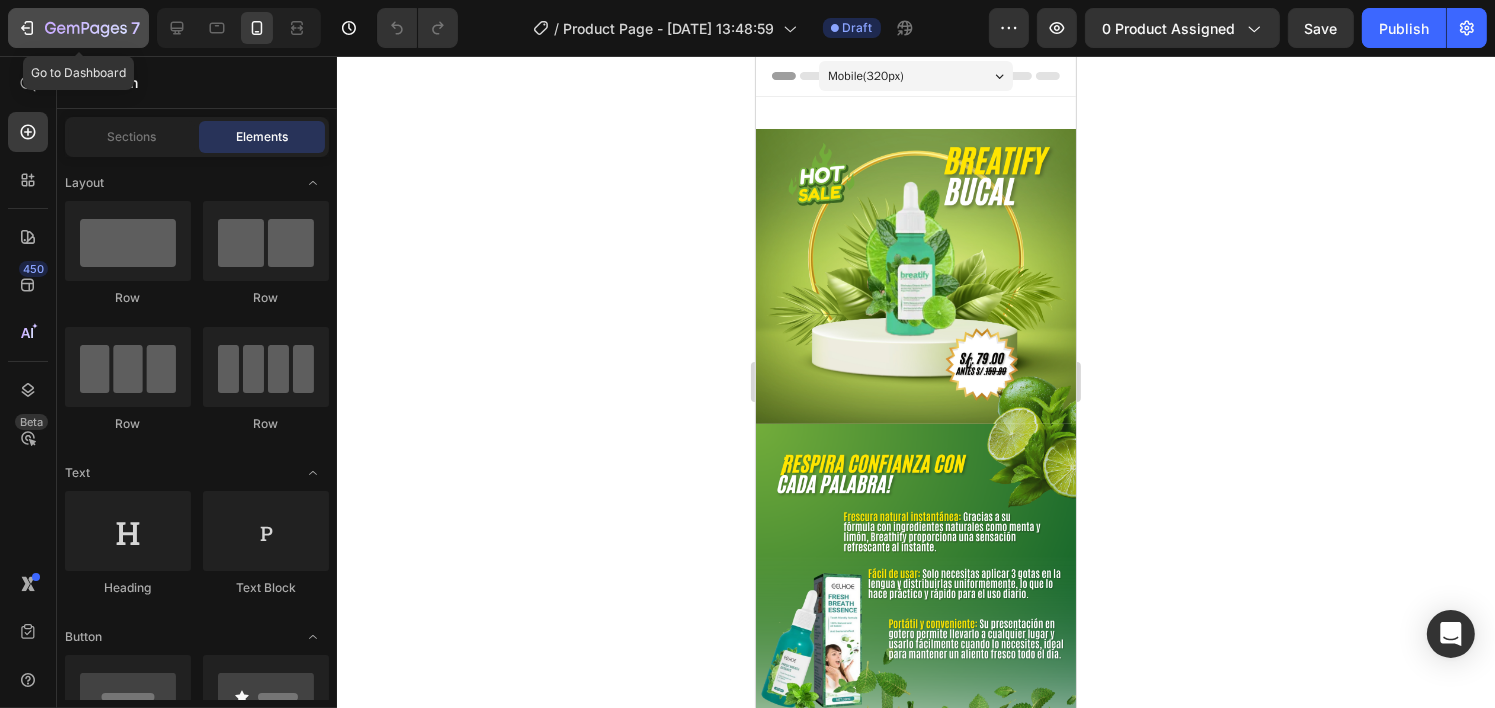 click 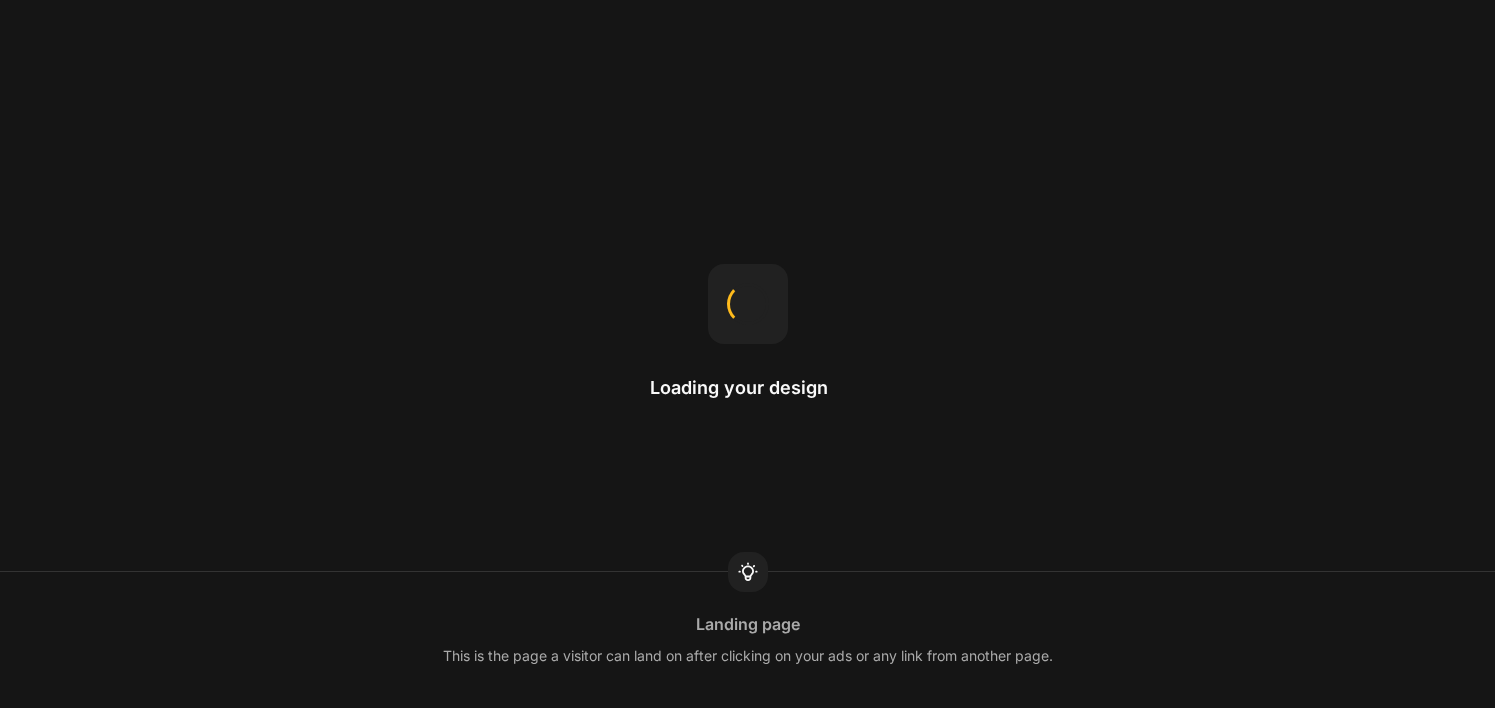 scroll, scrollTop: 0, scrollLeft: 0, axis: both 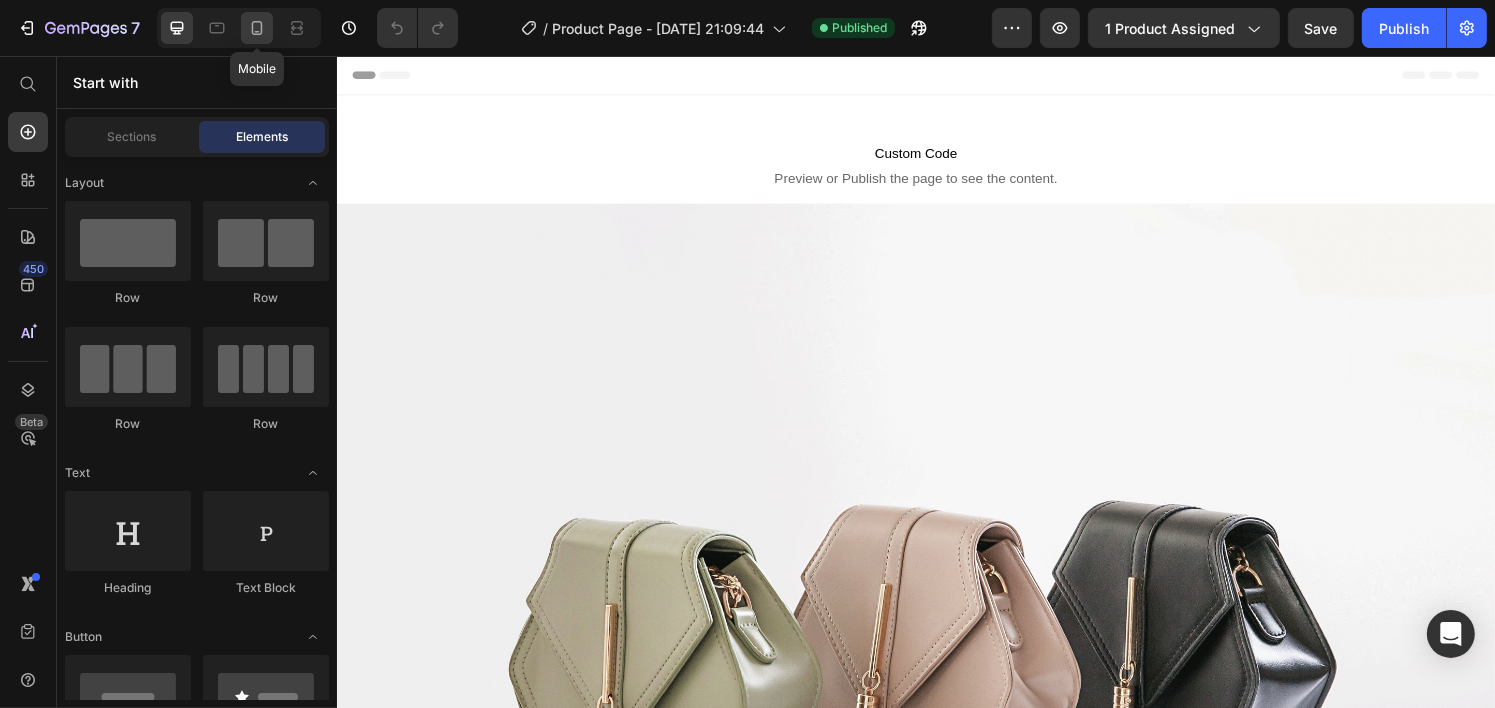 click 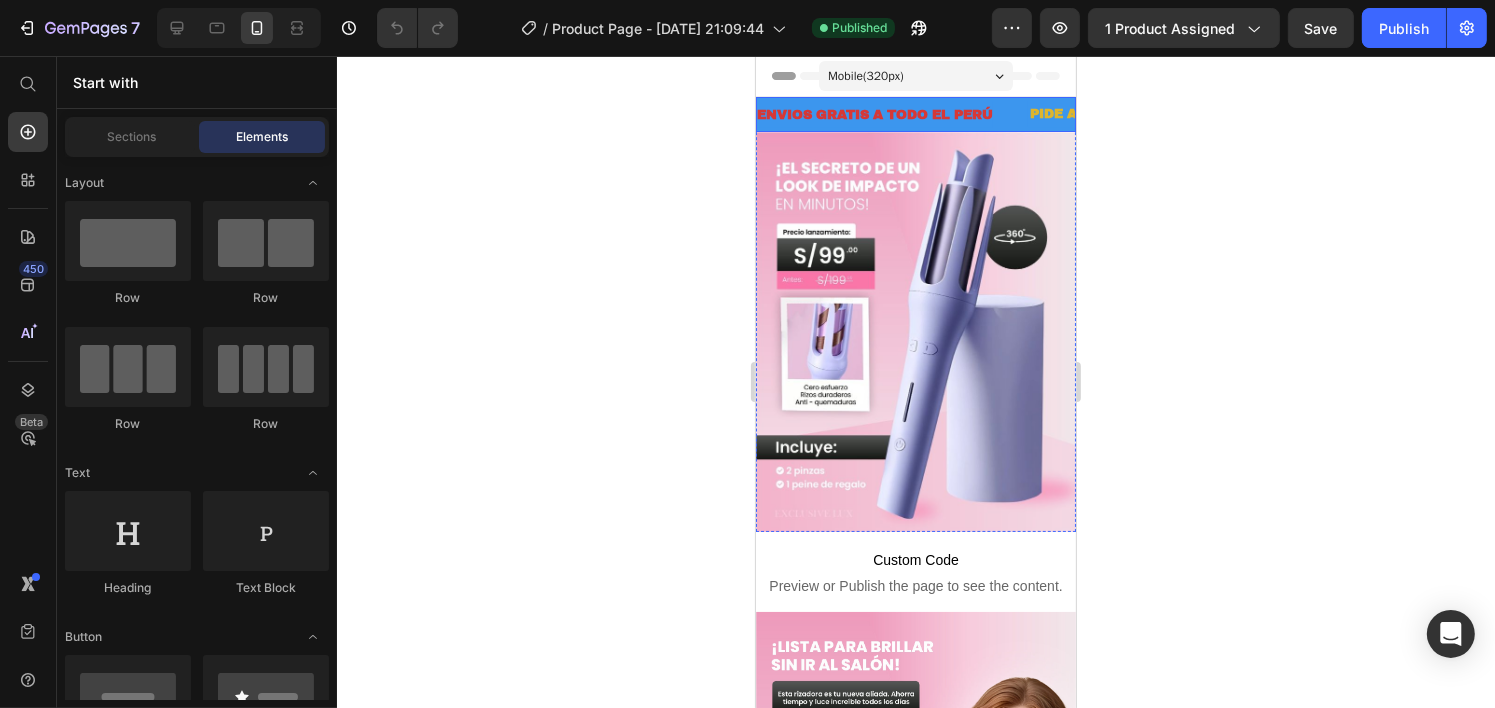 click on "ENVIOS GRATIS A TODO EL PER Ú" at bounding box center (874, 115) 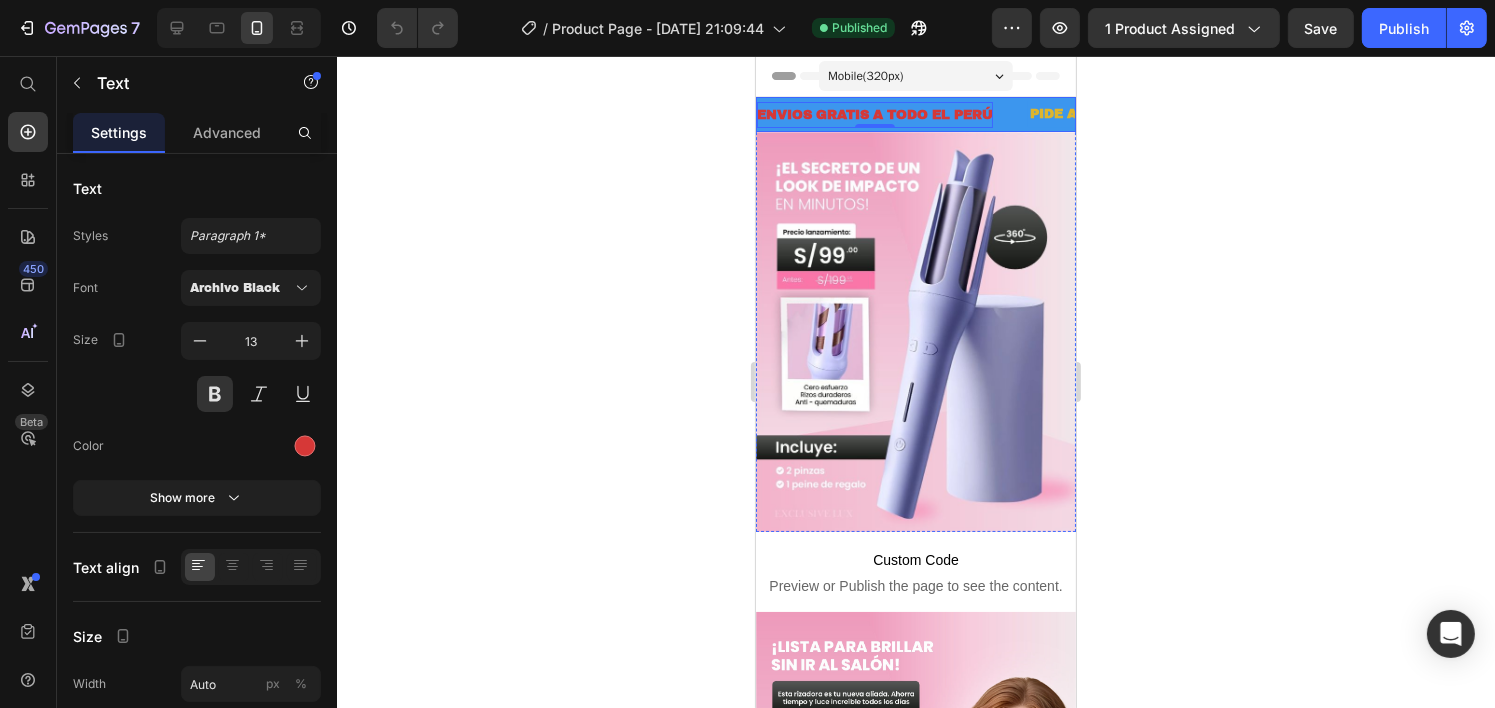 click on "ENVIOS GRATIS A TODO EL PER Ú  Text   0" at bounding box center (891, 115) 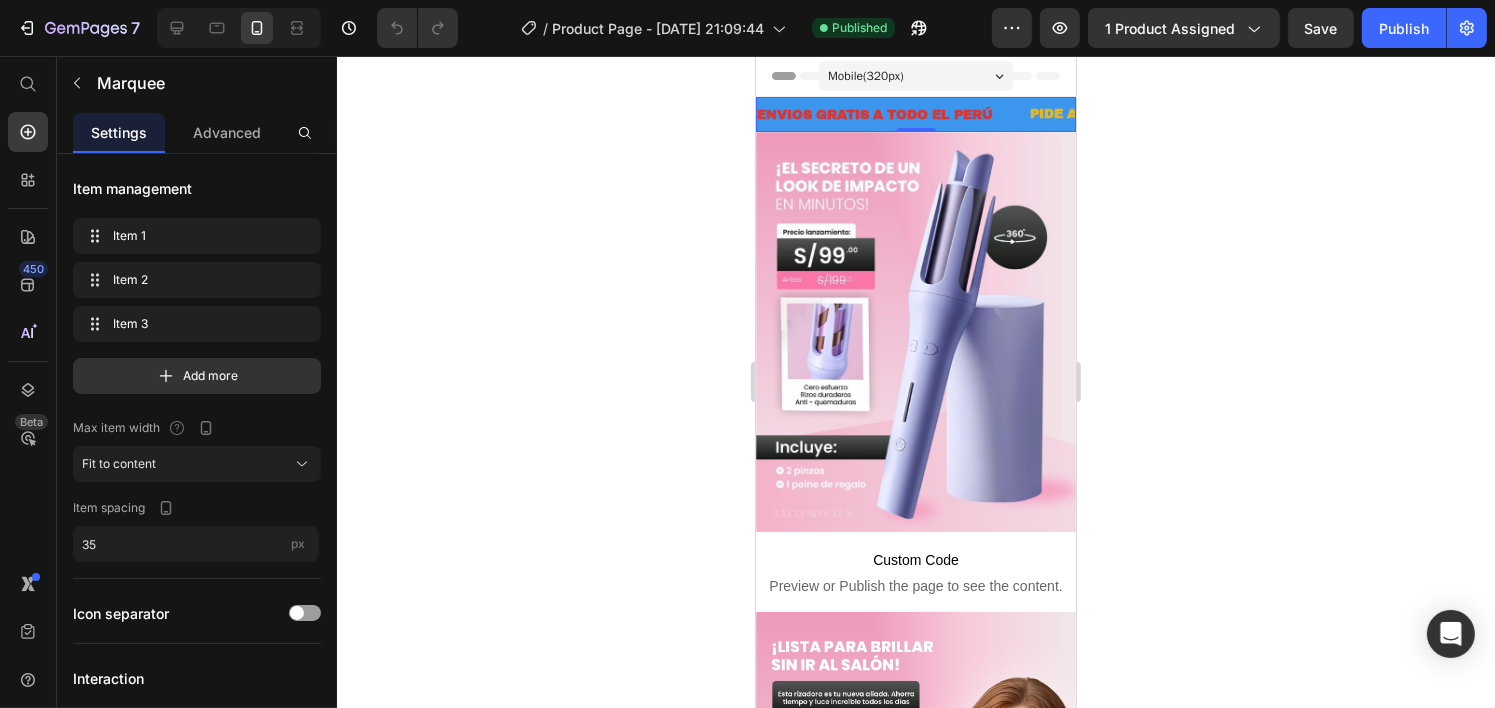 click on "ENVIOS GRATIS A TODO EL PER Ú  Text" at bounding box center (891, 115) 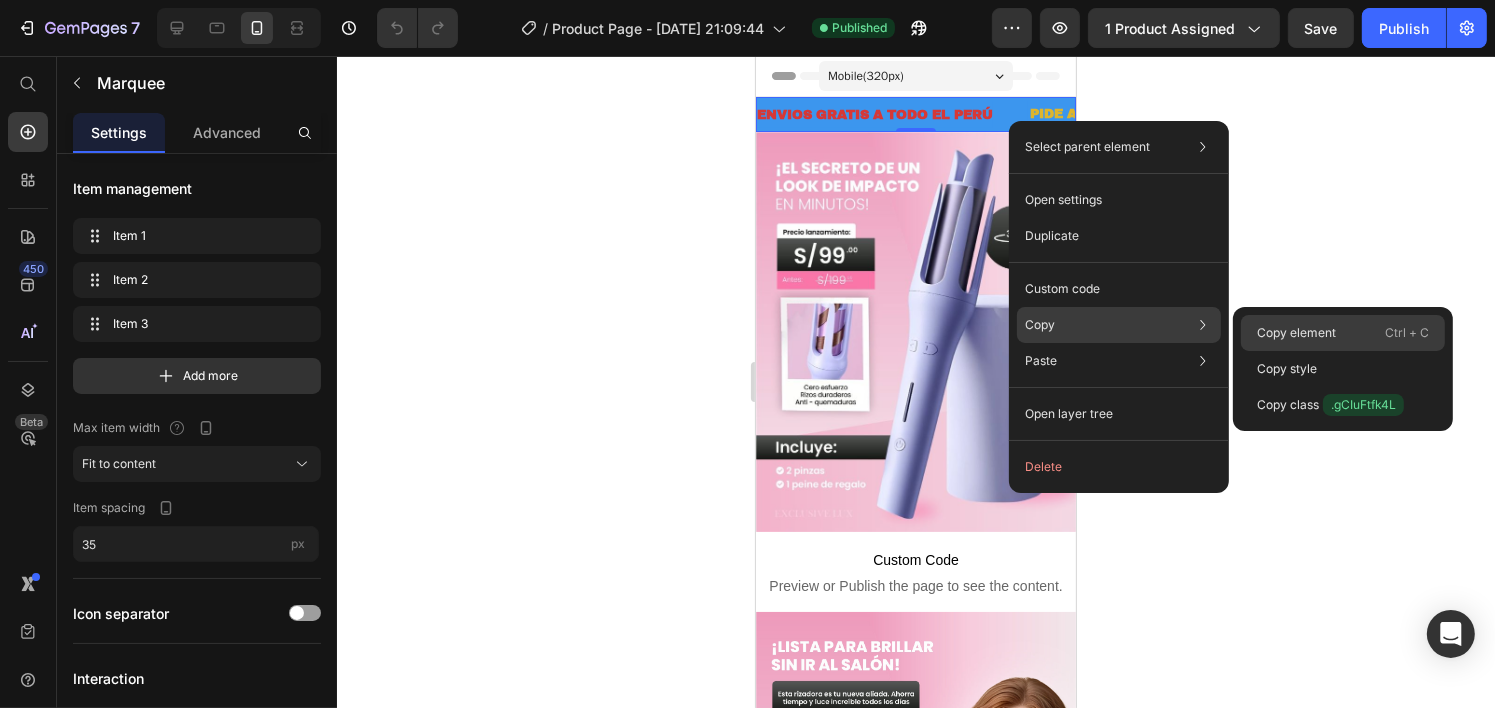 click on "Copy element" at bounding box center (1296, 333) 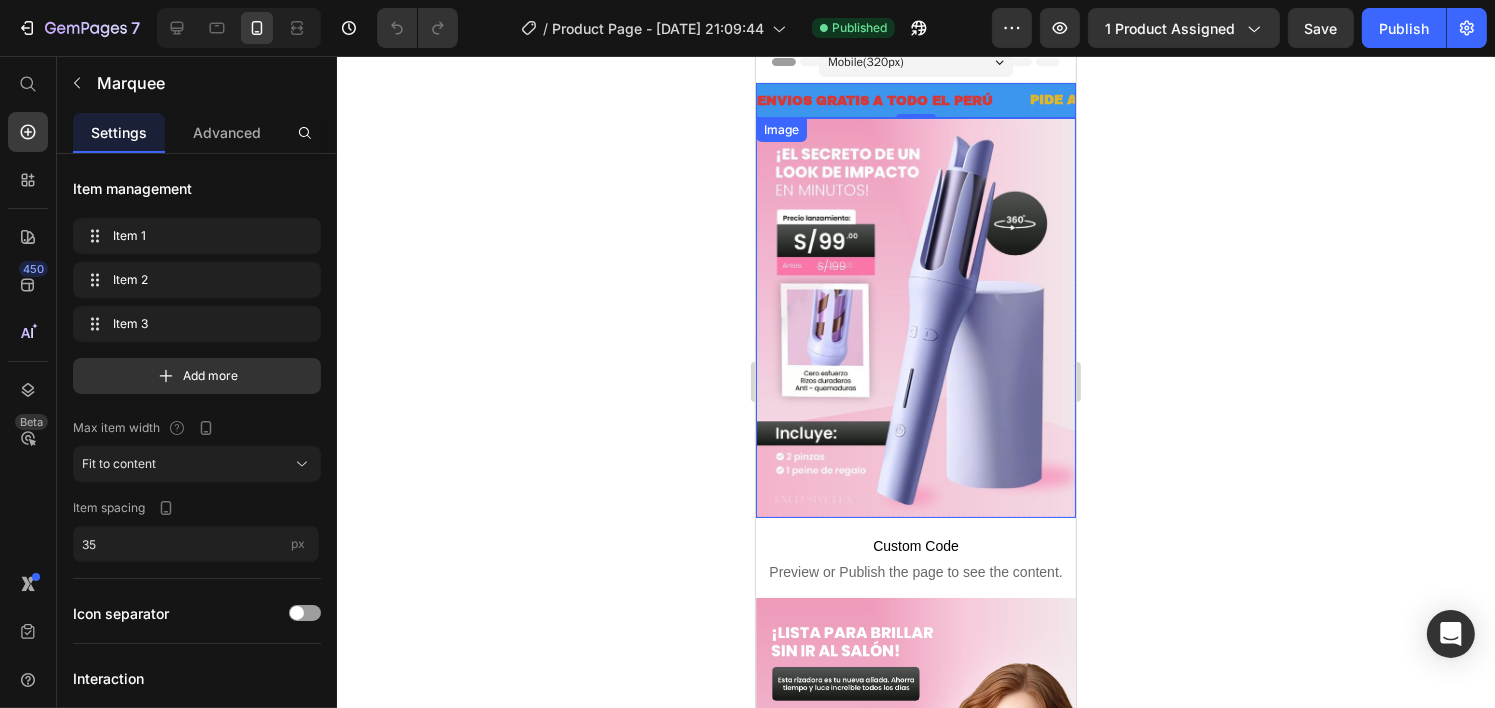 scroll, scrollTop: 6, scrollLeft: 0, axis: vertical 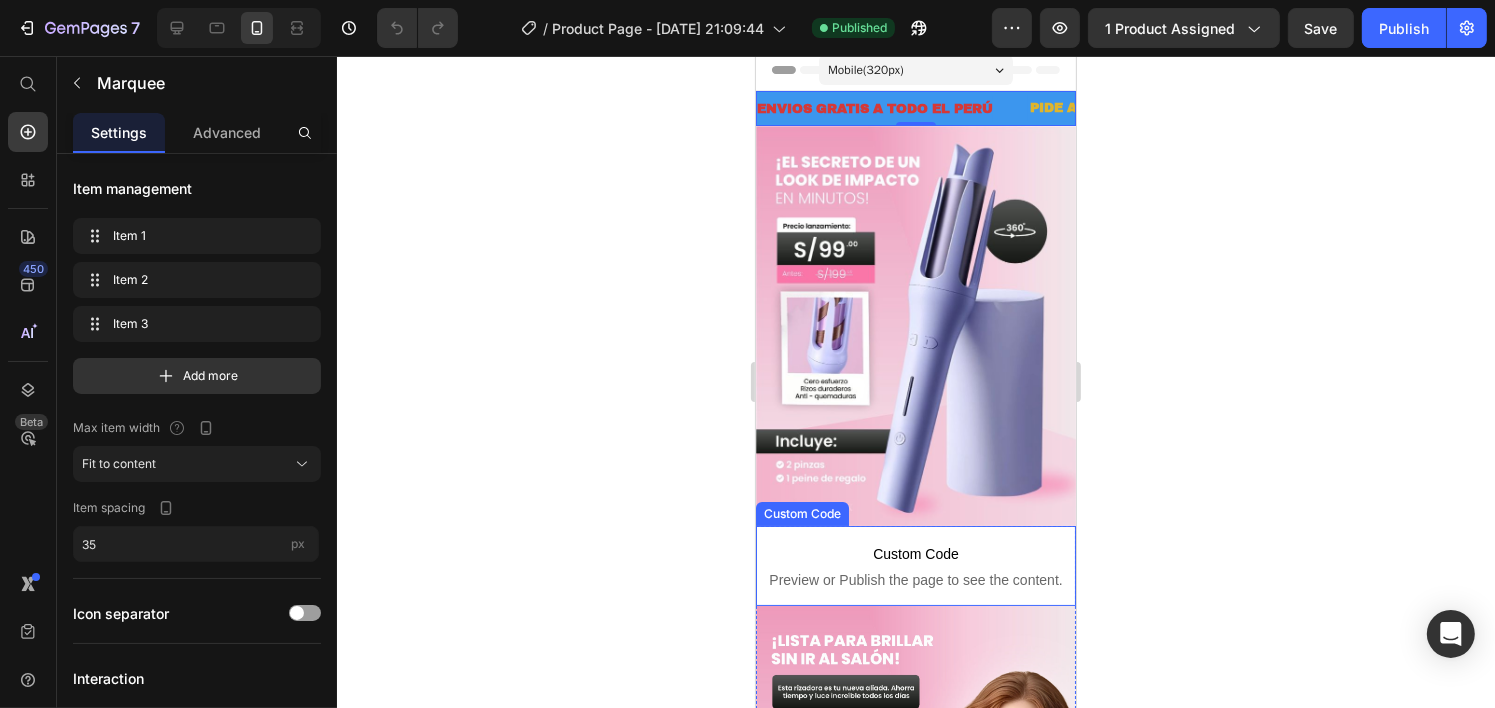 click on "Custom Code
Preview or Publish the page to see the content." at bounding box center (915, 566) 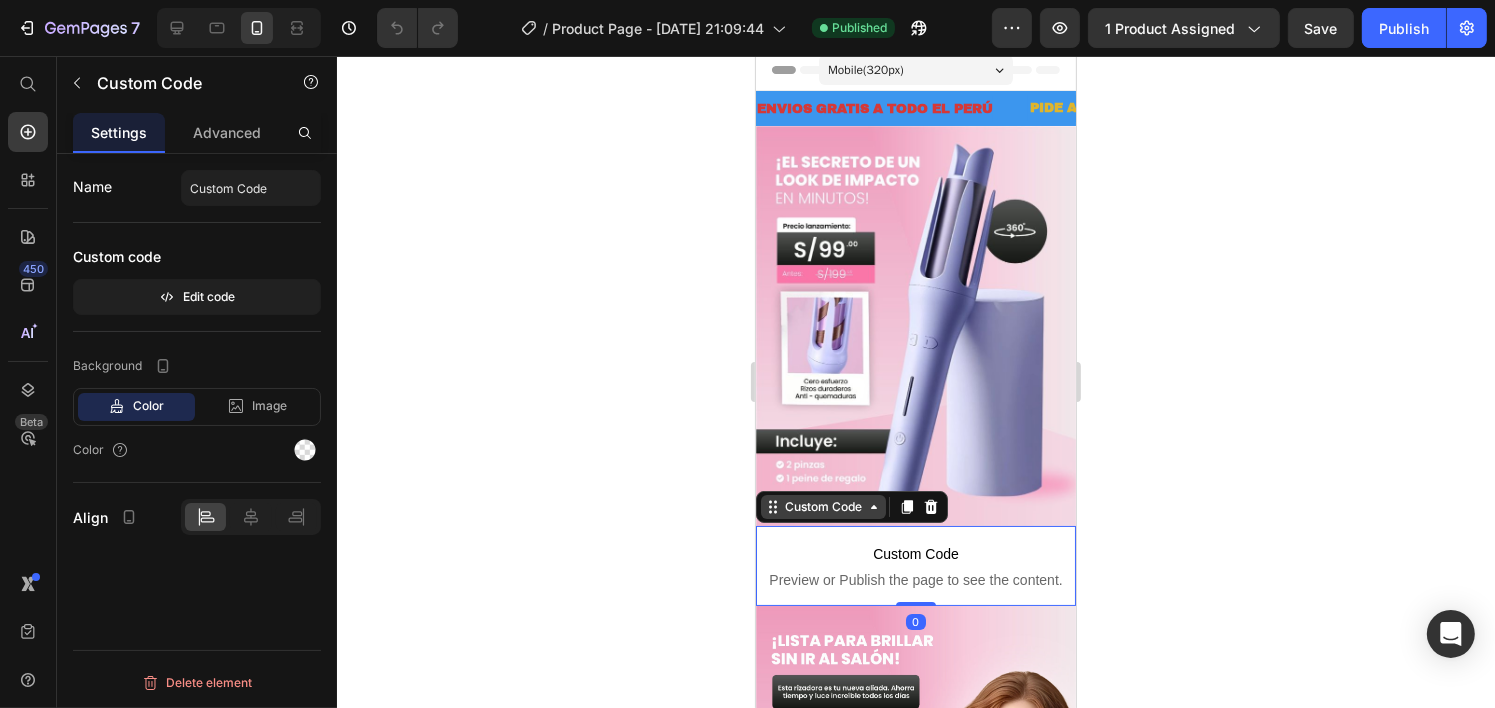 click on "Custom Code" at bounding box center [822, 507] 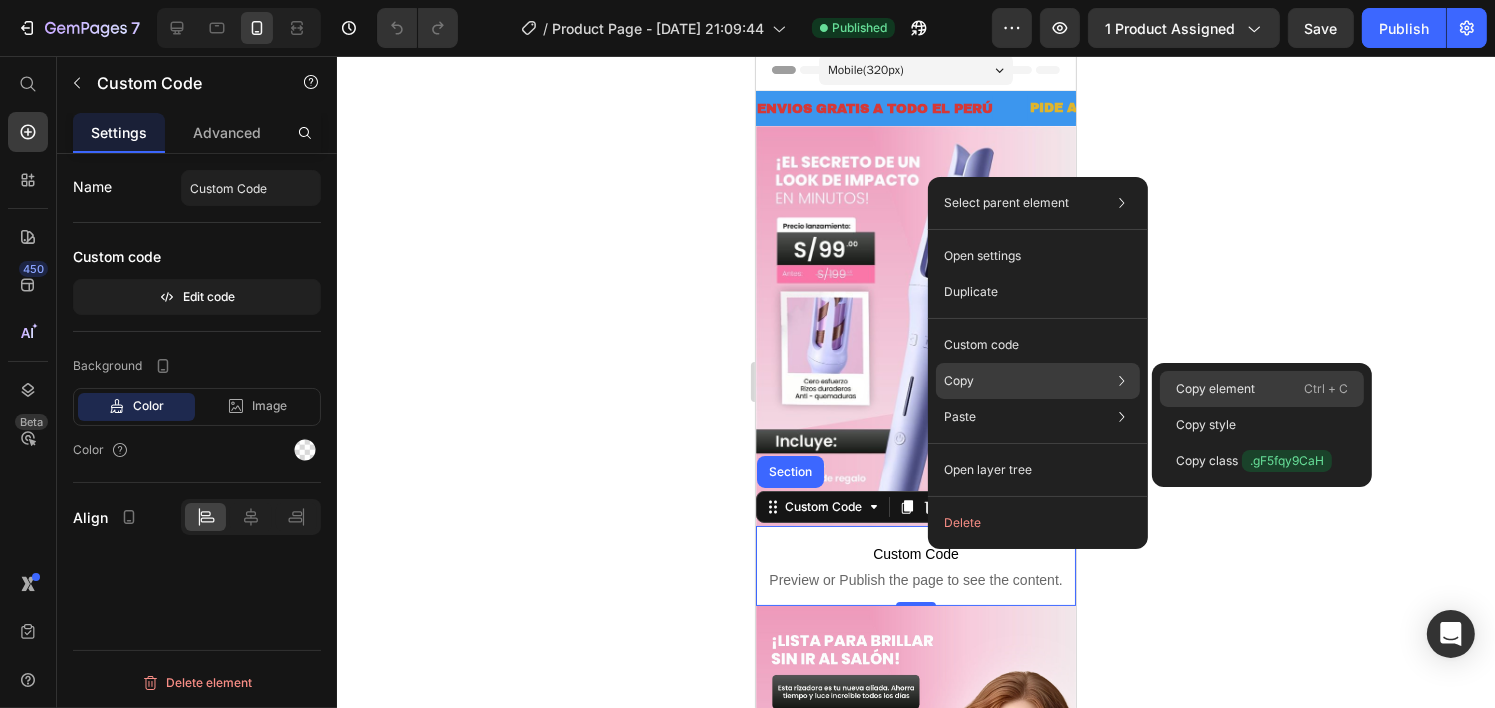 click on "Copy element" at bounding box center [1215, 389] 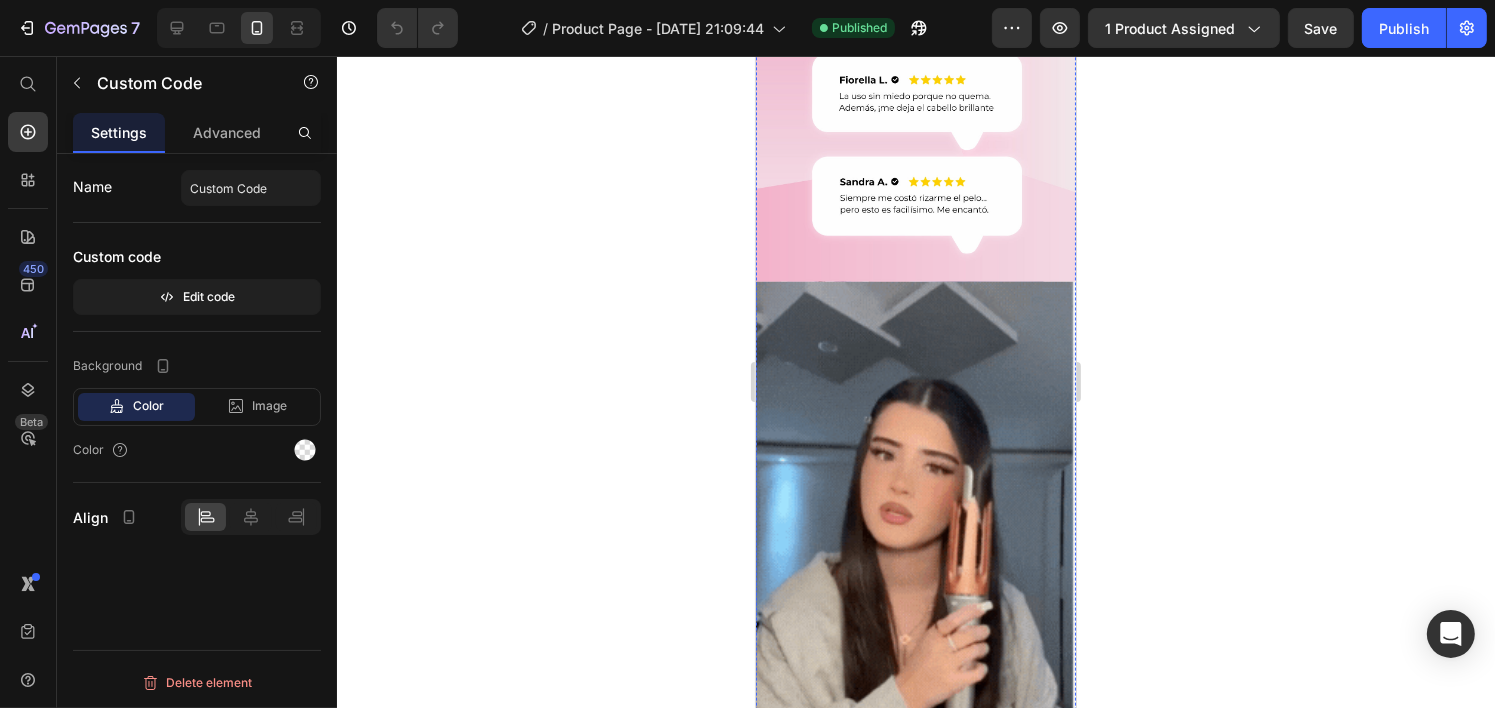scroll, scrollTop: 964, scrollLeft: 0, axis: vertical 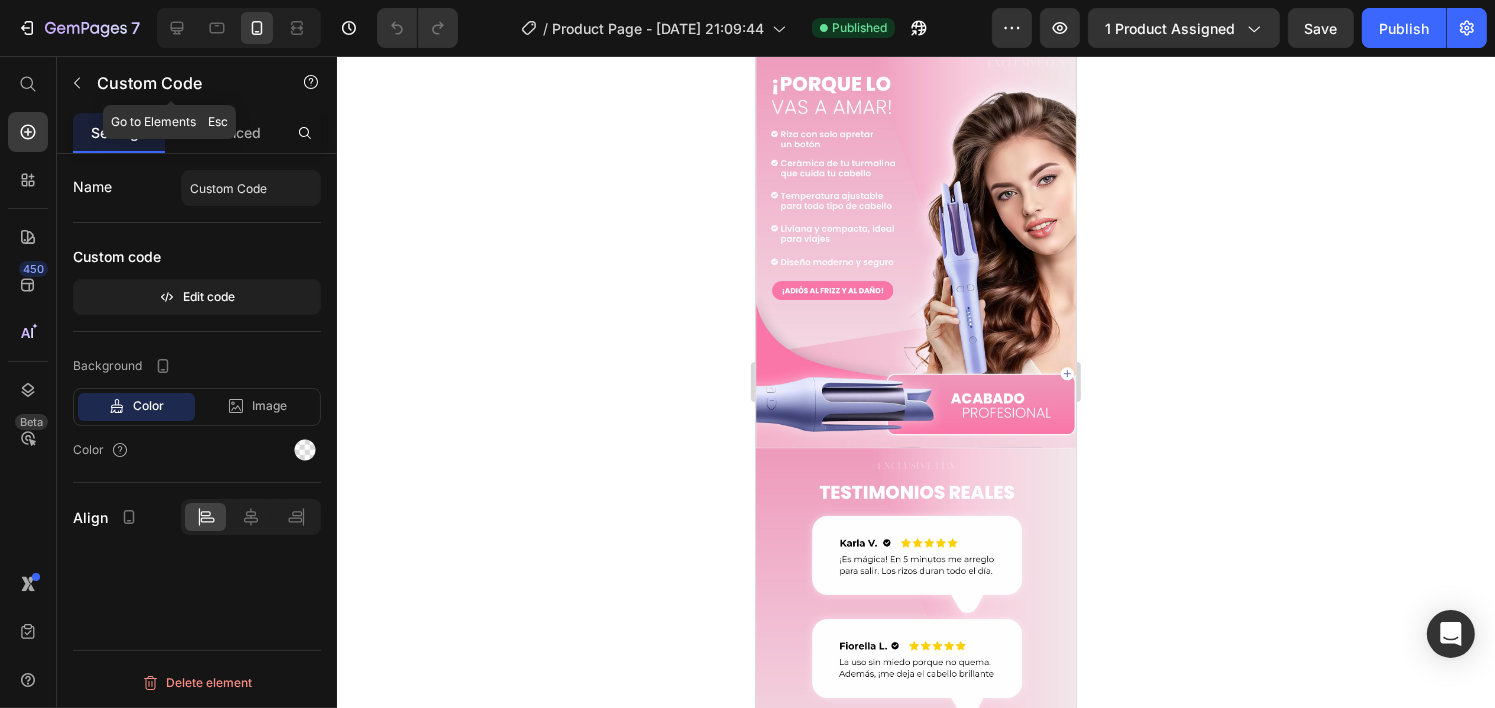click 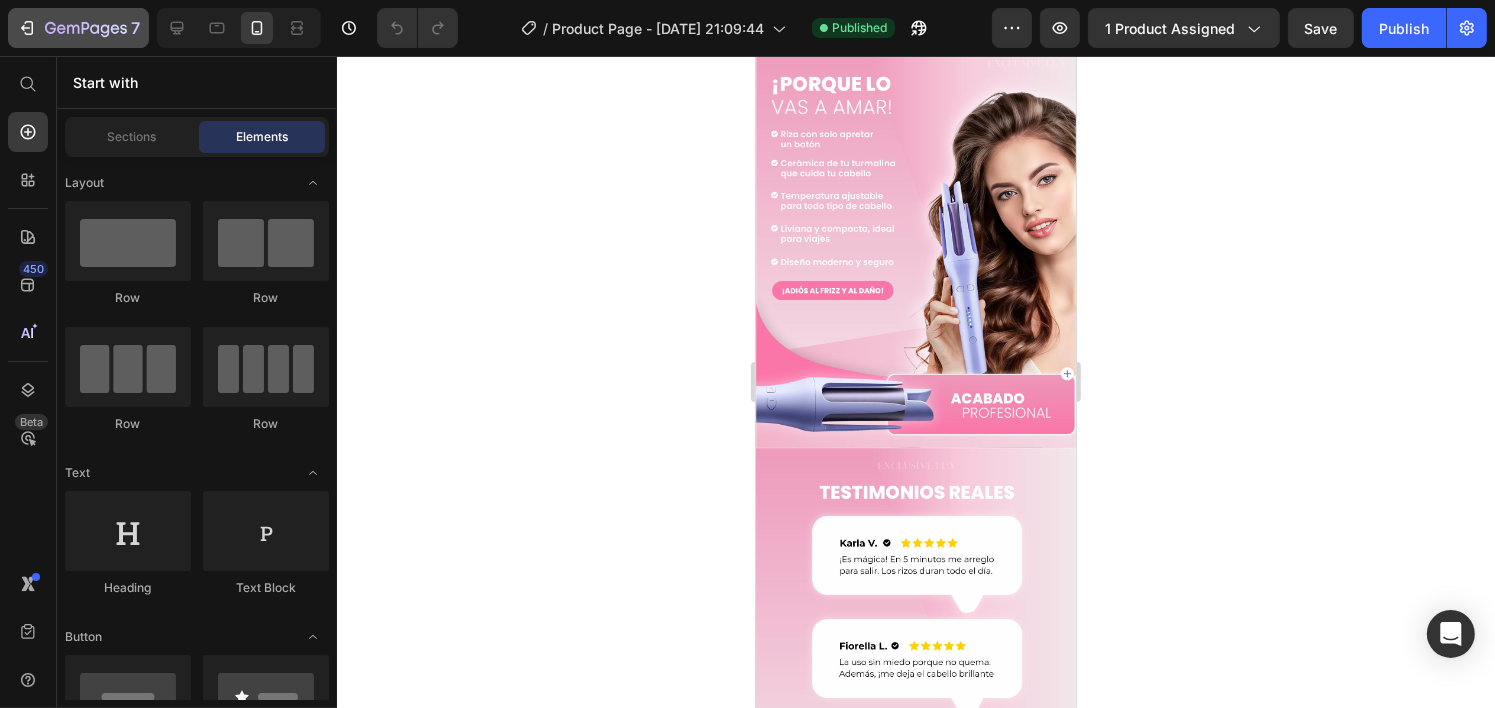 click on "7" 